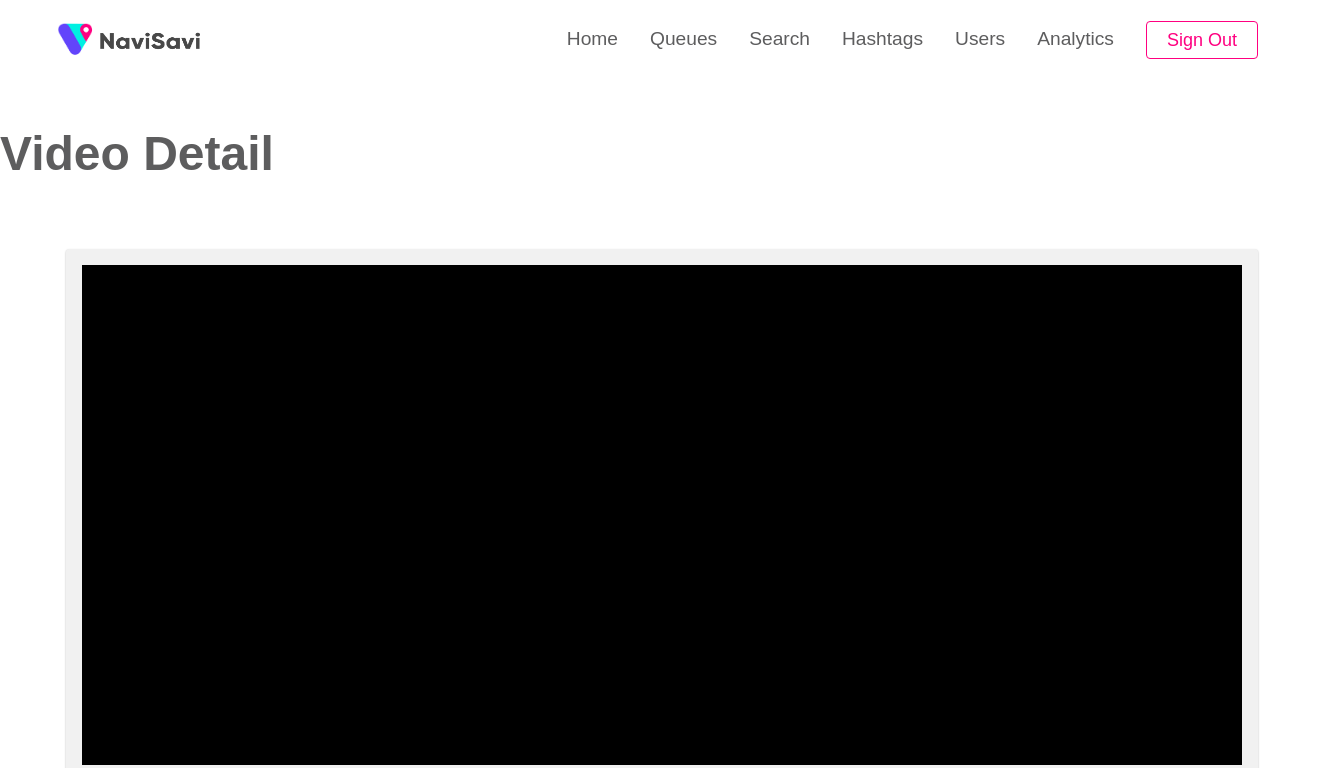 select on "**********" 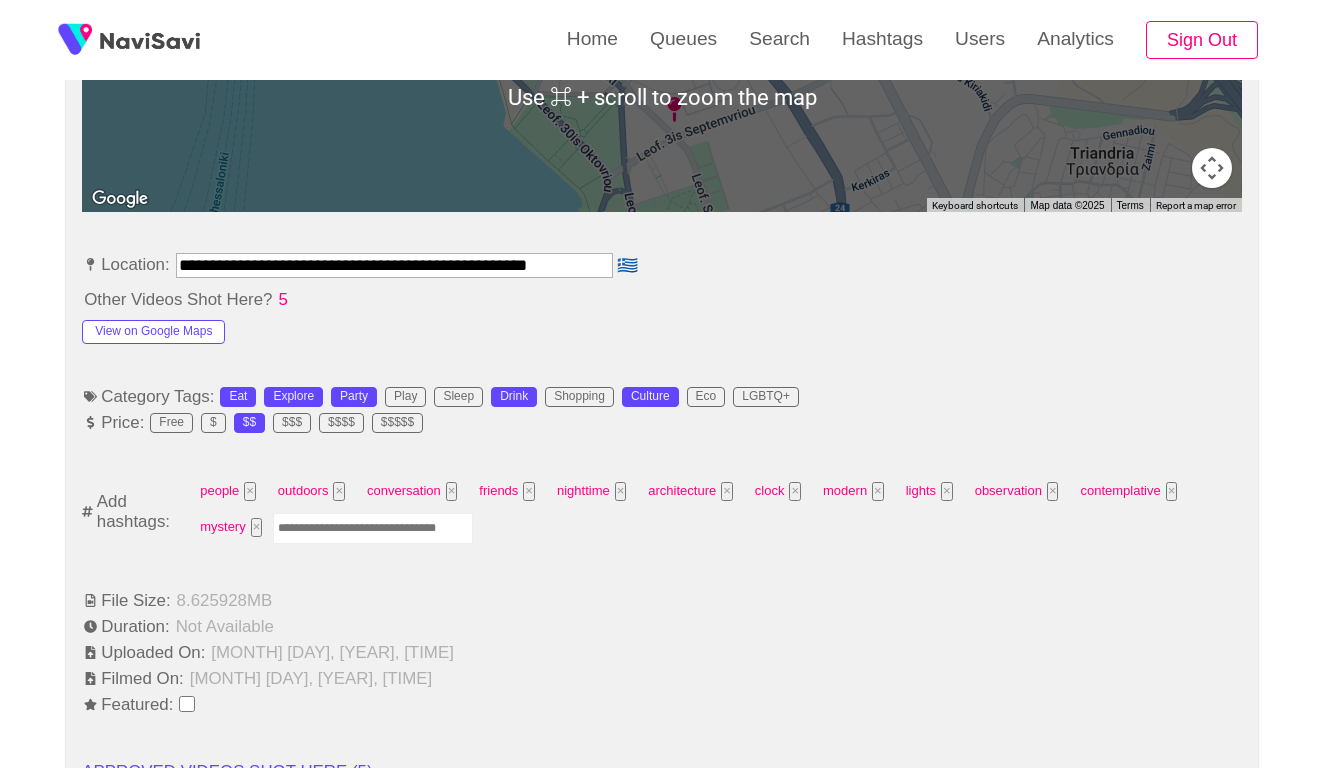 scroll, scrollTop: 1068, scrollLeft: 0, axis: vertical 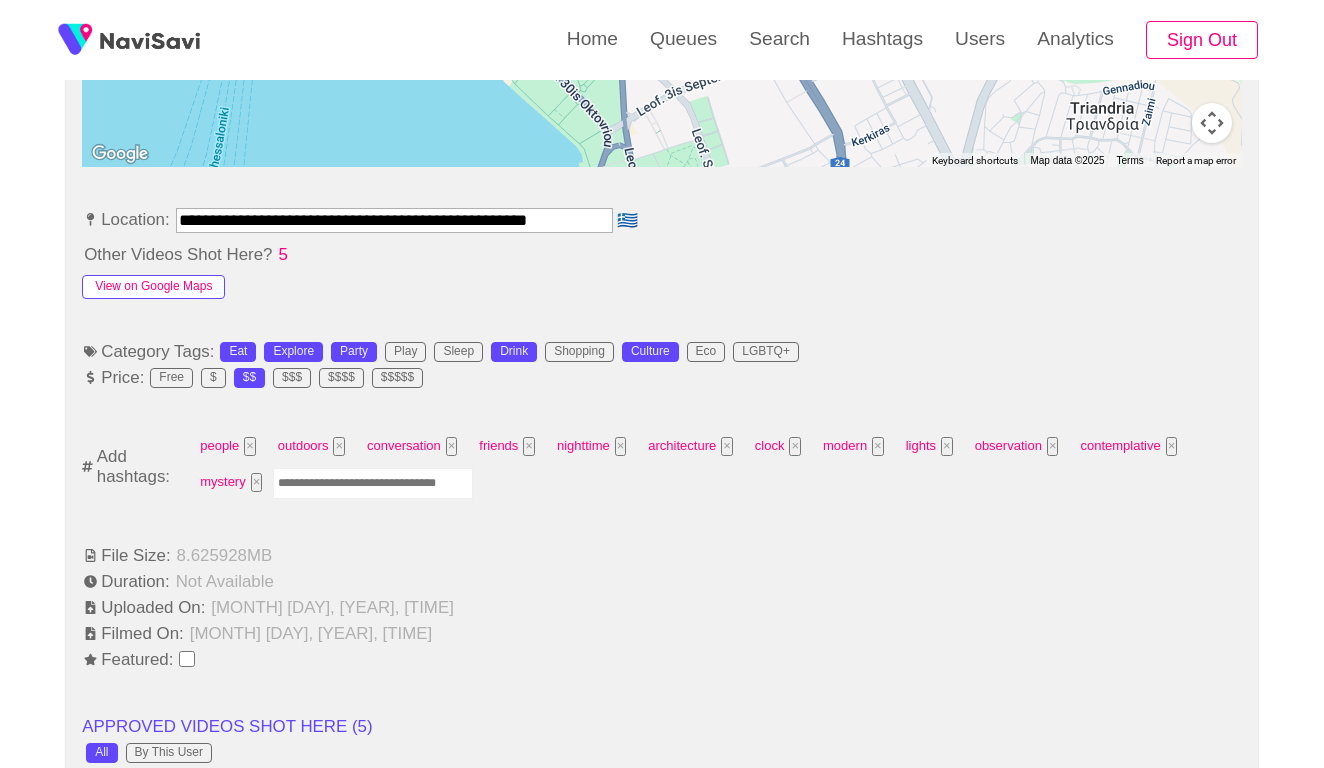click on "View on Google Maps" at bounding box center (153, 287) 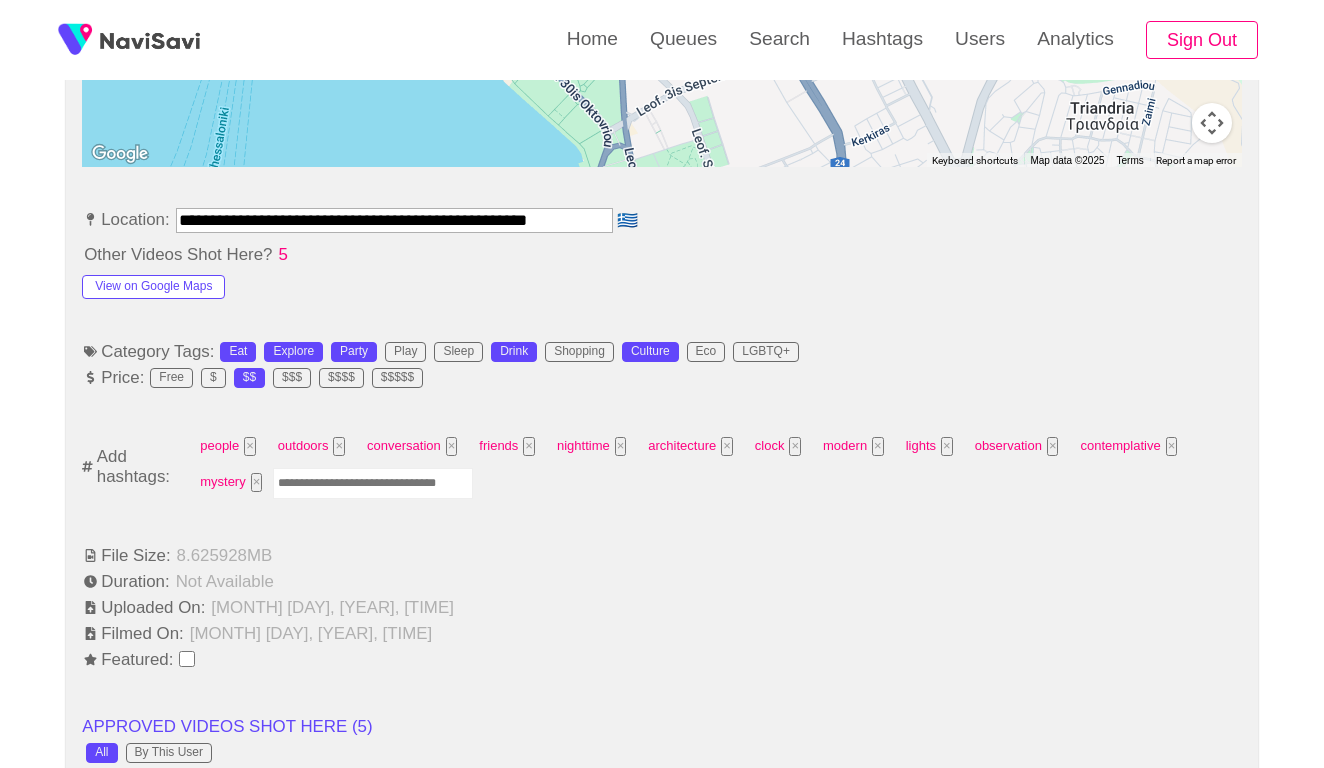 click at bounding box center [373, 483] 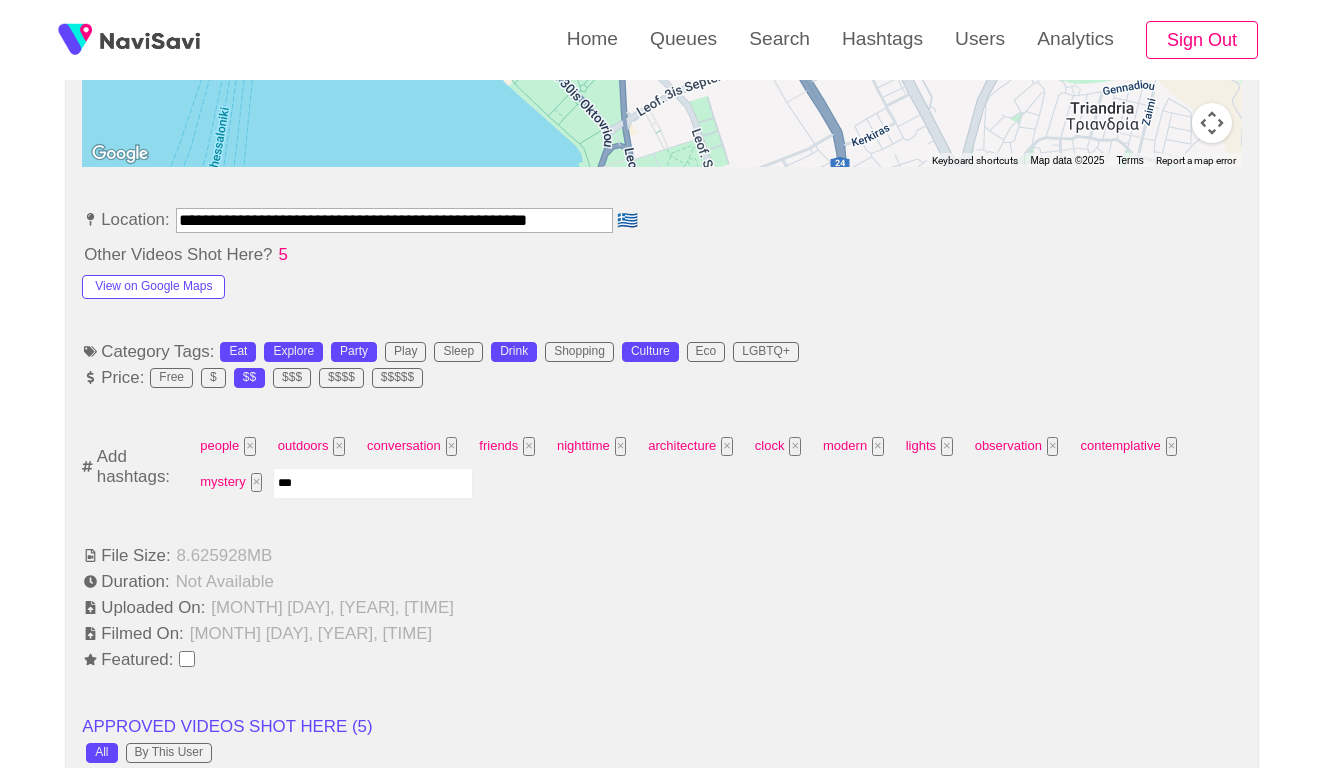 type on "****" 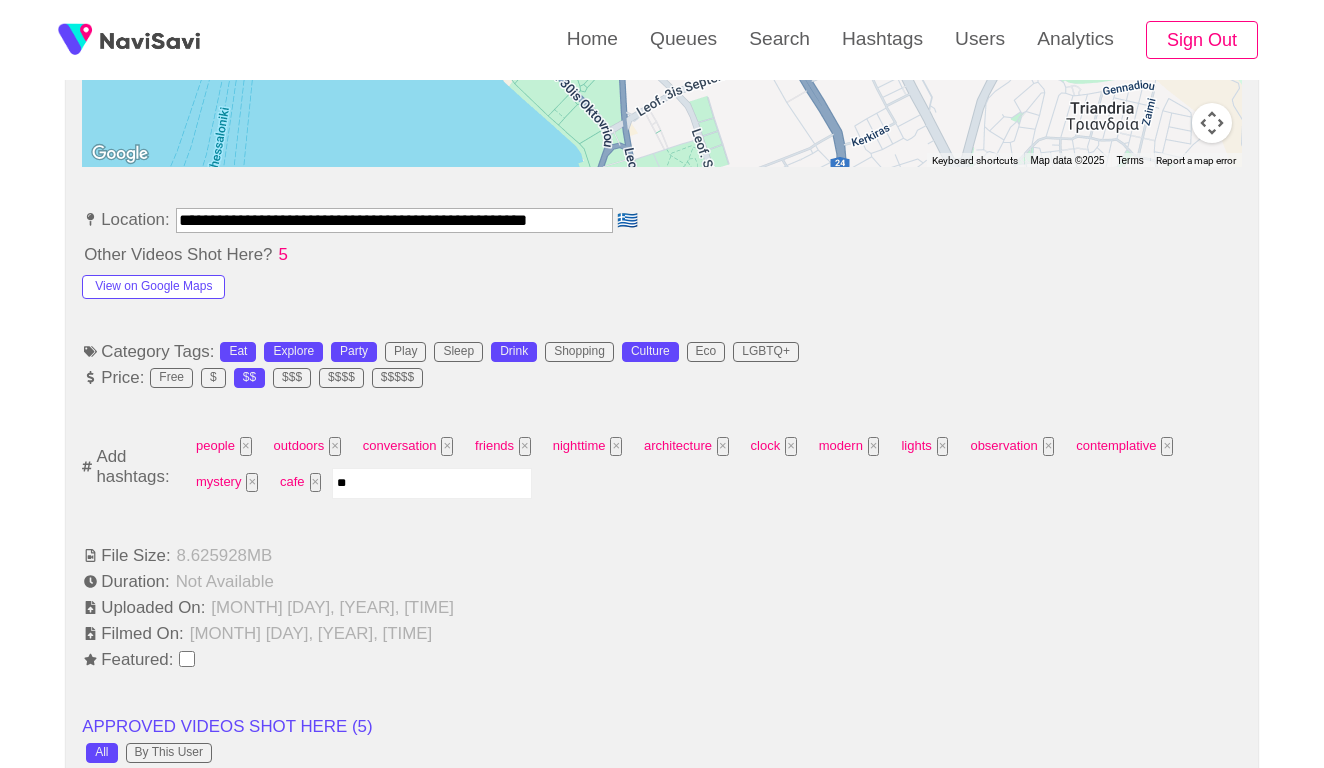 type on "***" 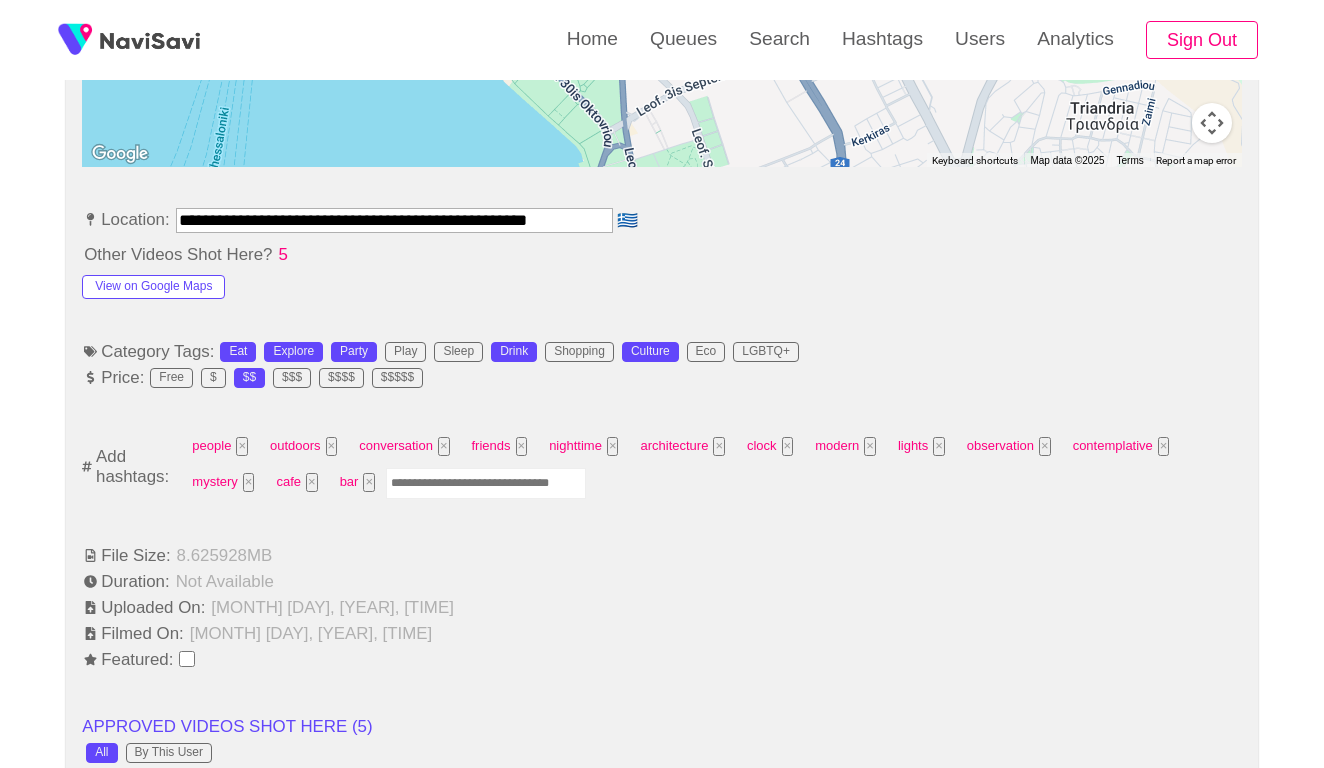 type on "*" 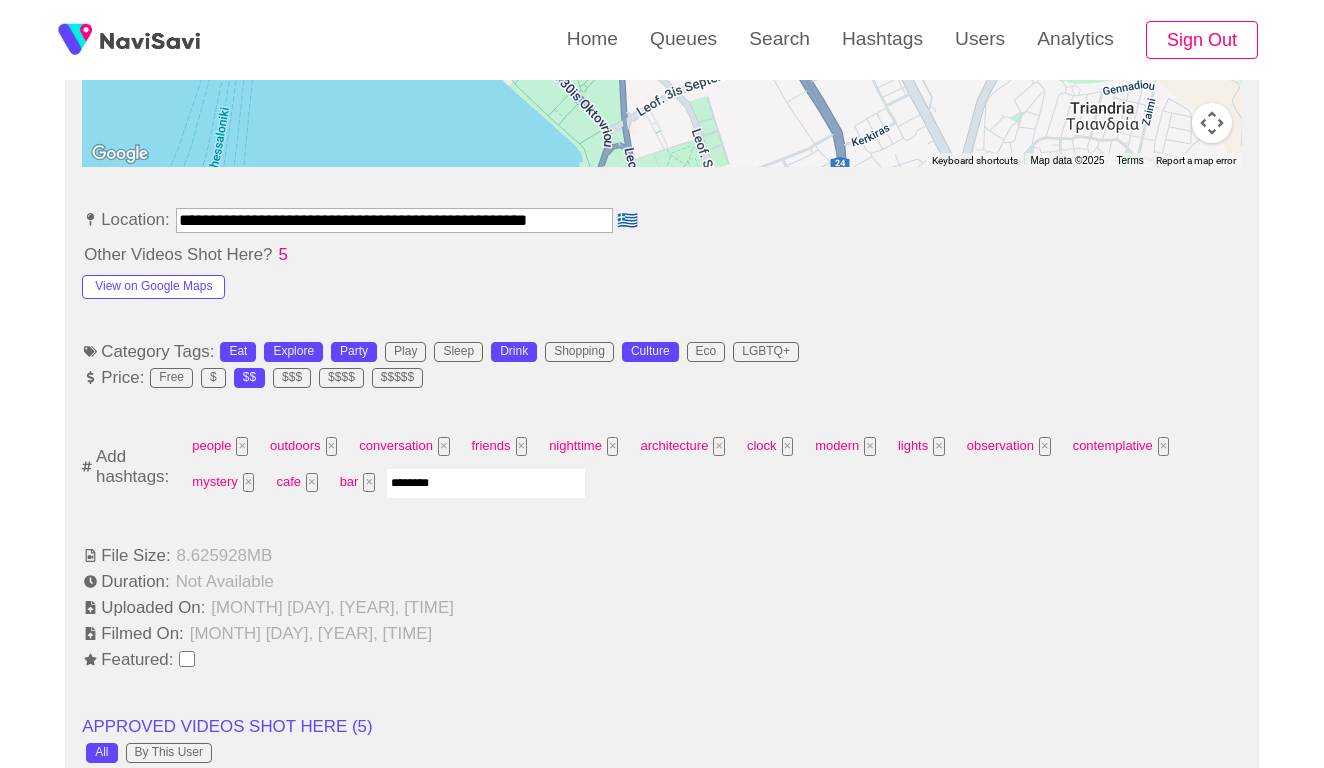 type on "*********" 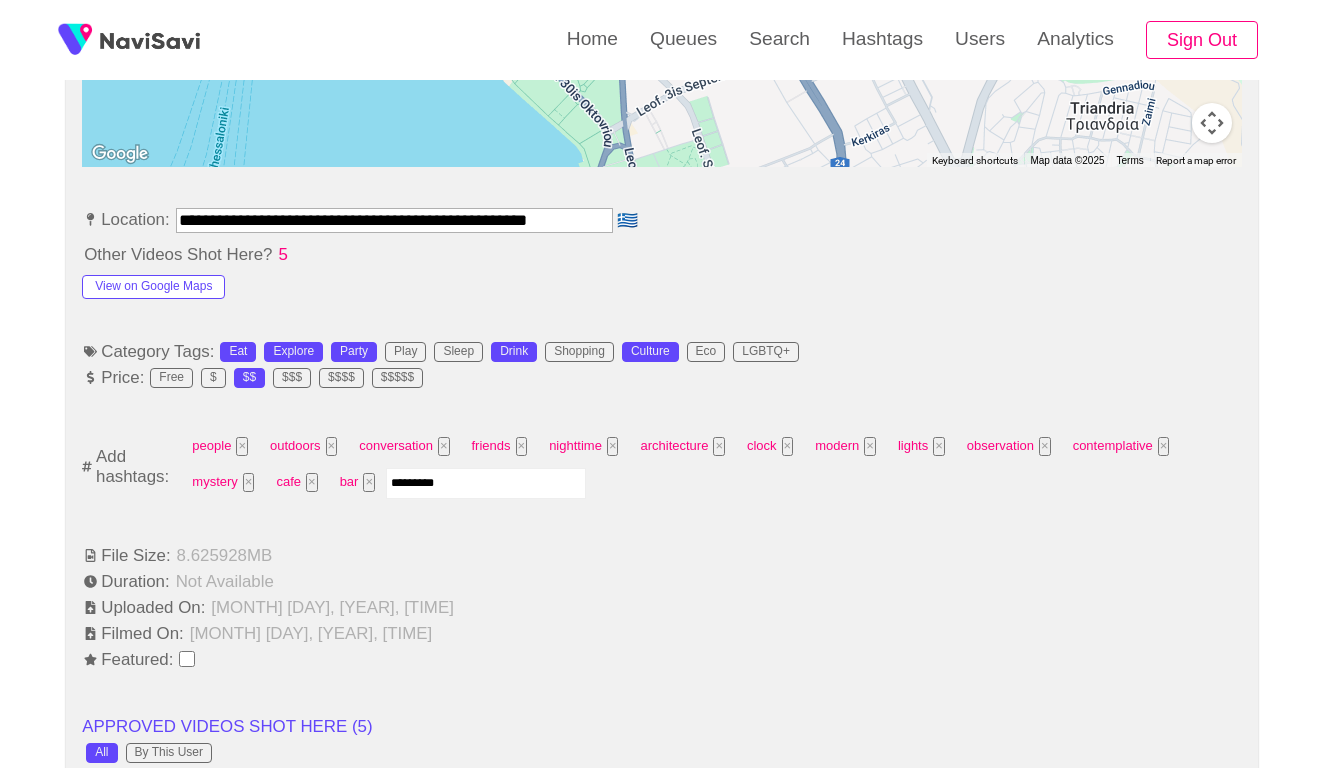 type 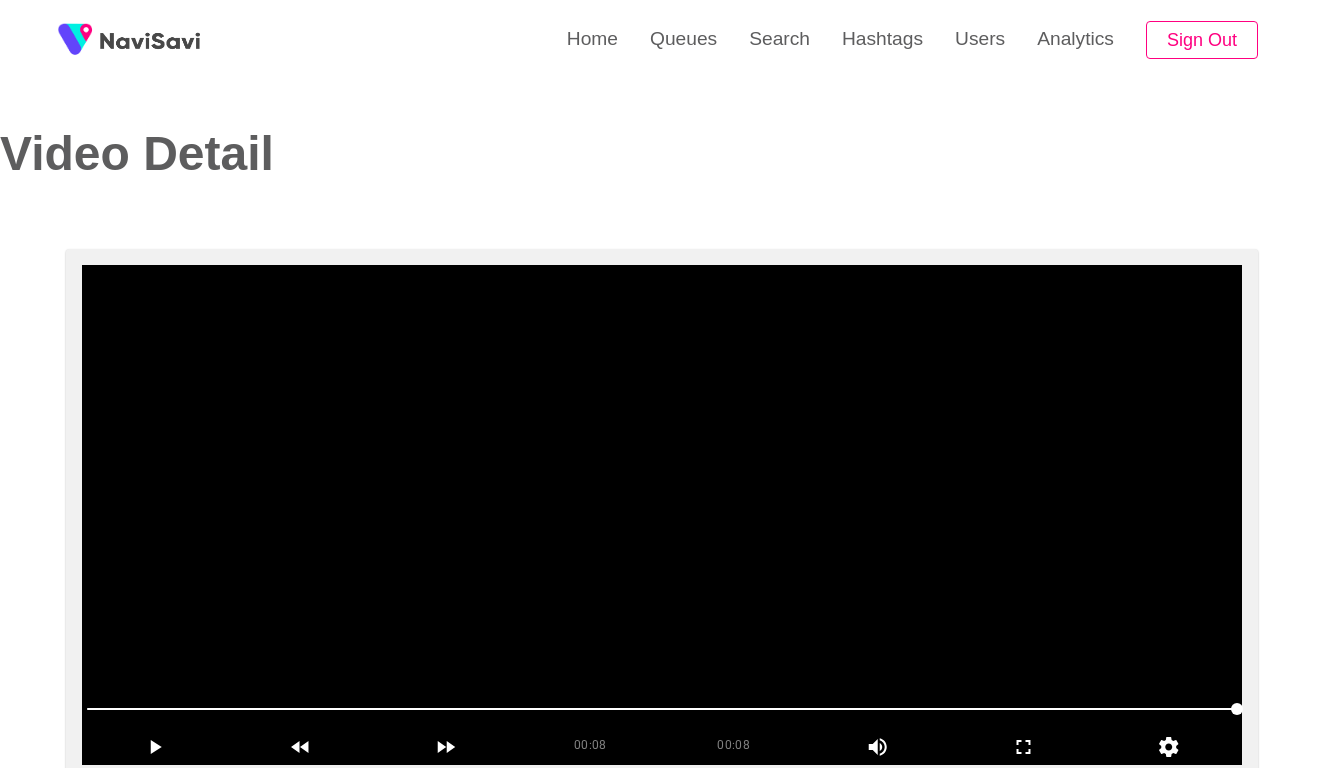 scroll, scrollTop: -1, scrollLeft: 0, axis: vertical 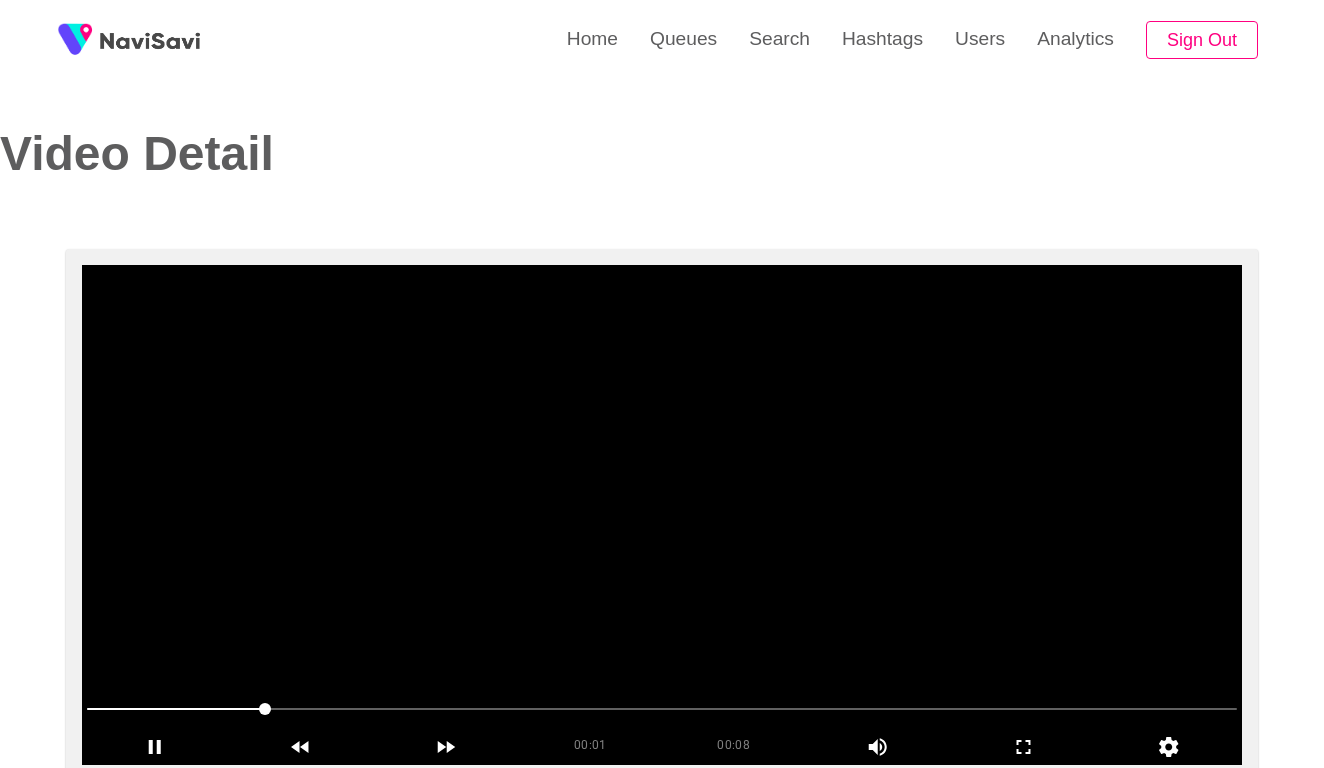 click at bounding box center [662, 515] 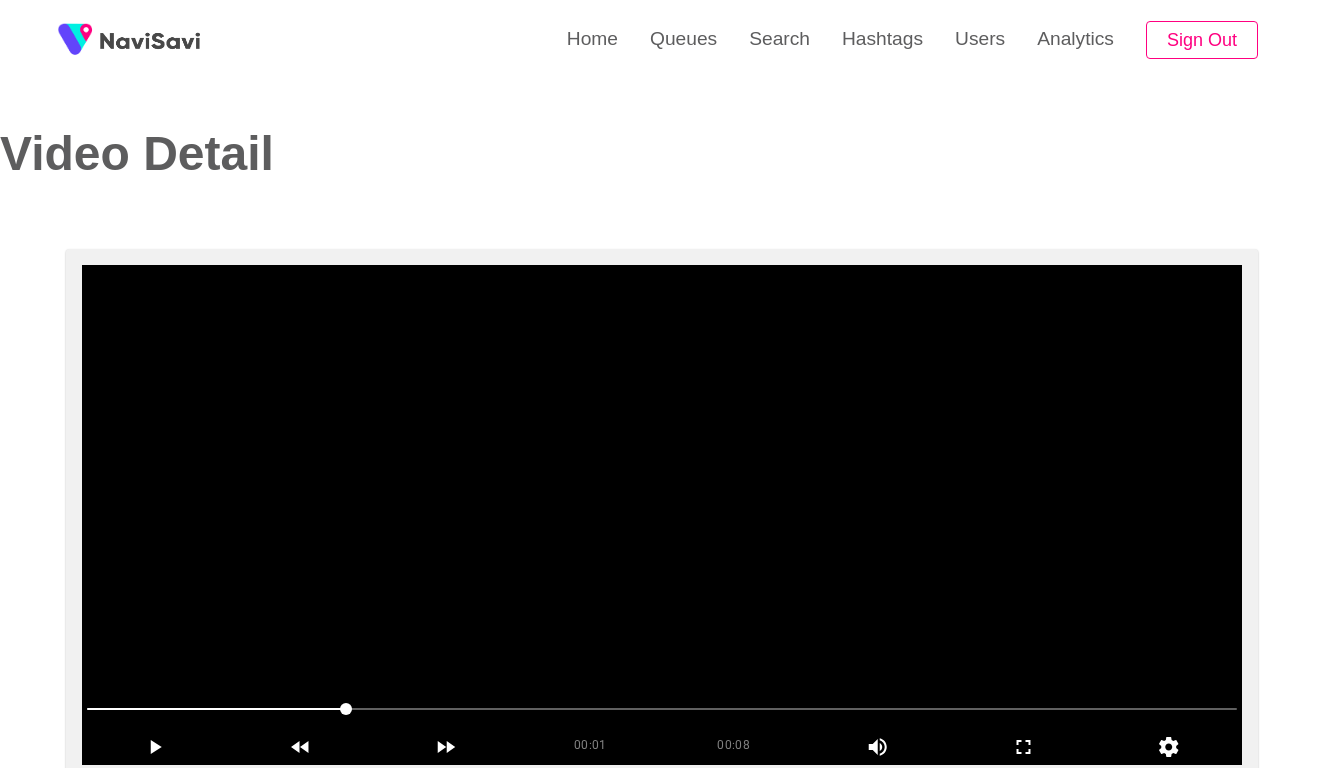 click at bounding box center [662, 709] 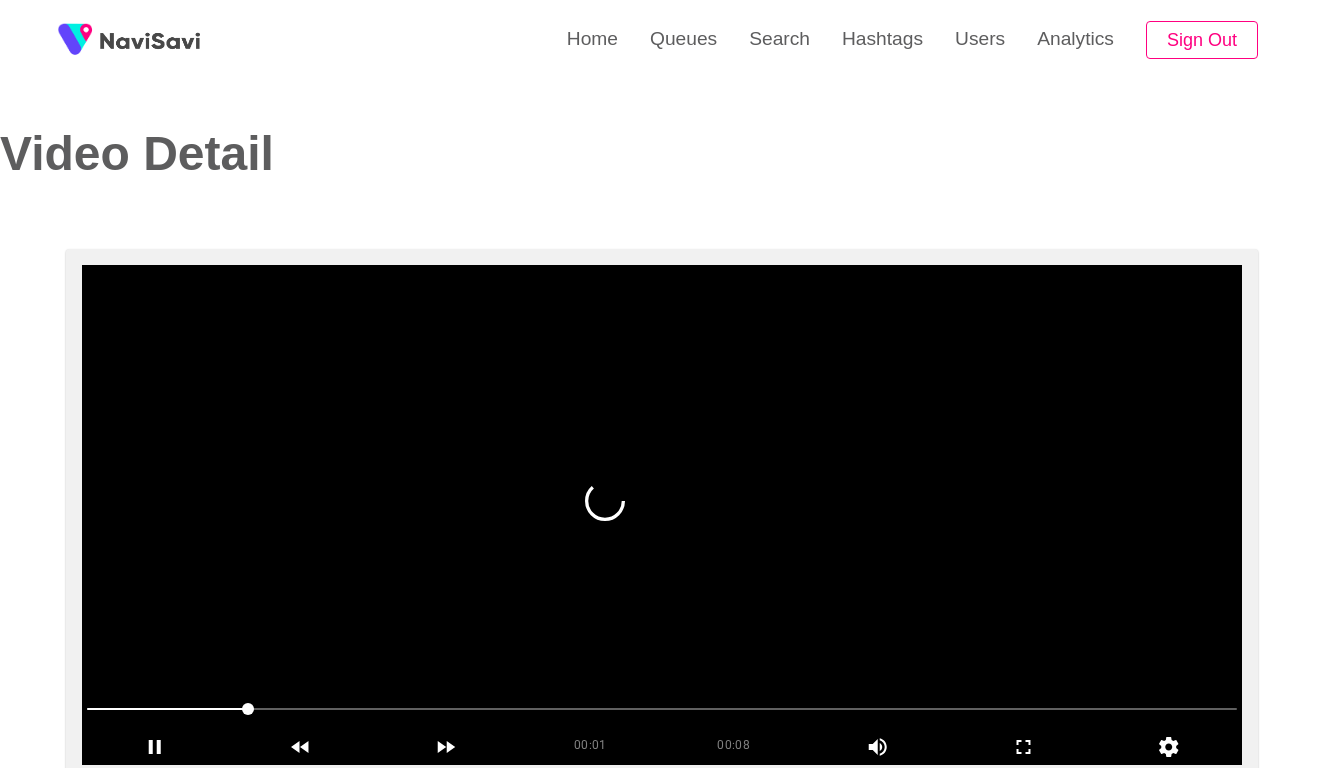 click at bounding box center (662, 515) 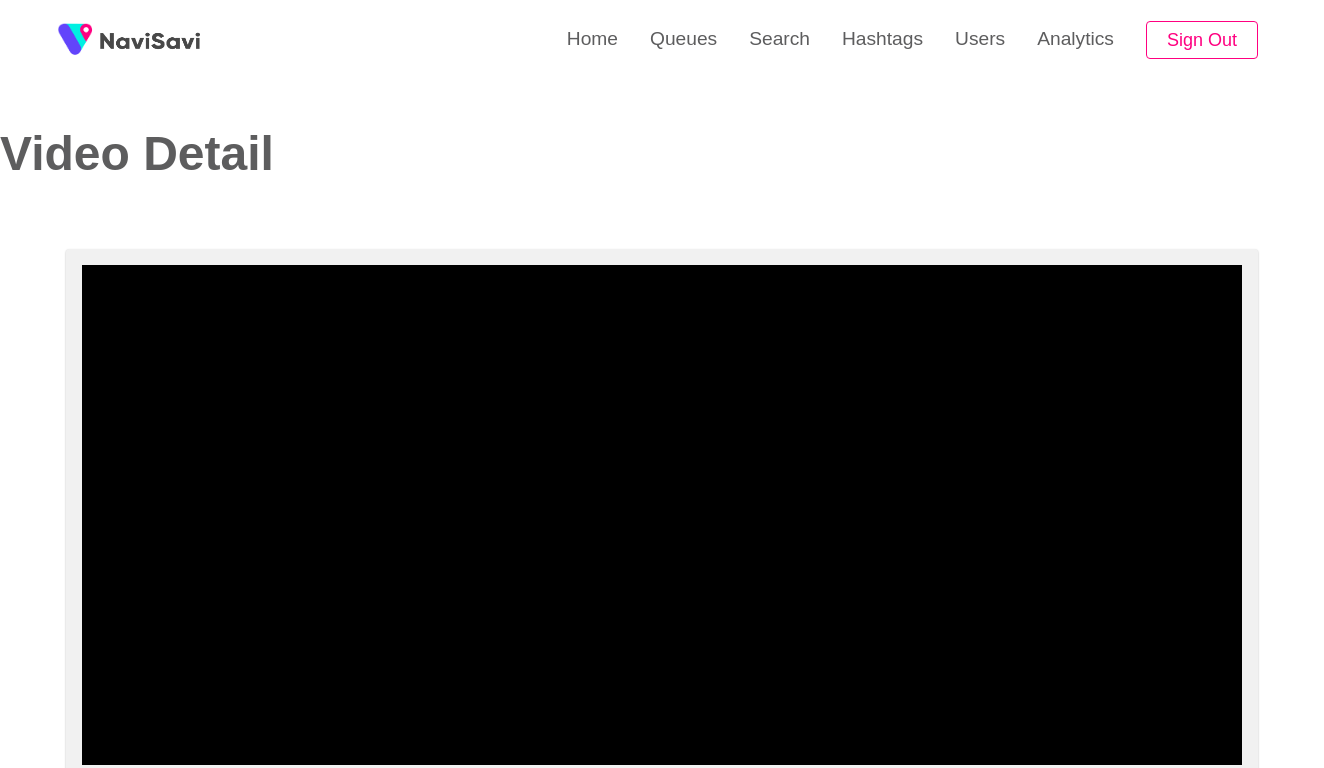 click at bounding box center (662, 709) 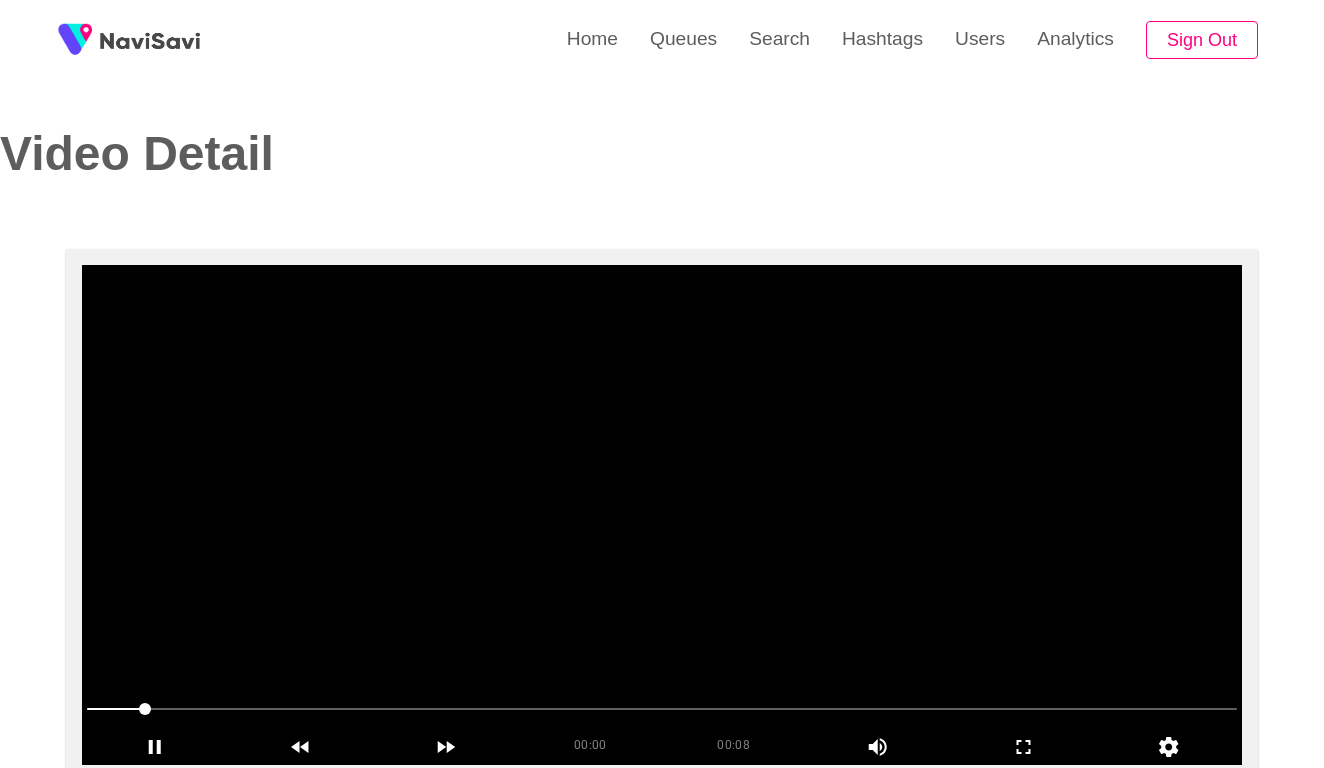 click at bounding box center (662, 515) 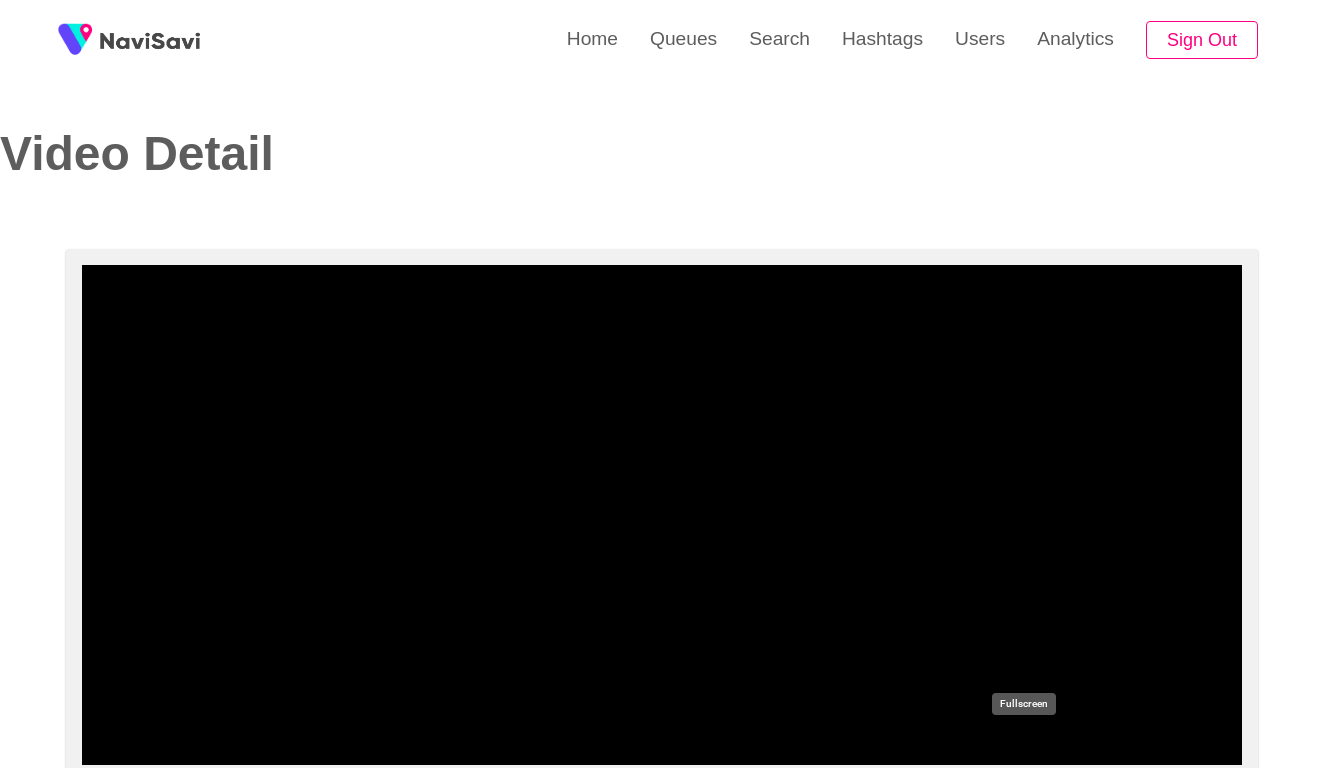 click 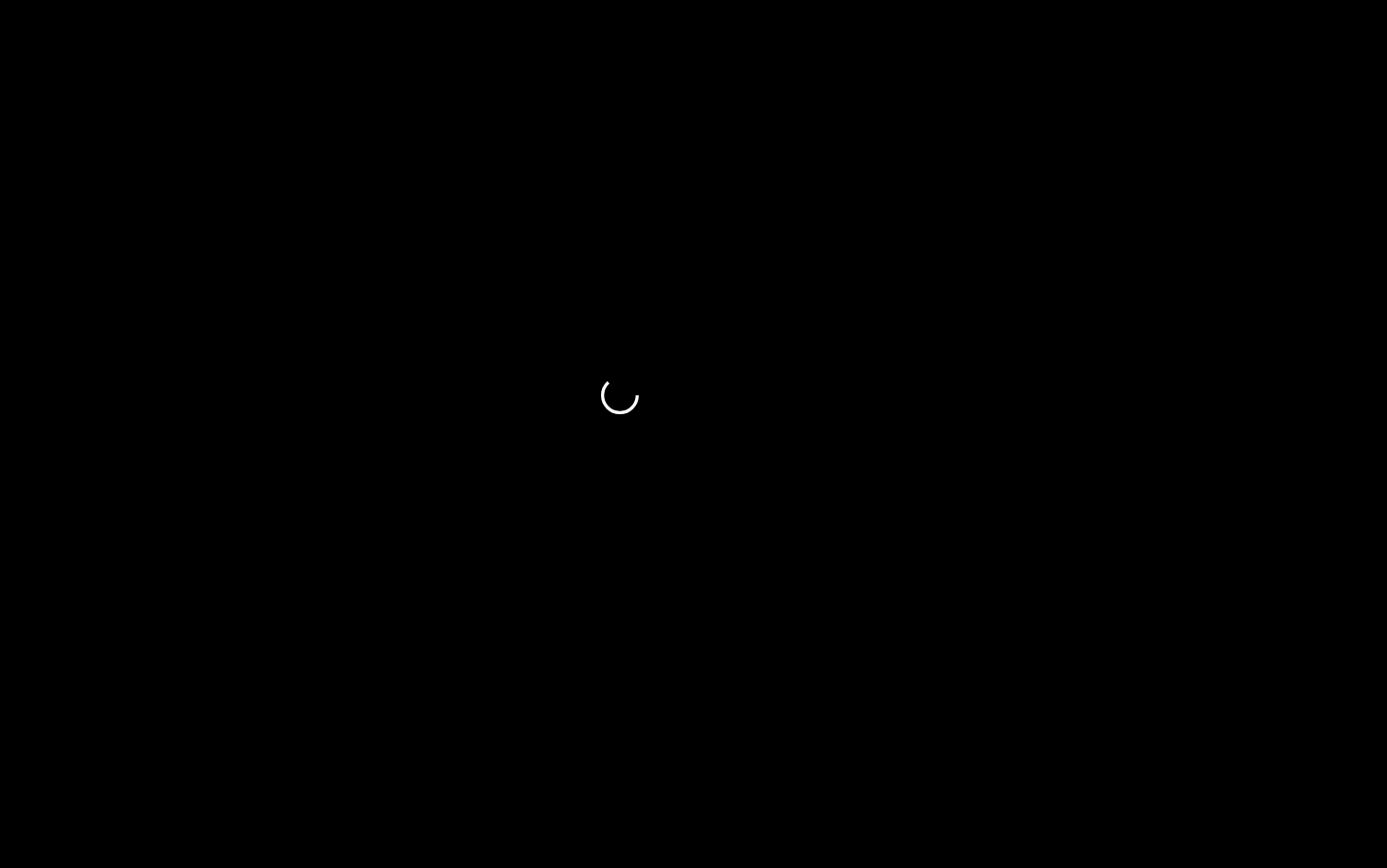 click 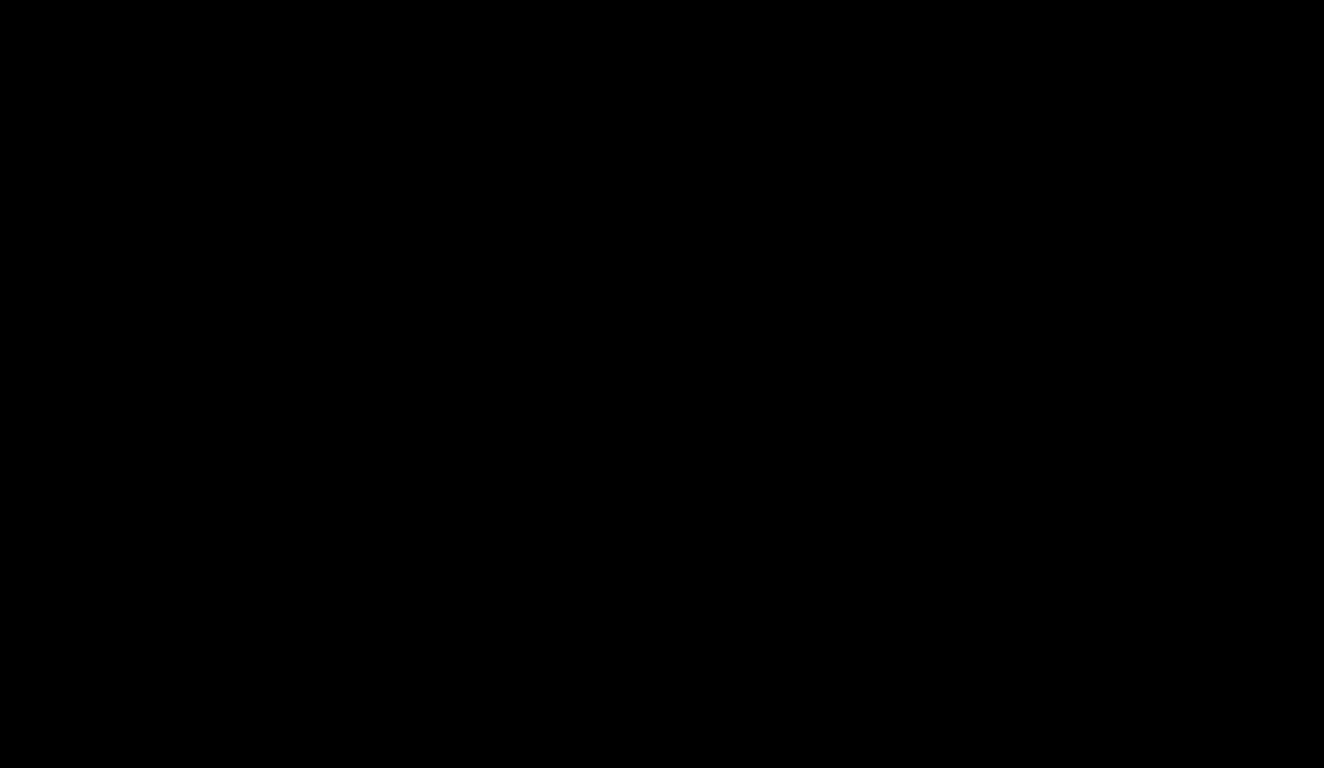 scroll, scrollTop: 2767, scrollLeft: 0, axis: vertical 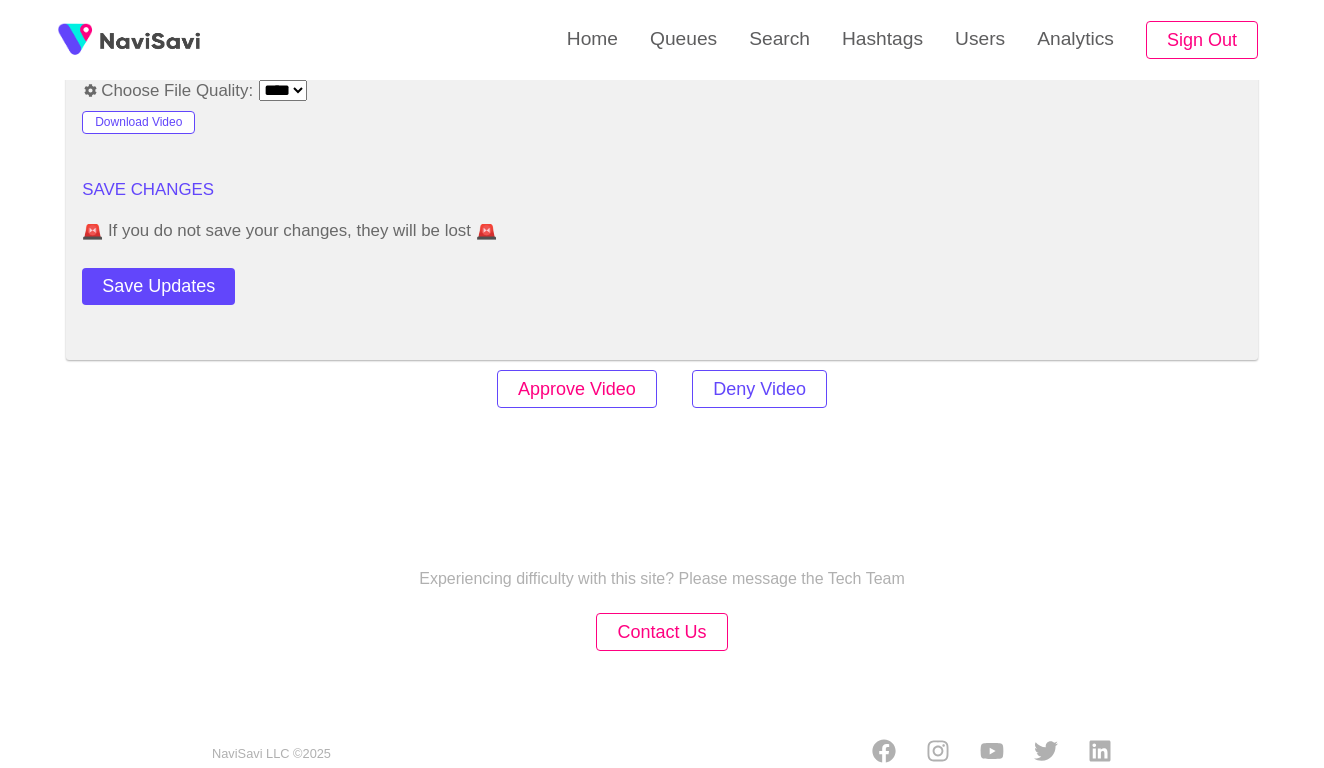 click on "Approve Video" at bounding box center [577, 389] 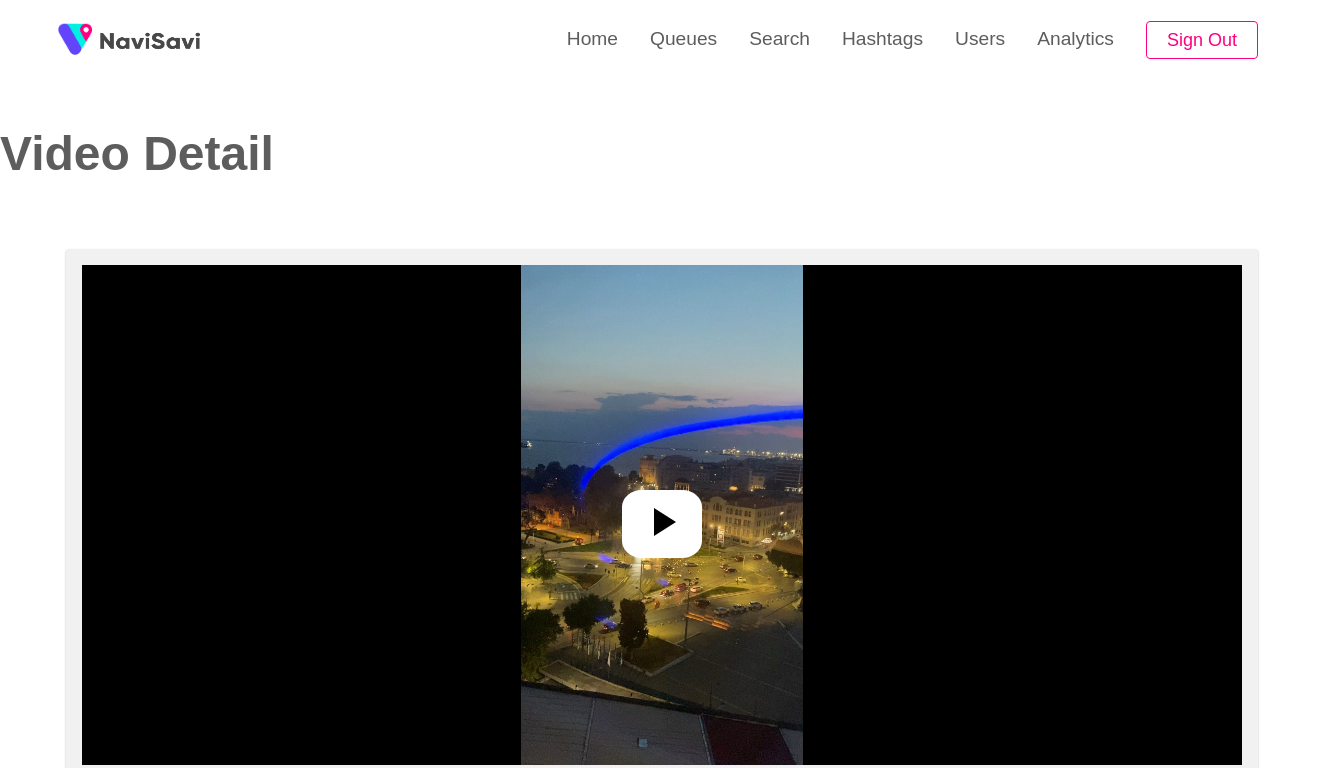 select on "**********" 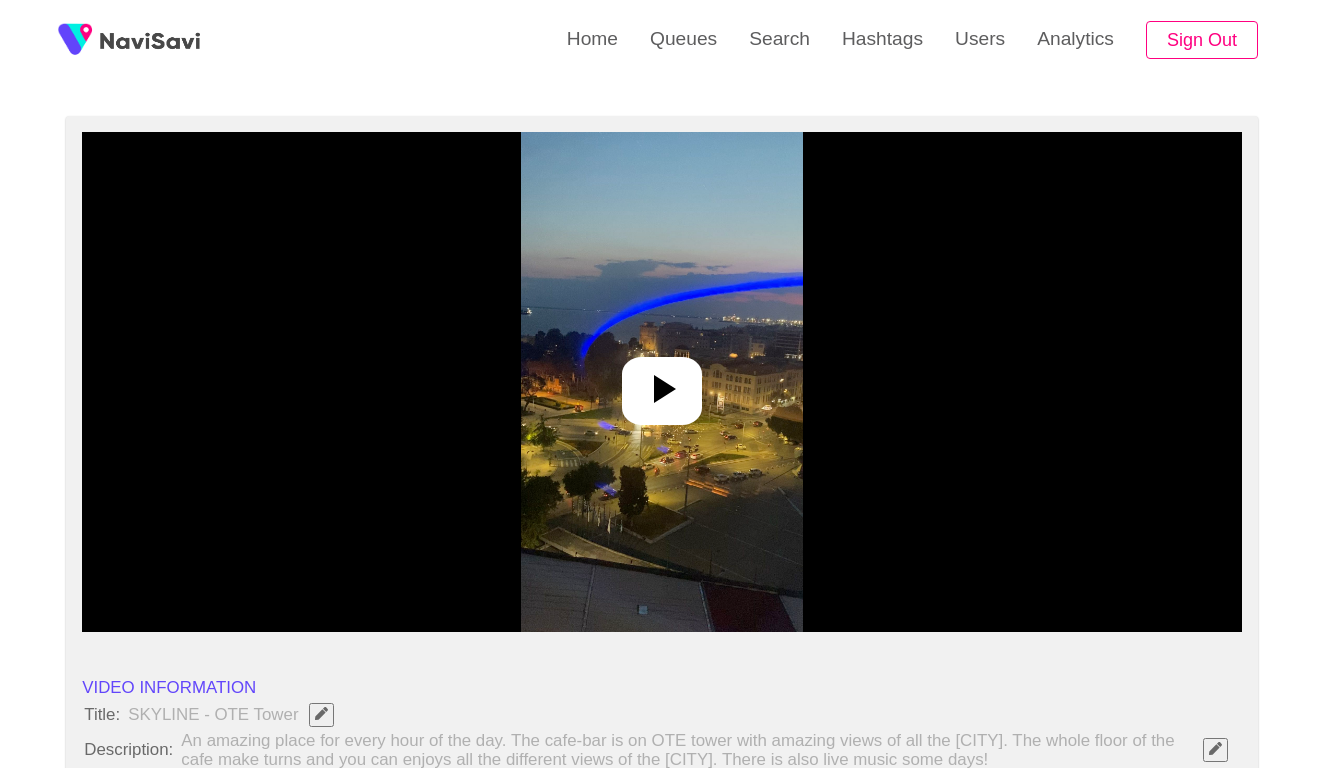 scroll, scrollTop: 205, scrollLeft: 0, axis: vertical 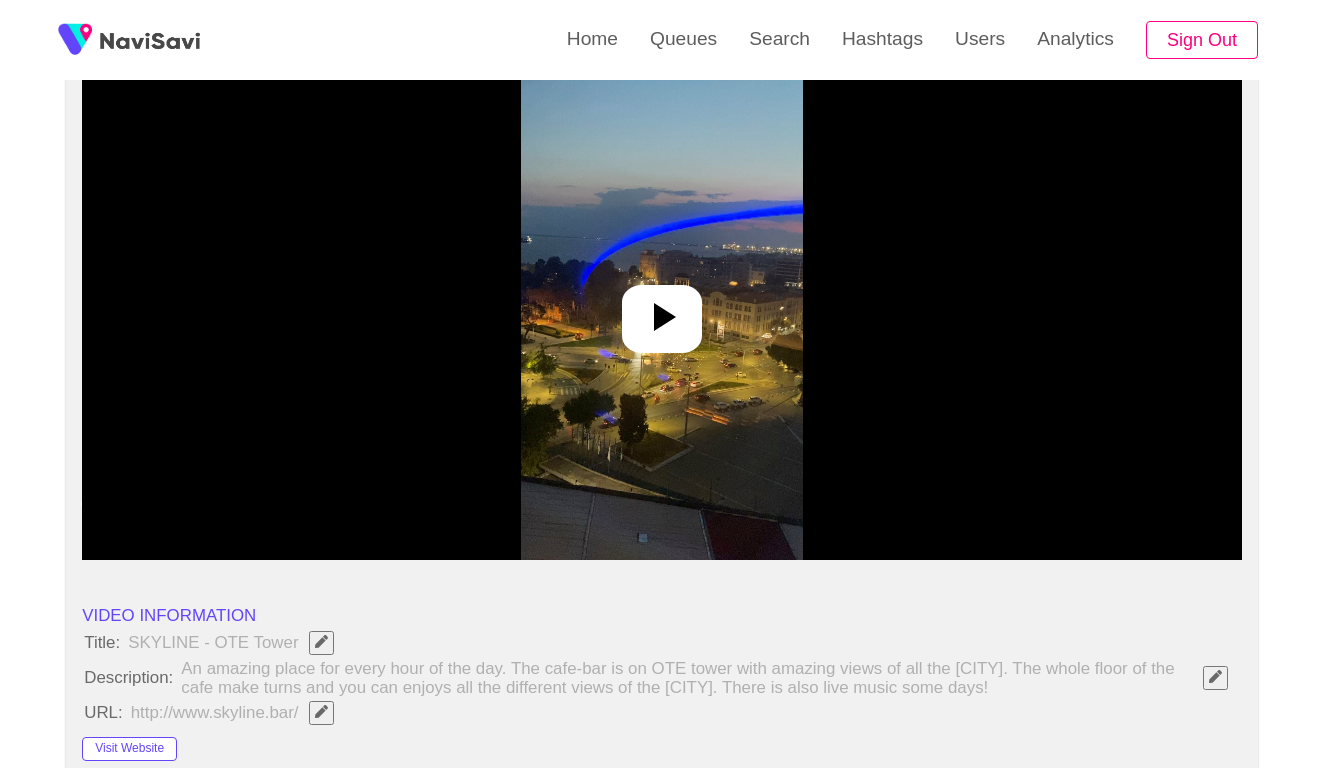 click at bounding box center (661, 310) 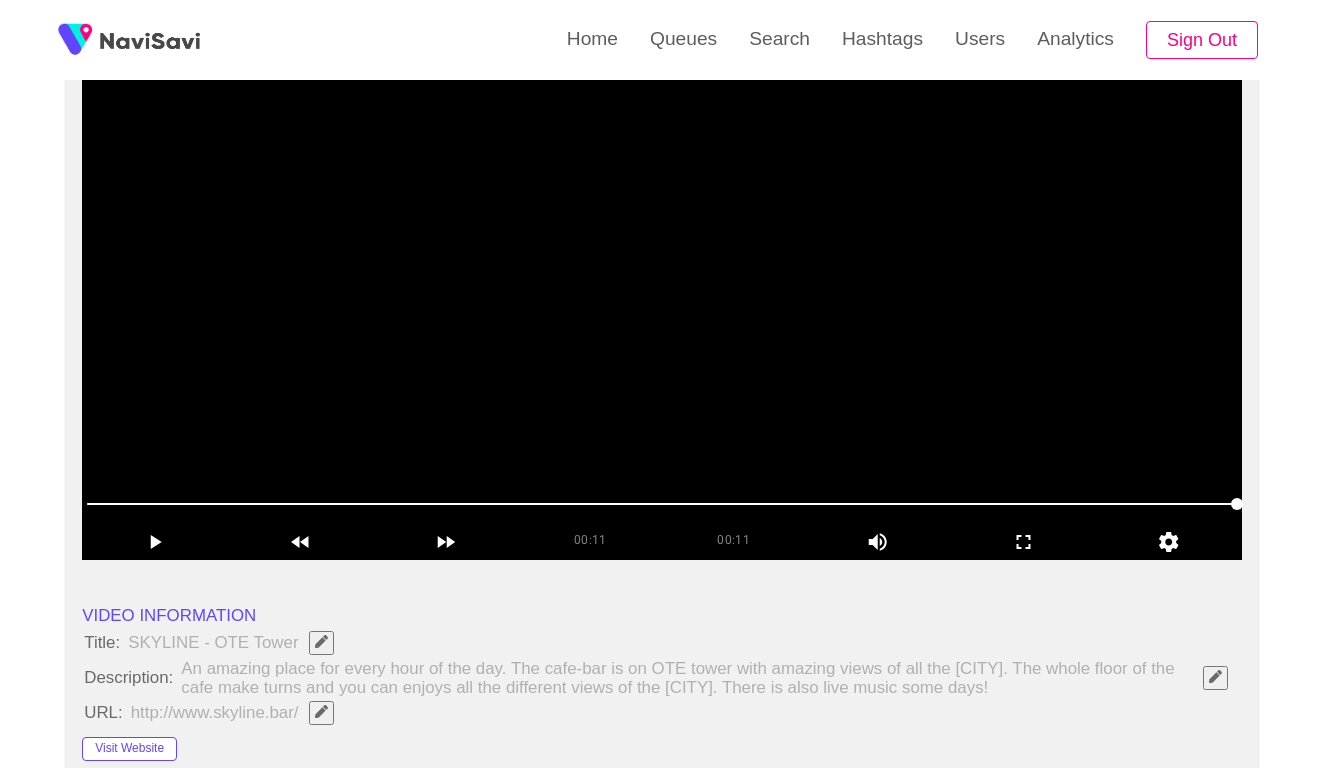 scroll, scrollTop: 216, scrollLeft: 0, axis: vertical 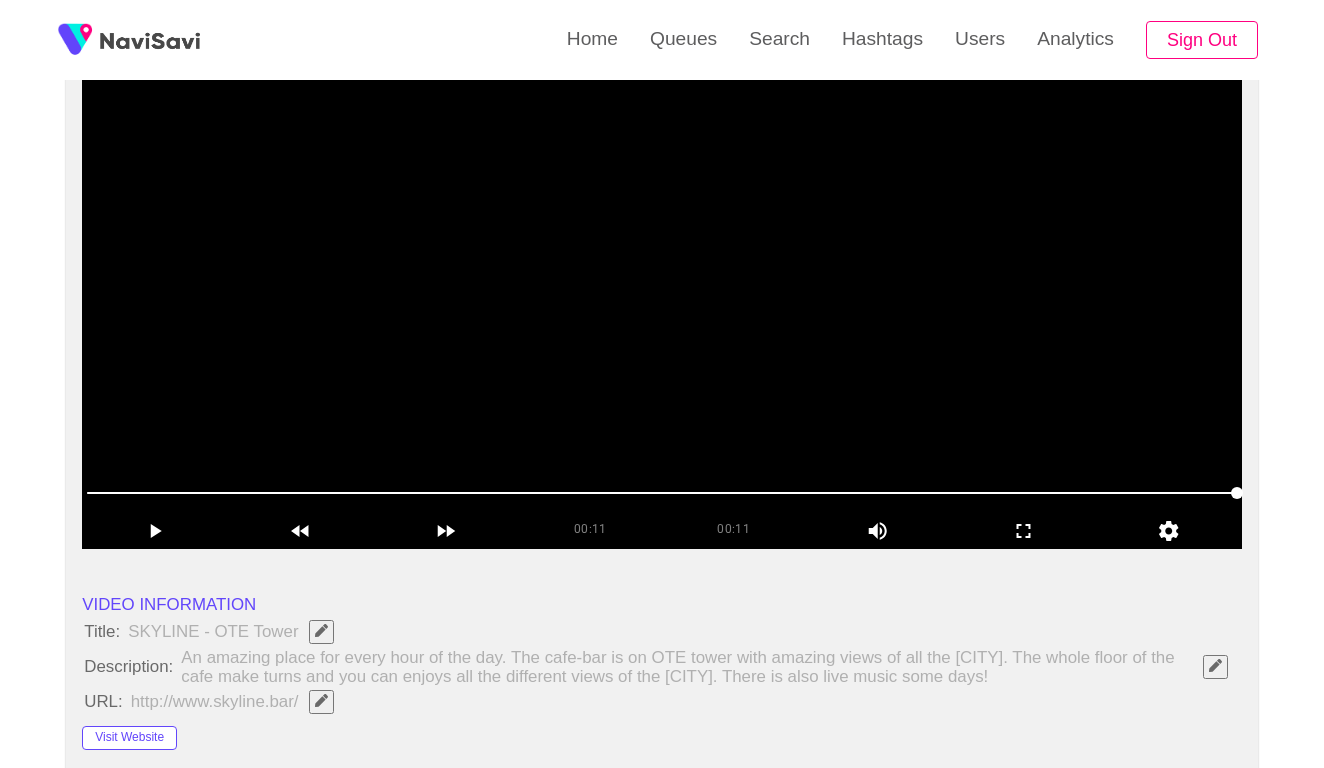 click at bounding box center [662, 299] 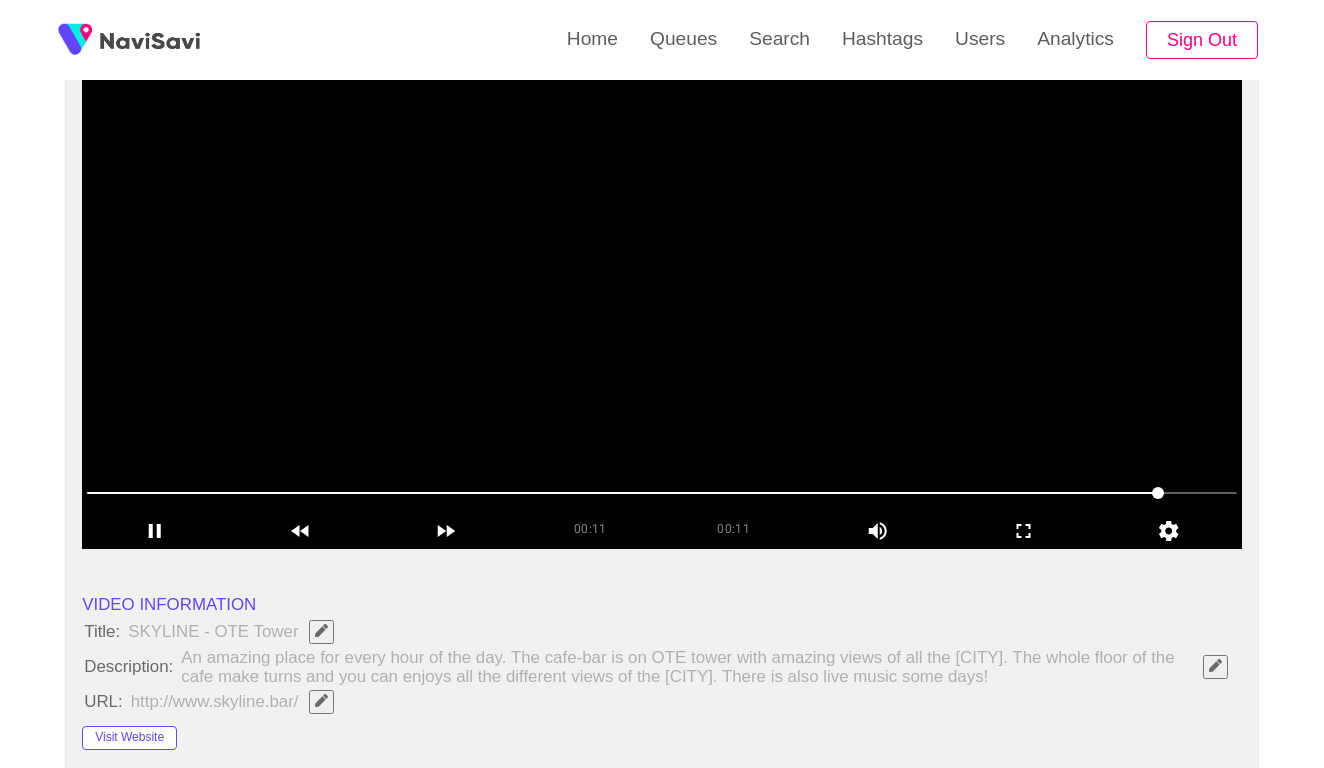 click at bounding box center (662, 299) 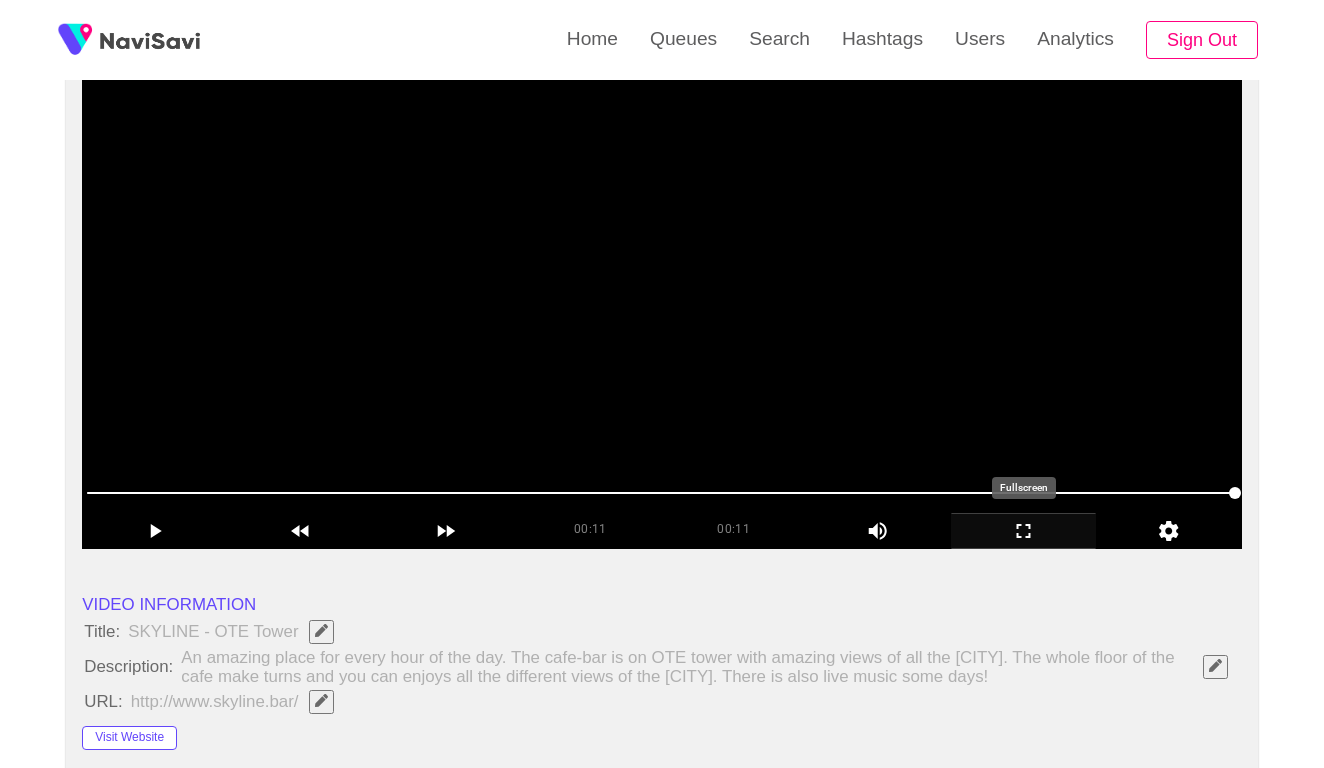 click 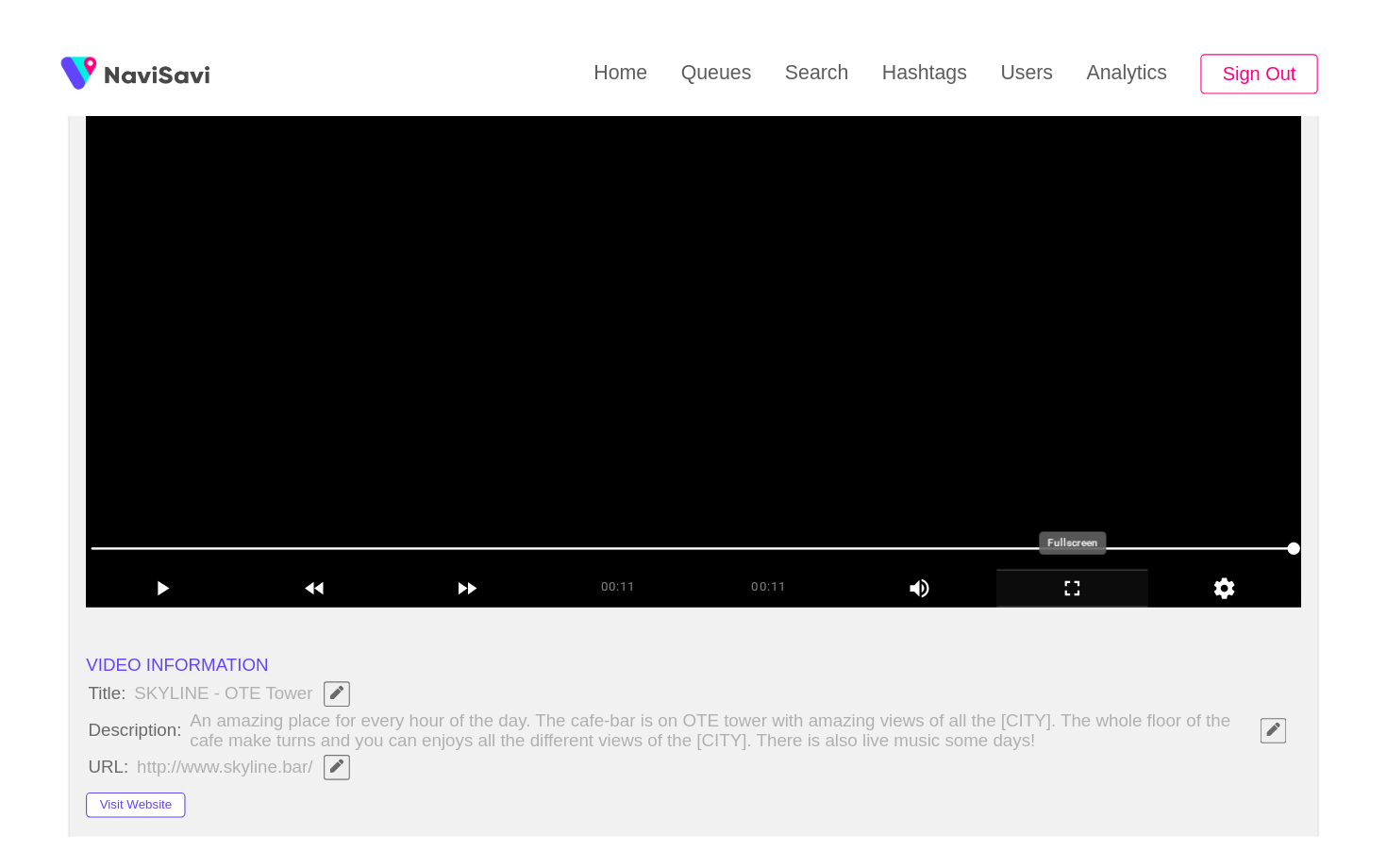 scroll, scrollTop: 0, scrollLeft: 0, axis: both 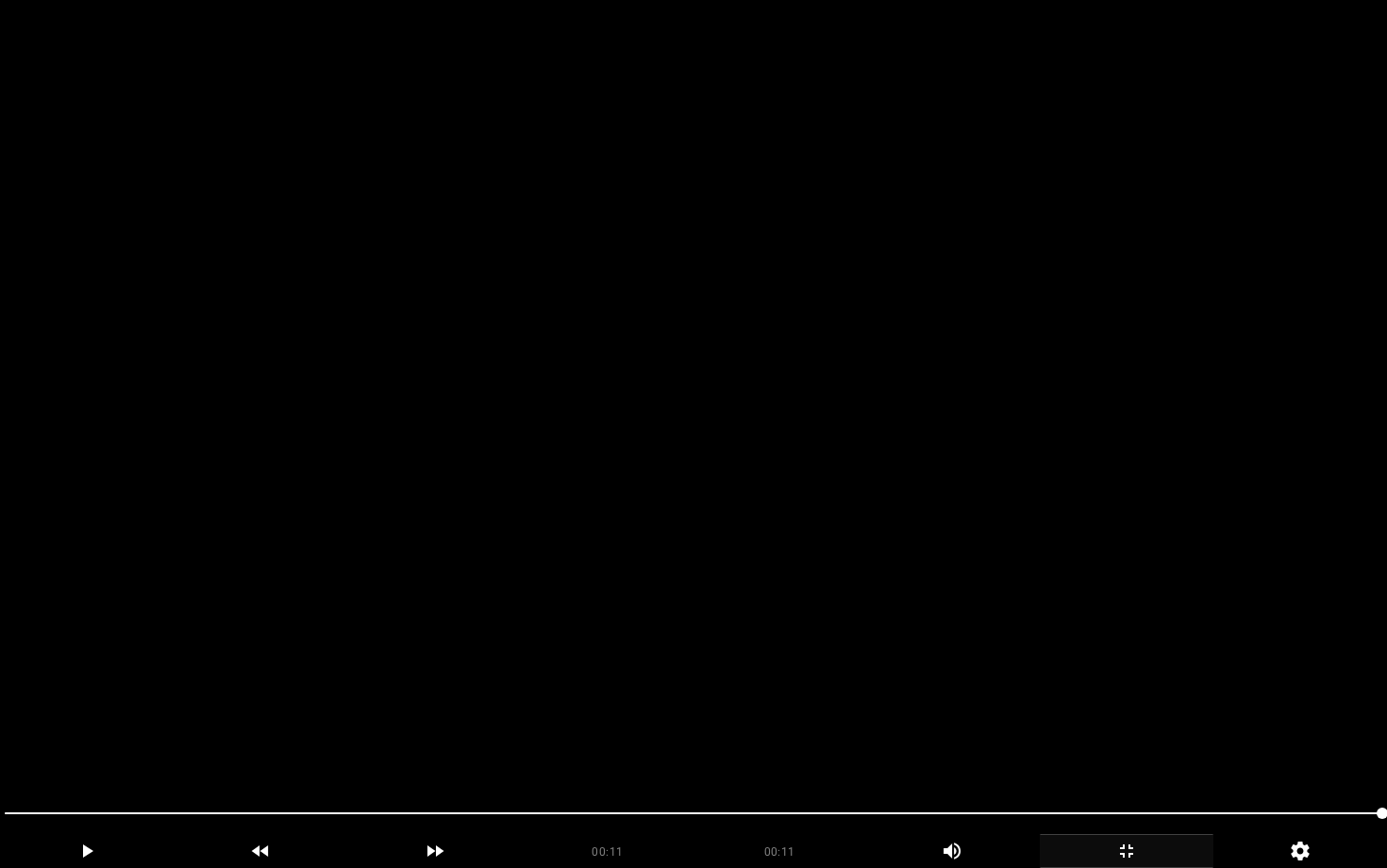 click at bounding box center (694, 434) 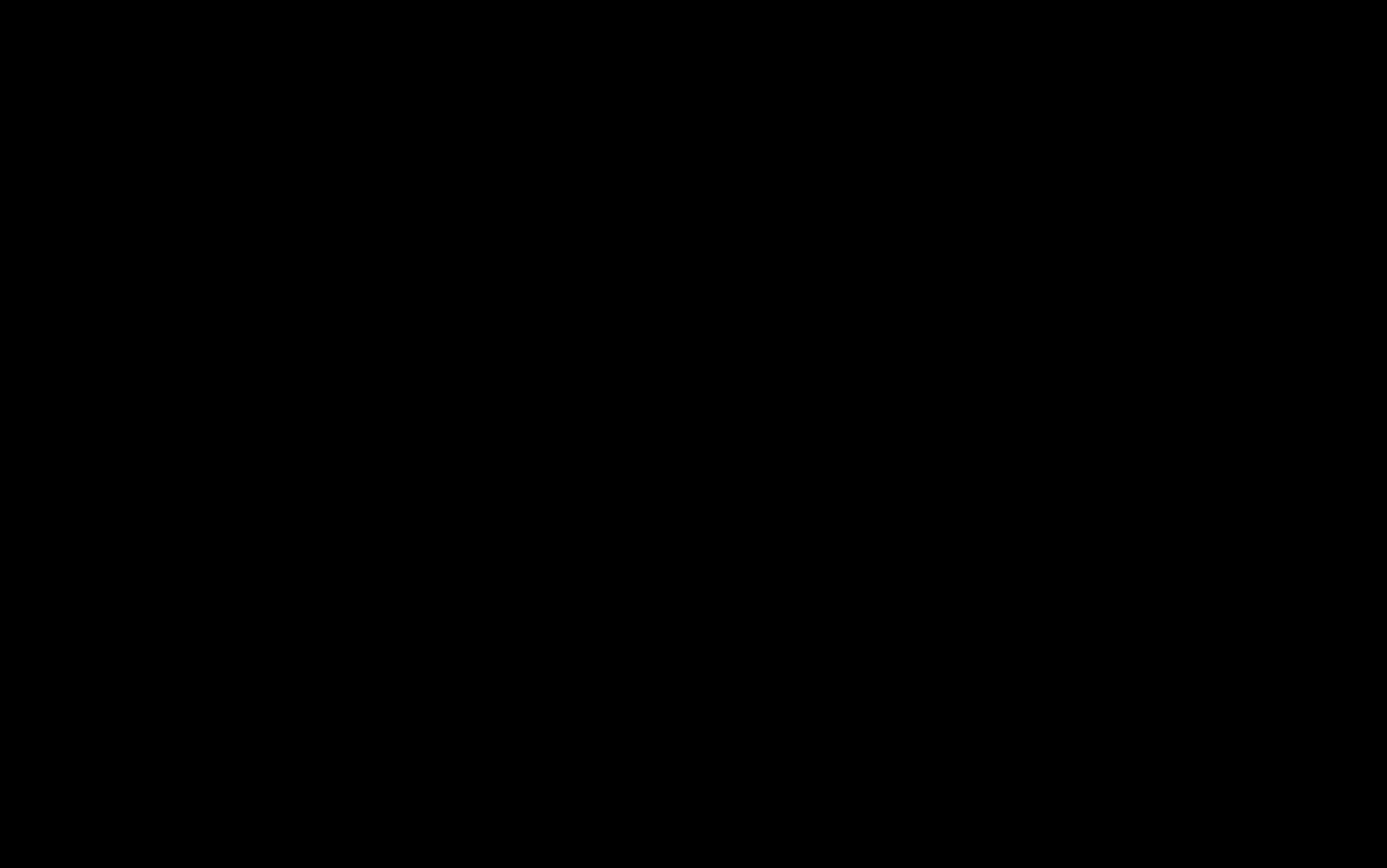 click 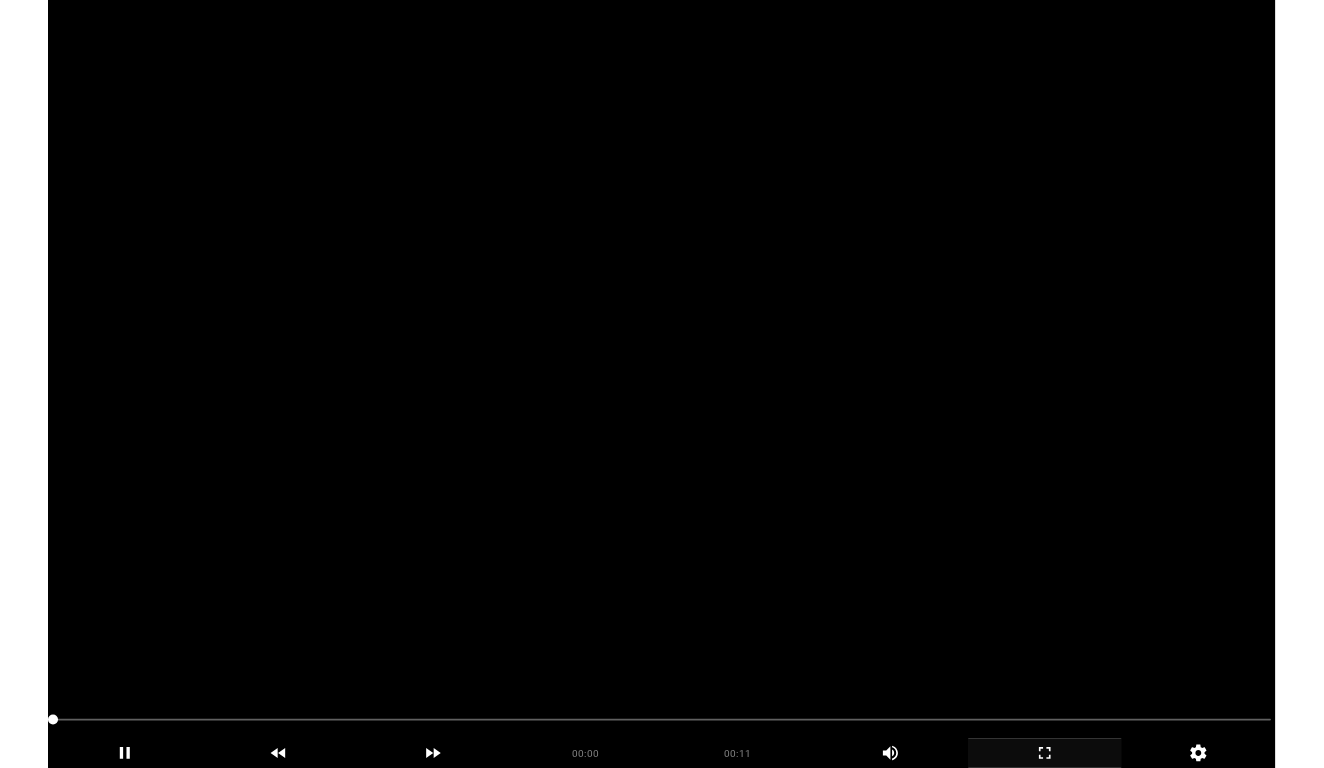scroll, scrollTop: 216, scrollLeft: 0, axis: vertical 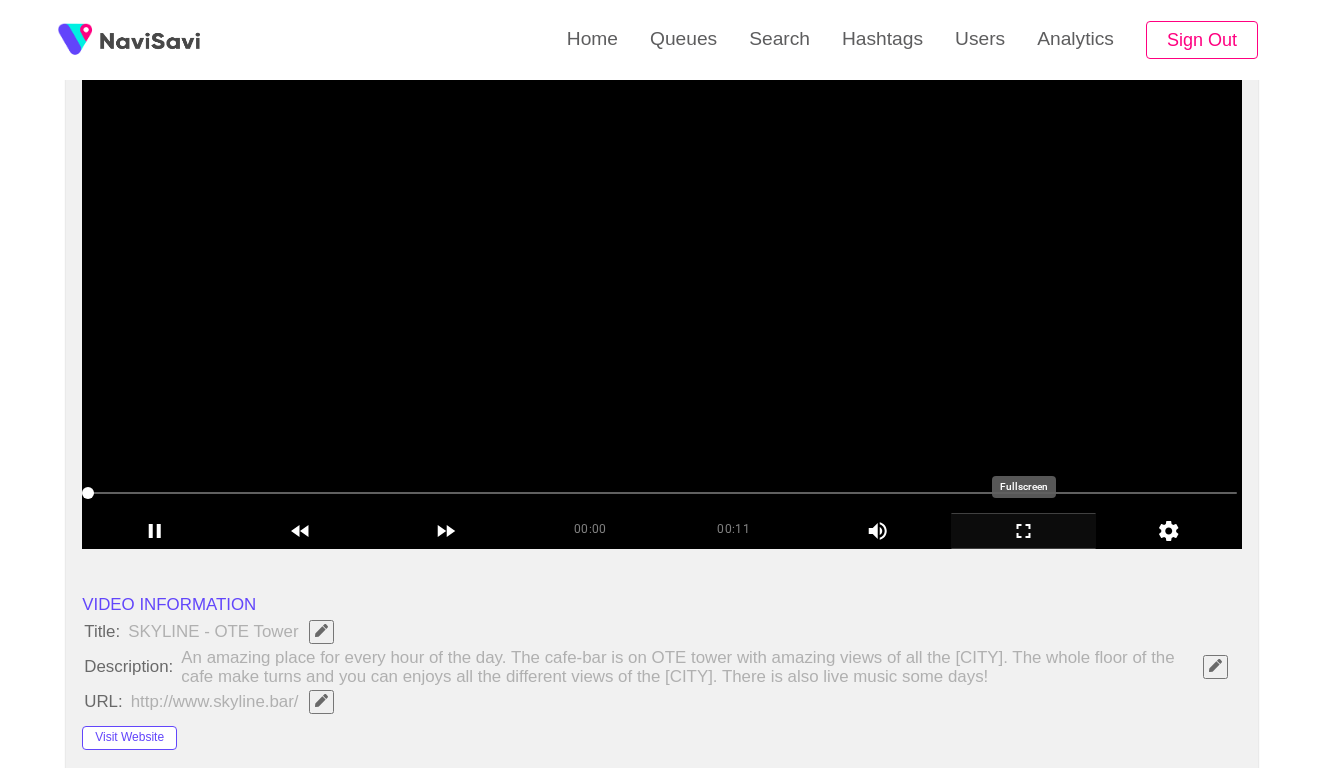 click at bounding box center [662, 299] 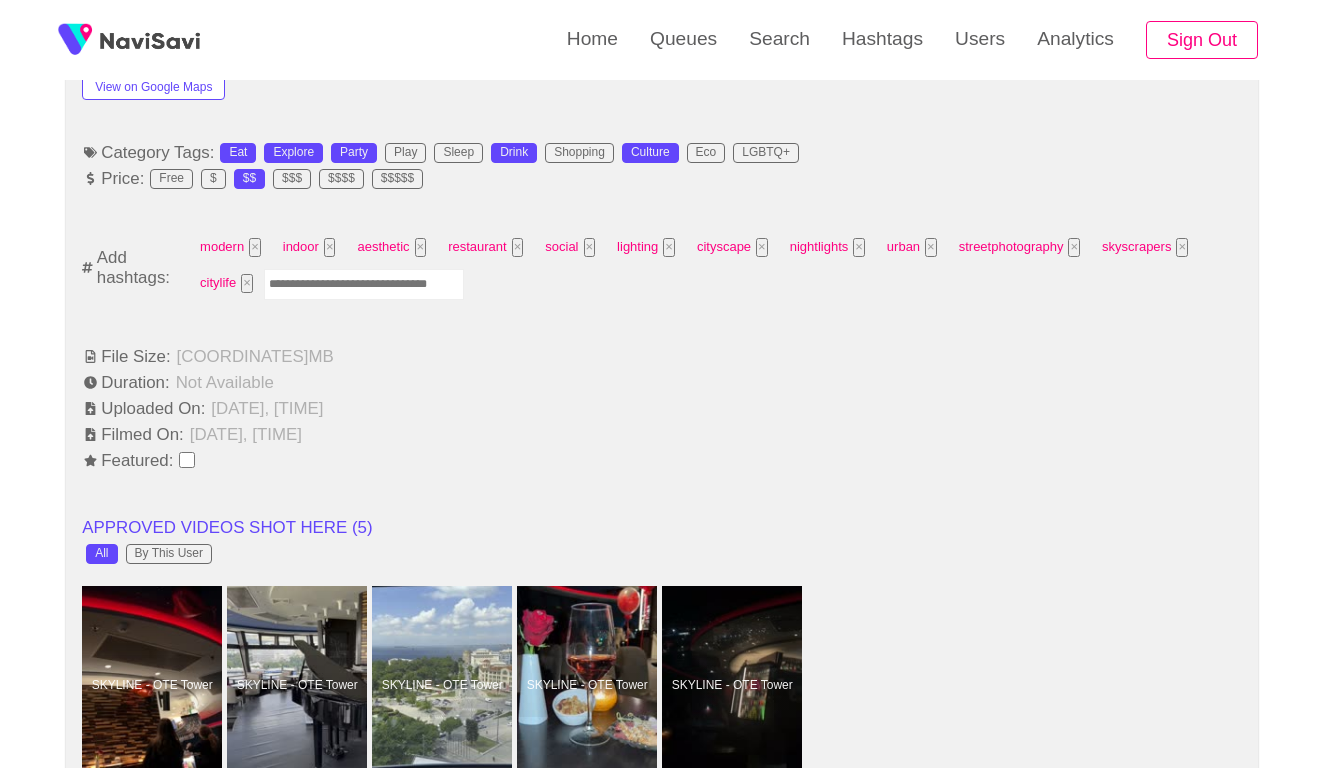 scroll, scrollTop: 1169, scrollLeft: 0, axis: vertical 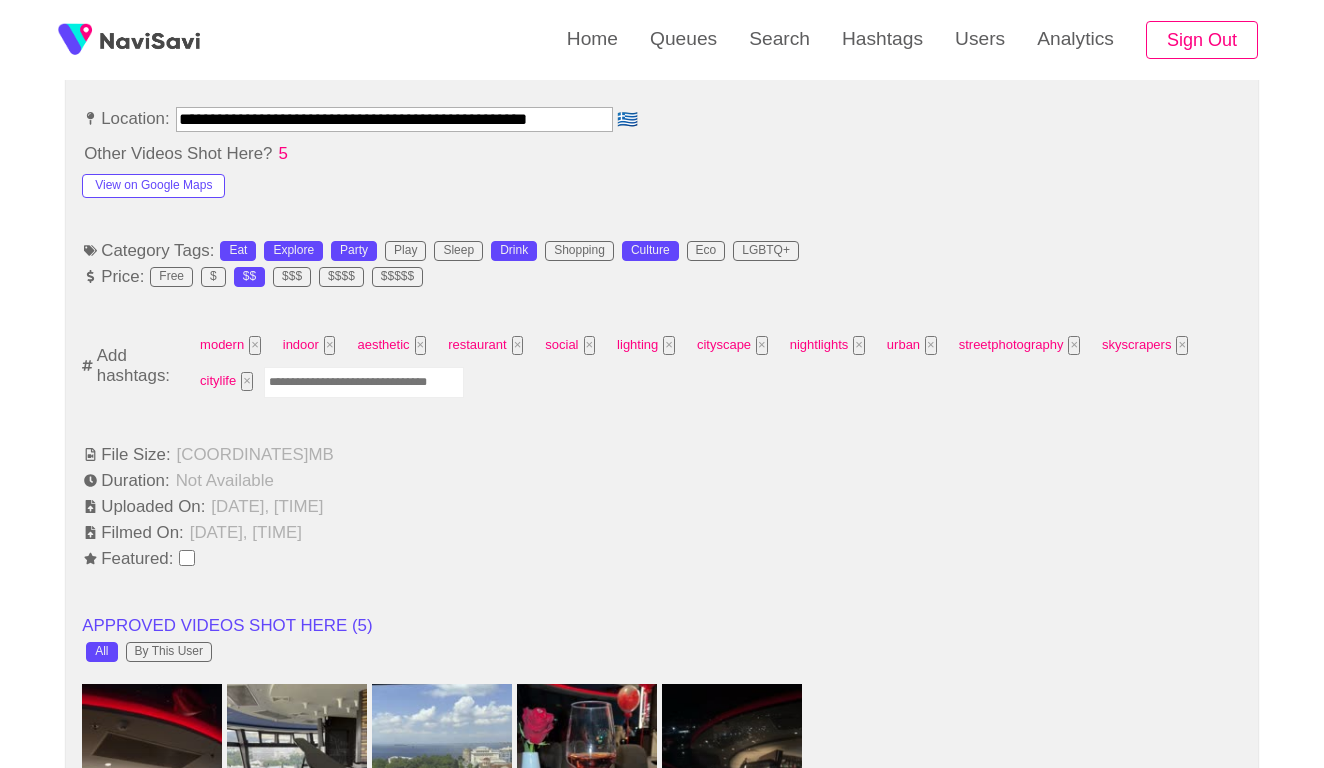 click at bounding box center (364, 382) 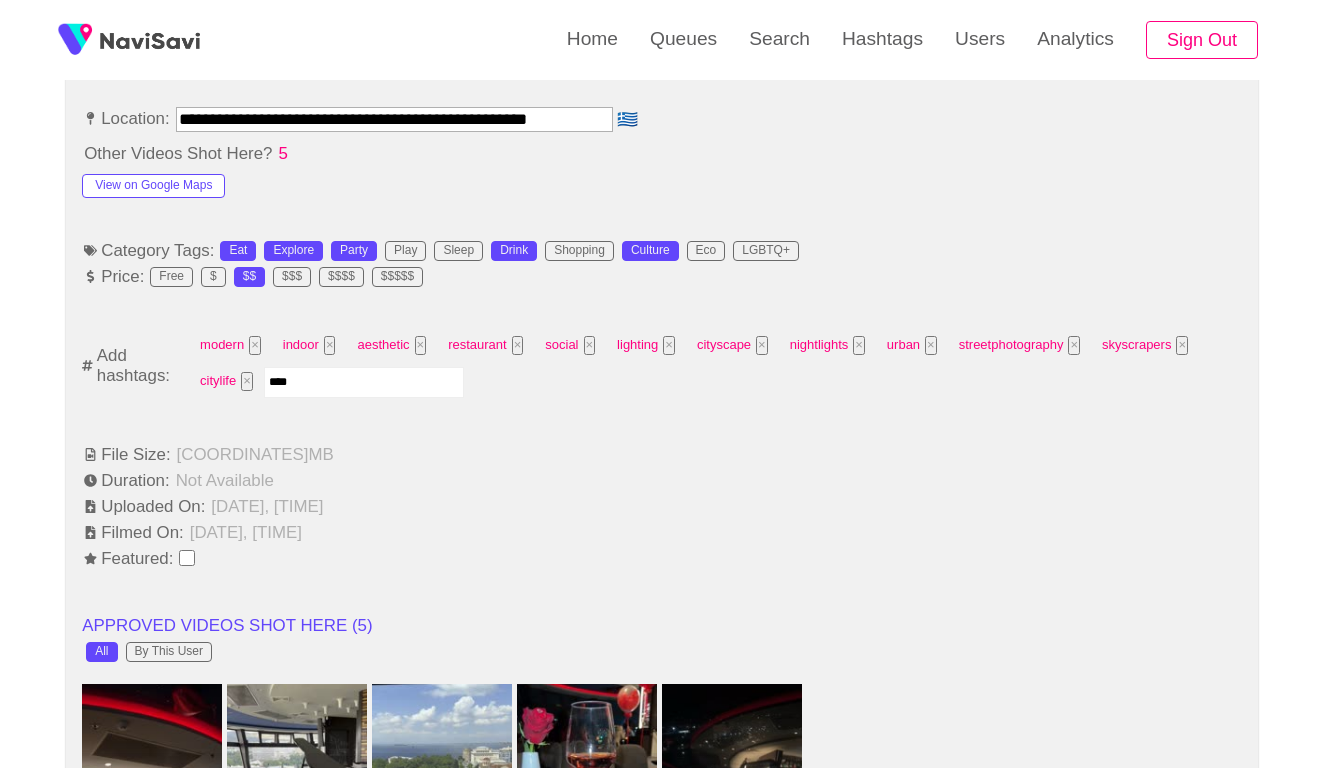 type on "*****" 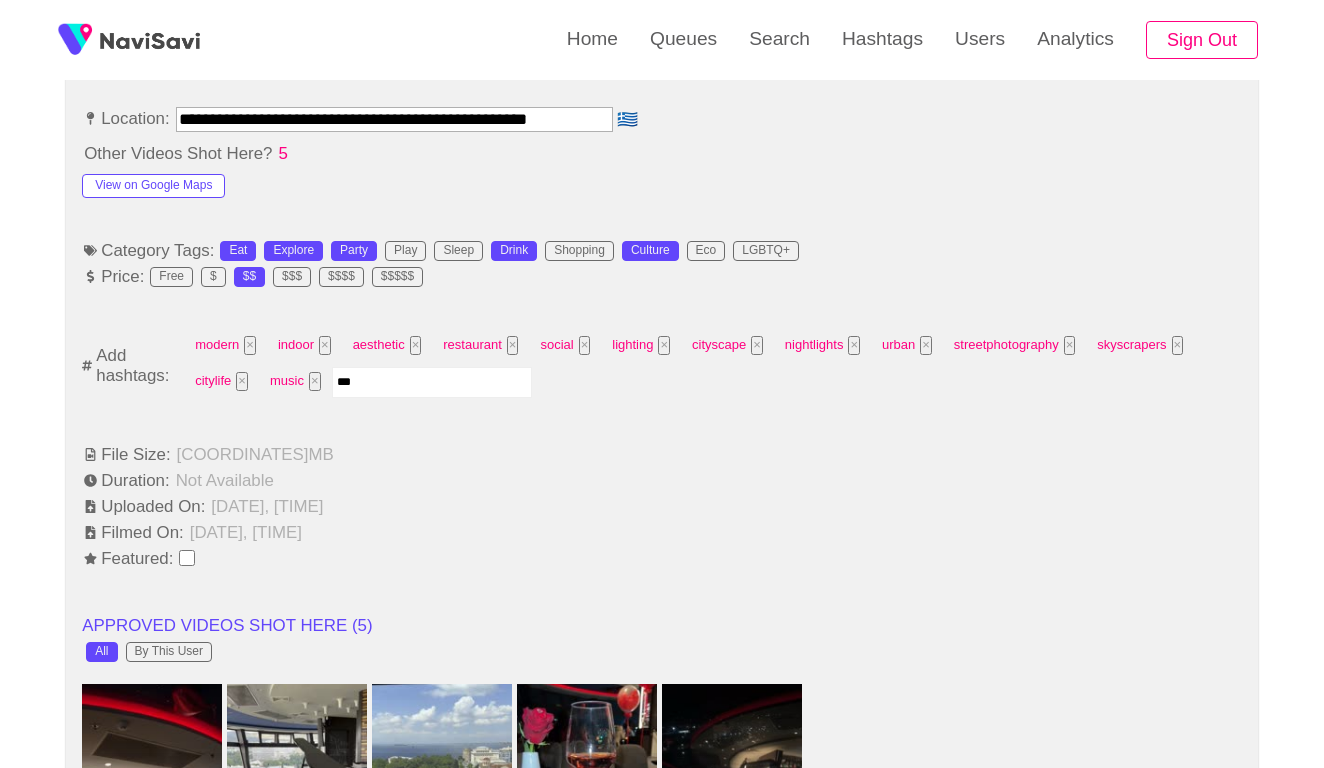 type on "****" 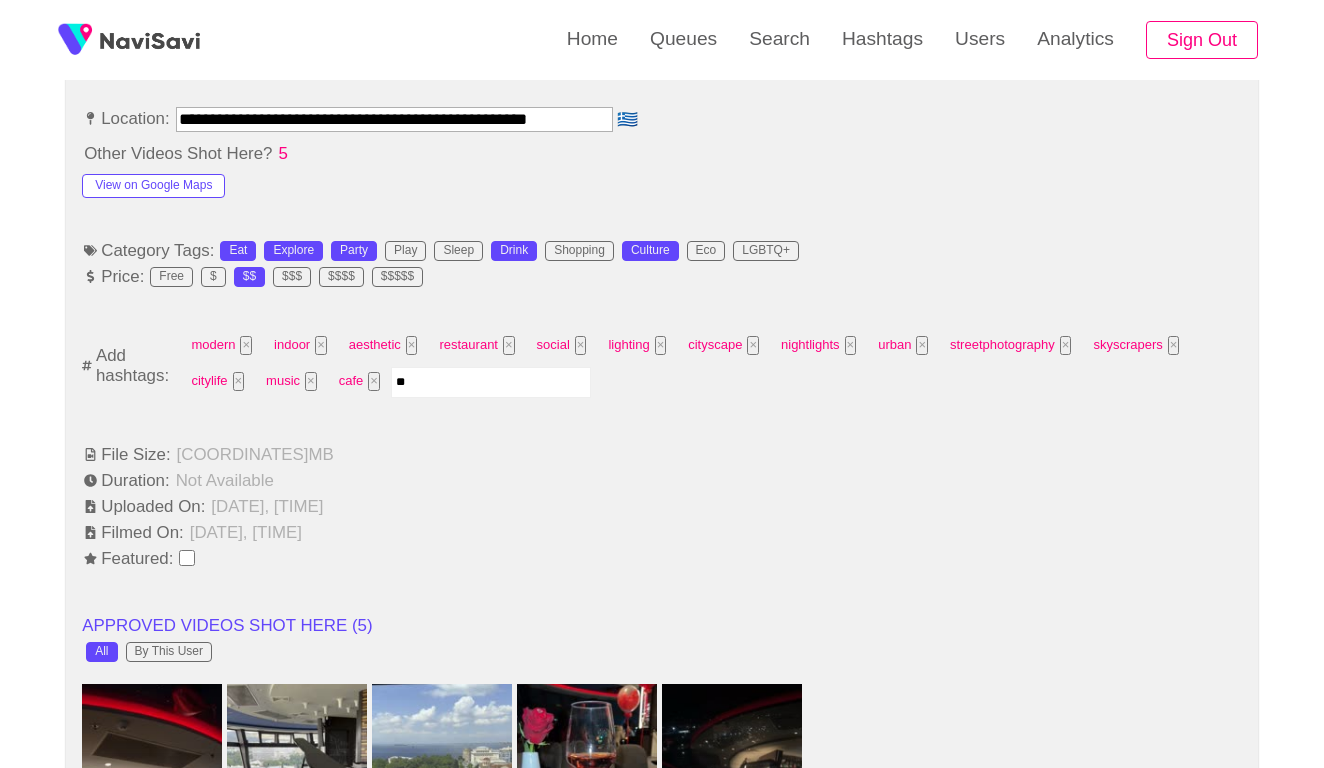type on "***" 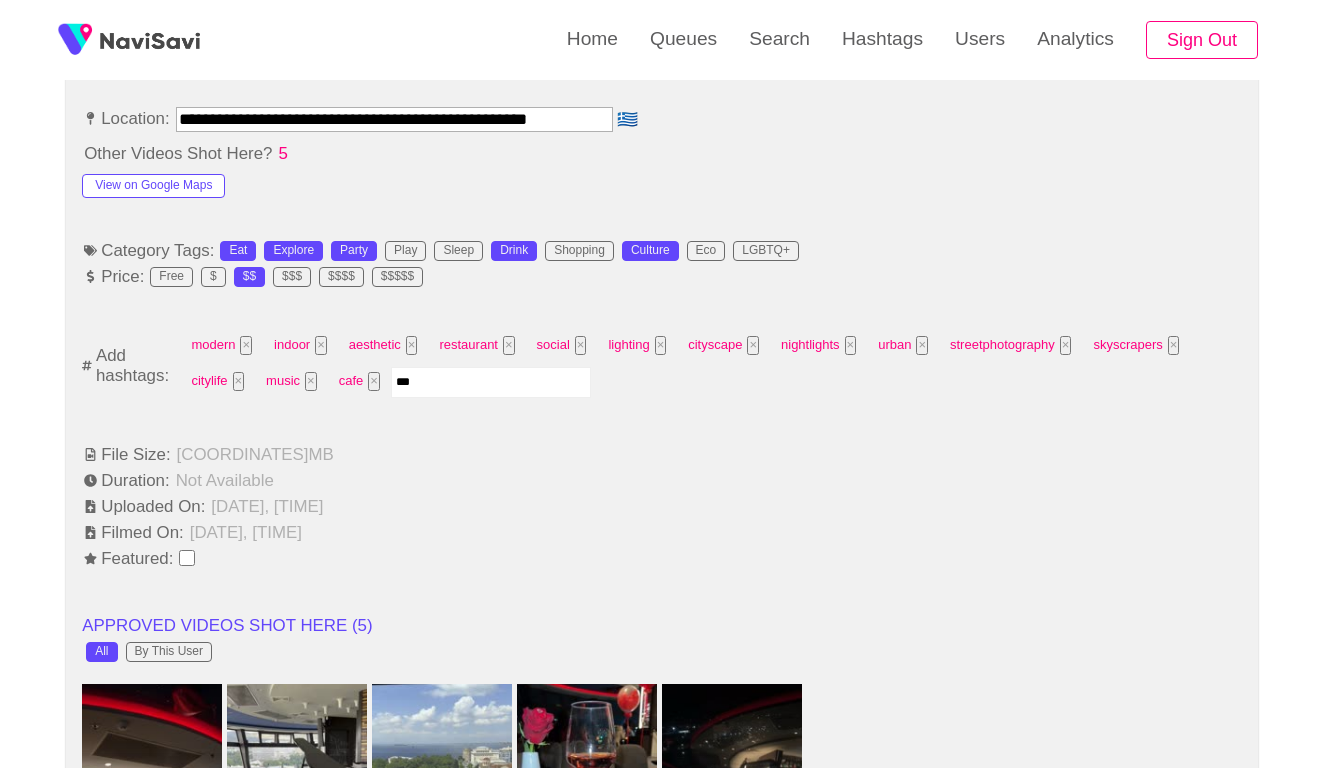 type 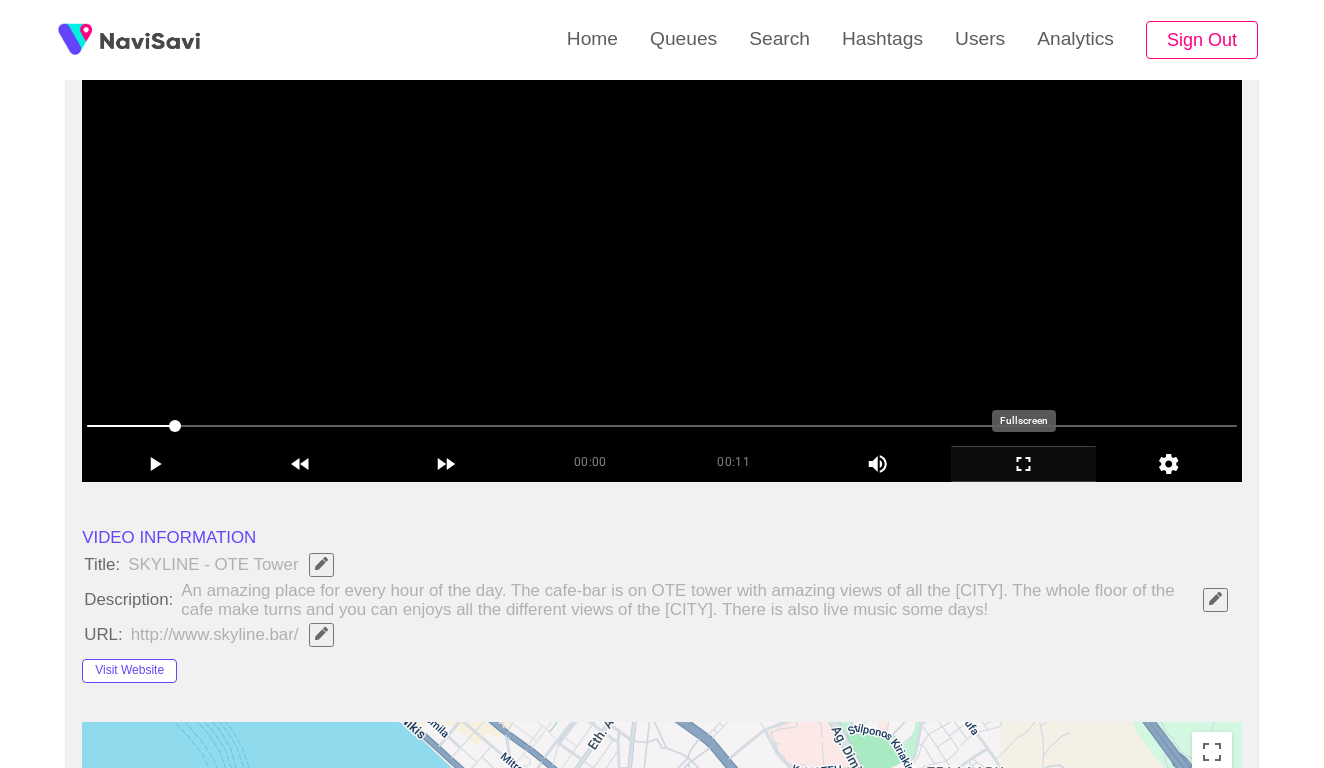 scroll, scrollTop: 254, scrollLeft: 0, axis: vertical 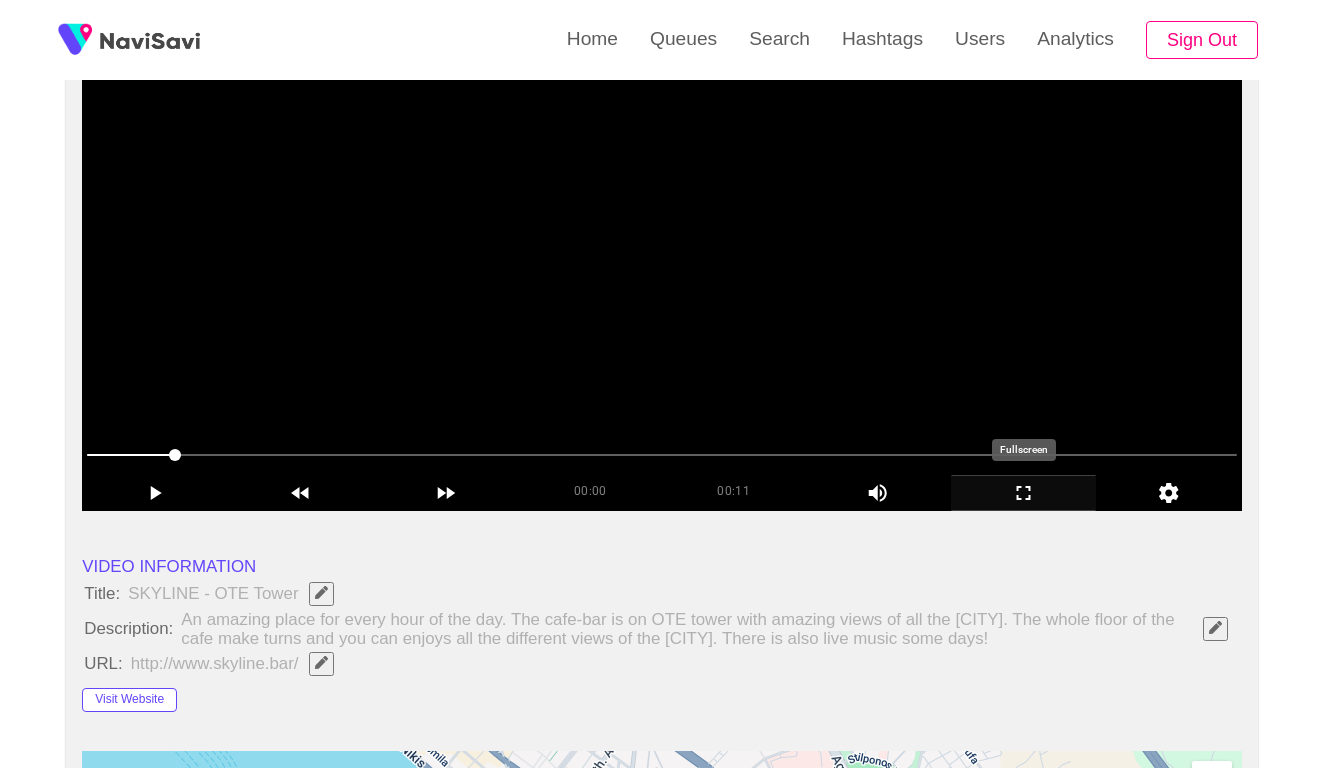 click at bounding box center (662, 261) 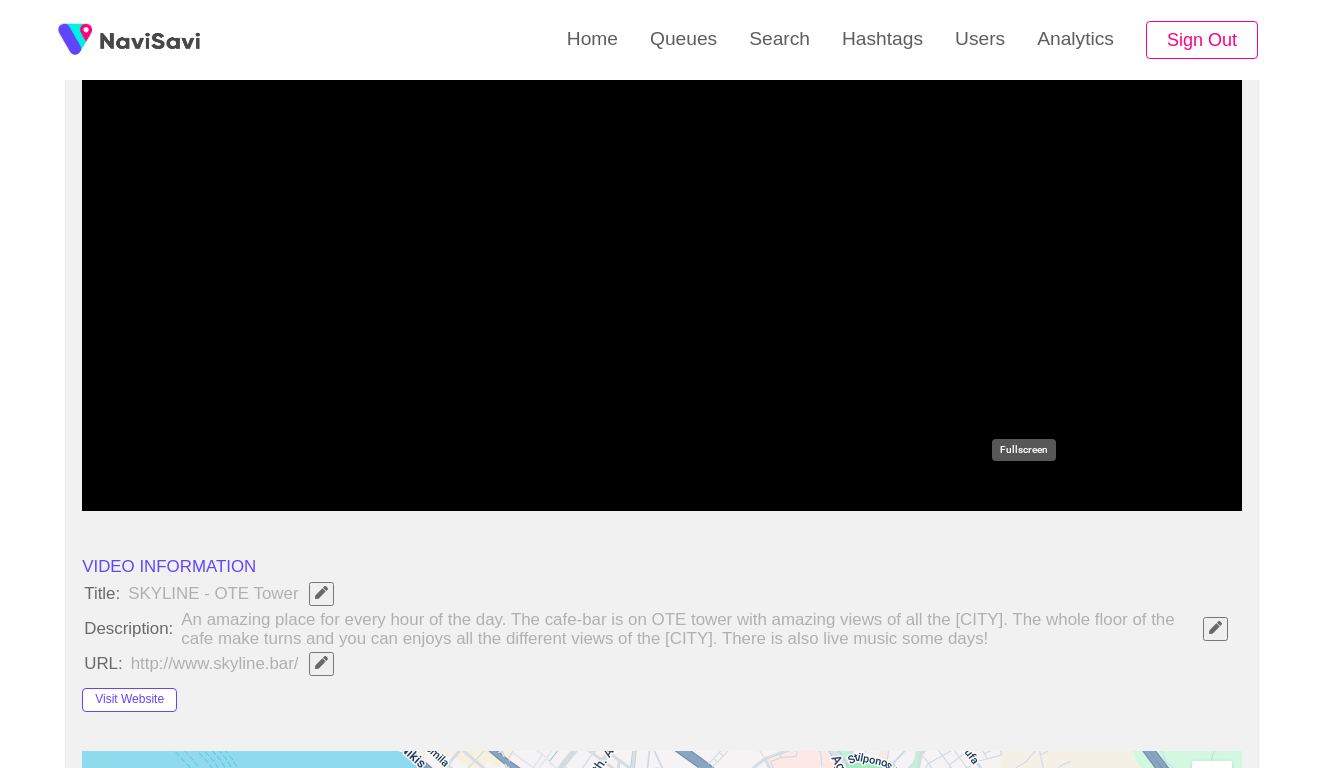 click 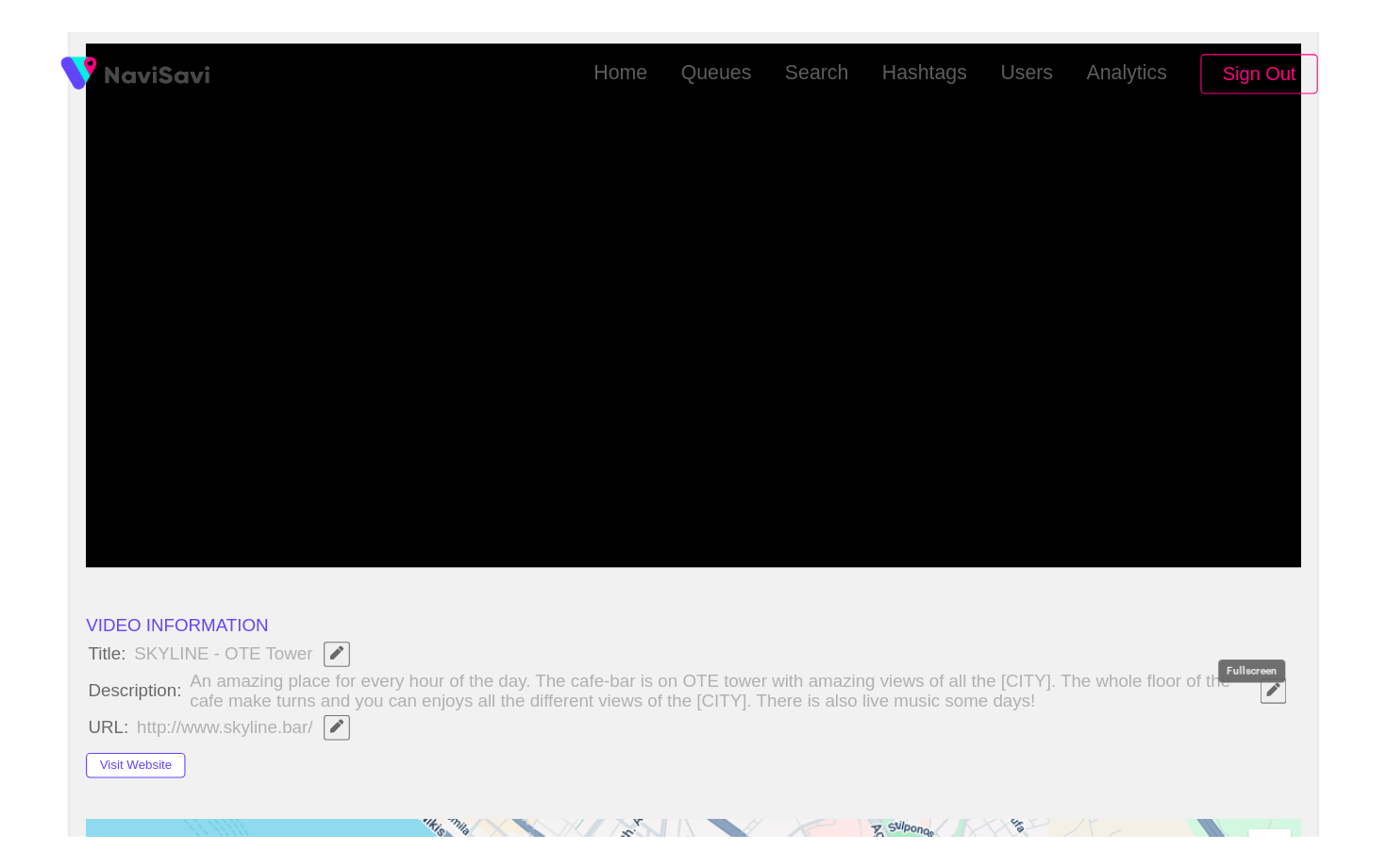 scroll, scrollTop: 0, scrollLeft: 0, axis: both 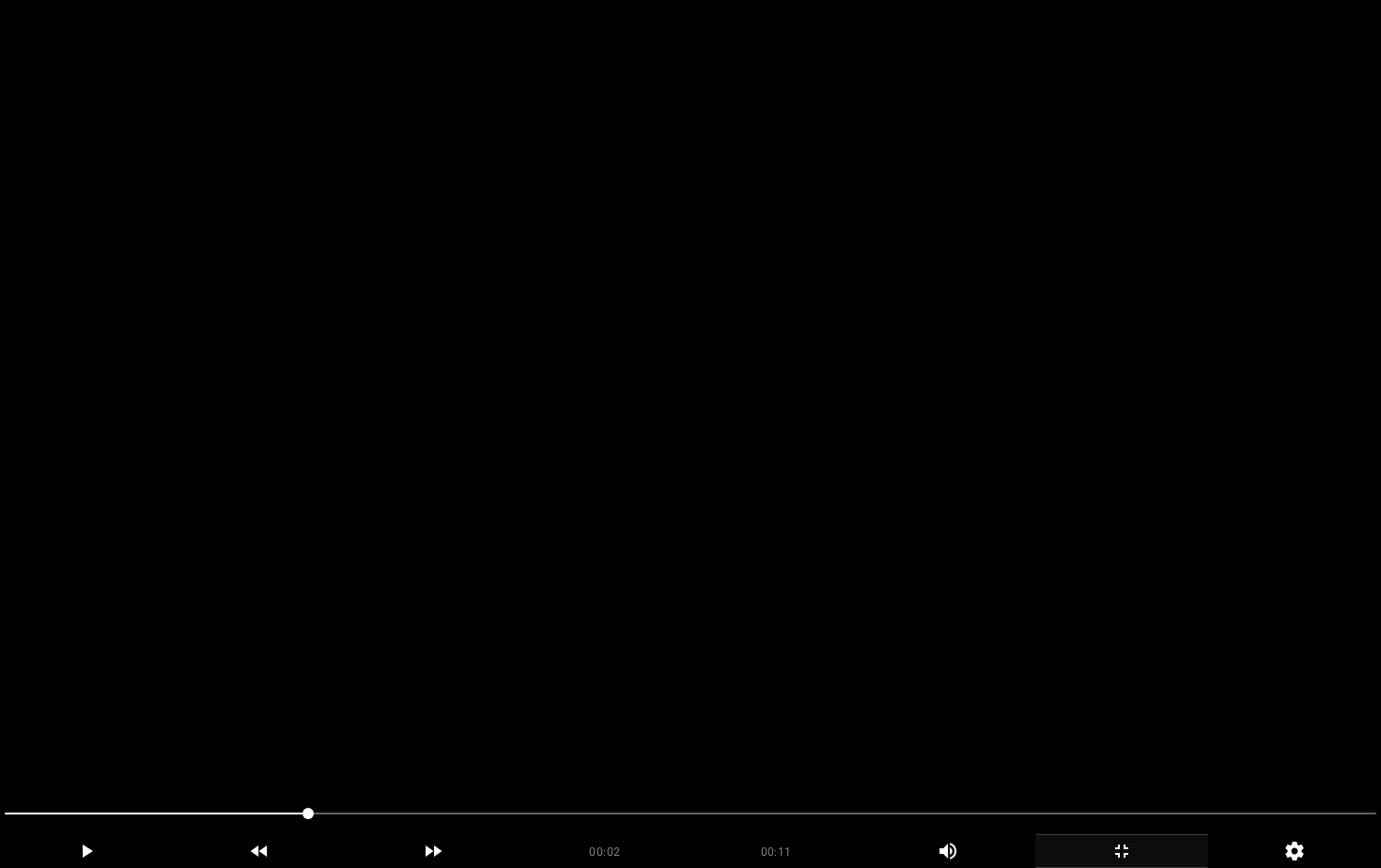 click at bounding box center (690, 434) 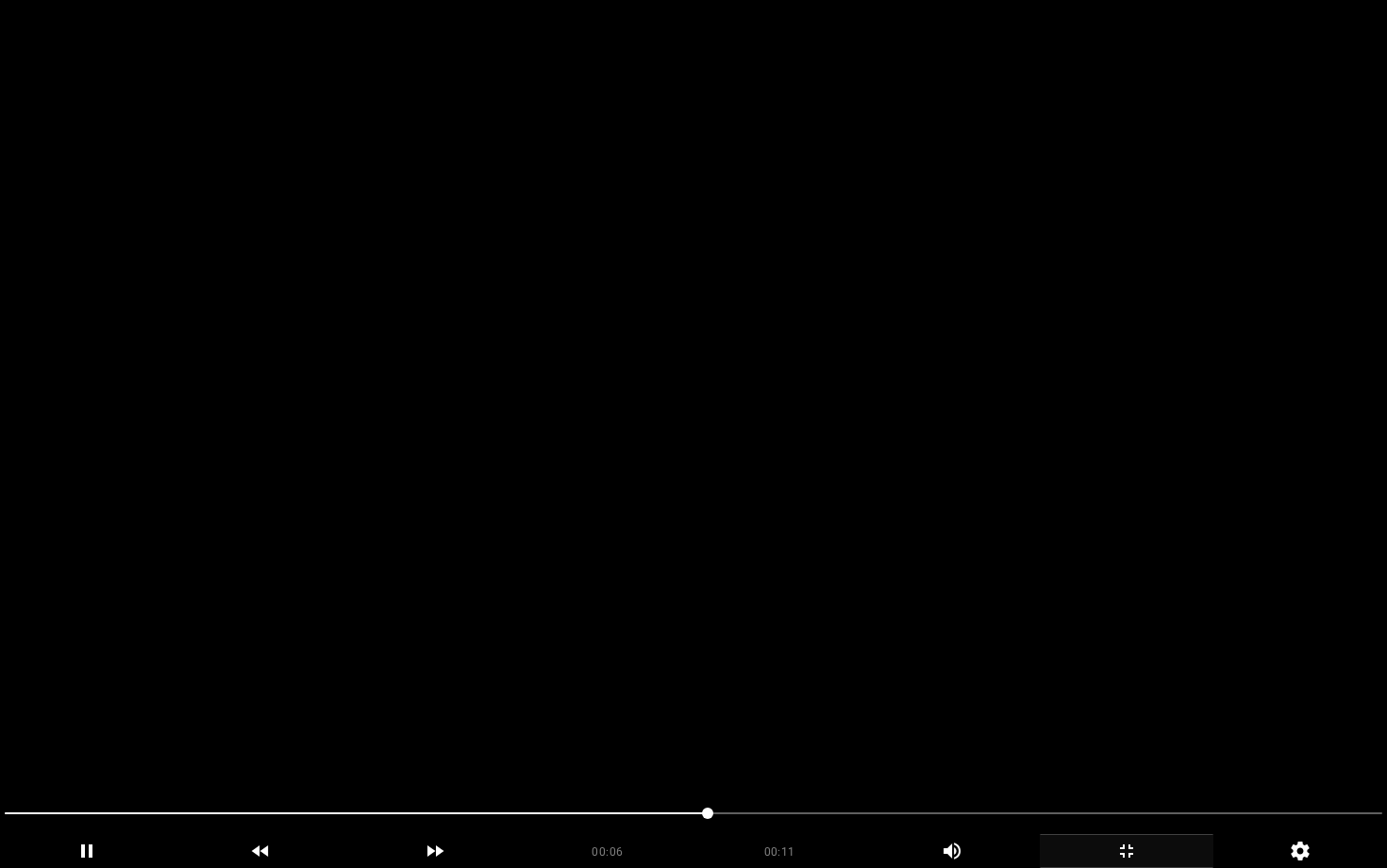 click at bounding box center [694, 434] 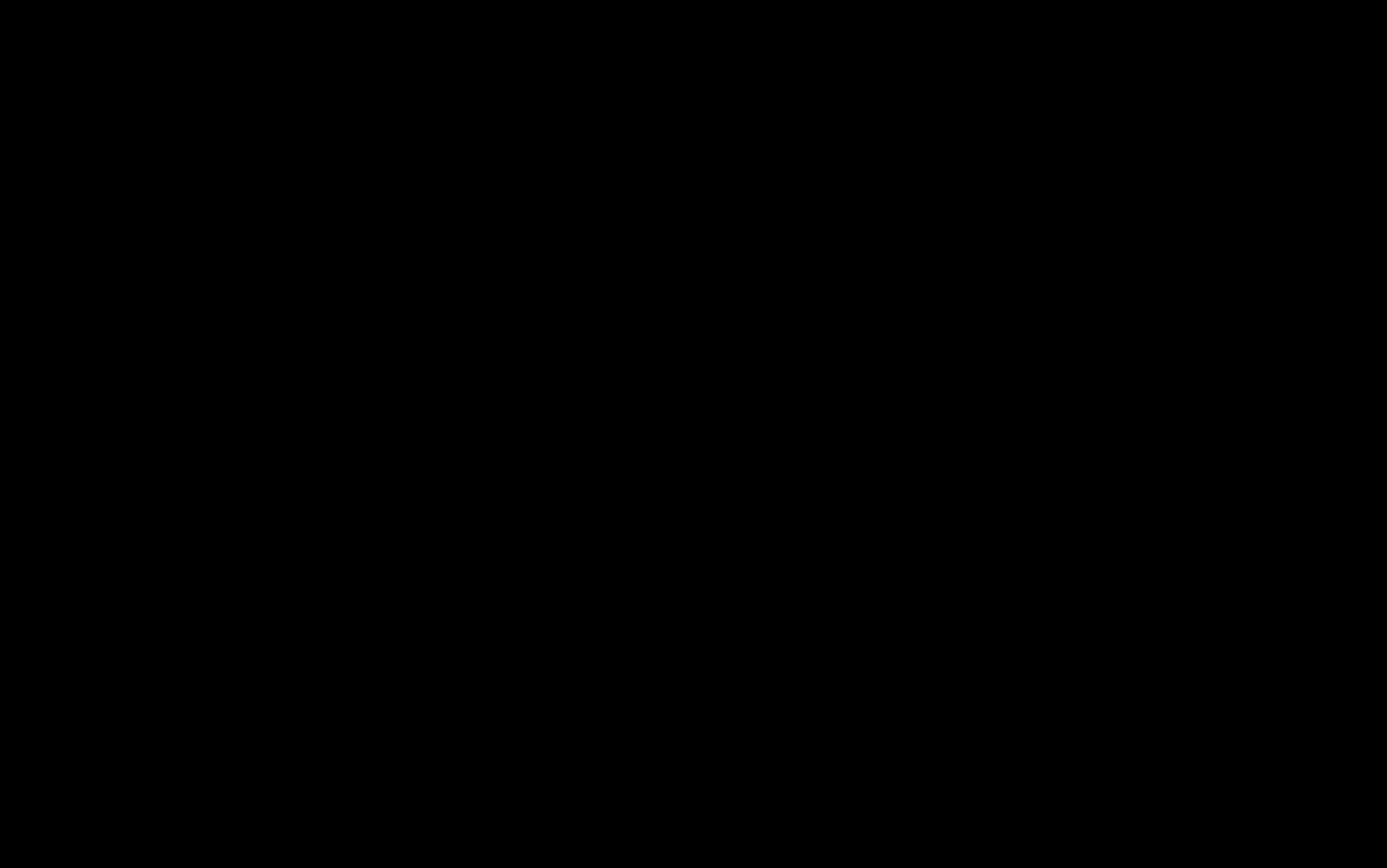 click 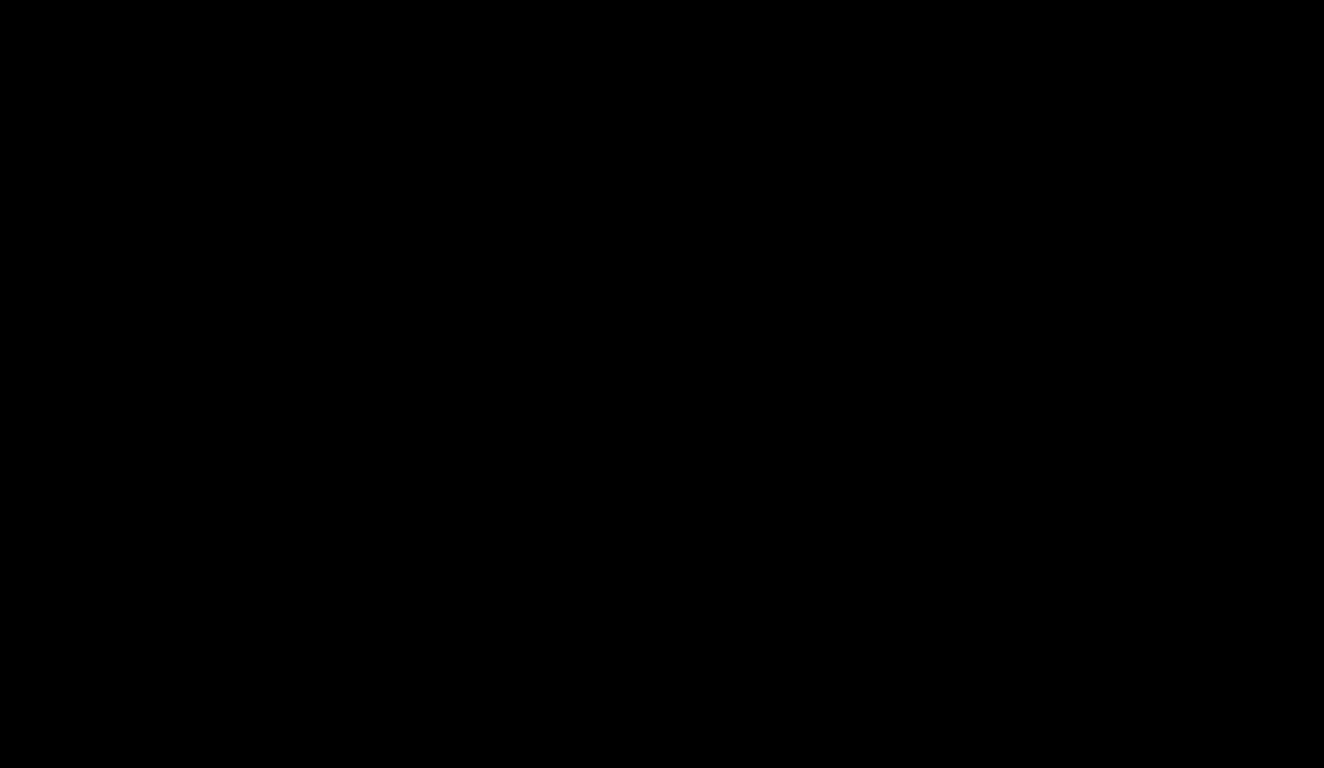 scroll, scrollTop: 2767, scrollLeft: 0, axis: vertical 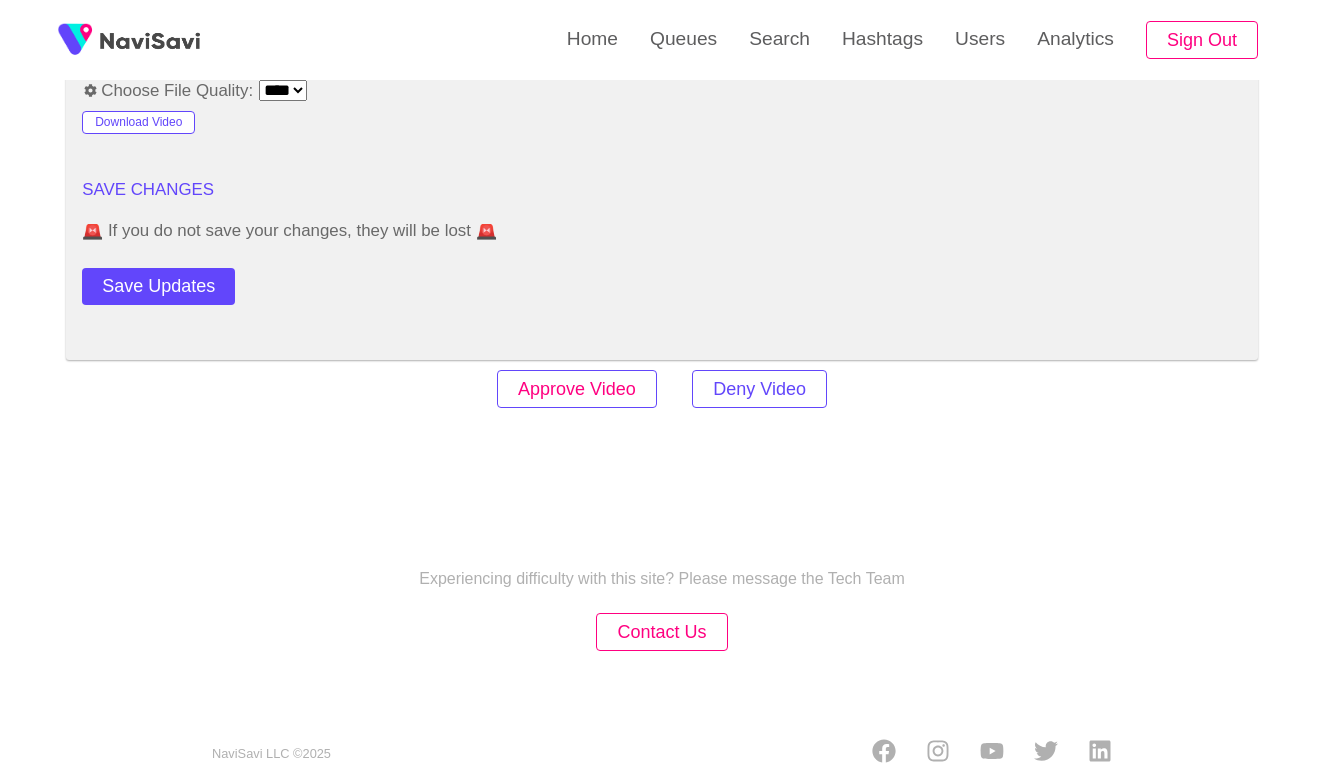 click on "Approve Video" at bounding box center [577, 389] 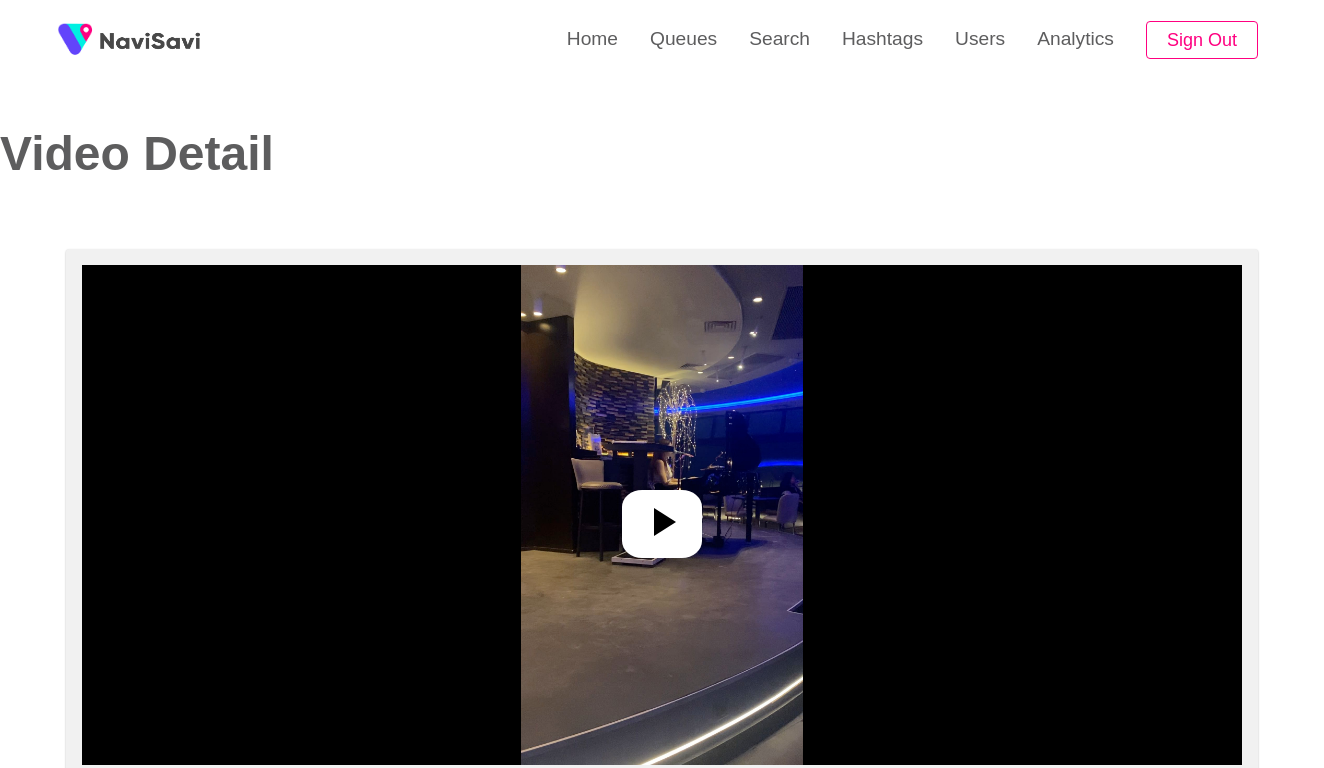 select on "**********" 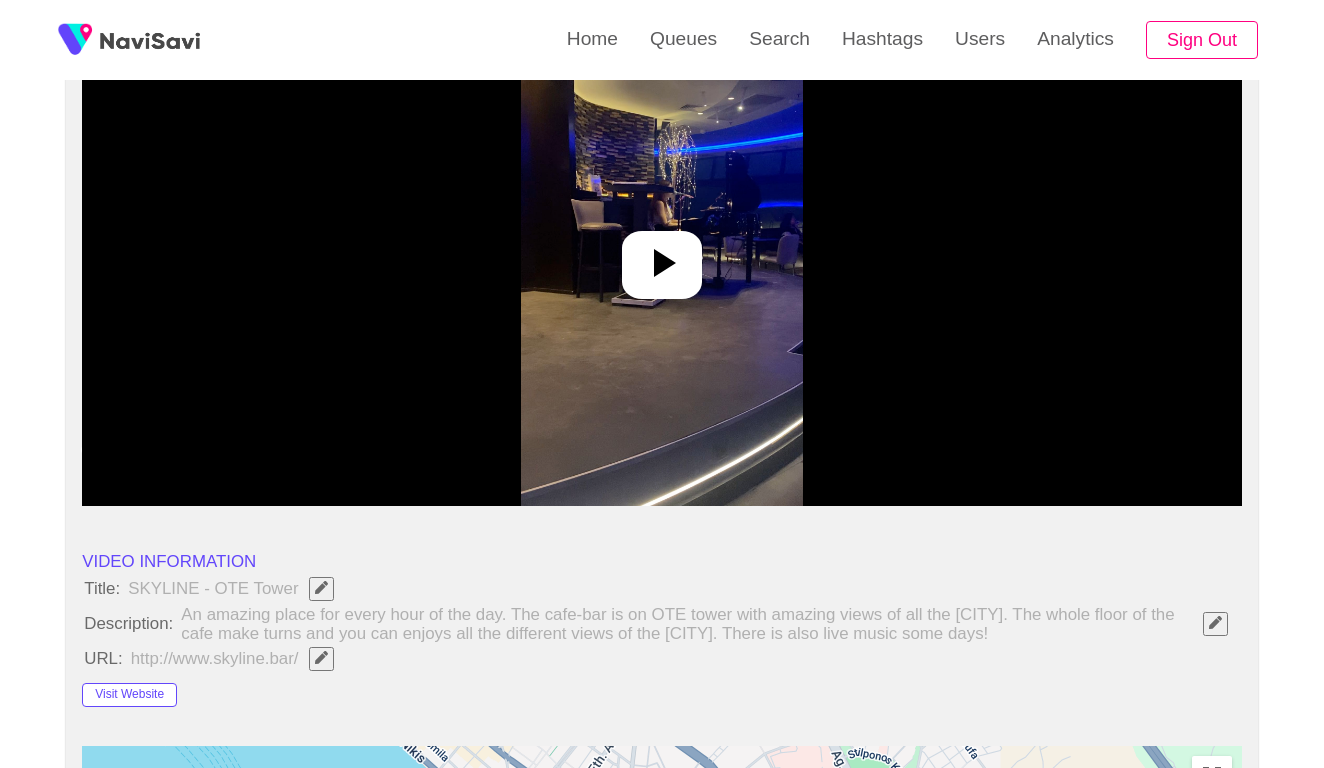 click at bounding box center (662, 265) 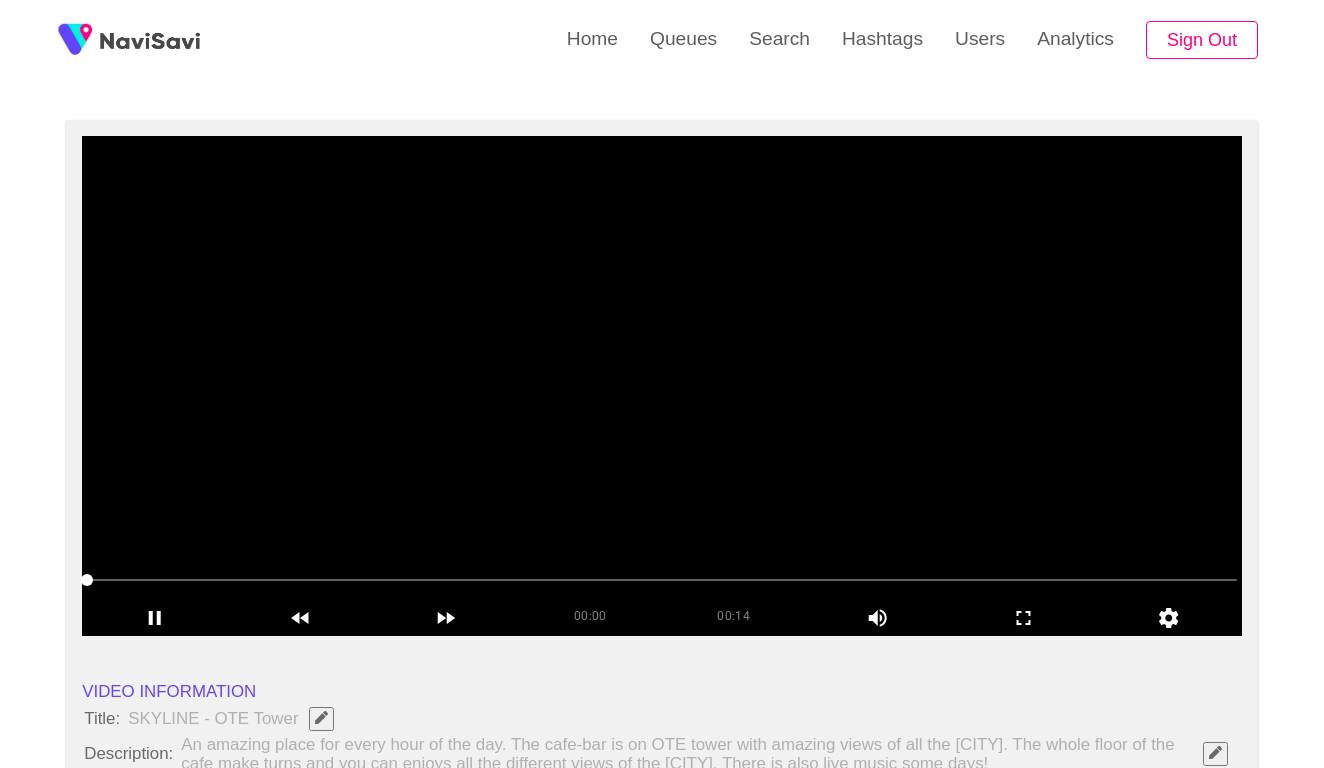 scroll, scrollTop: 127, scrollLeft: 0, axis: vertical 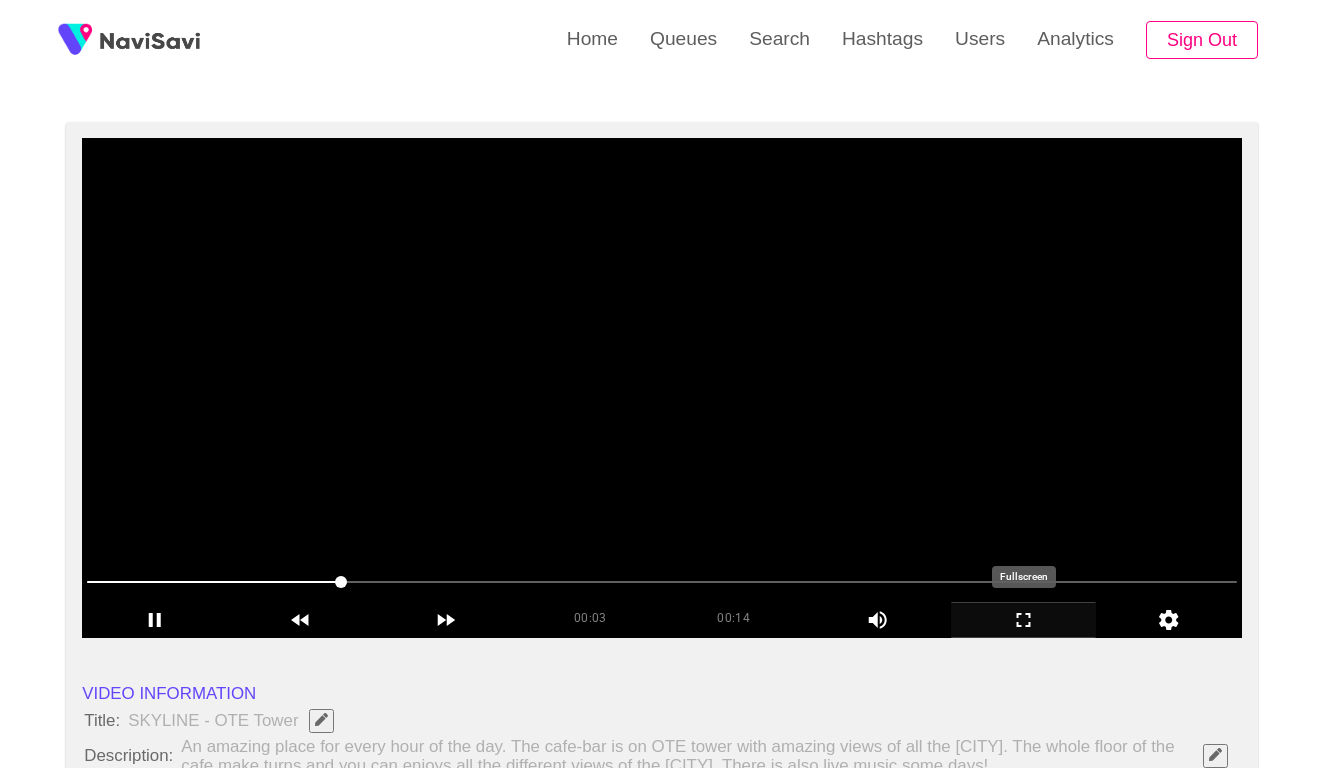 click 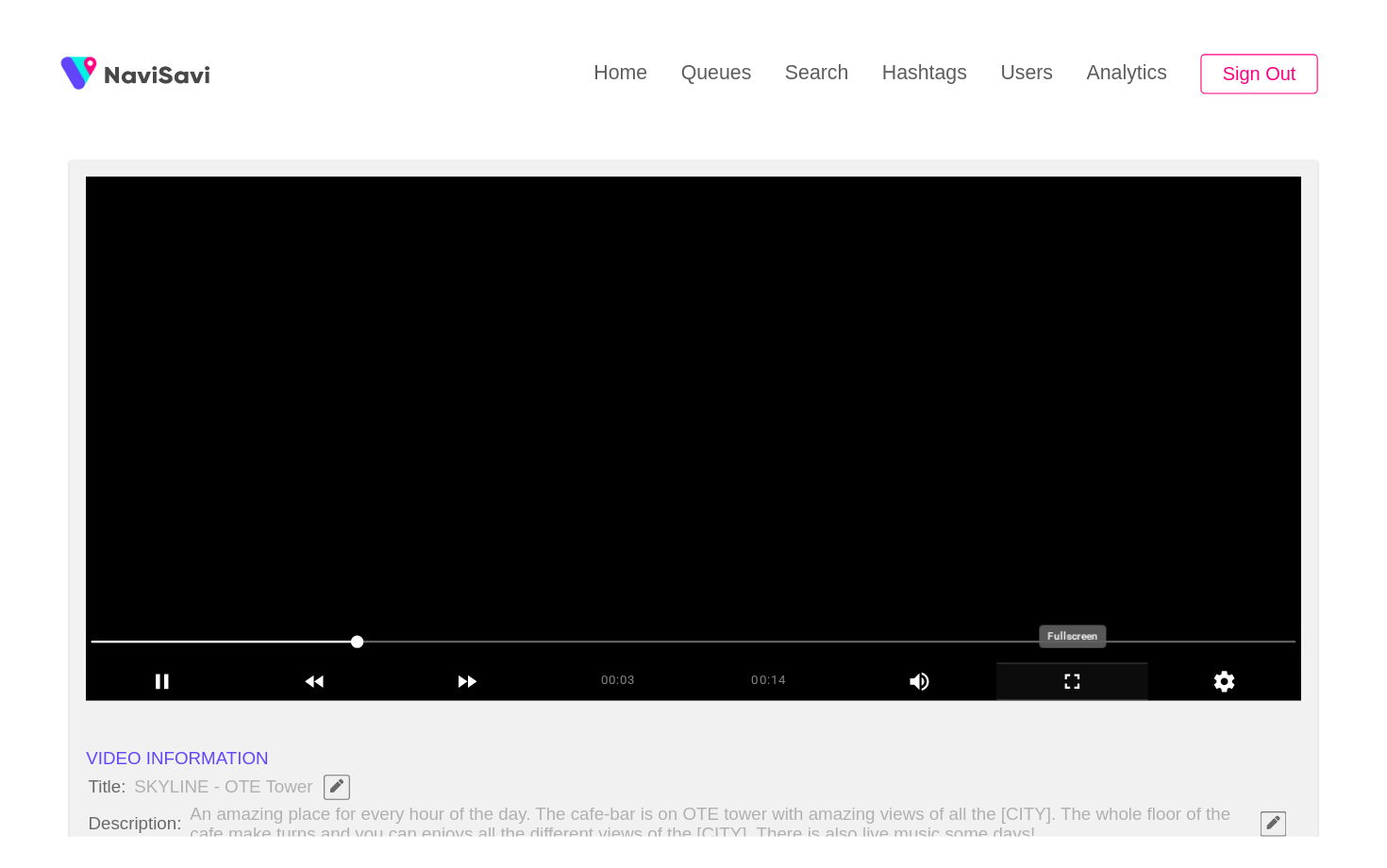 scroll, scrollTop: 0, scrollLeft: 0, axis: both 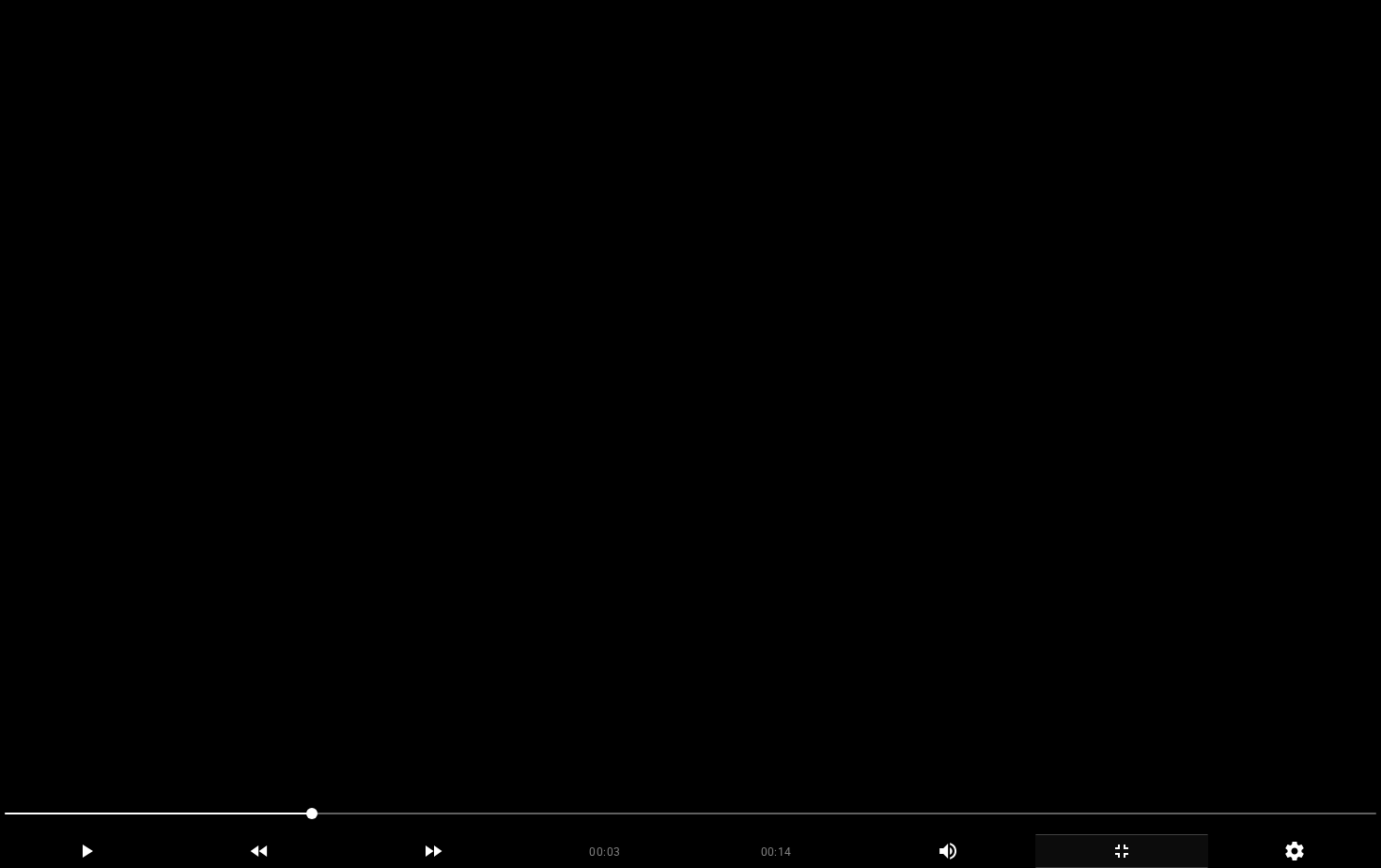 click at bounding box center (690, 434) 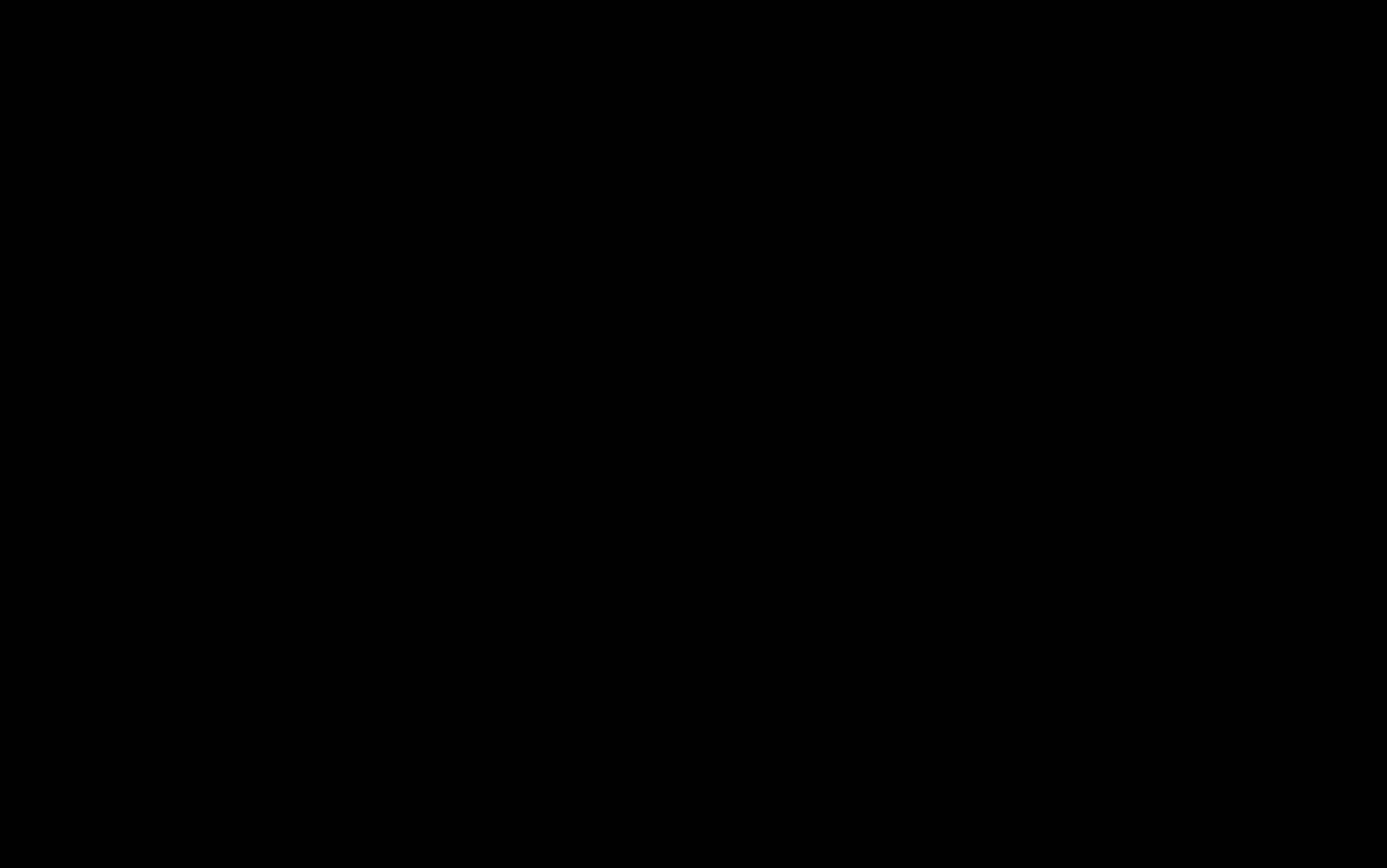 click 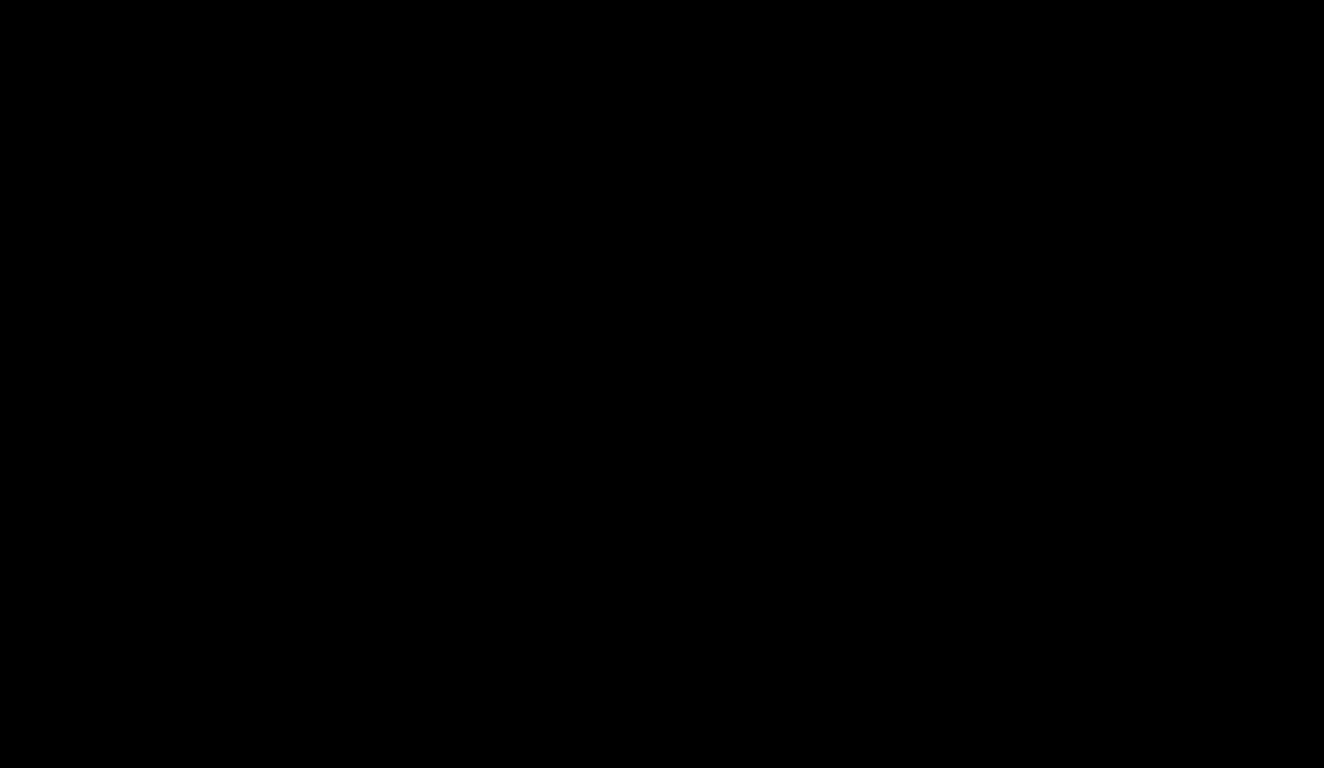 scroll, scrollTop: 980, scrollLeft: 0, axis: vertical 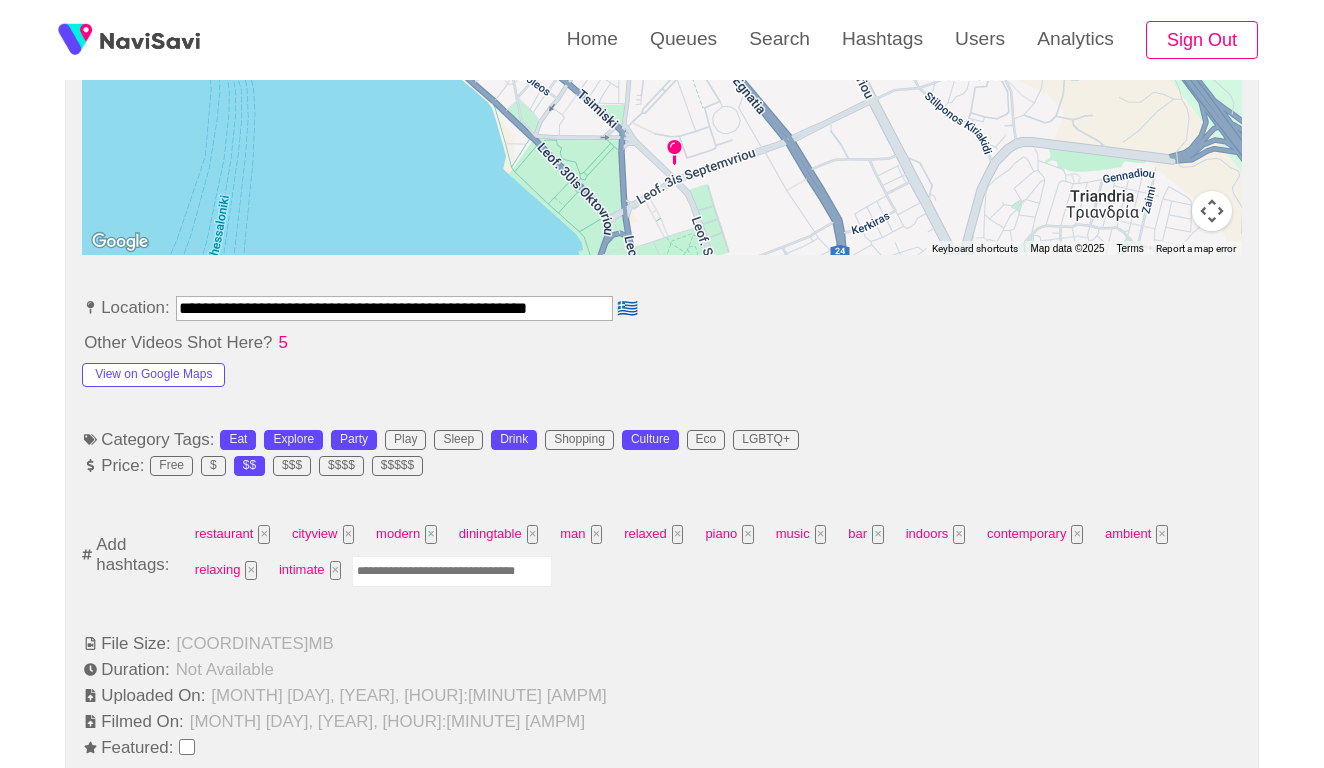 click at bounding box center (452, 571) 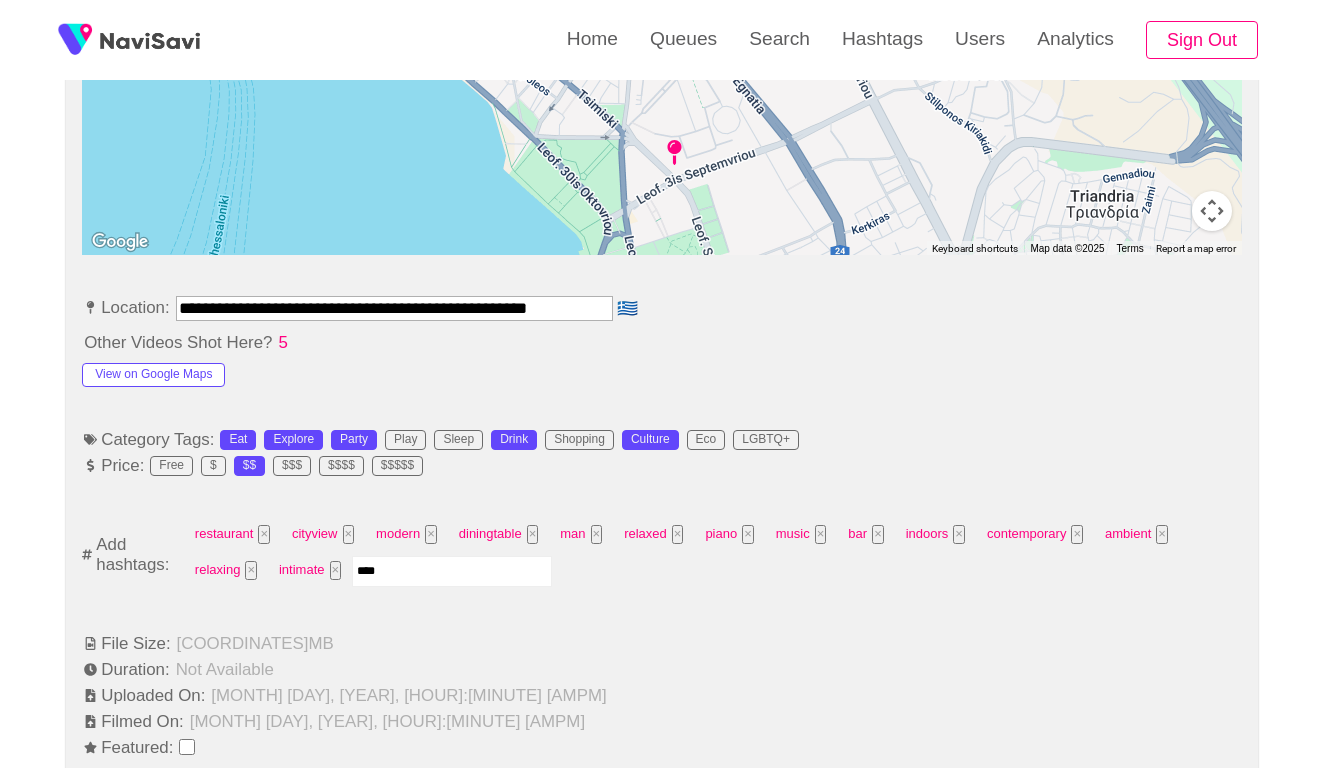 type on "*****" 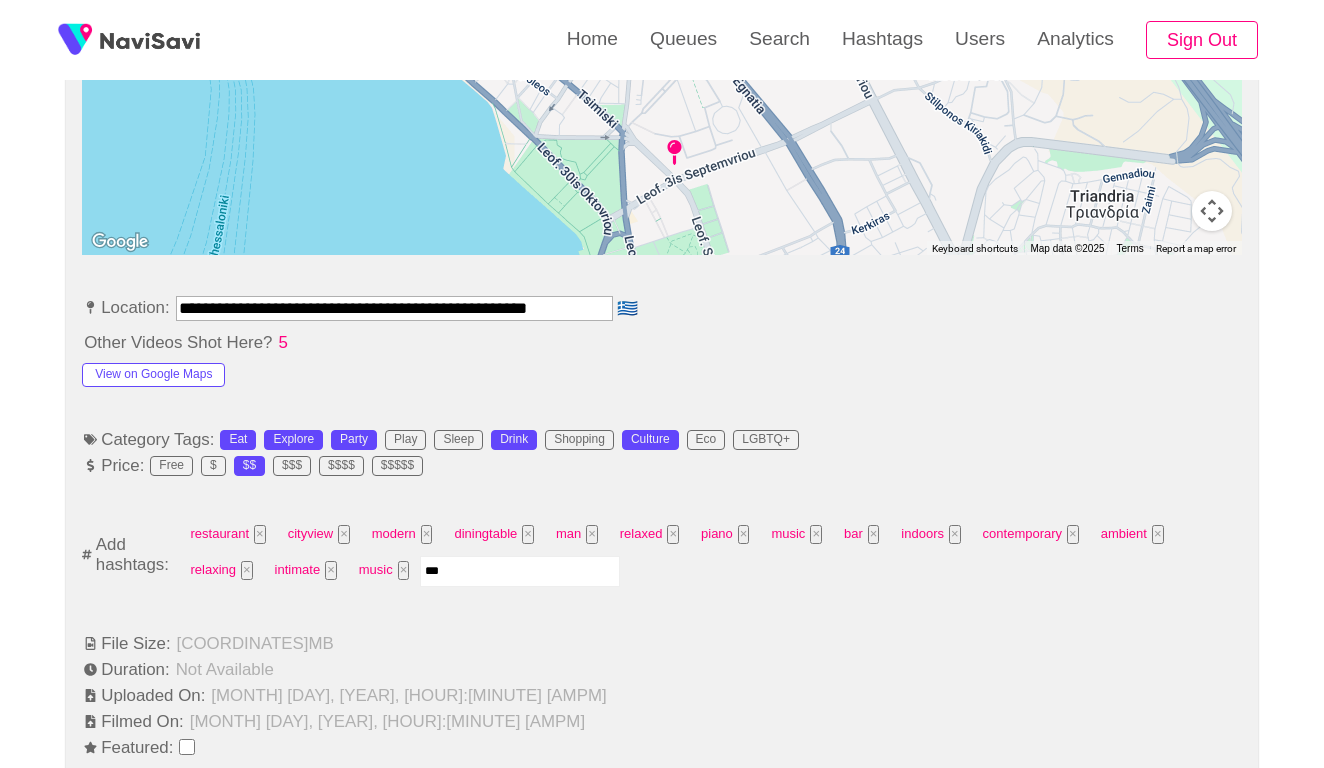 type on "****" 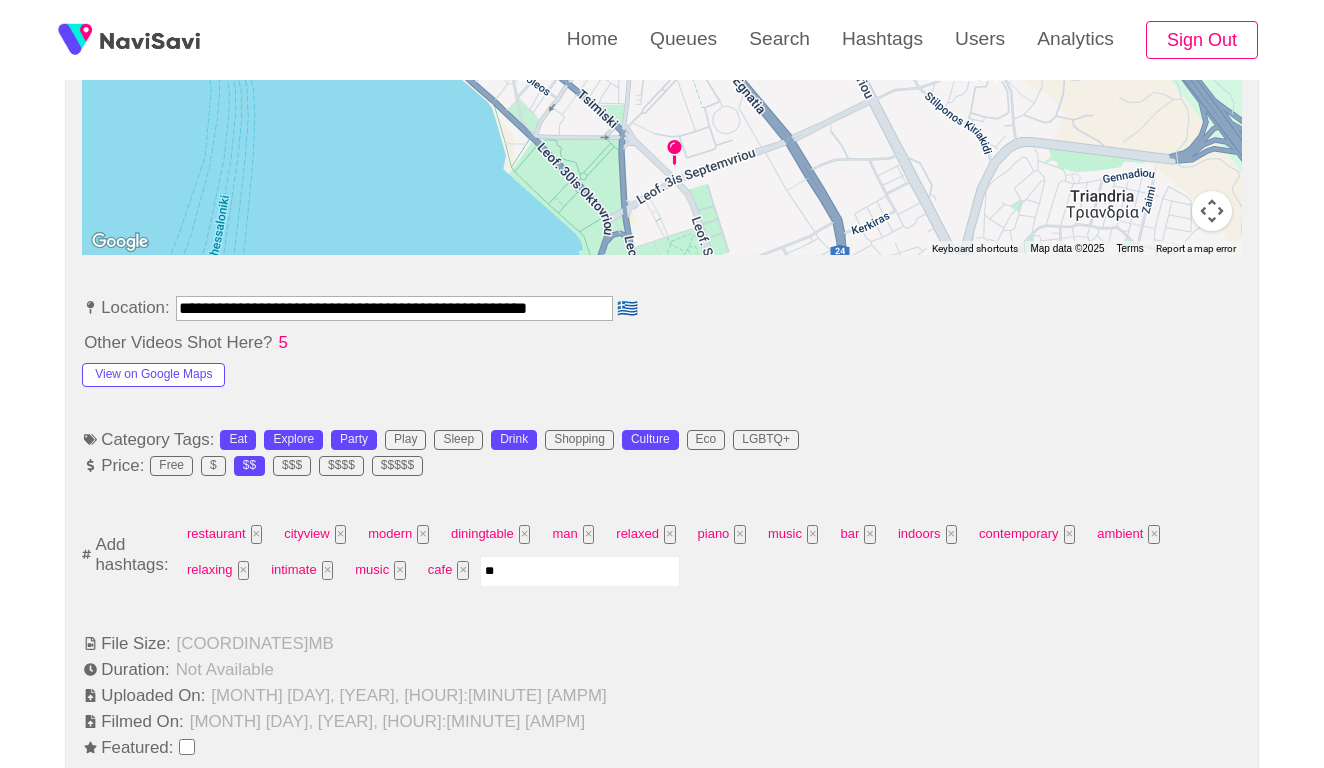 type on "***" 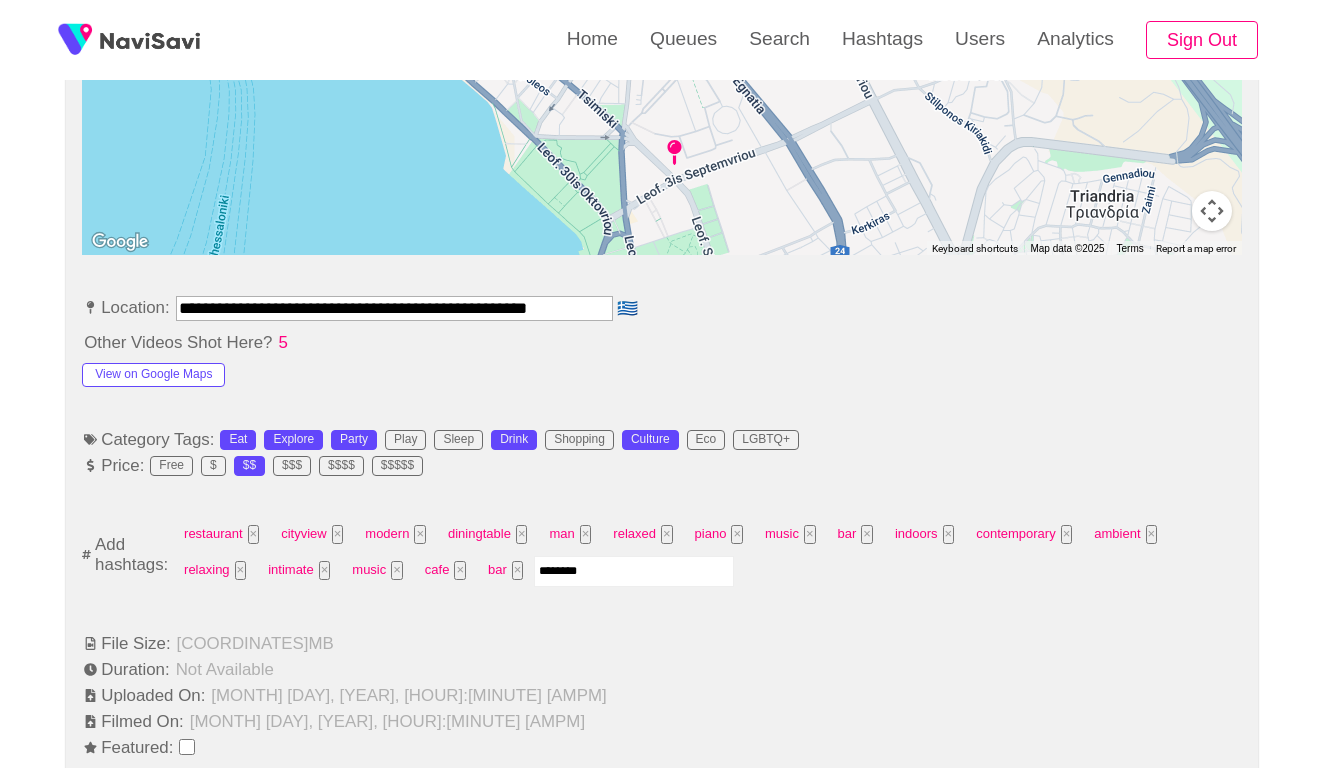 type on "*********" 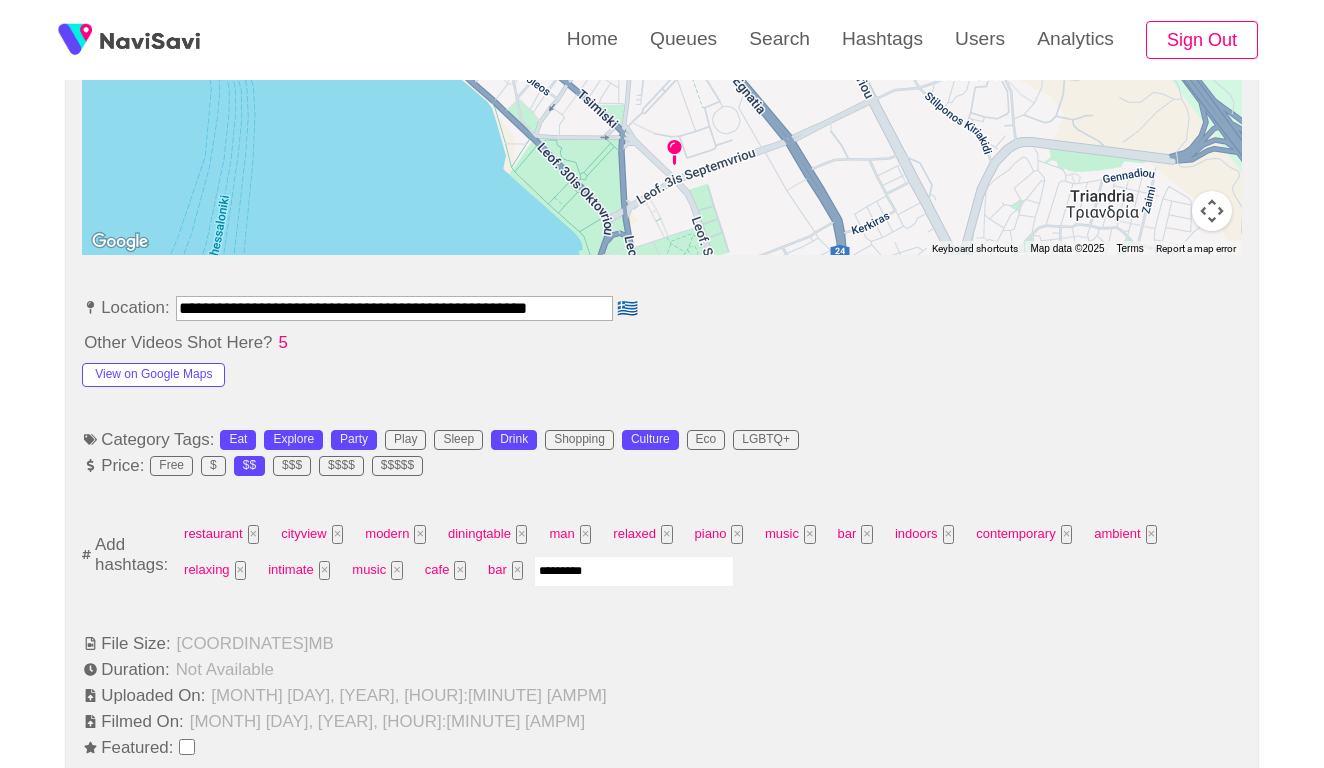 type 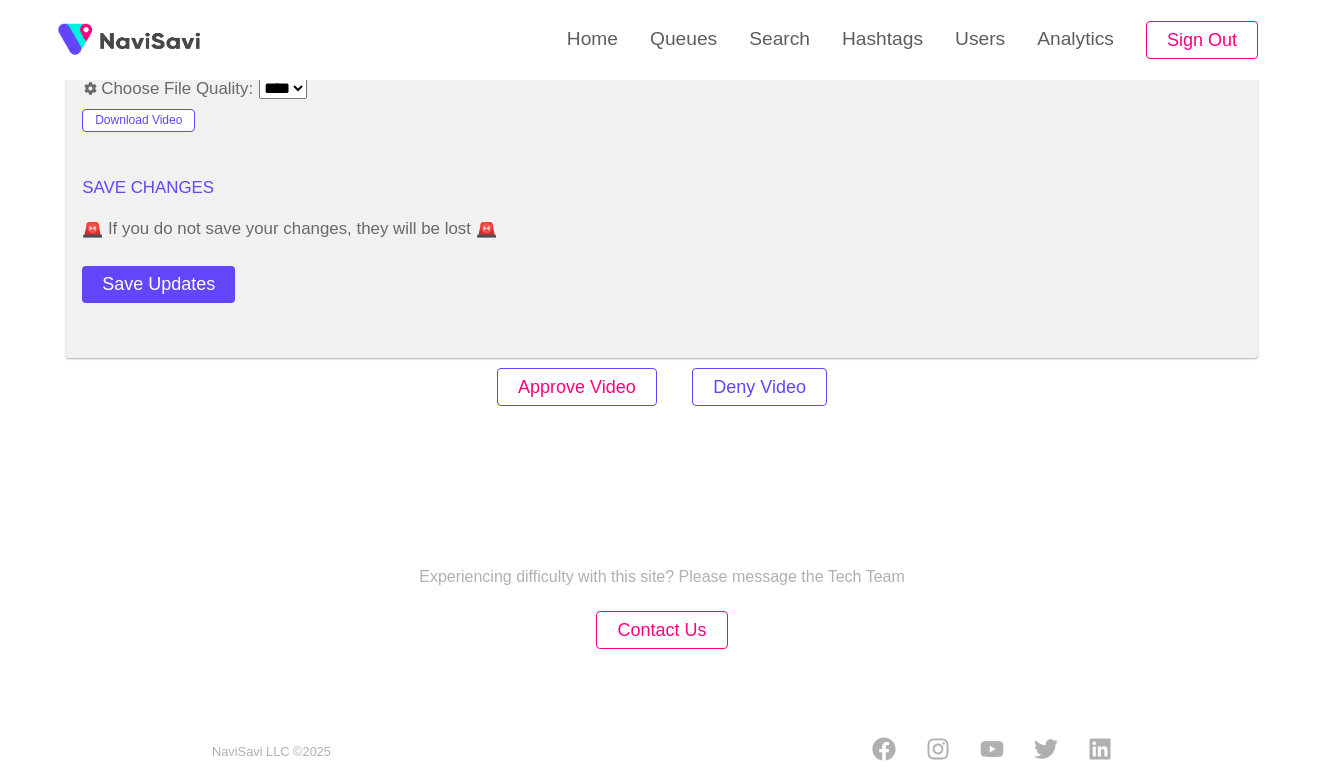 scroll, scrollTop: 2767, scrollLeft: 0, axis: vertical 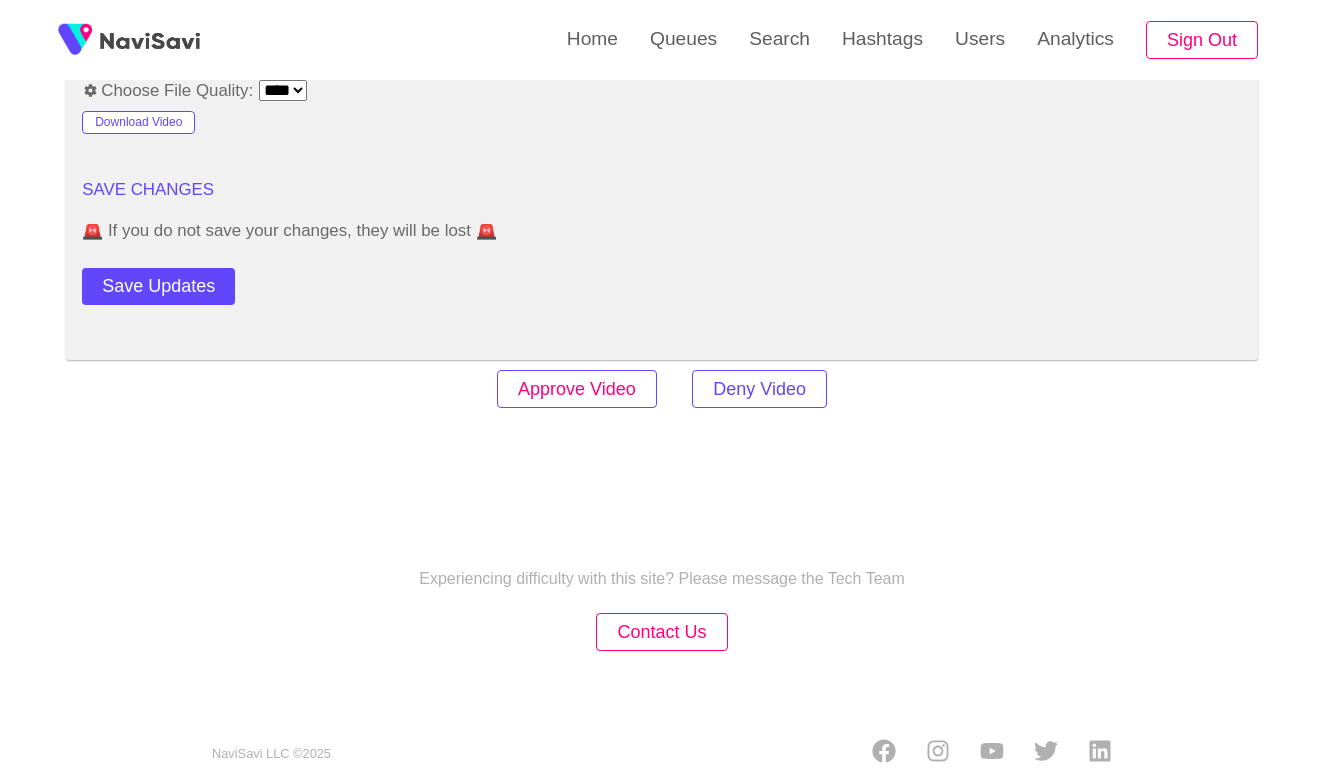 click on "Approve Video" at bounding box center [577, 389] 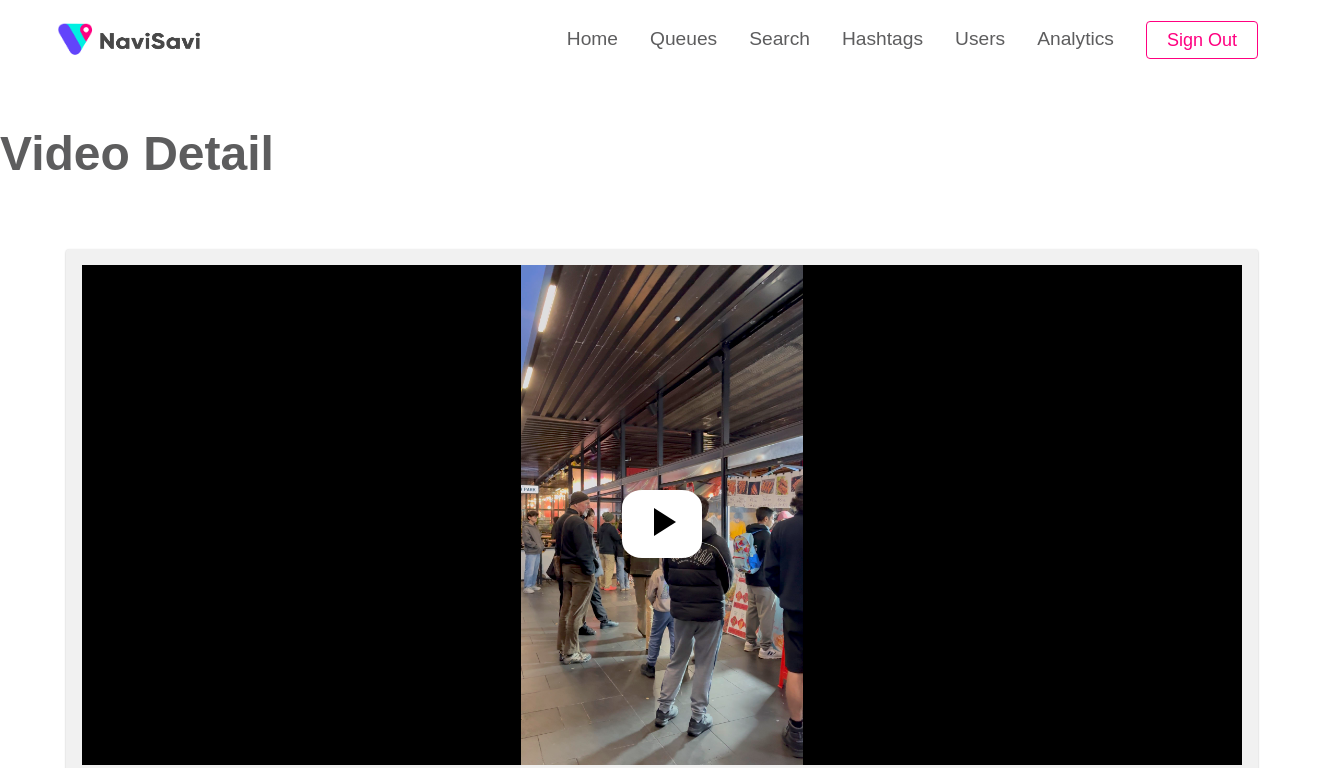 select on "**********" 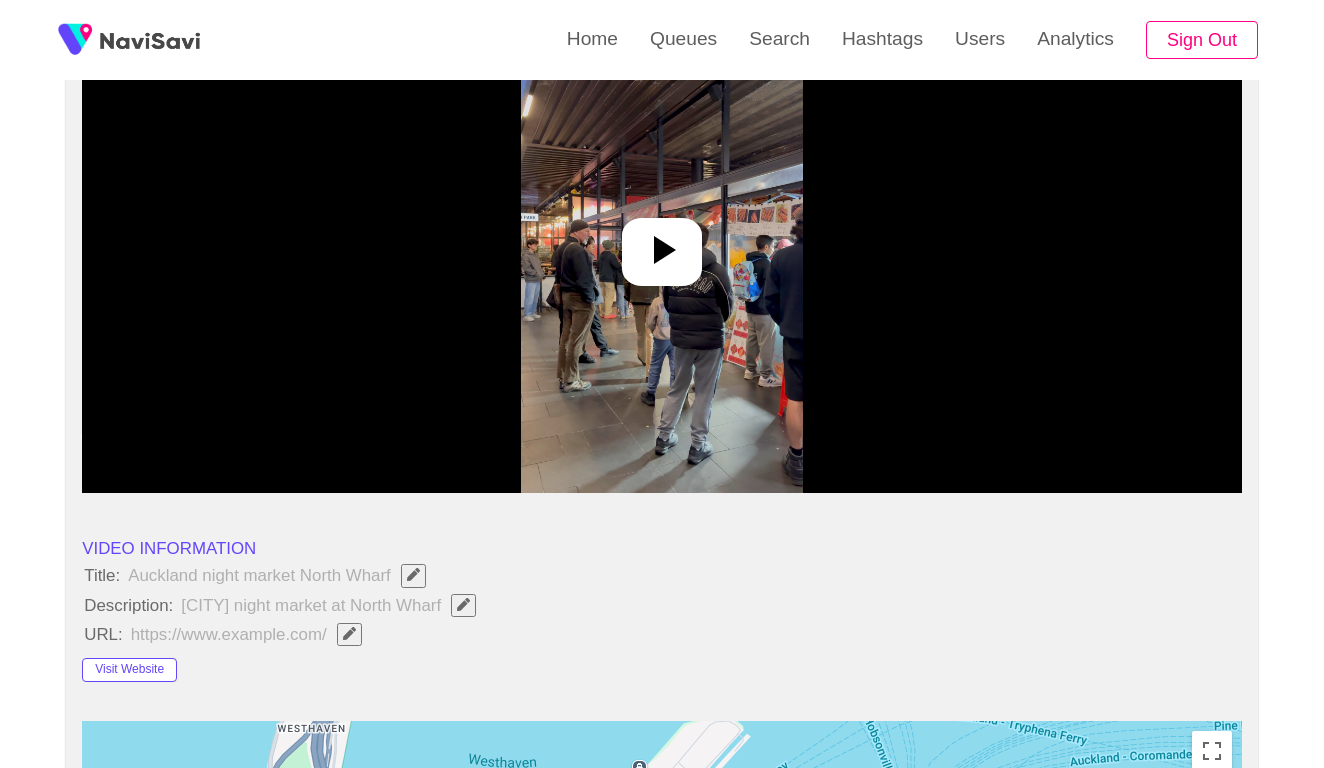 click at bounding box center [661, 243] 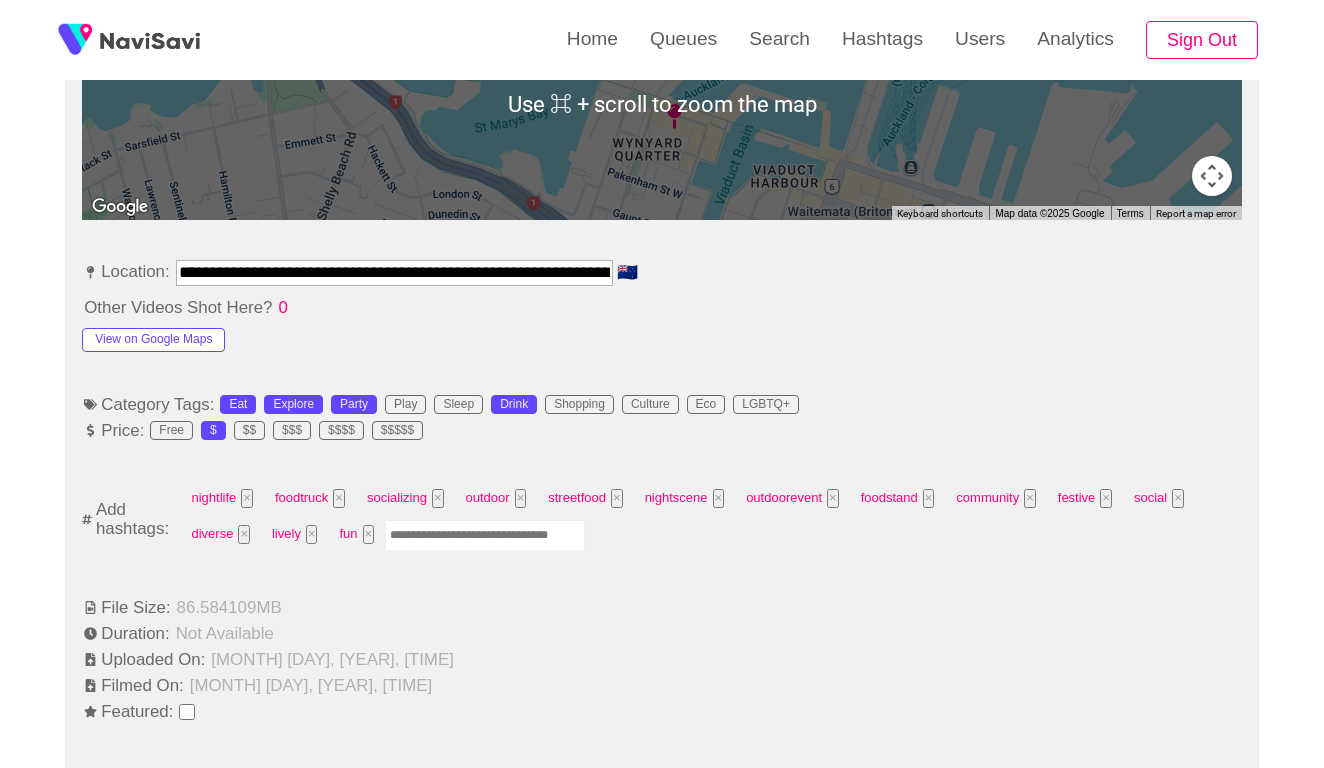 scroll, scrollTop: 1050, scrollLeft: 0, axis: vertical 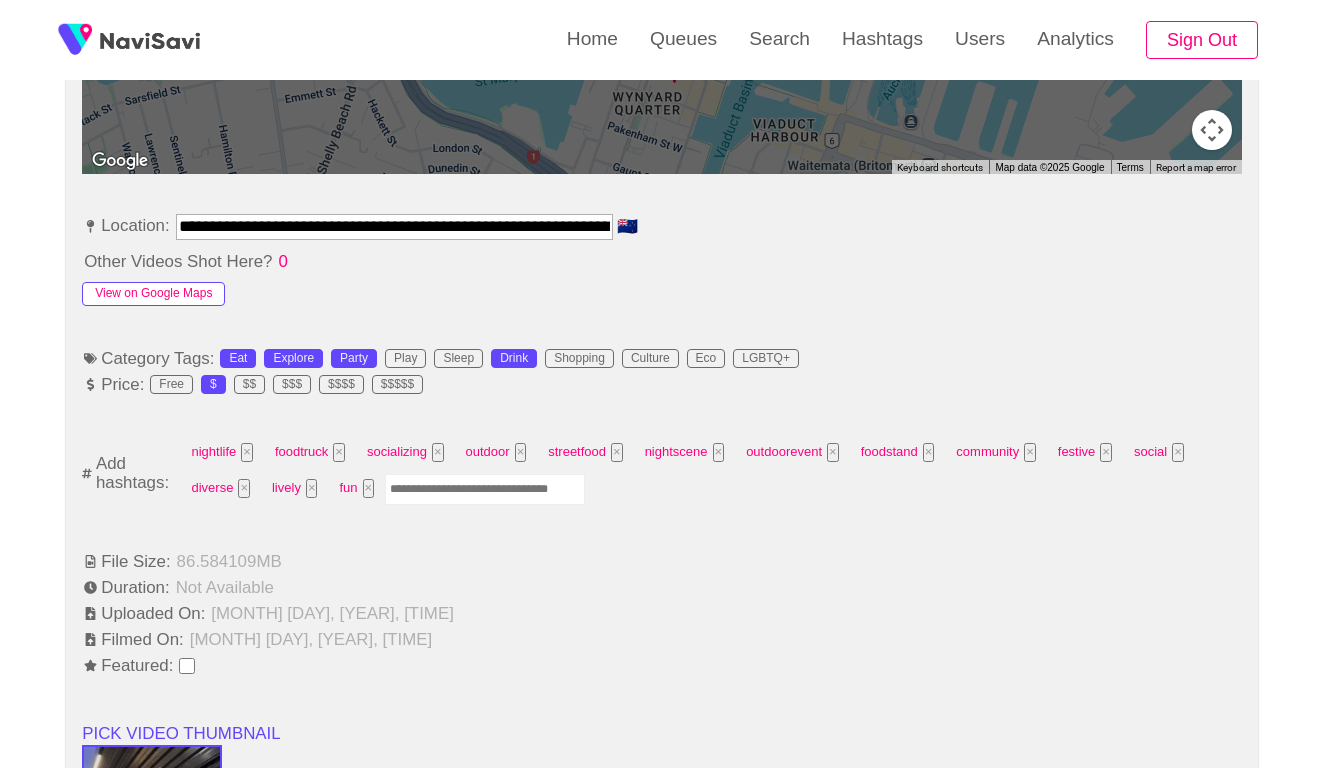 click on "View on Google Maps" at bounding box center [153, 294] 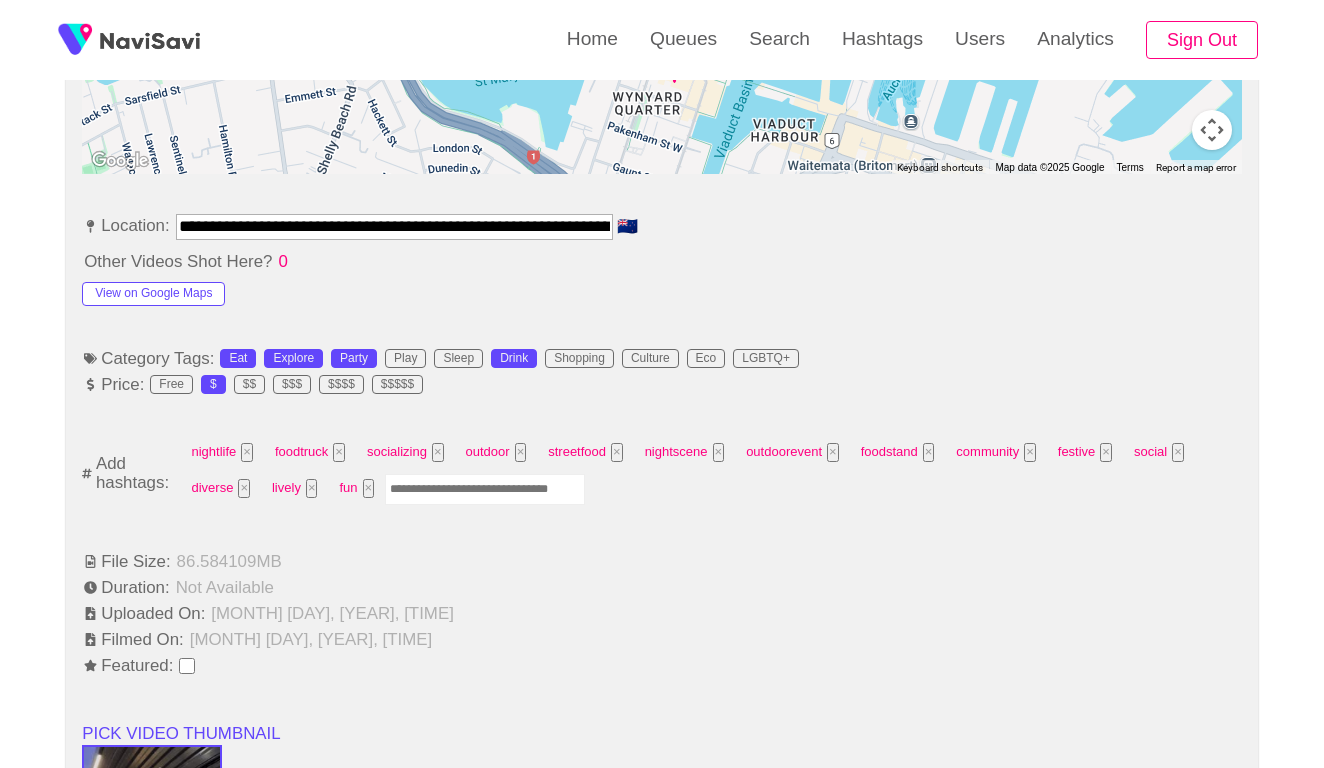 click at bounding box center [485, 489] 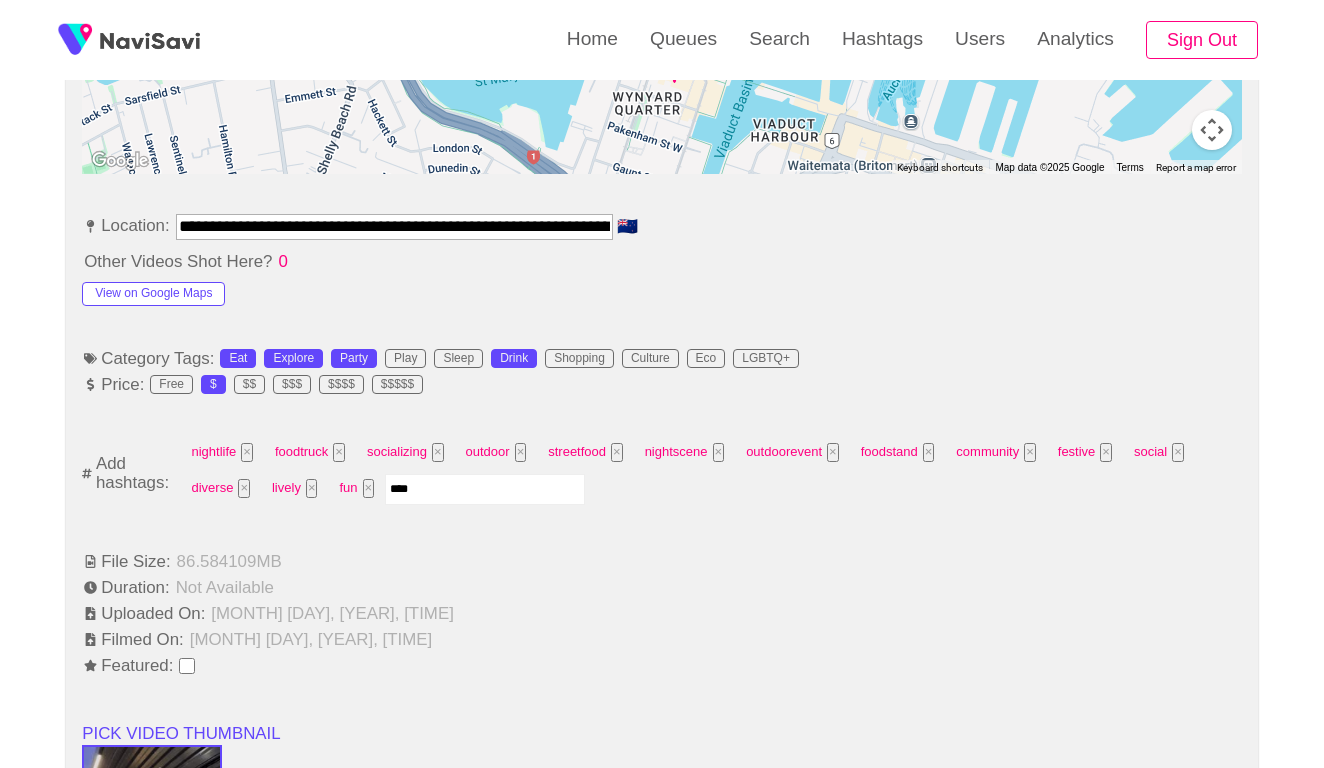 type on "*****" 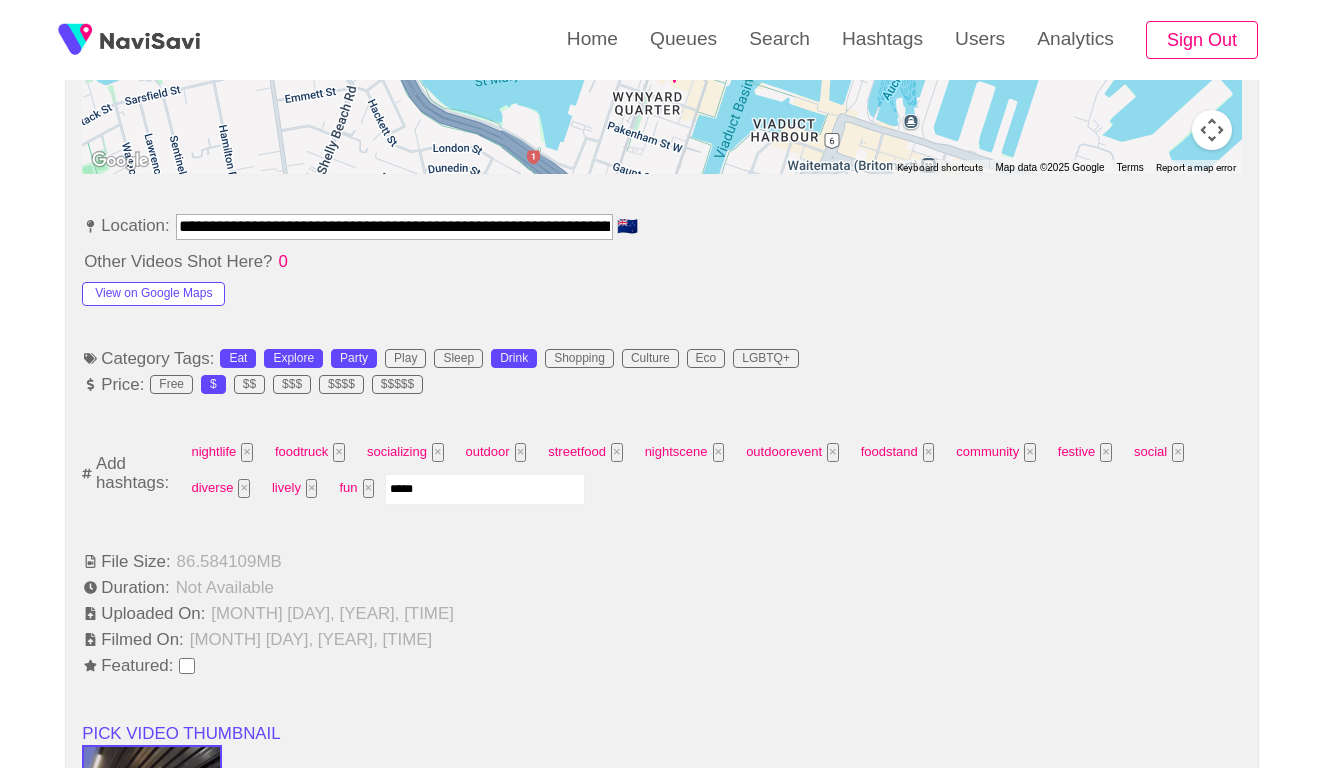 type 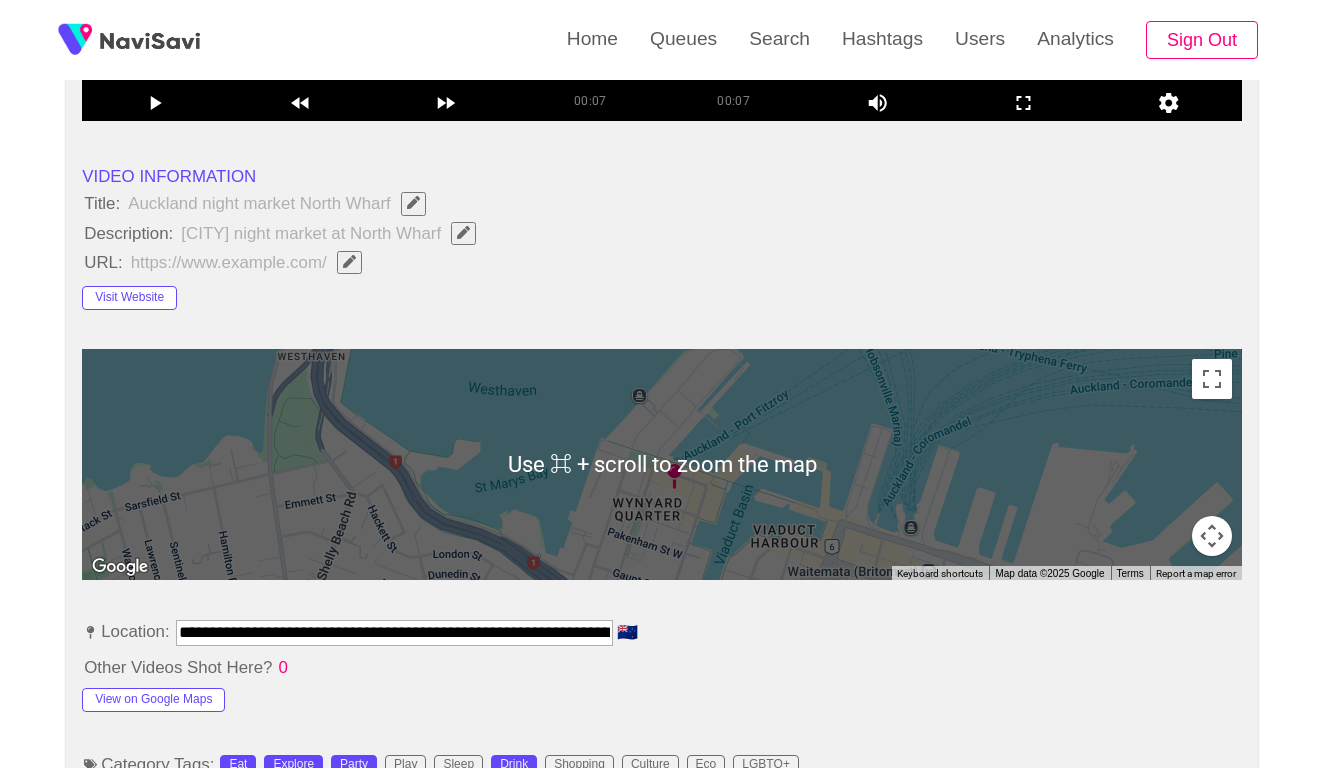 scroll, scrollTop: 630, scrollLeft: 0, axis: vertical 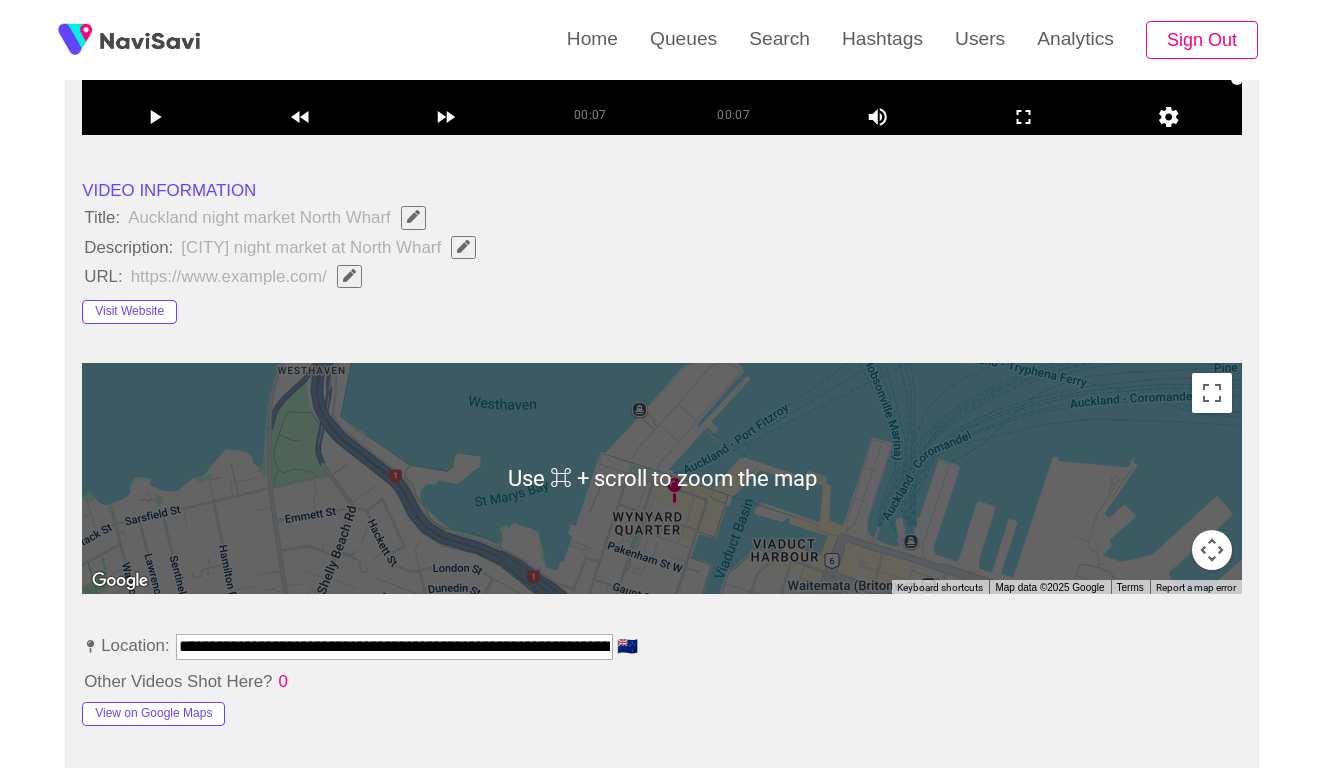 click 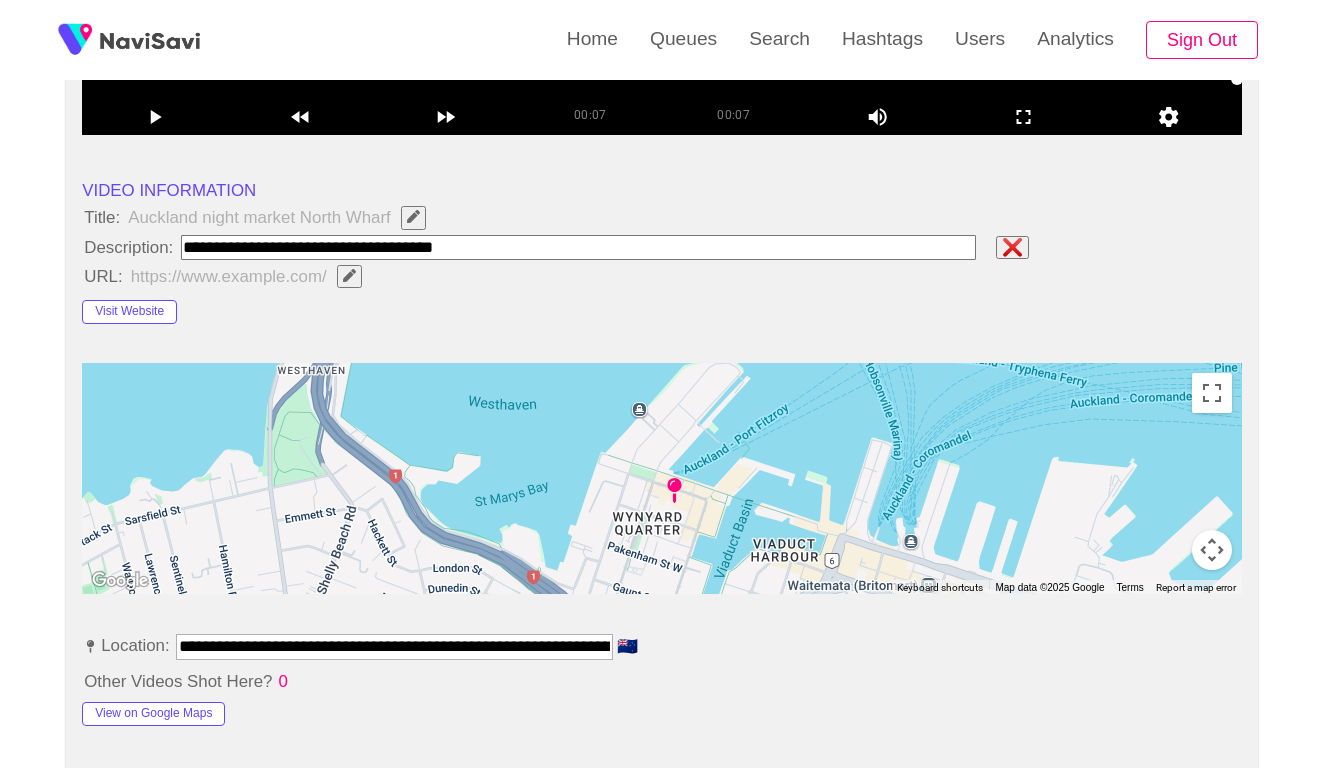 click at bounding box center [578, 247] 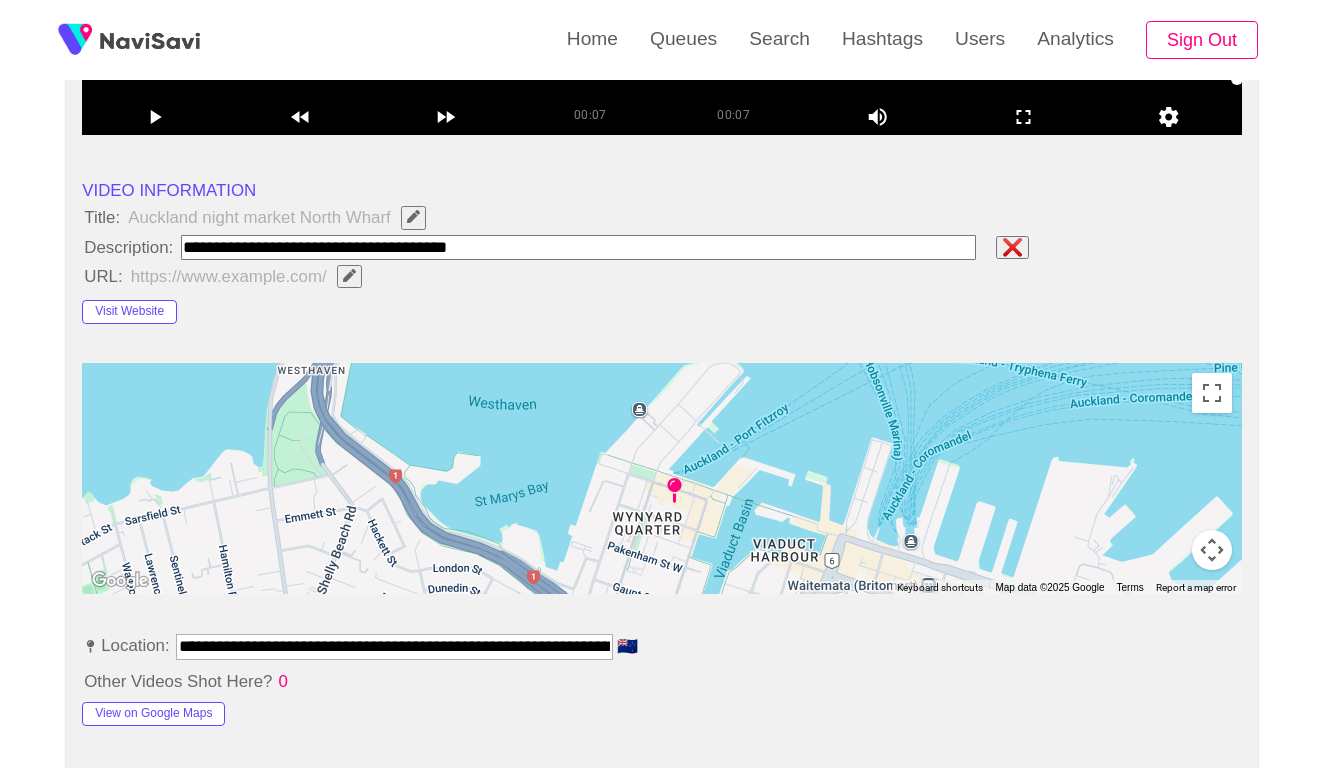 type on "**********" 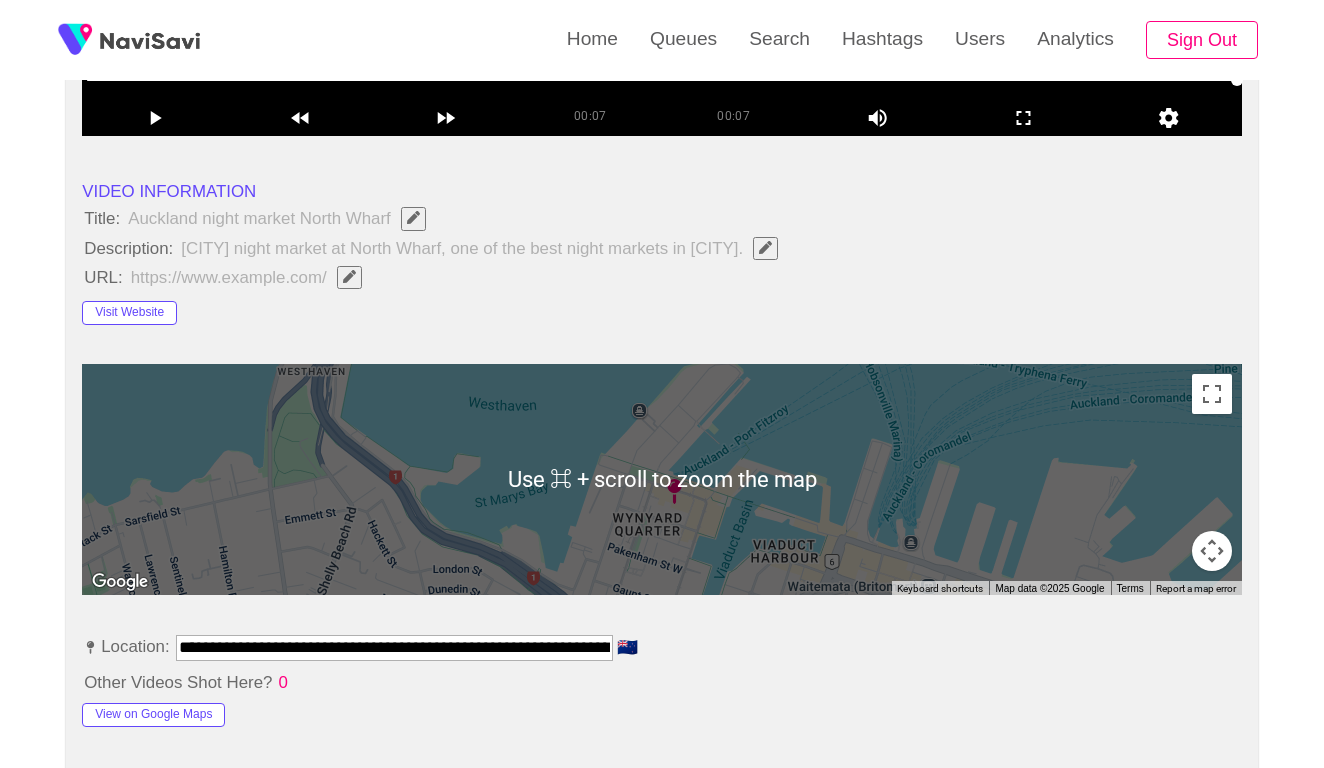 scroll, scrollTop: 614, scrollLeft: 0, axis: vertical 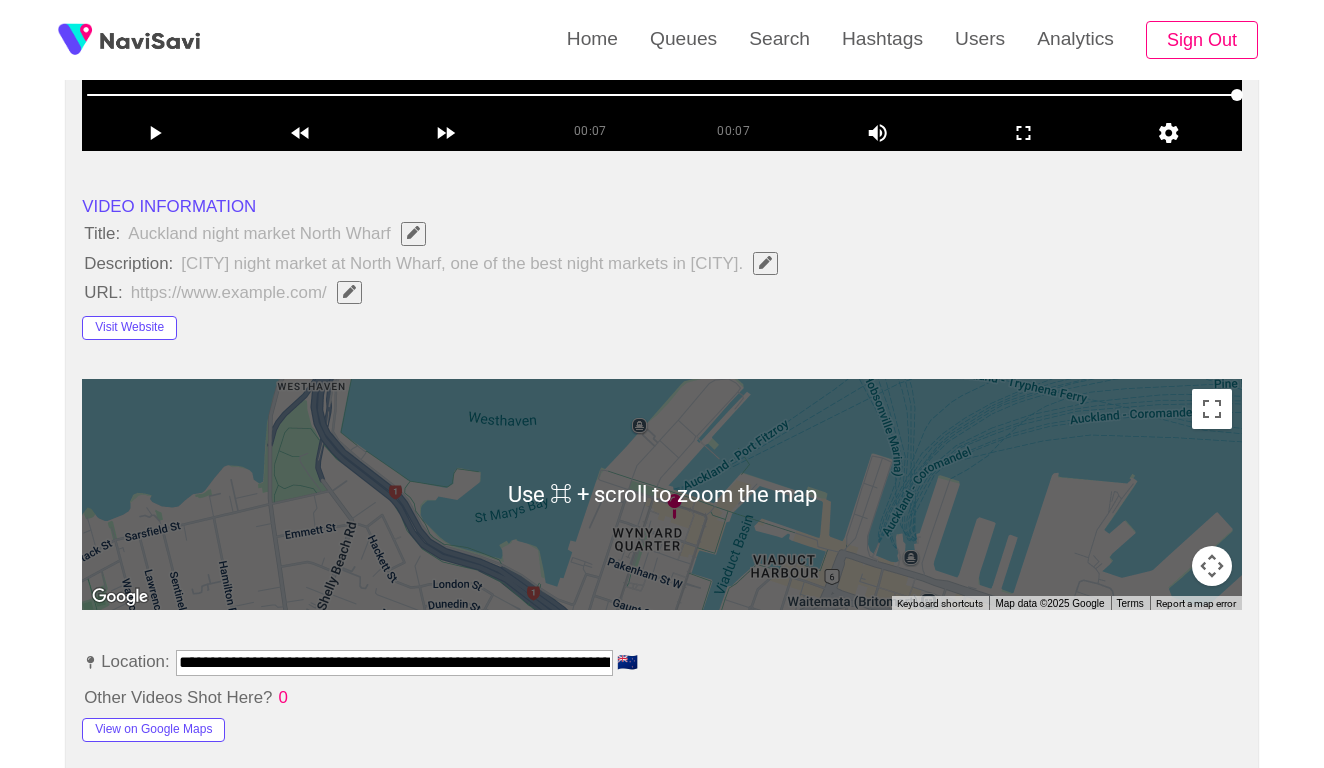 click 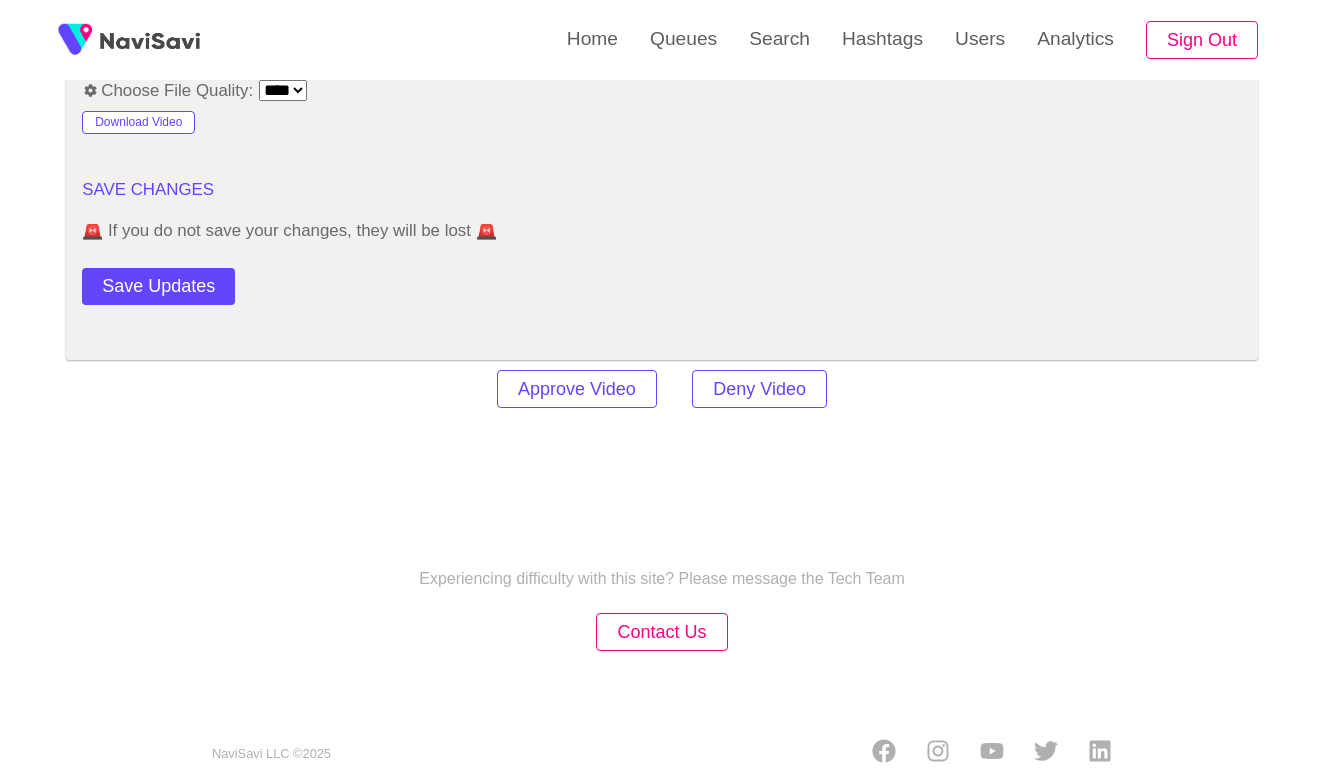 scroll, scrollTop: 2446, scrollLeft: 0, axis: vertical 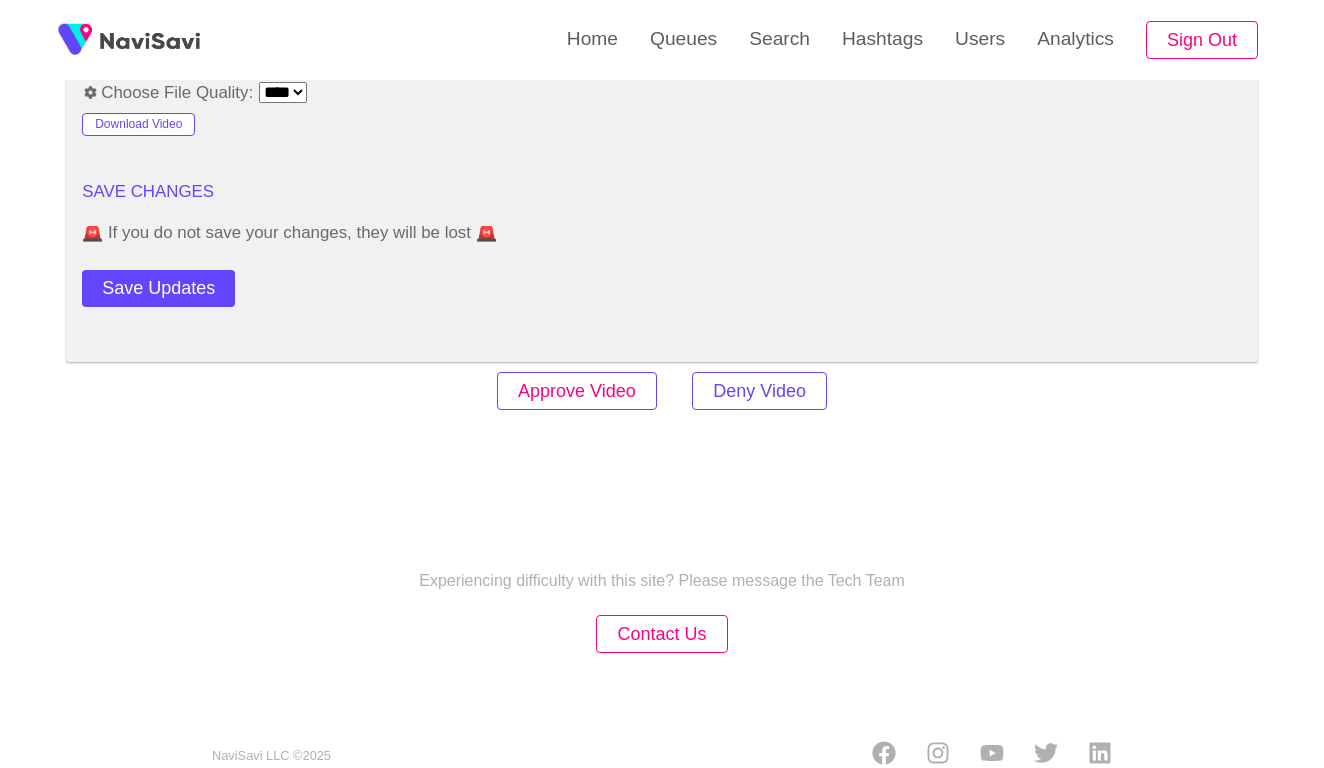click on "Approve Video" at bounding box center (577, 391) 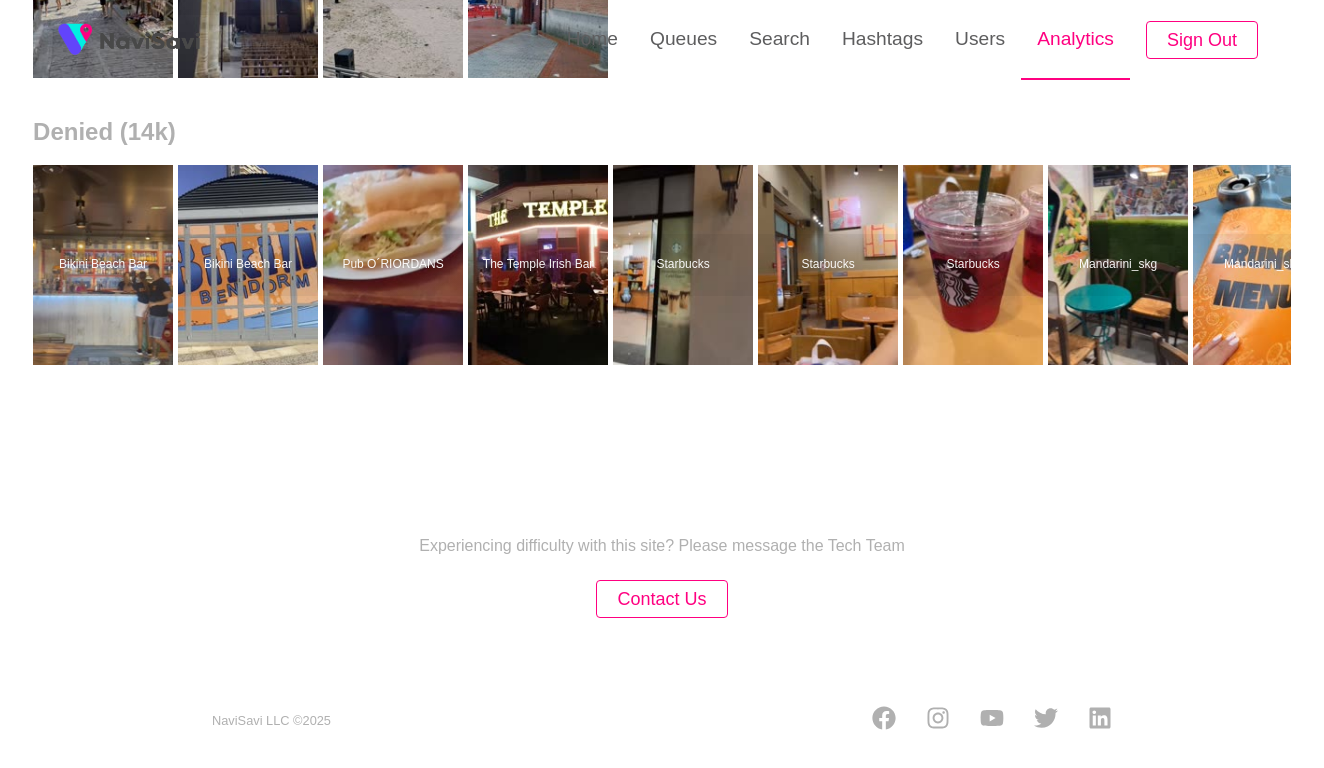 scroll, scrollTop: 0, scrollLeft: 0, axis: both 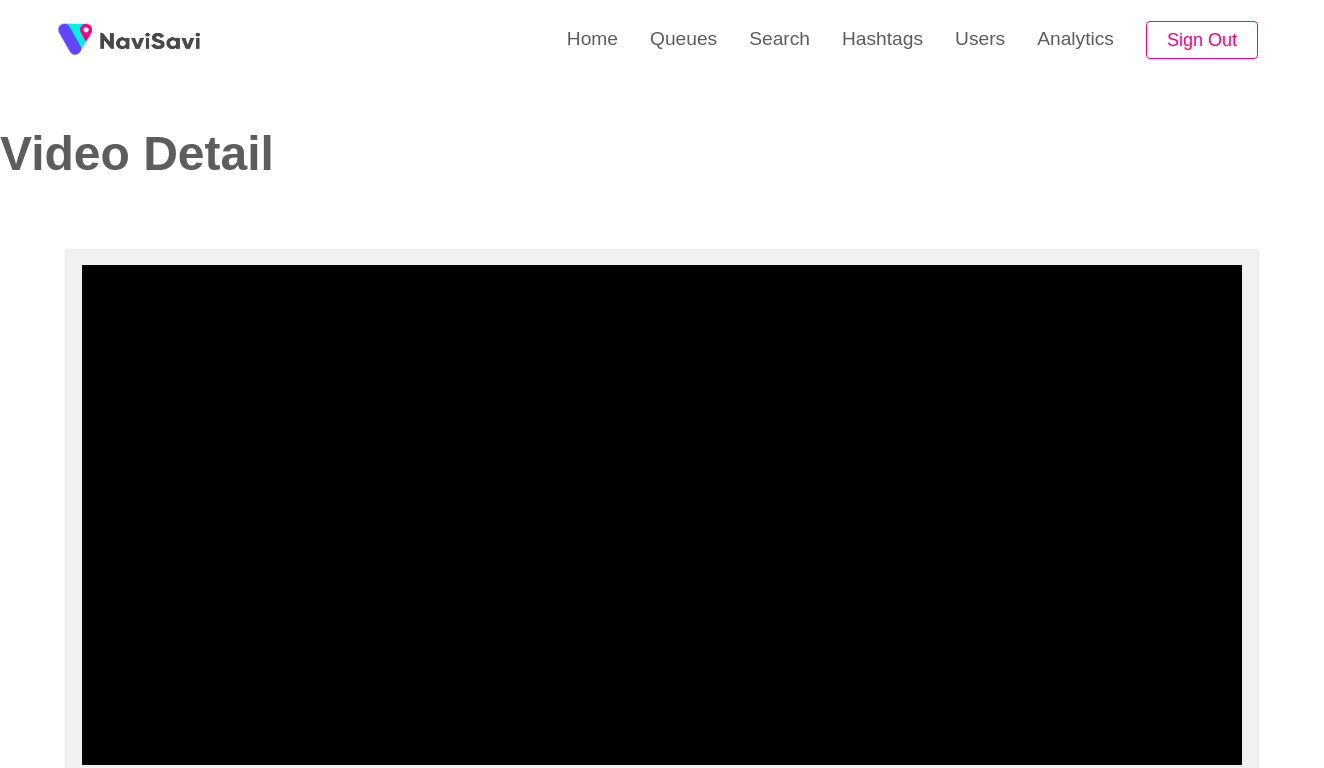 select on "**********" 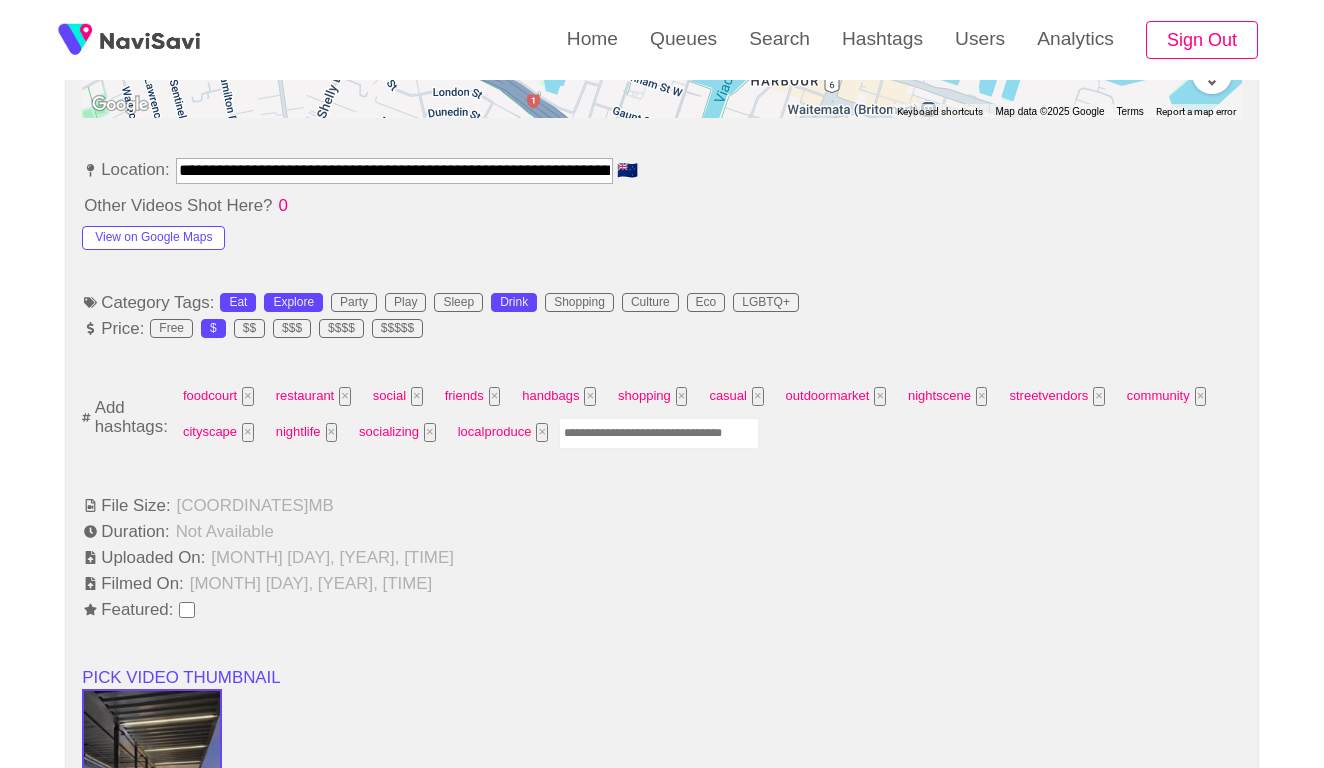 scroll, scrollTop: 1136, scrollLeft: 0, axis: vertical 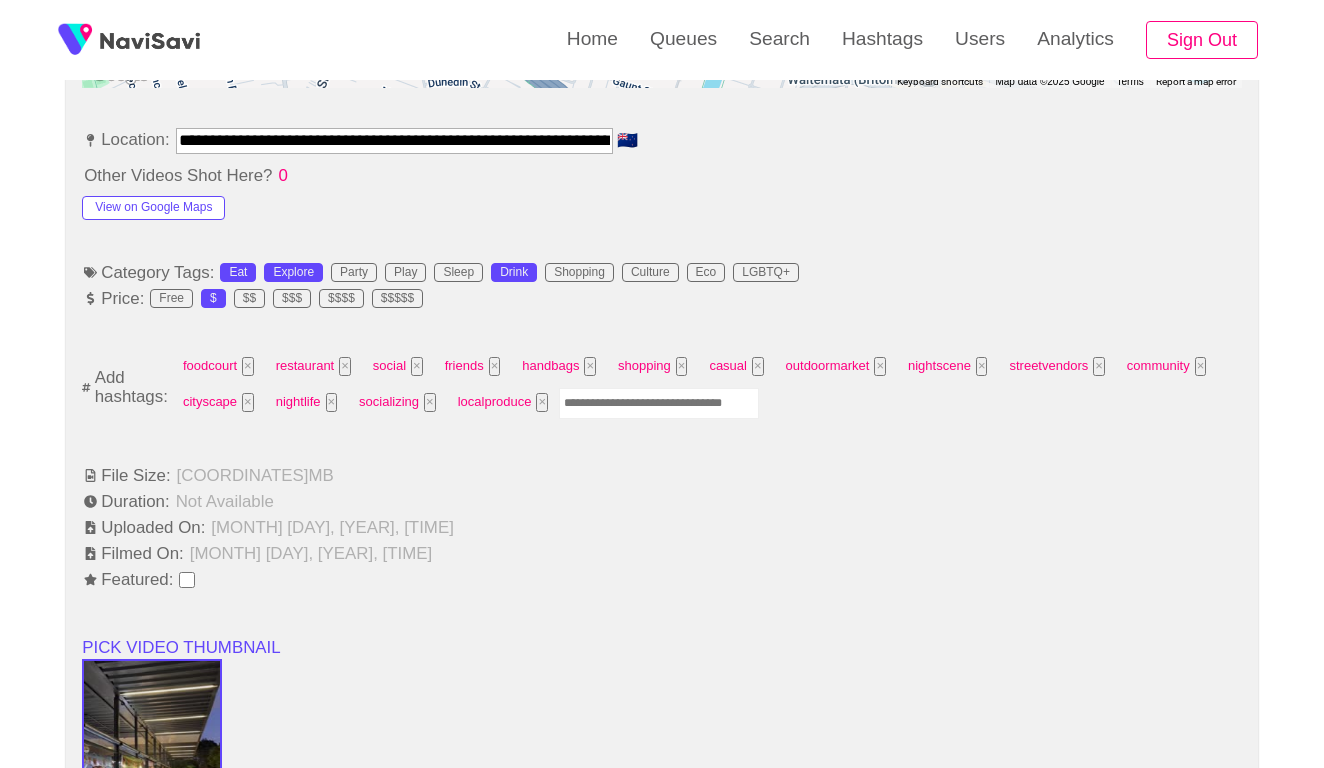 click at bounding box center [659, 403] 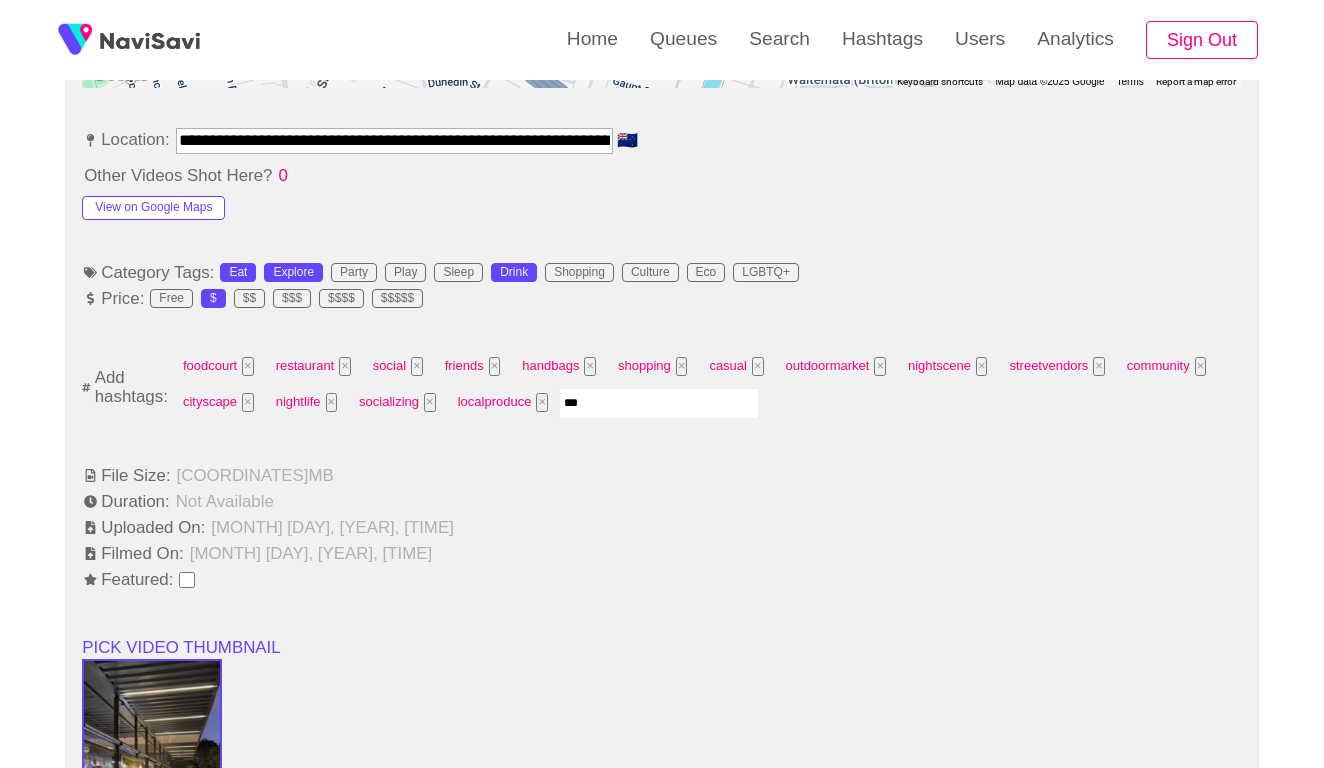 type on "****" 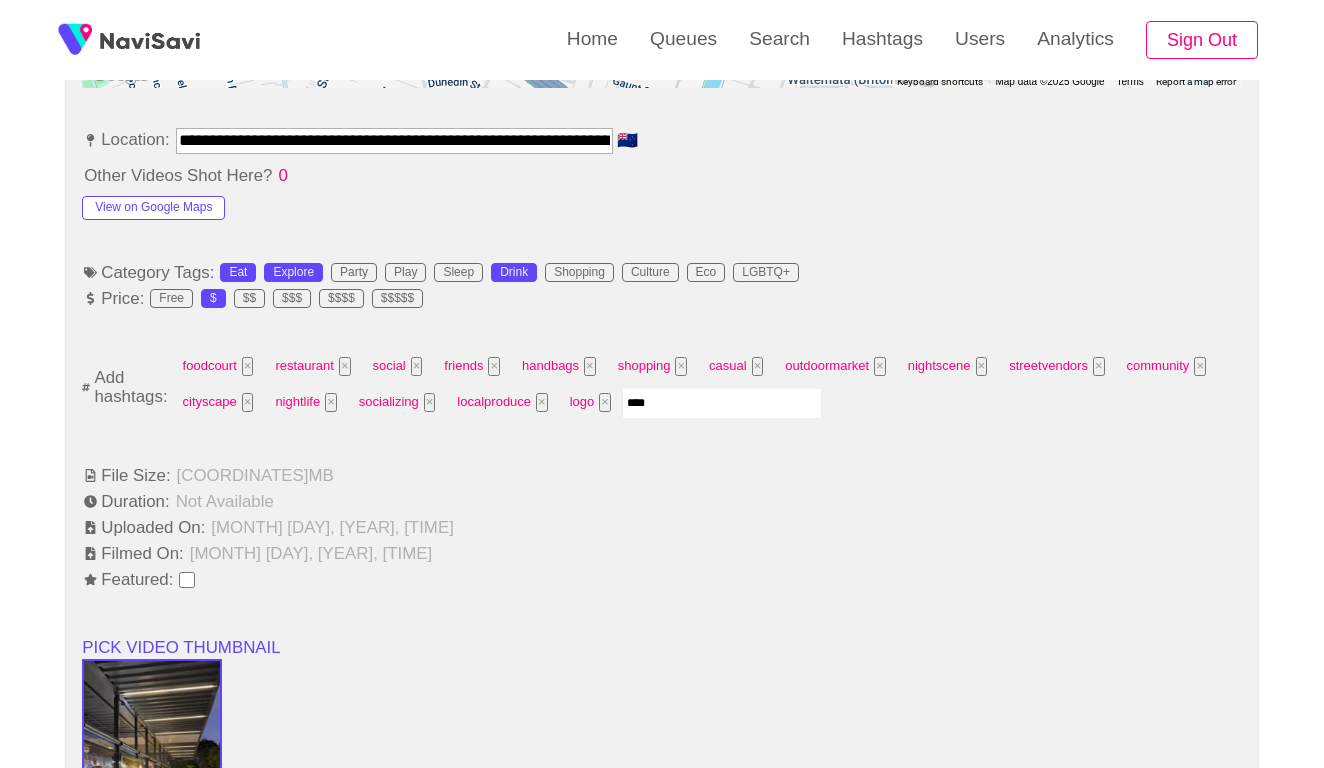 type on "*****" 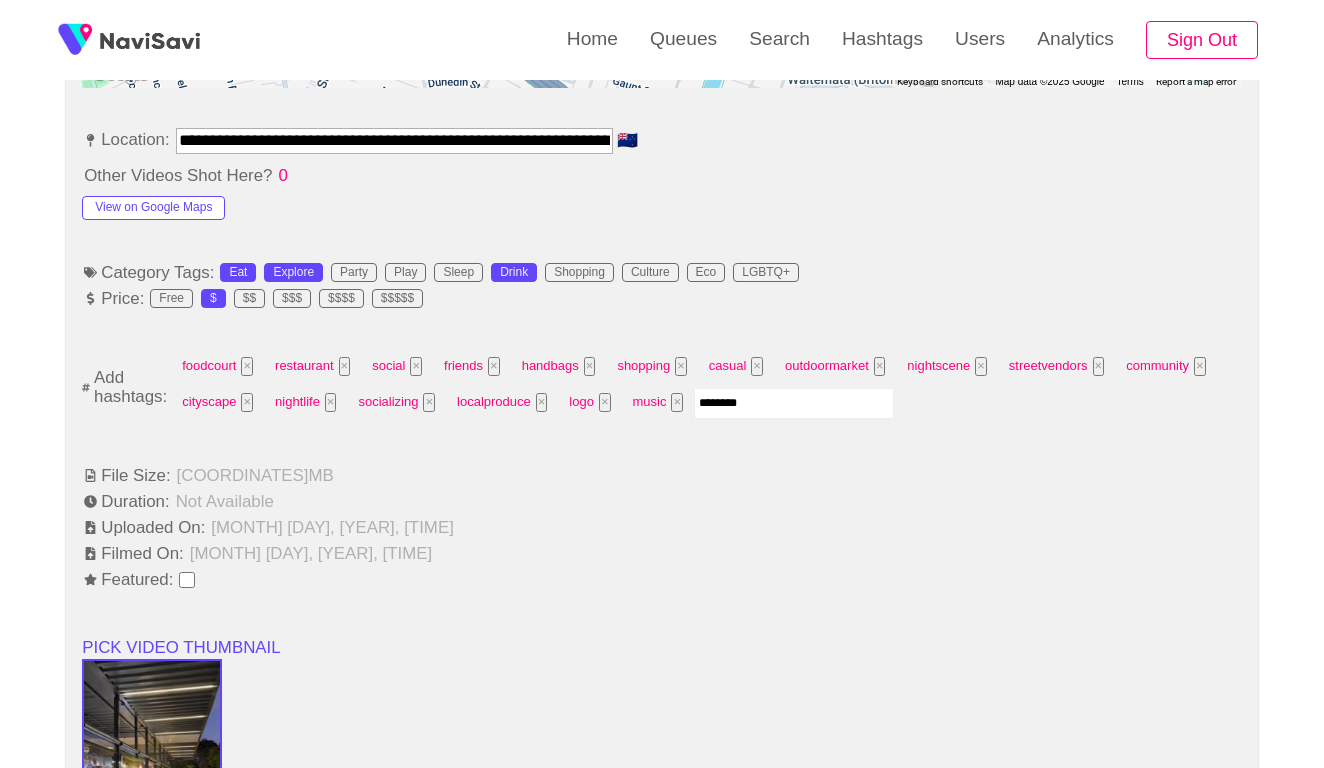 type on "*********" 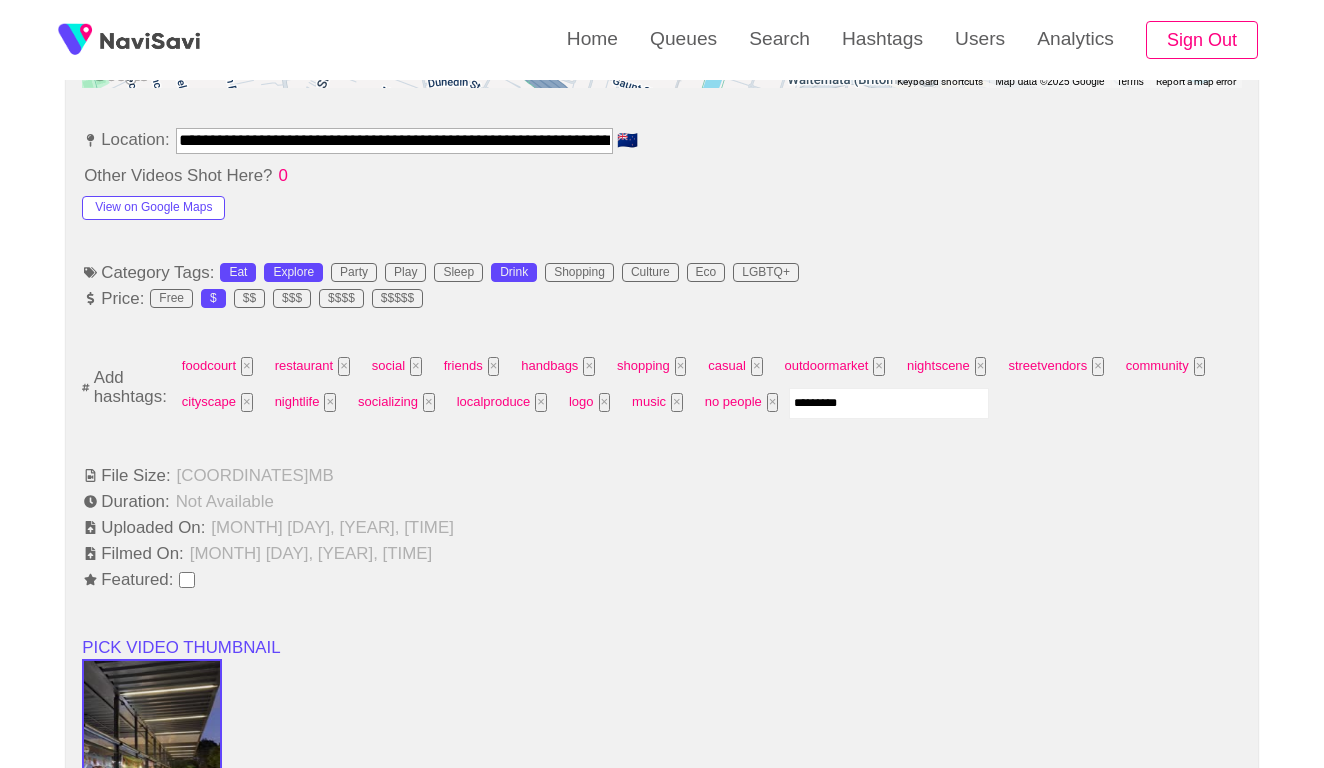 type 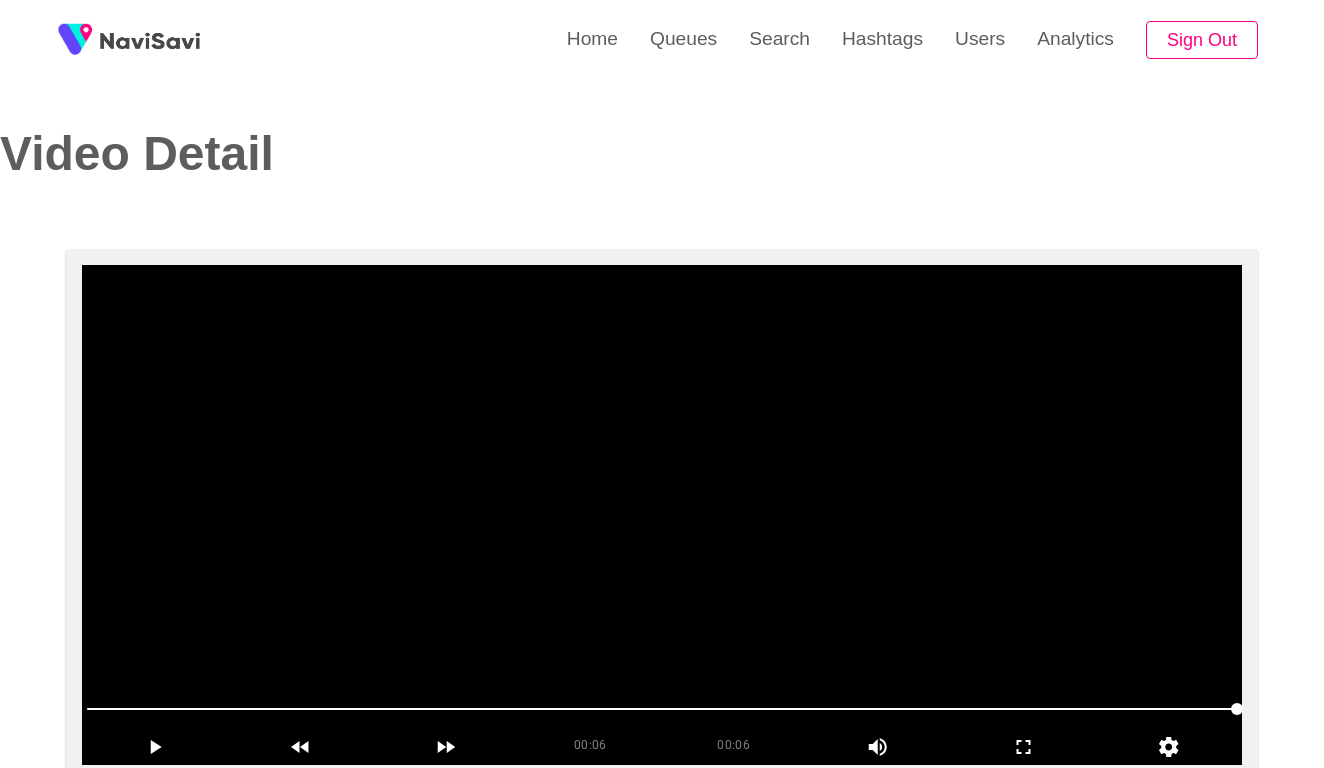 scroll, scrollTop: 0, scrollLeft: 0, axis: both 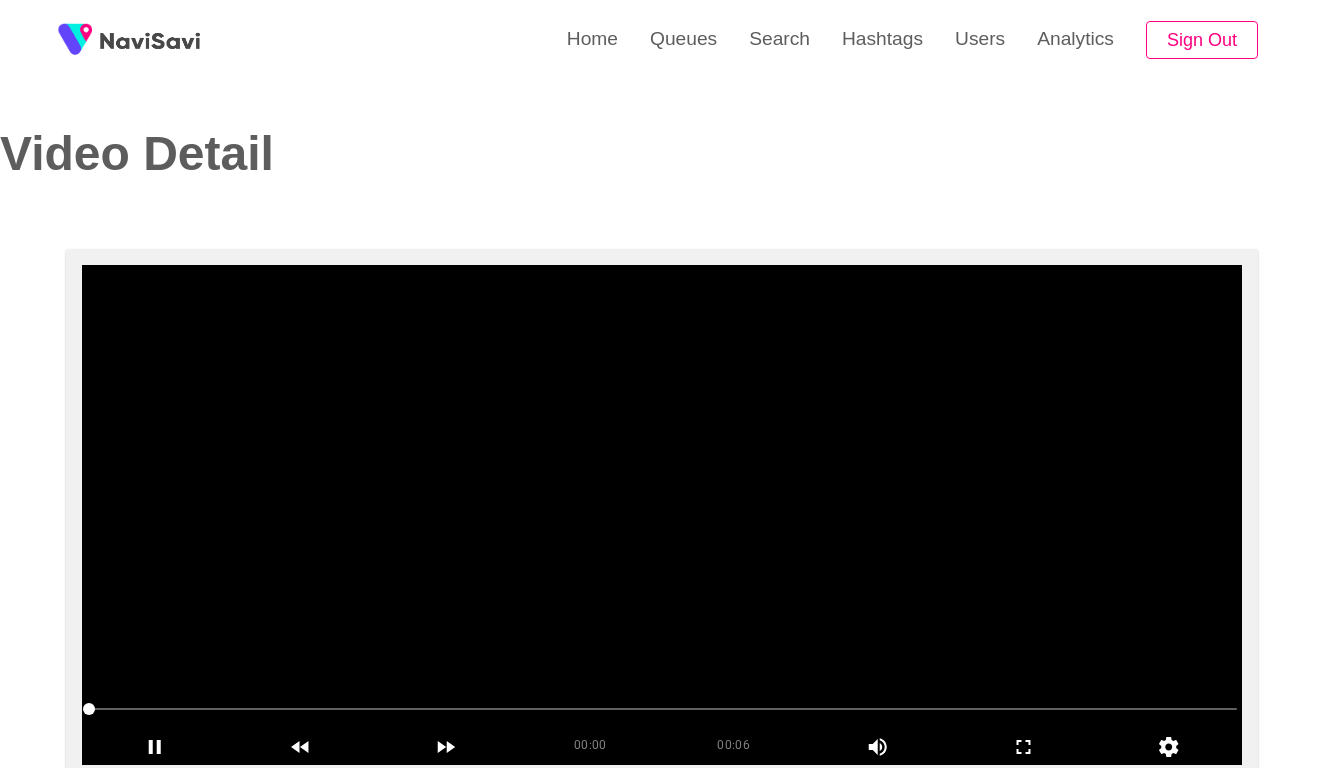 click at bounding box center (662, 515) 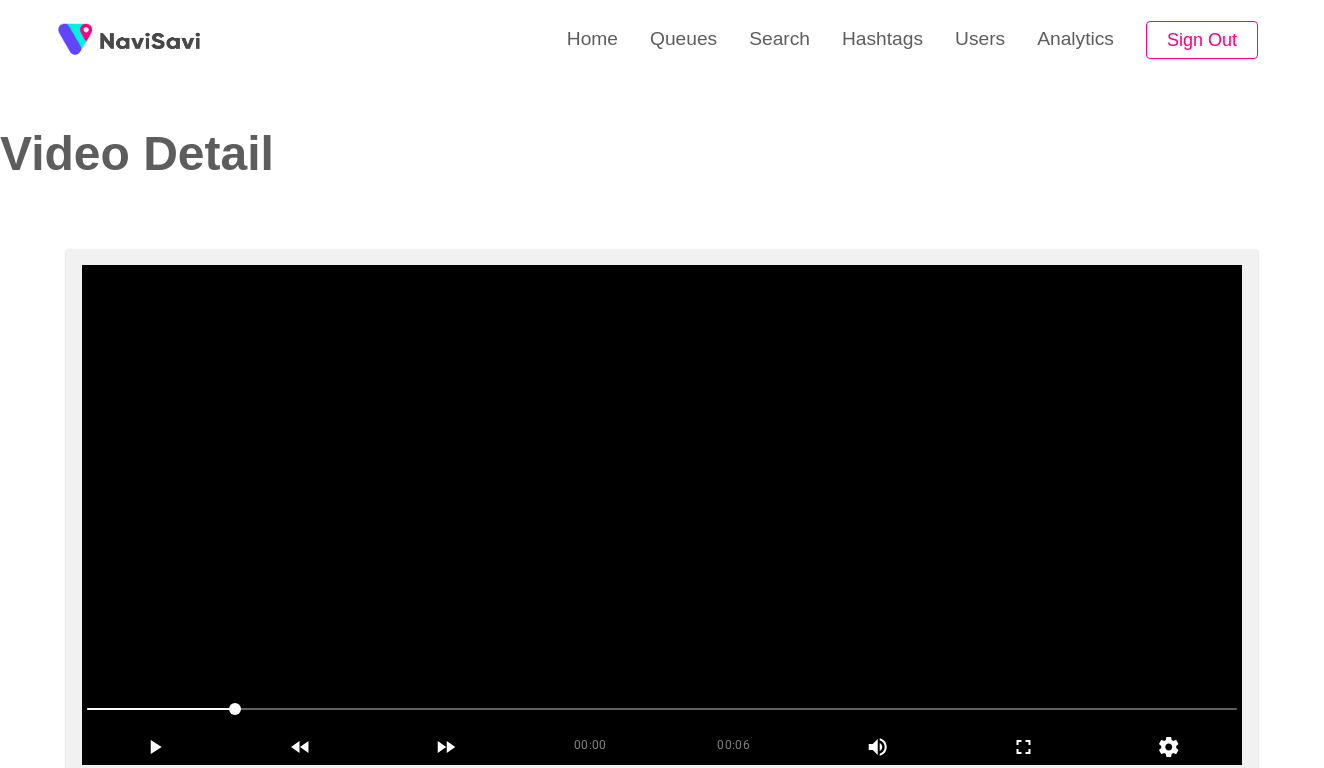 click at bounding box center [662, 515] 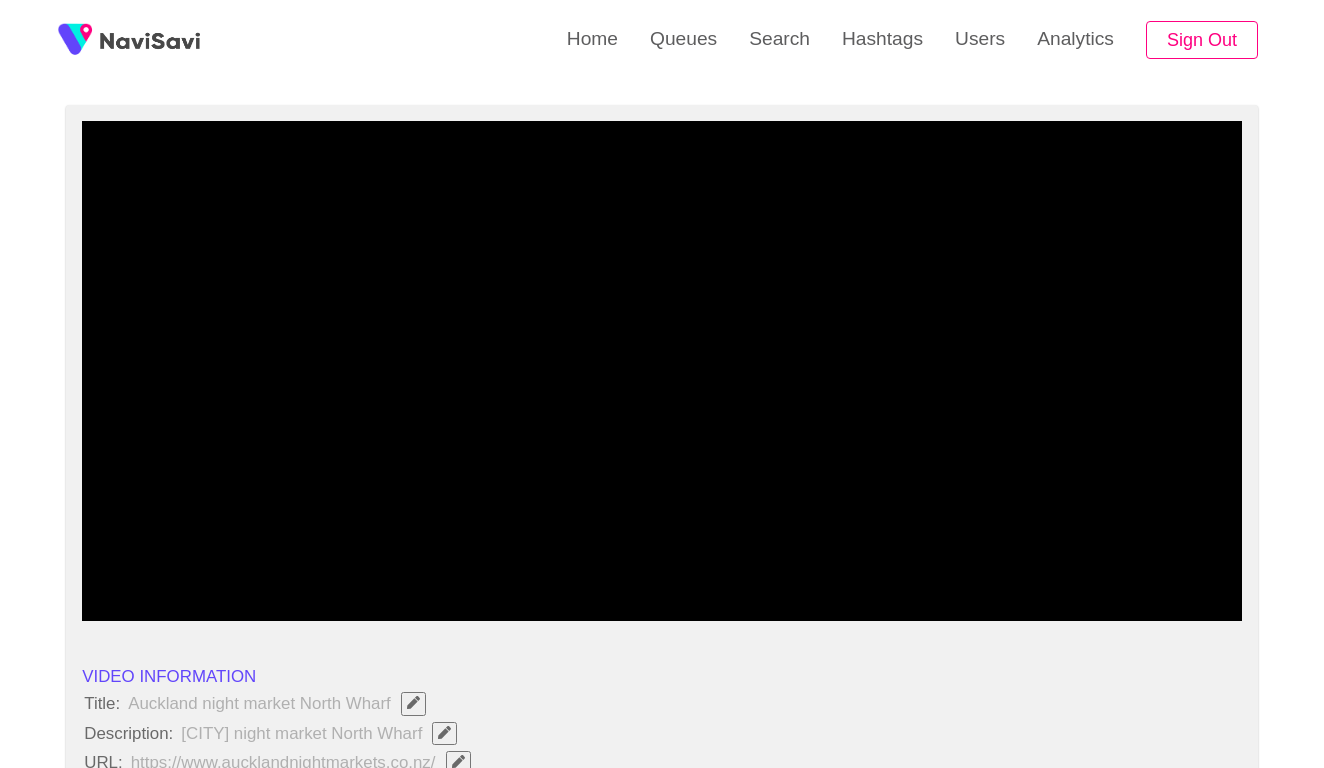 scroll, scrollTop: 147, scrollLeft: 0, axis: vertical 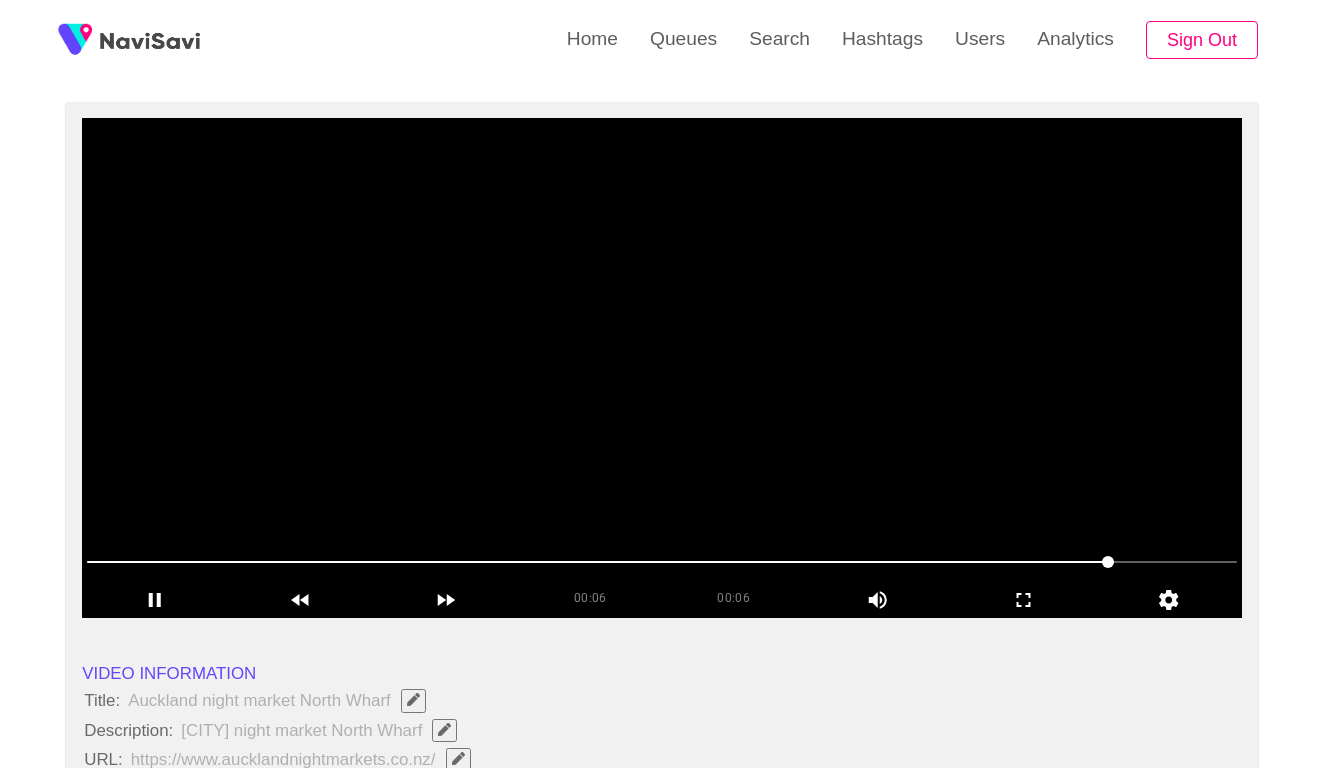 click at bounding box center [662, 368] 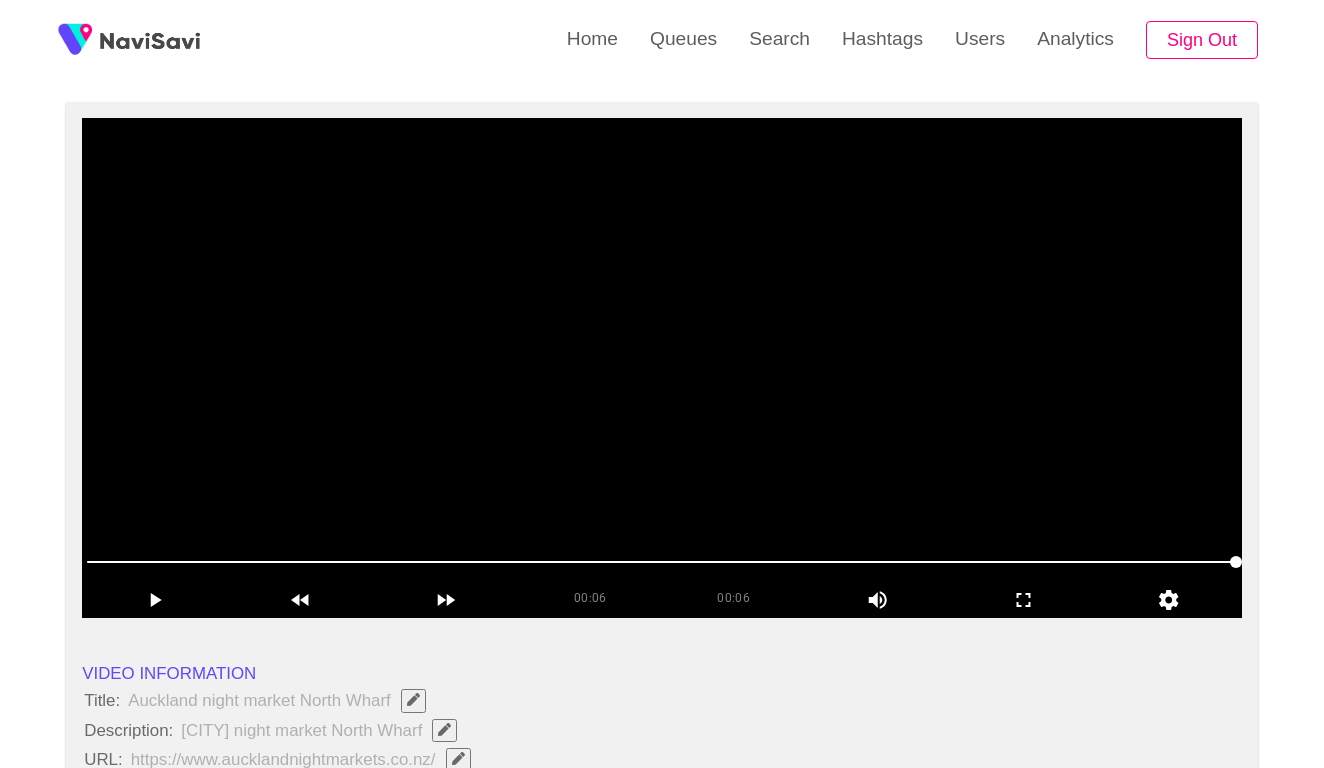 click at bounding box center (662, 562) 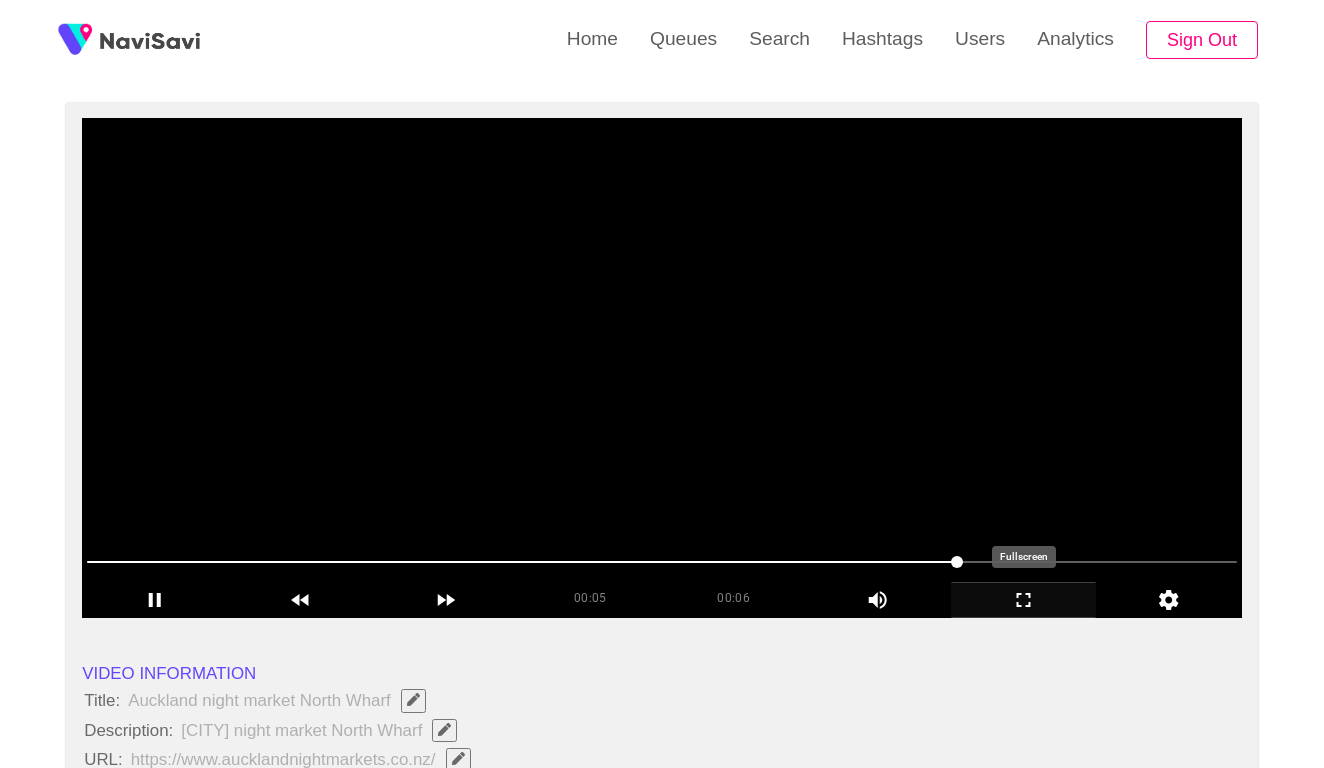 click 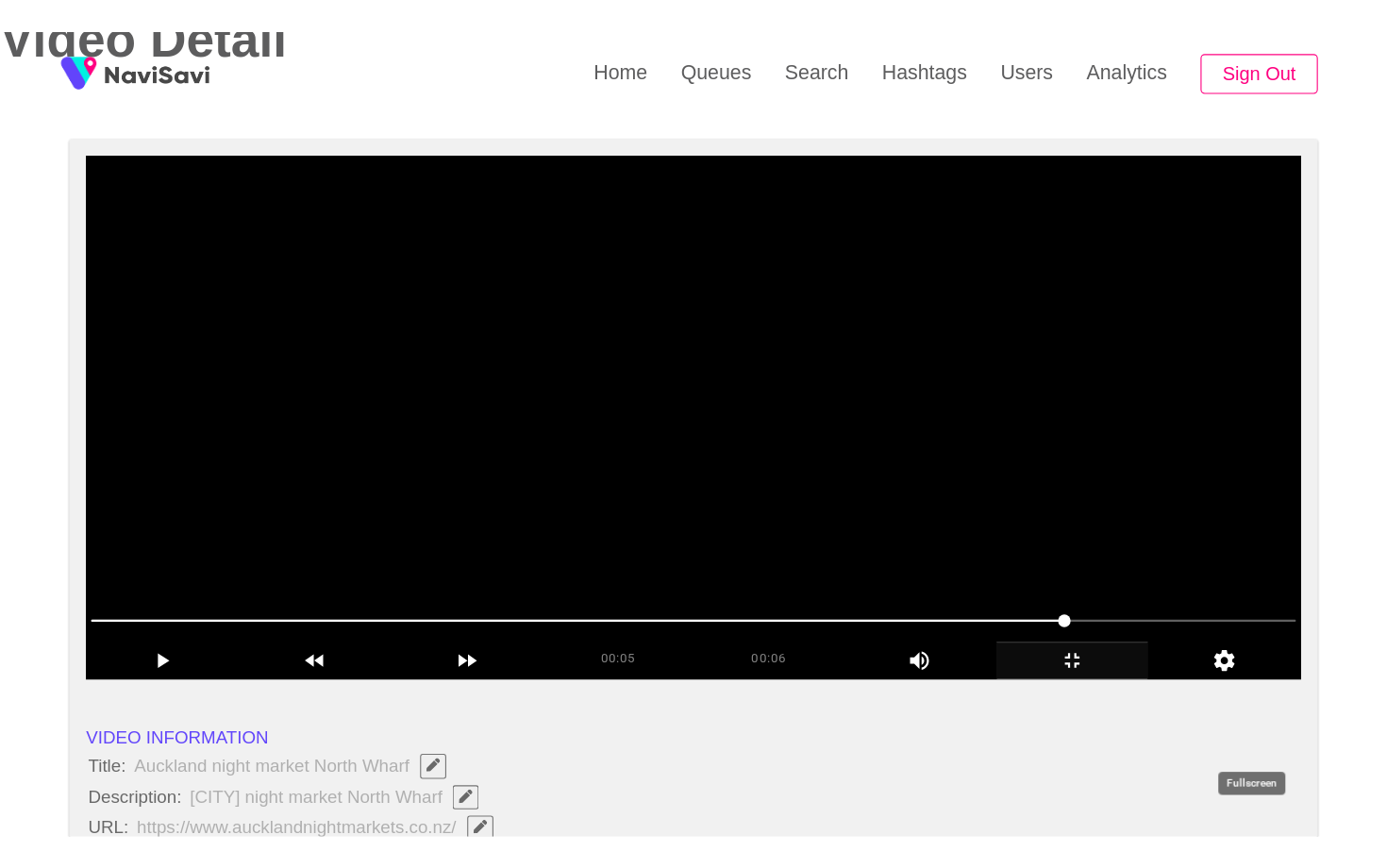 scroll, scrollTop: 0, scrollLeft: 0, axis: both 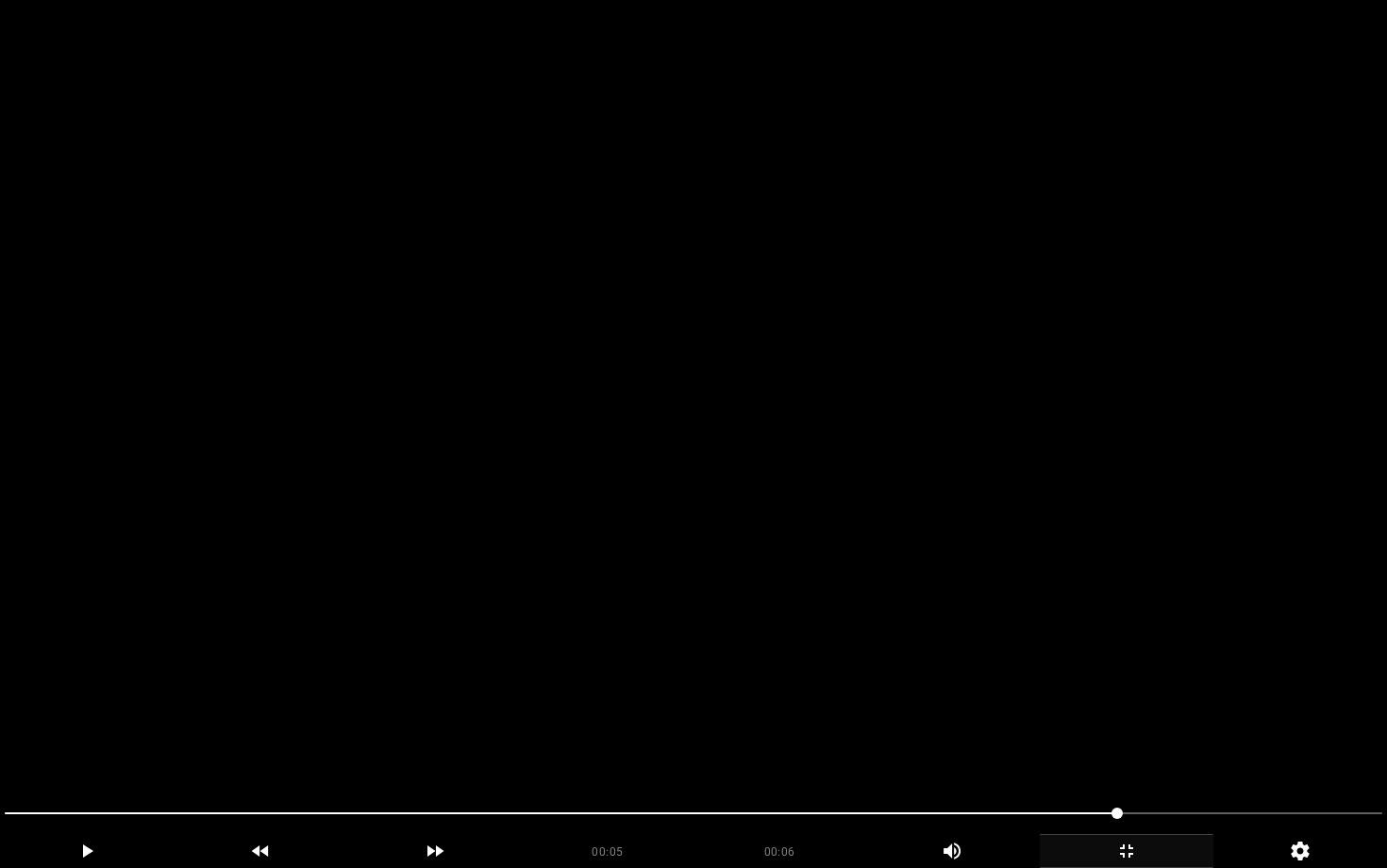 click at bounding box center (560, 813) 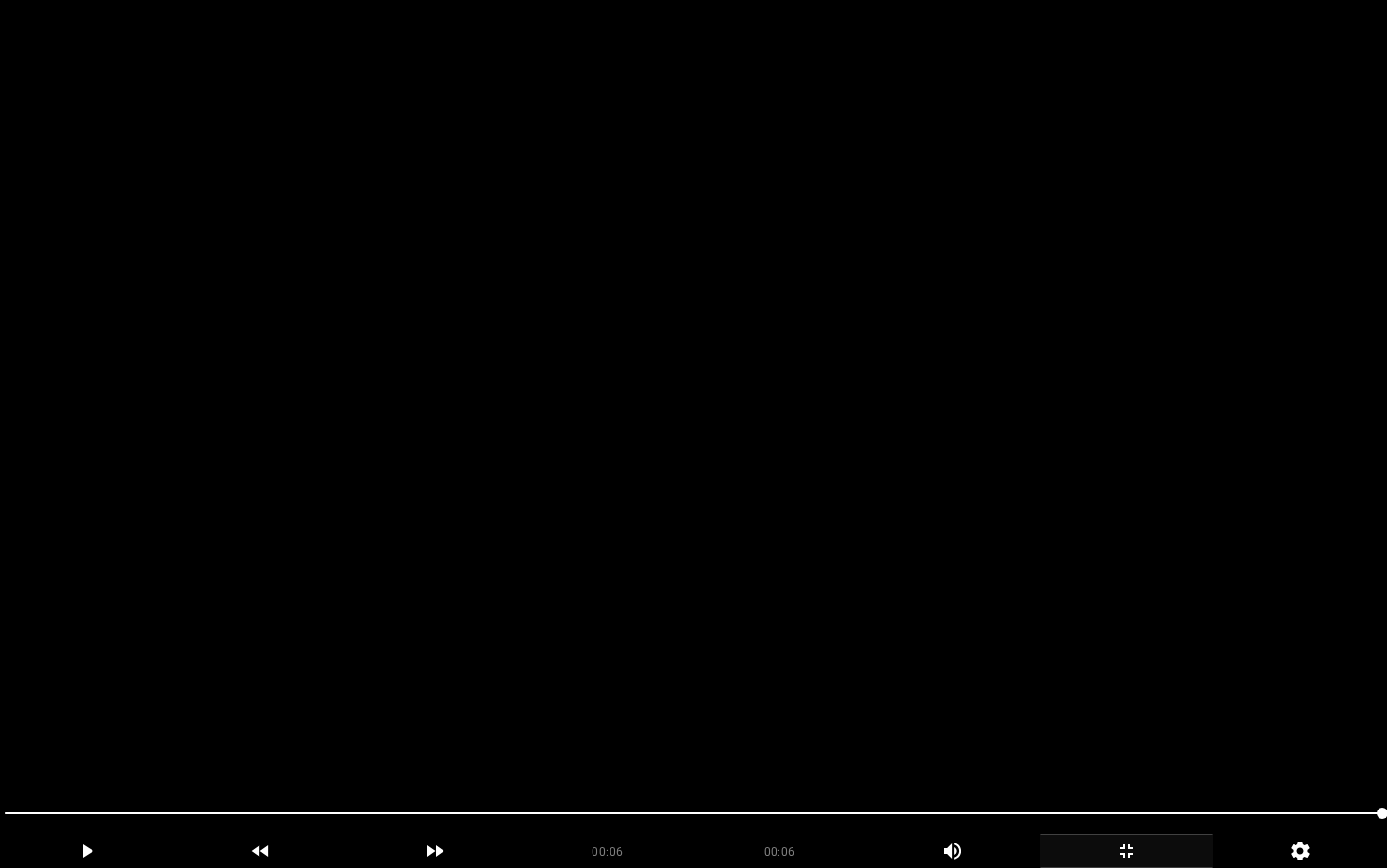 click at bounding box center [1127, 851] 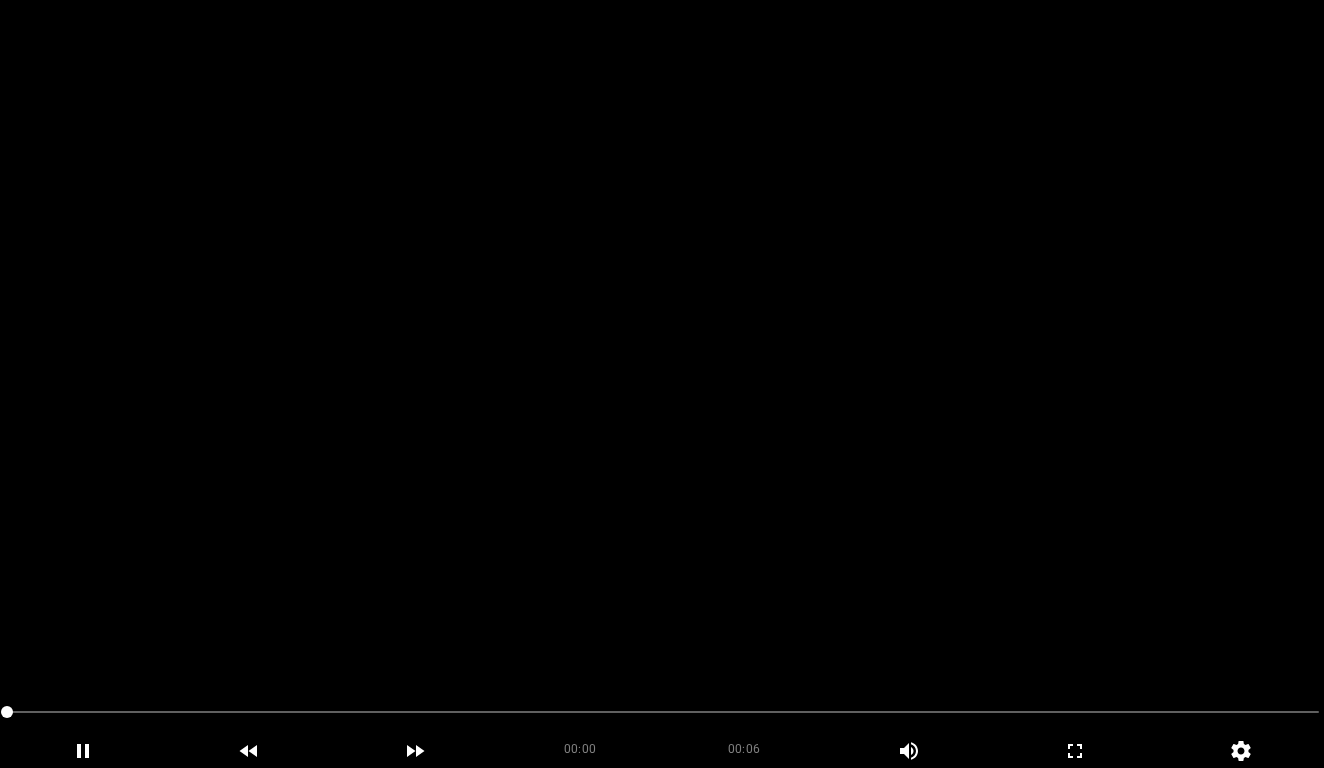 scroll, scrollTop: 889, scrollLeft: 0, axis: vertical 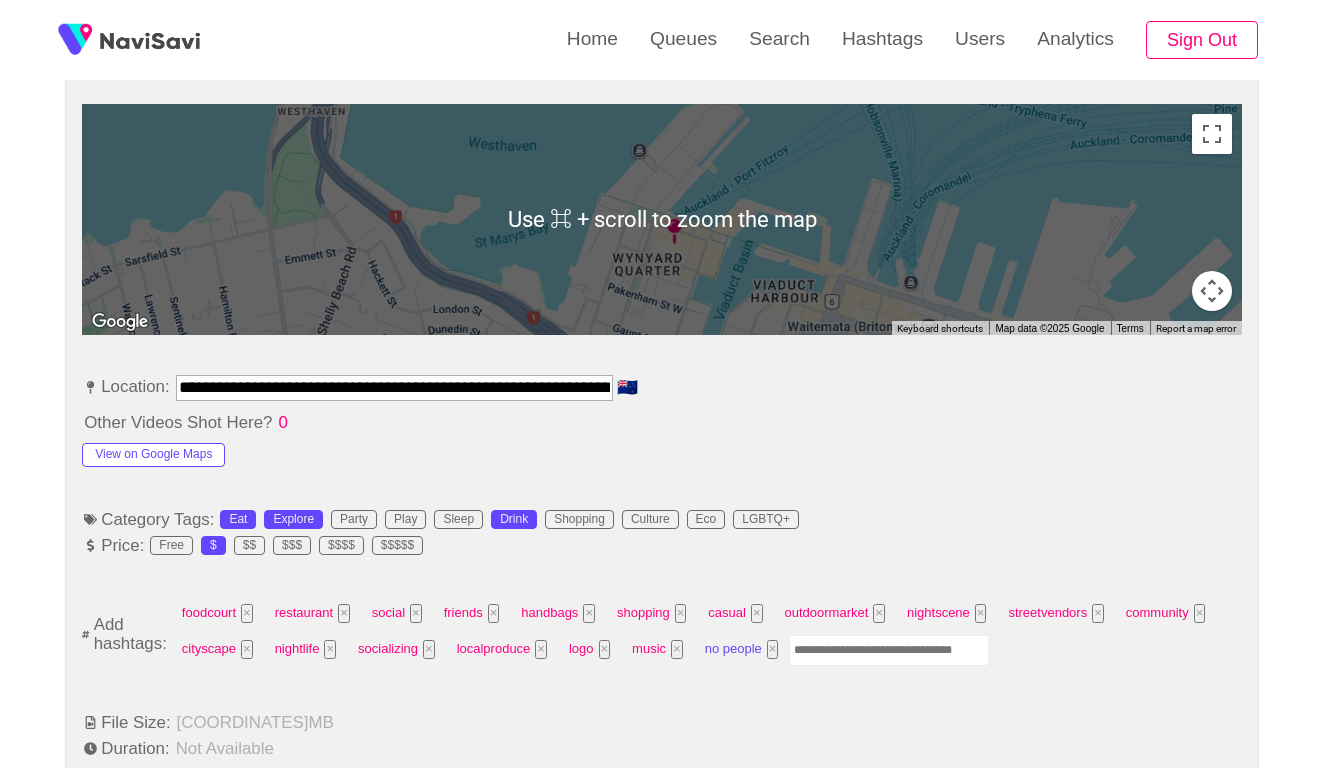 click on "×" at bounding box center (773, 649) 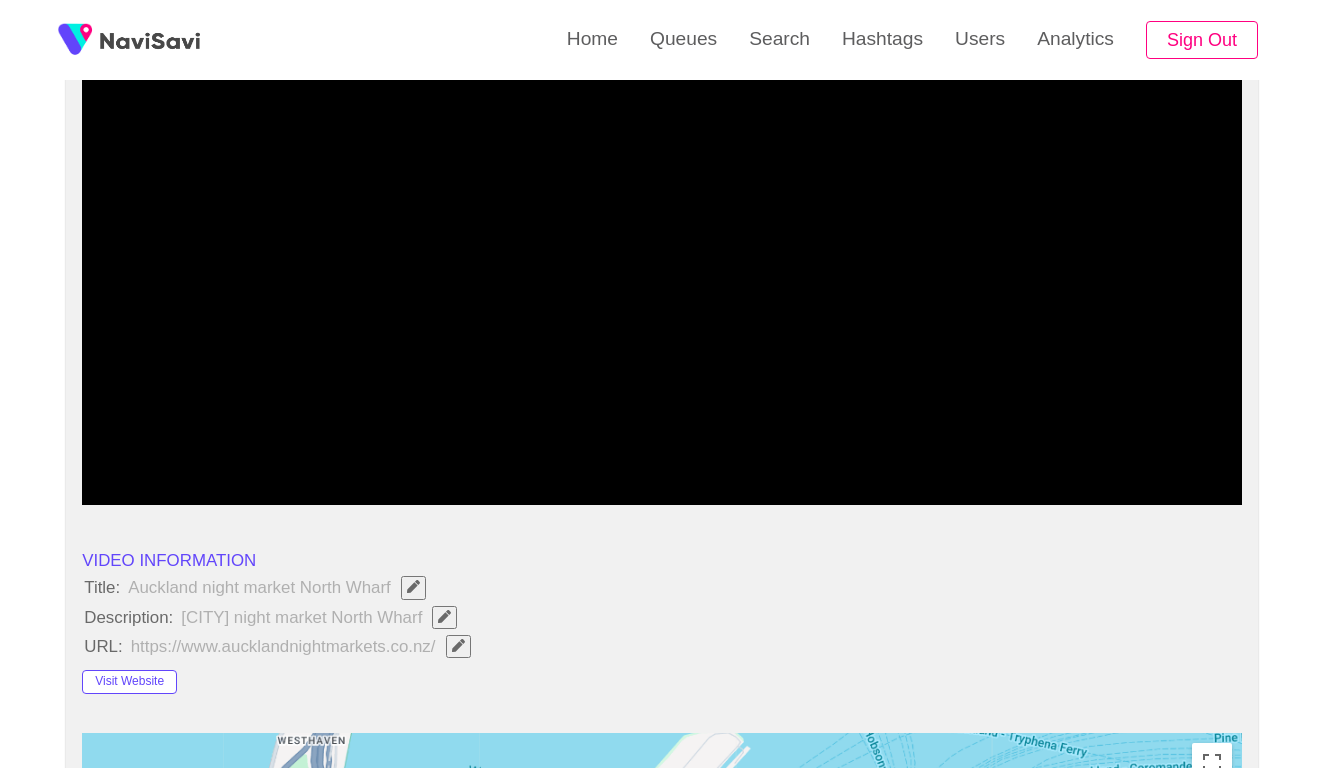 scroll, scrollTop: 376, scrollLeft: 0, axis: vertical 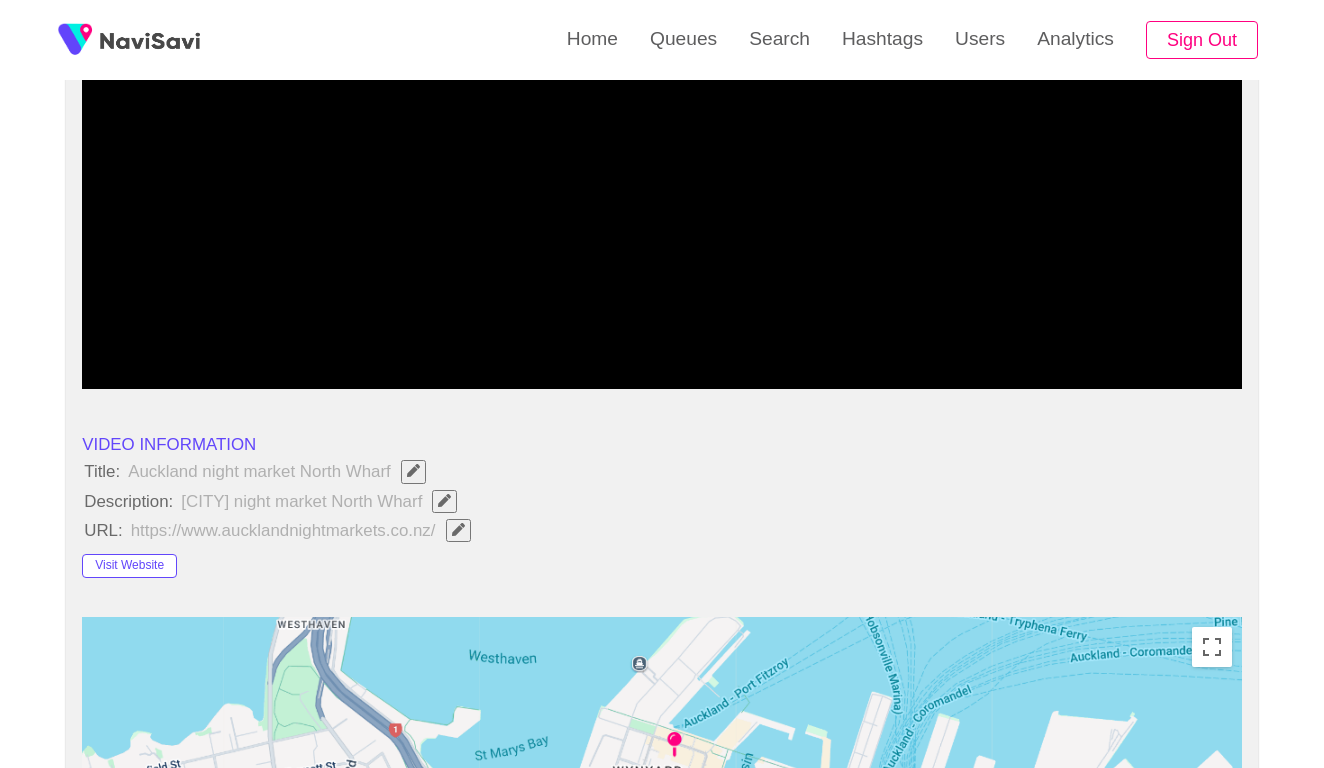 click 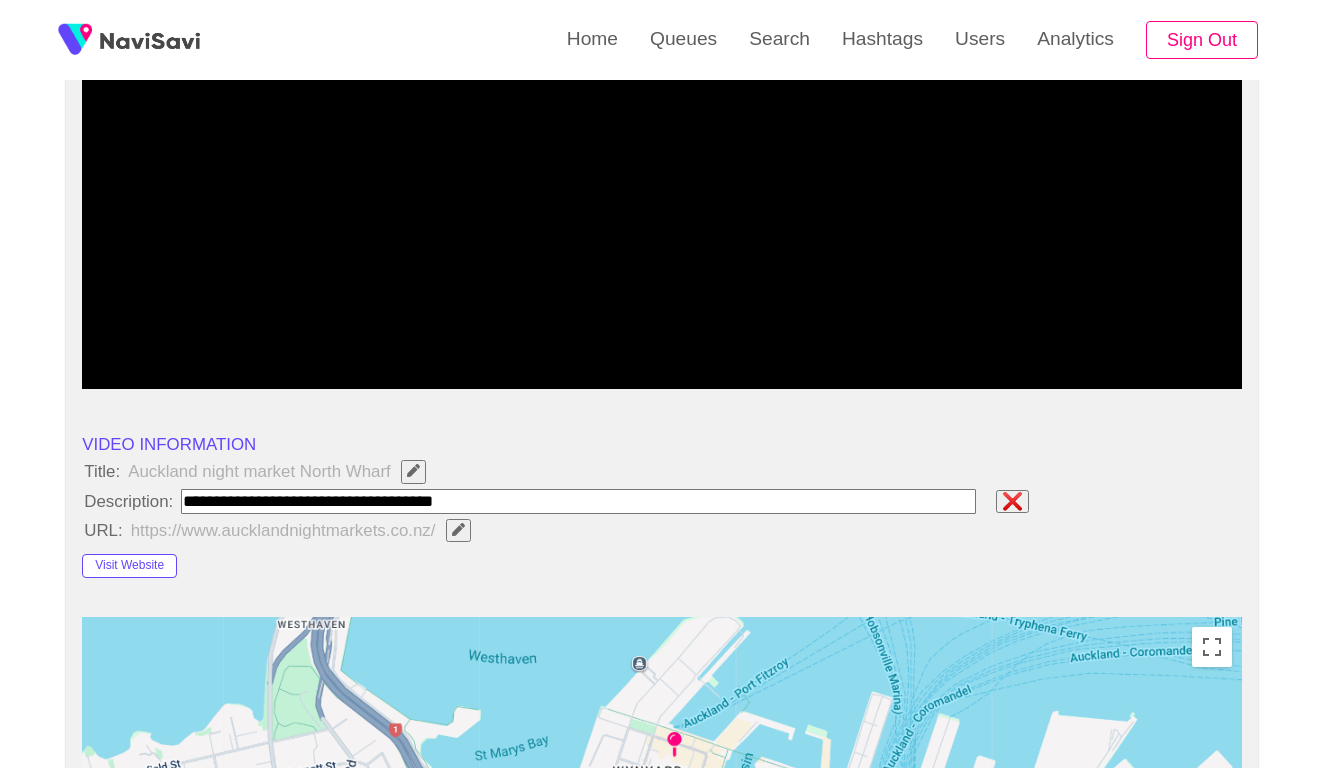 type on "**********" 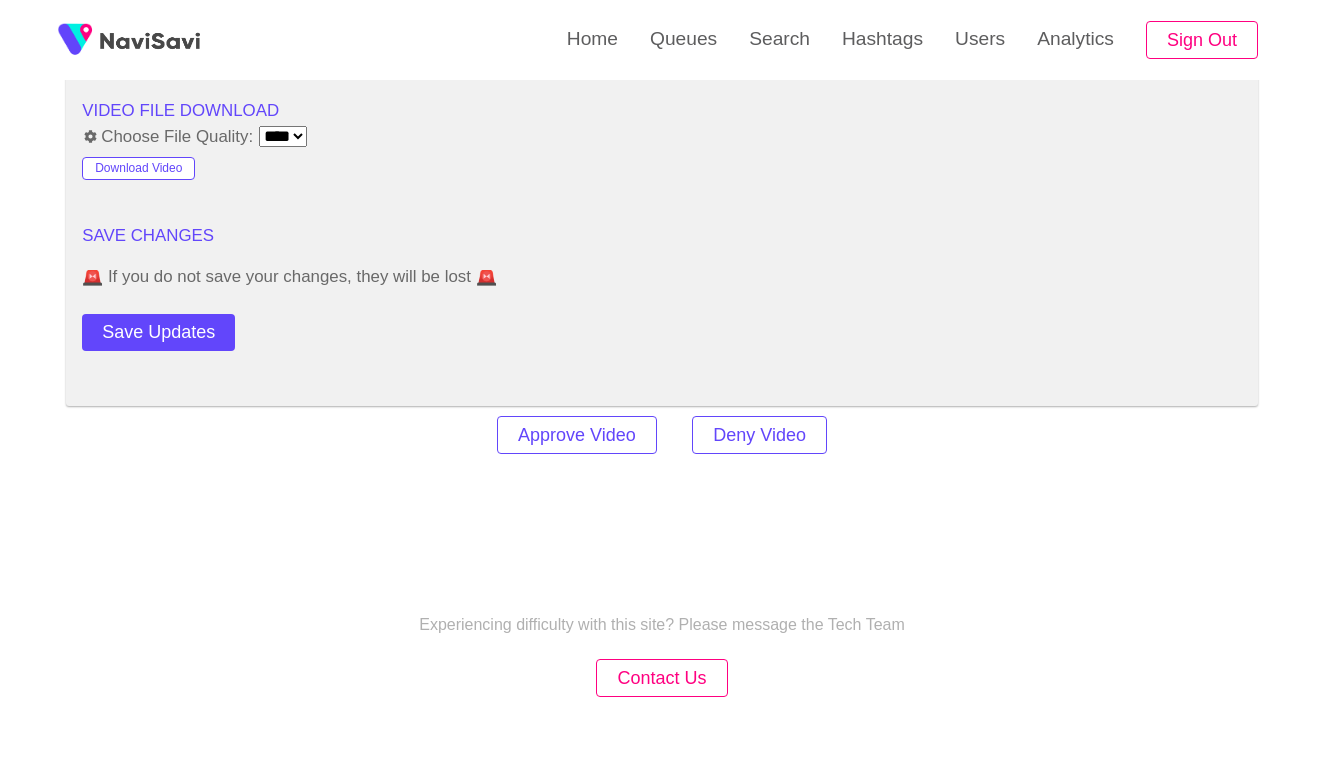 scroll, scrollTop: 2408, scrollLeft: 0, axis: vertical 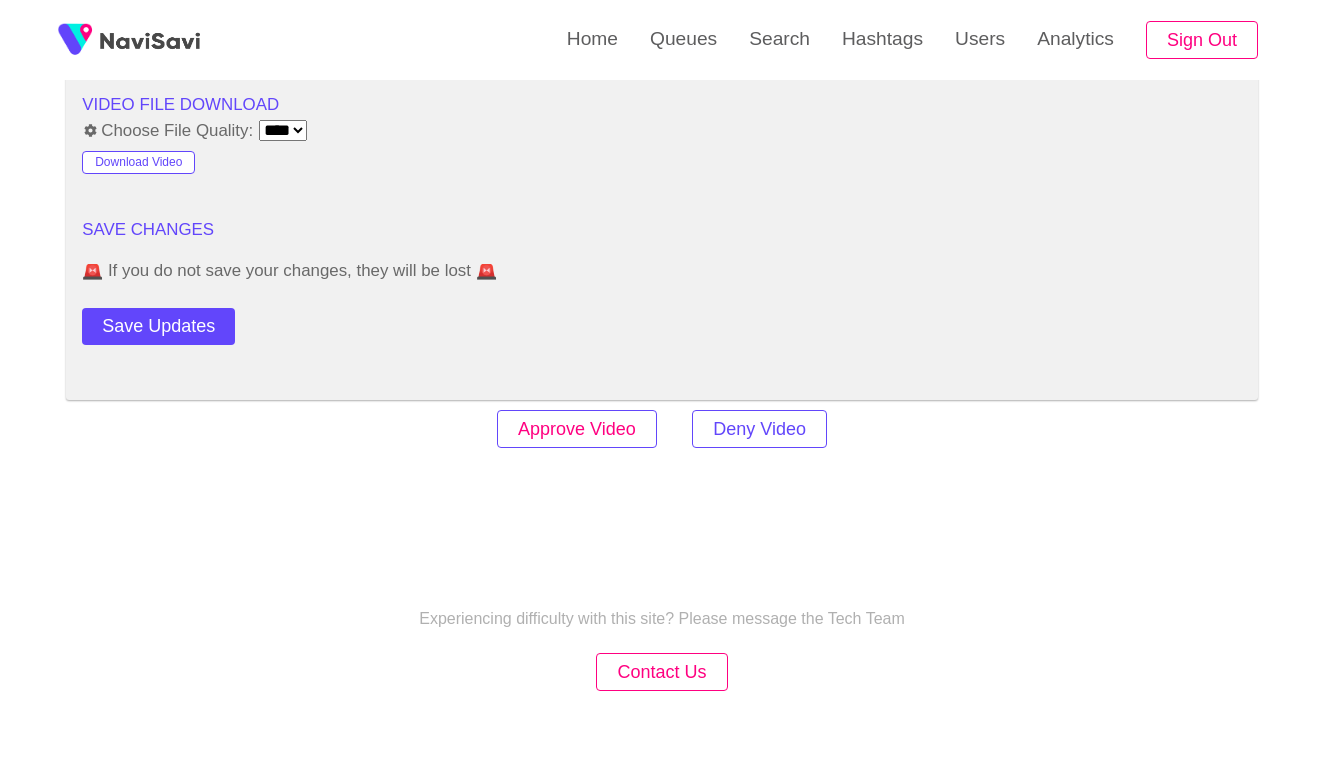 click on "Approve Video" at bounding box center [577, 429] 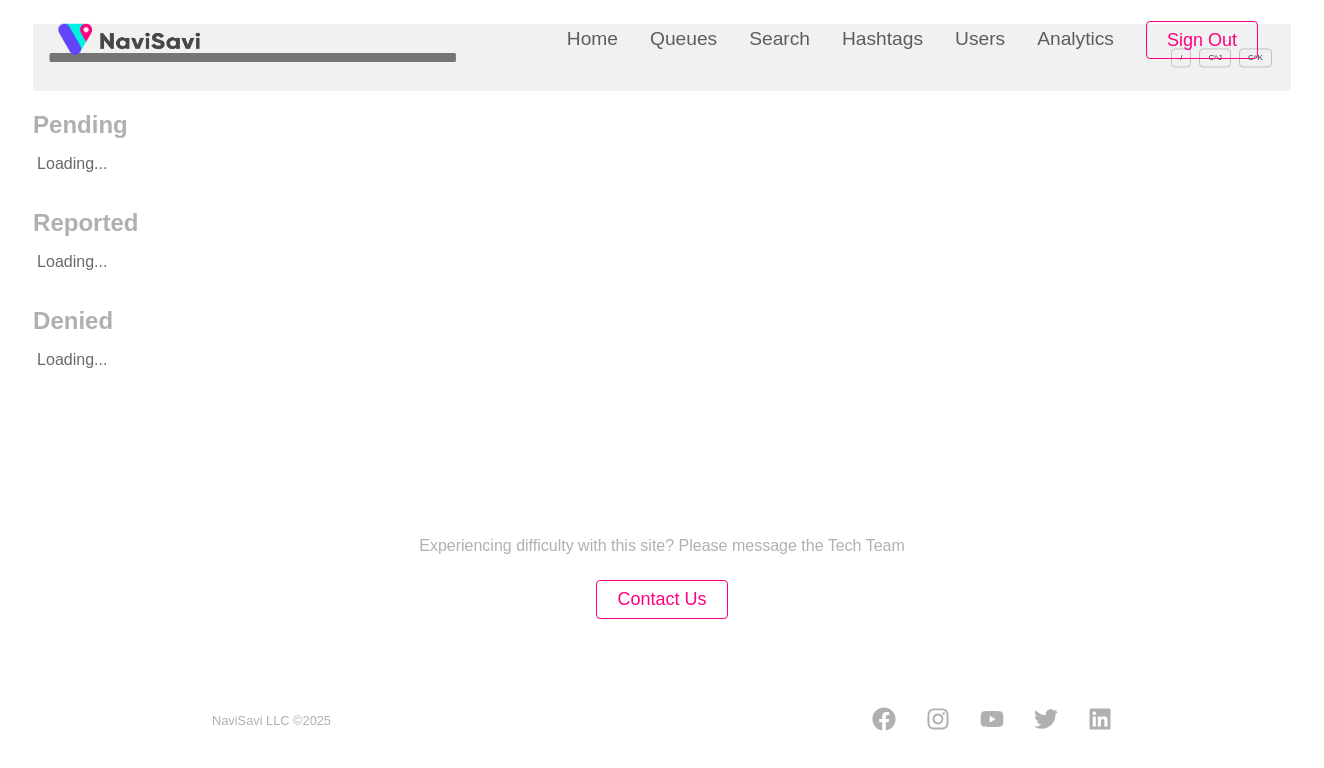 scroll, scrollTop: 0, scrollLeft: 0, axis: both 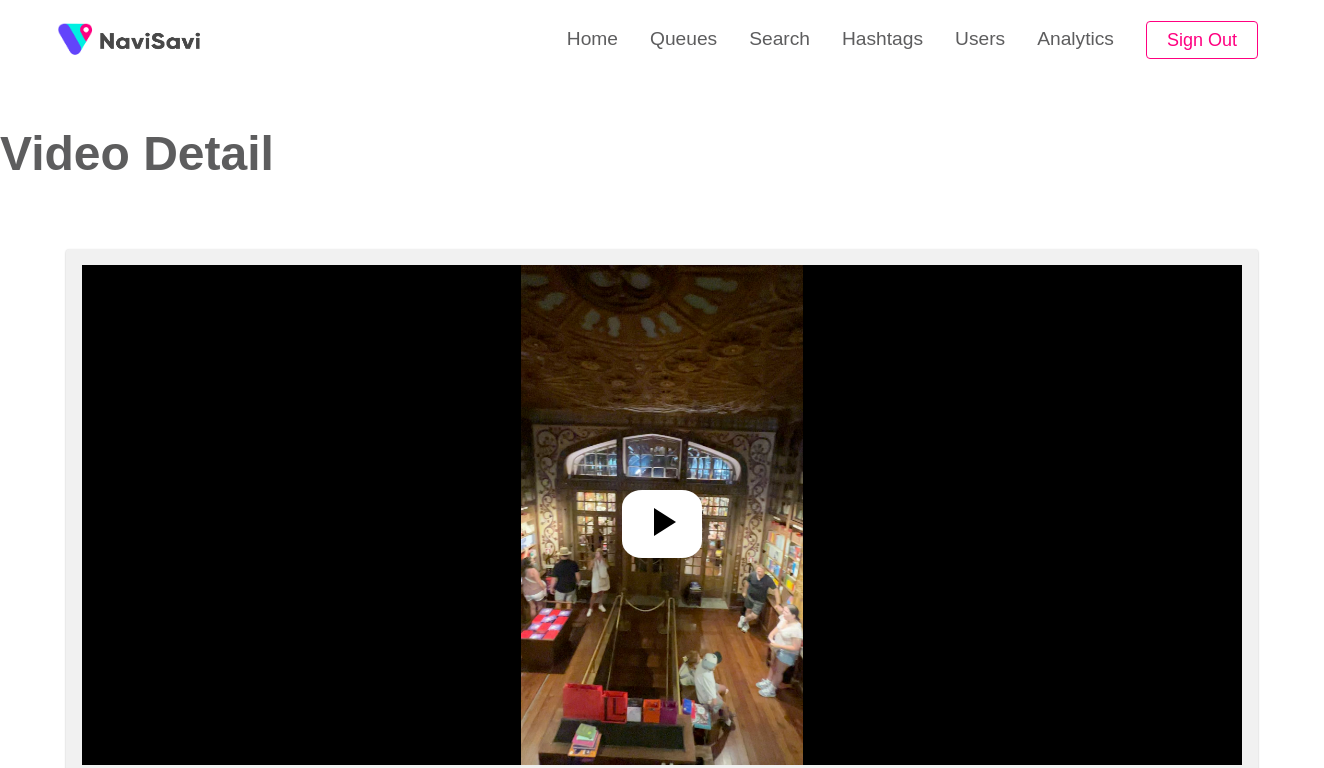 select on "**********" 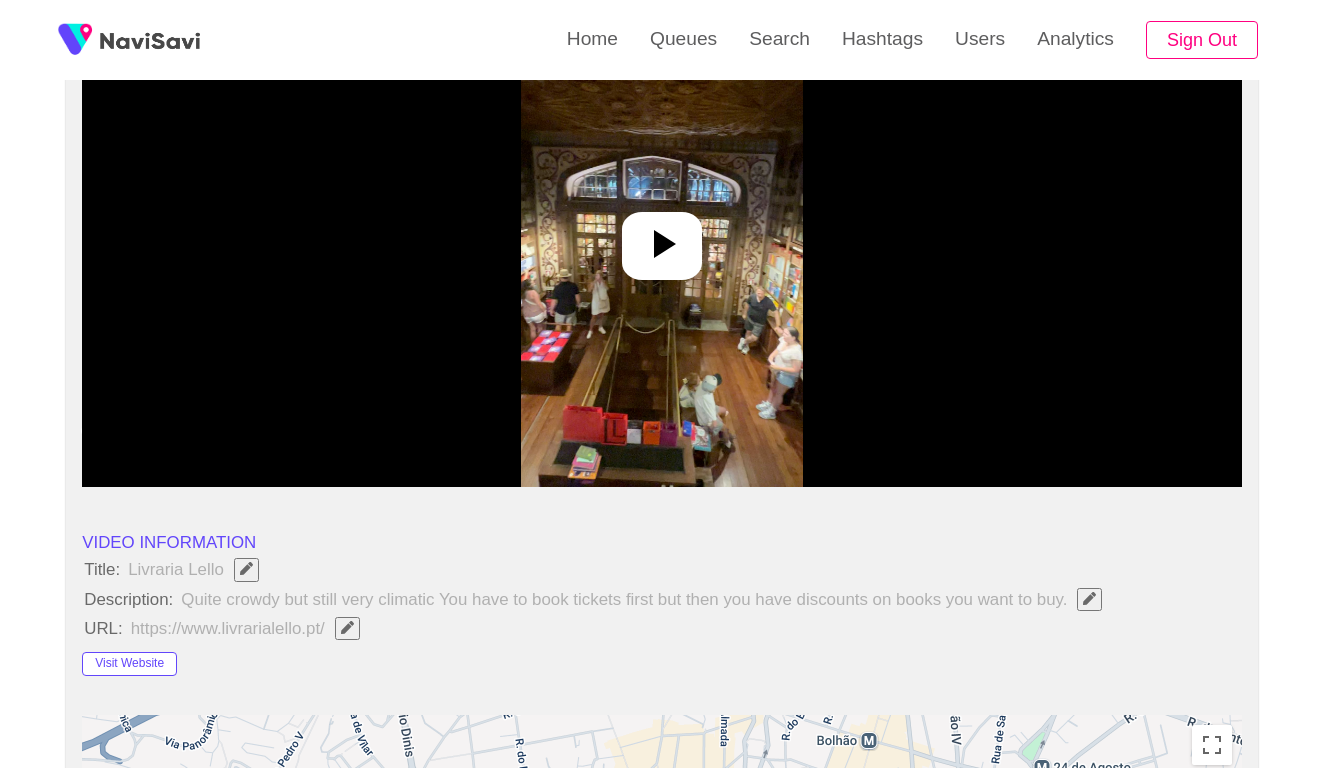 scroll, scrollTop: 277, scrollLeft: 0, axis: vertical 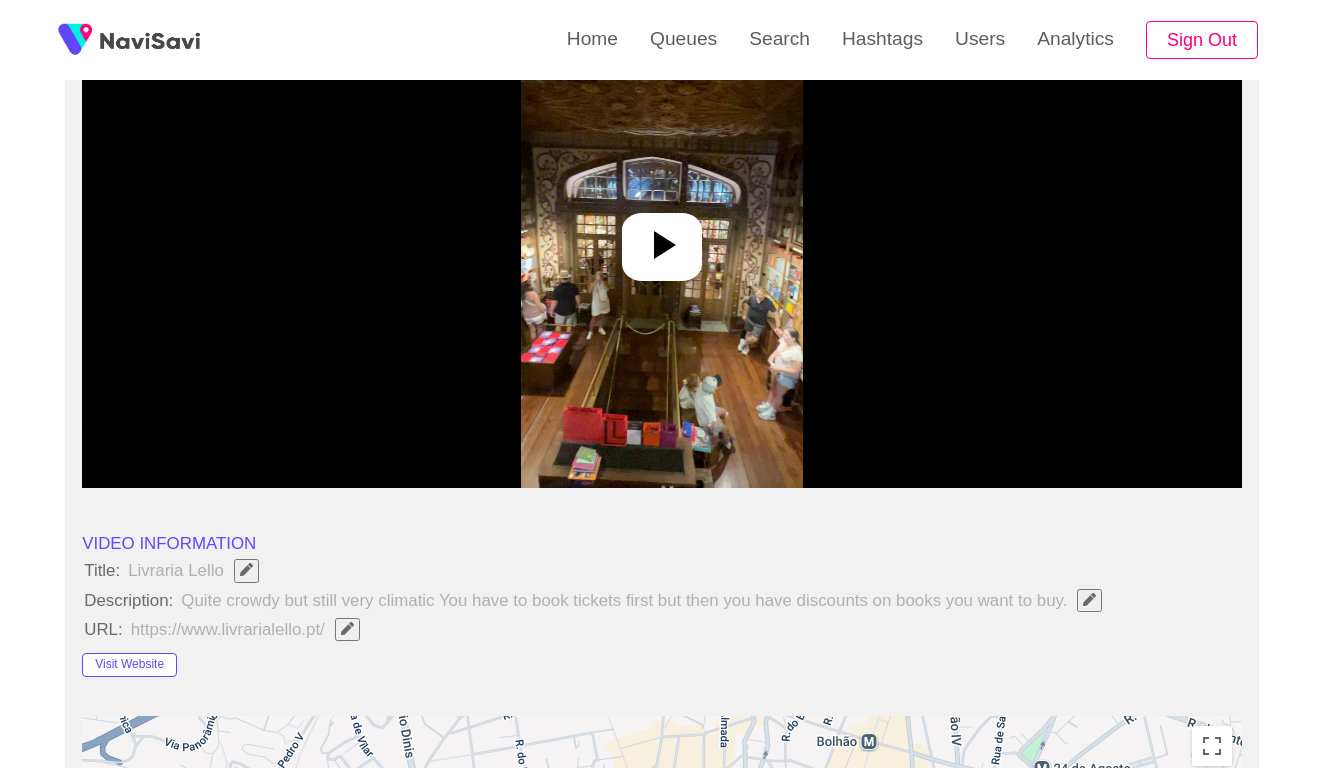 click at bounding box center [662, 238] 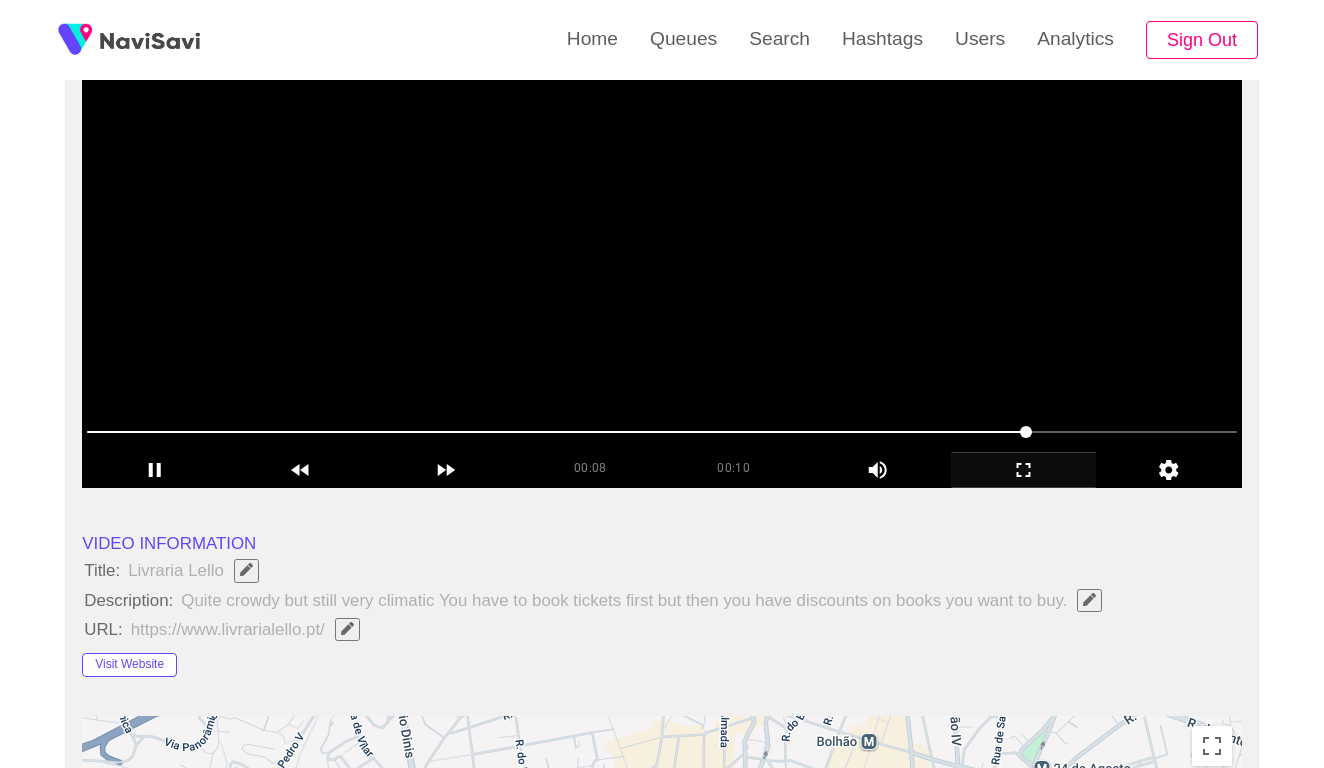 click 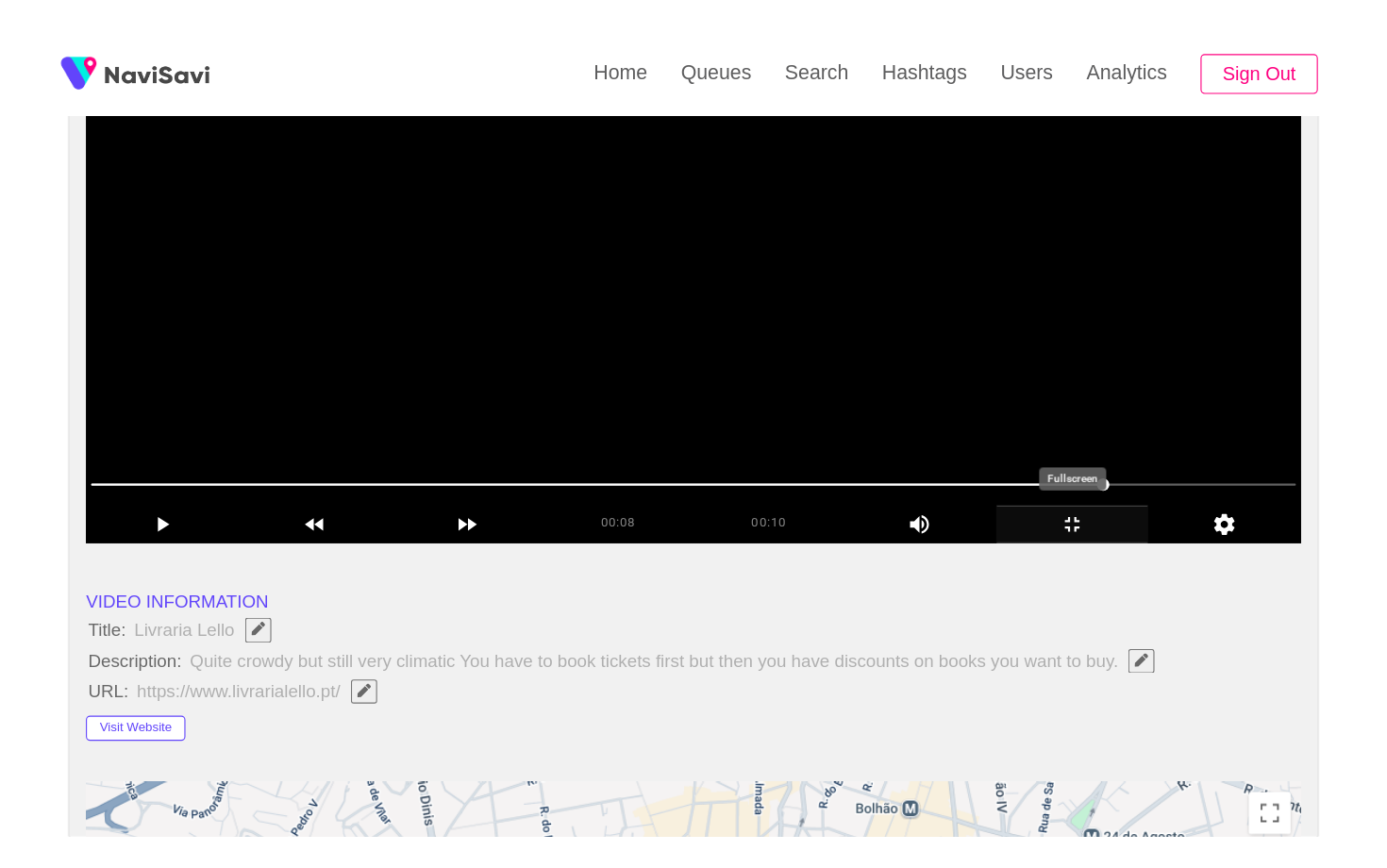 scroll, scrollTop: 0, scrollLeft: 0, axis: both 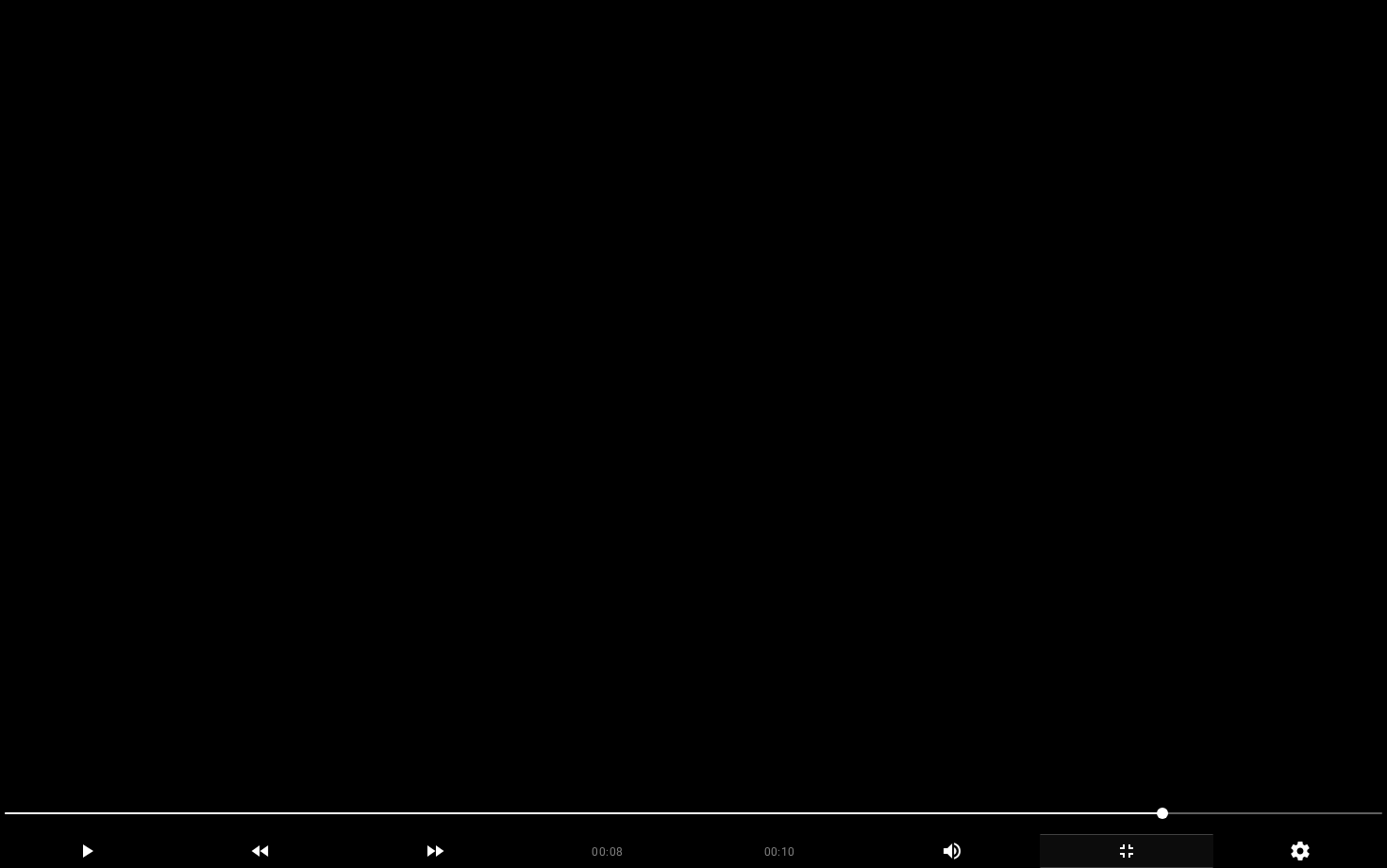 click at bounding box center (694, 434) 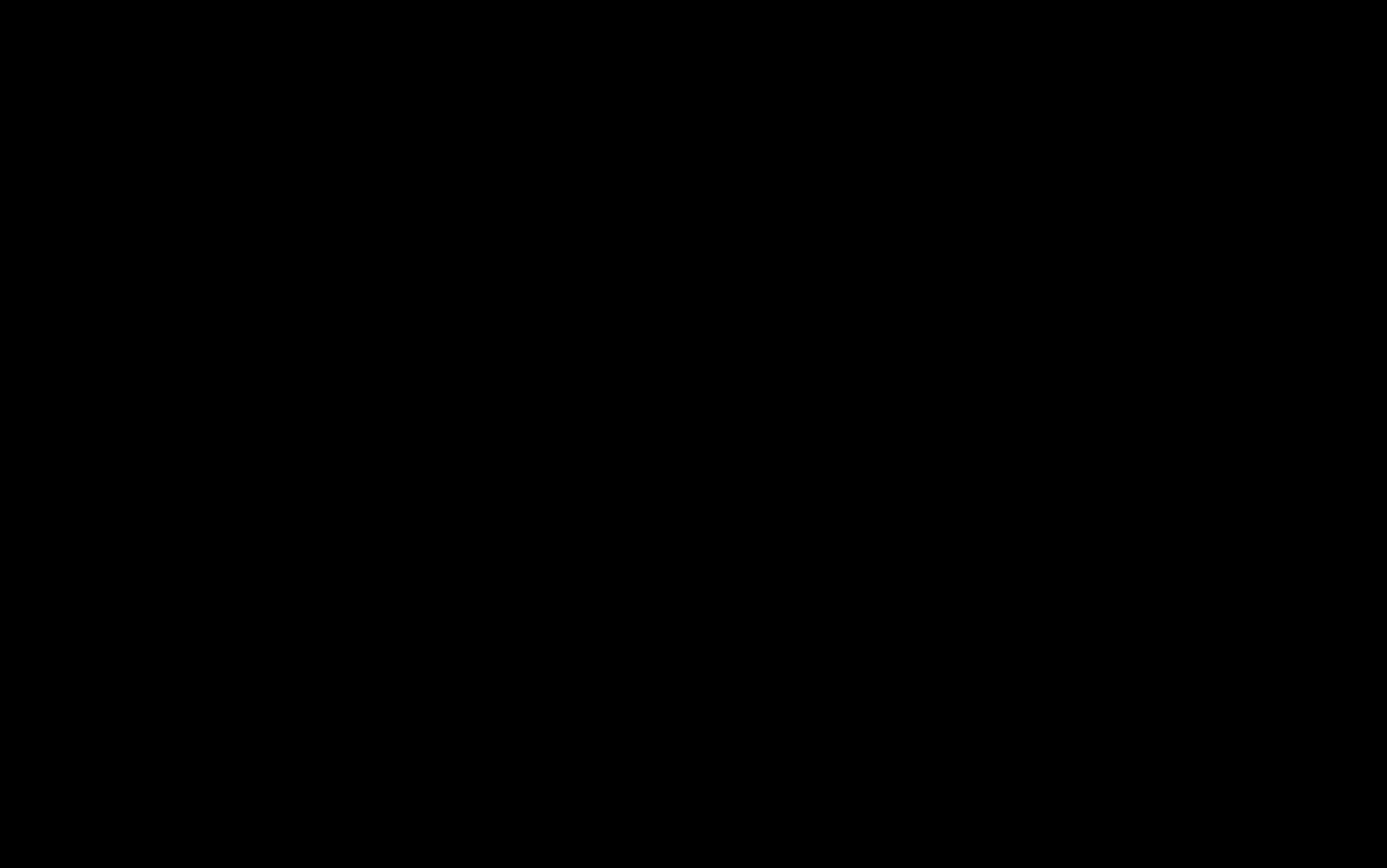 click at bounding box center [1127, 851] 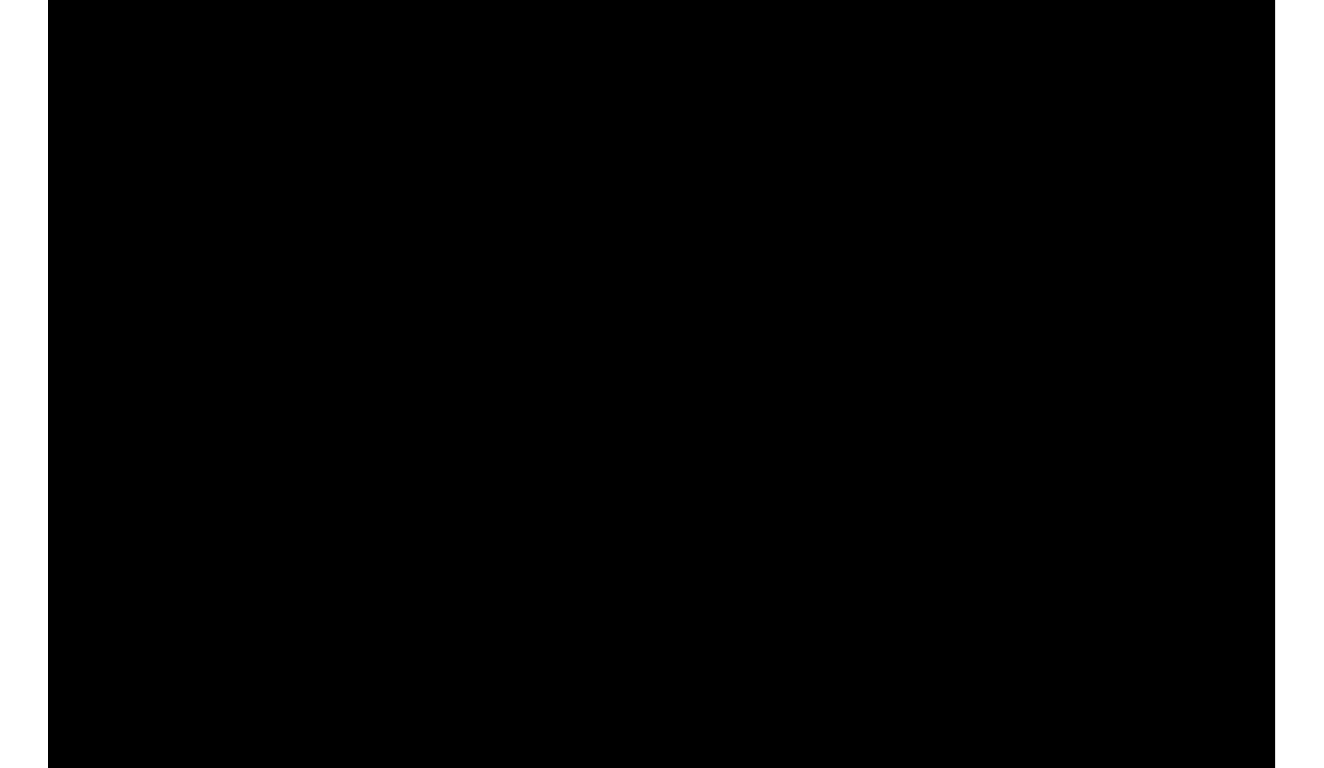scroll, scrollTop: 277, scrollLeft: 0, axis: vertical 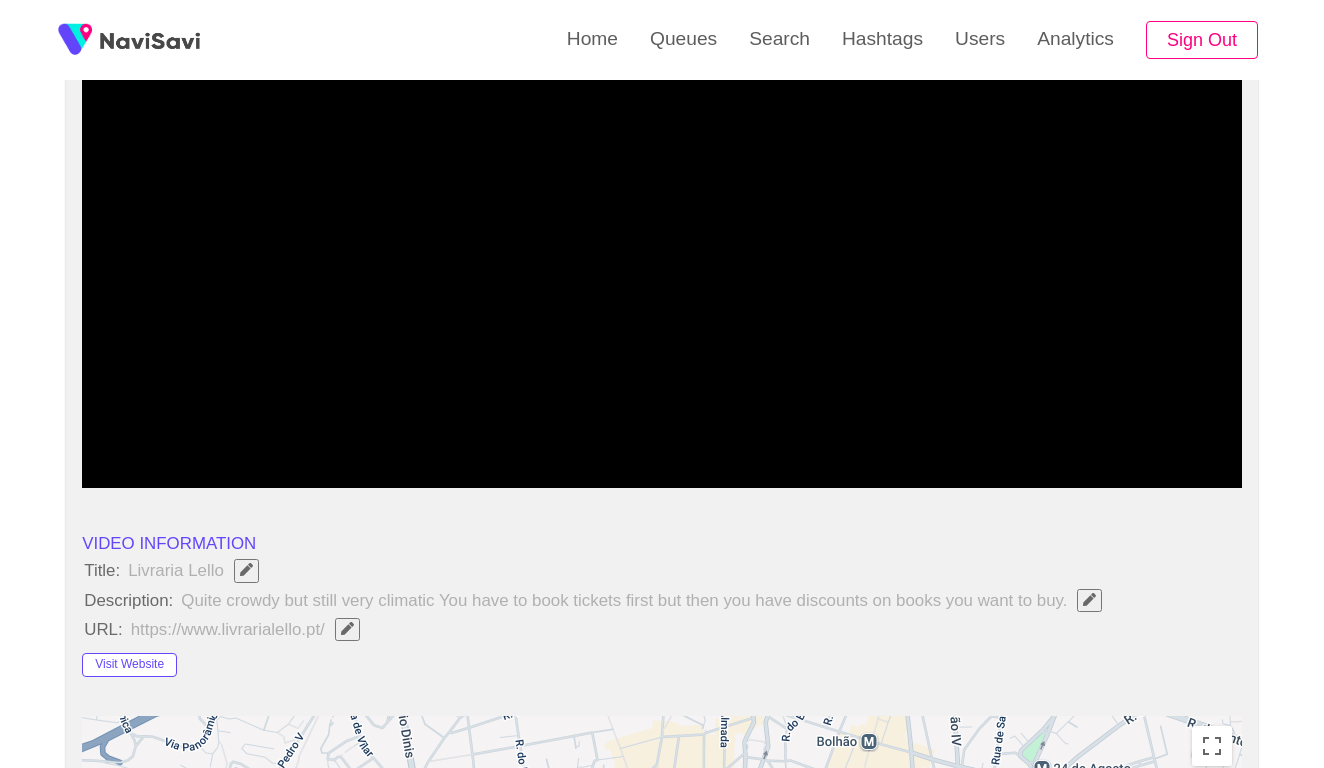 click on "00:01 00:10 Picture In Picture 1   Error:  Failed to load Video" at bounding box center (662, 238) 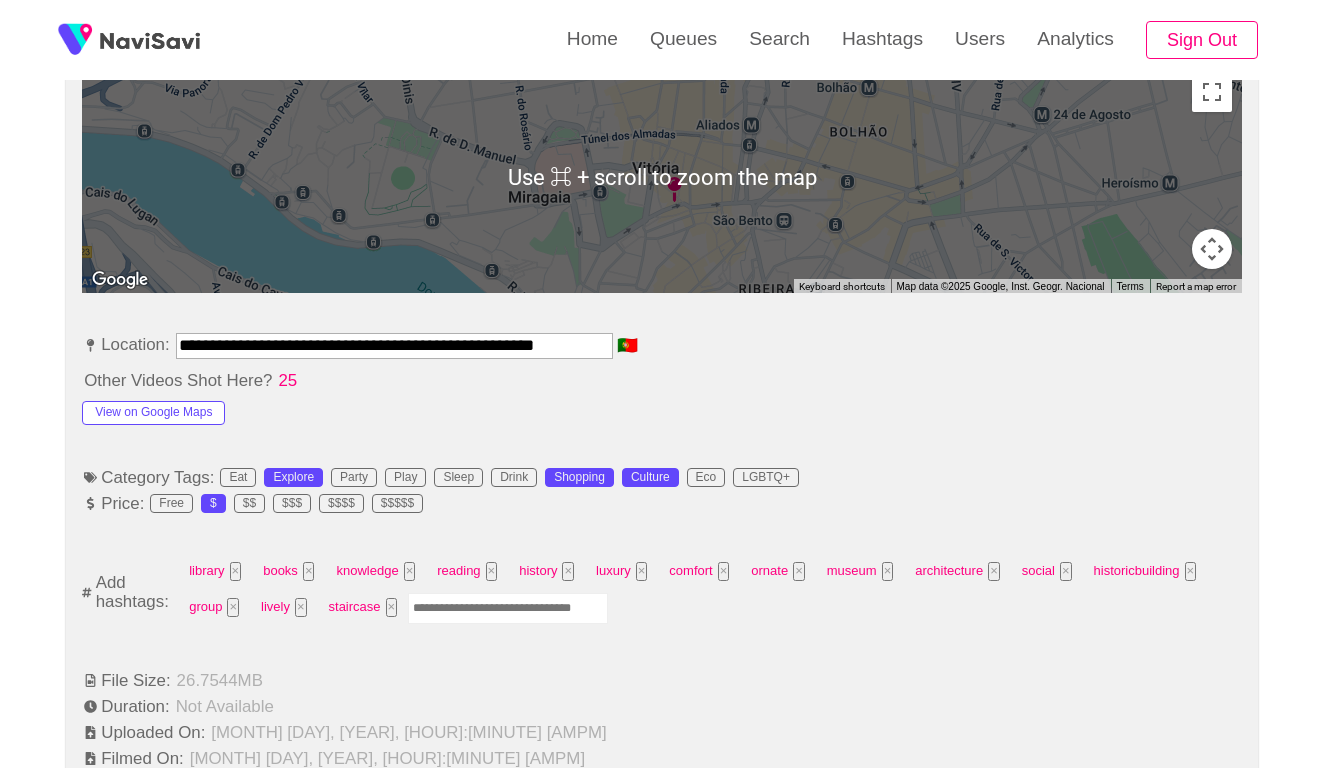 scroll, scrollTop: 949, scrollLeft: 0, axis: vertical 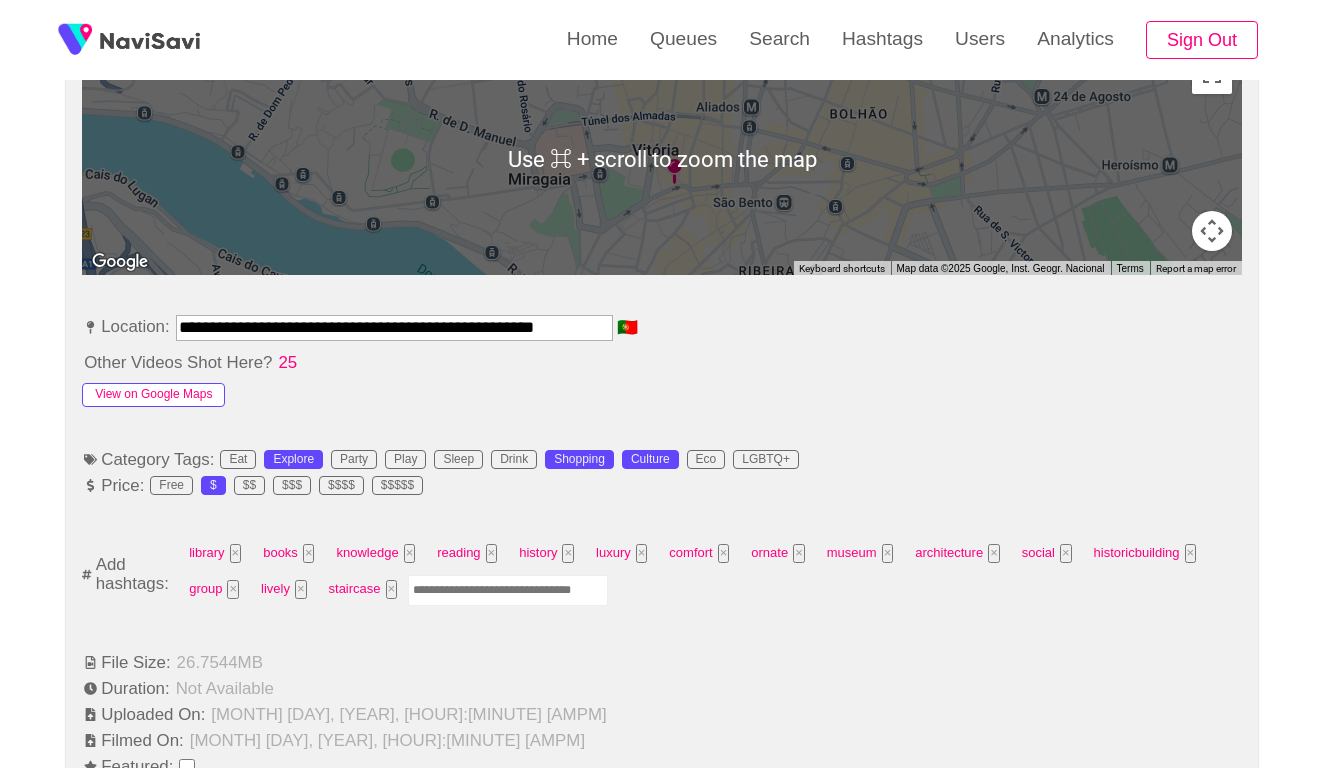 click on "View on Google Maps" at bounding box center [153, 395] 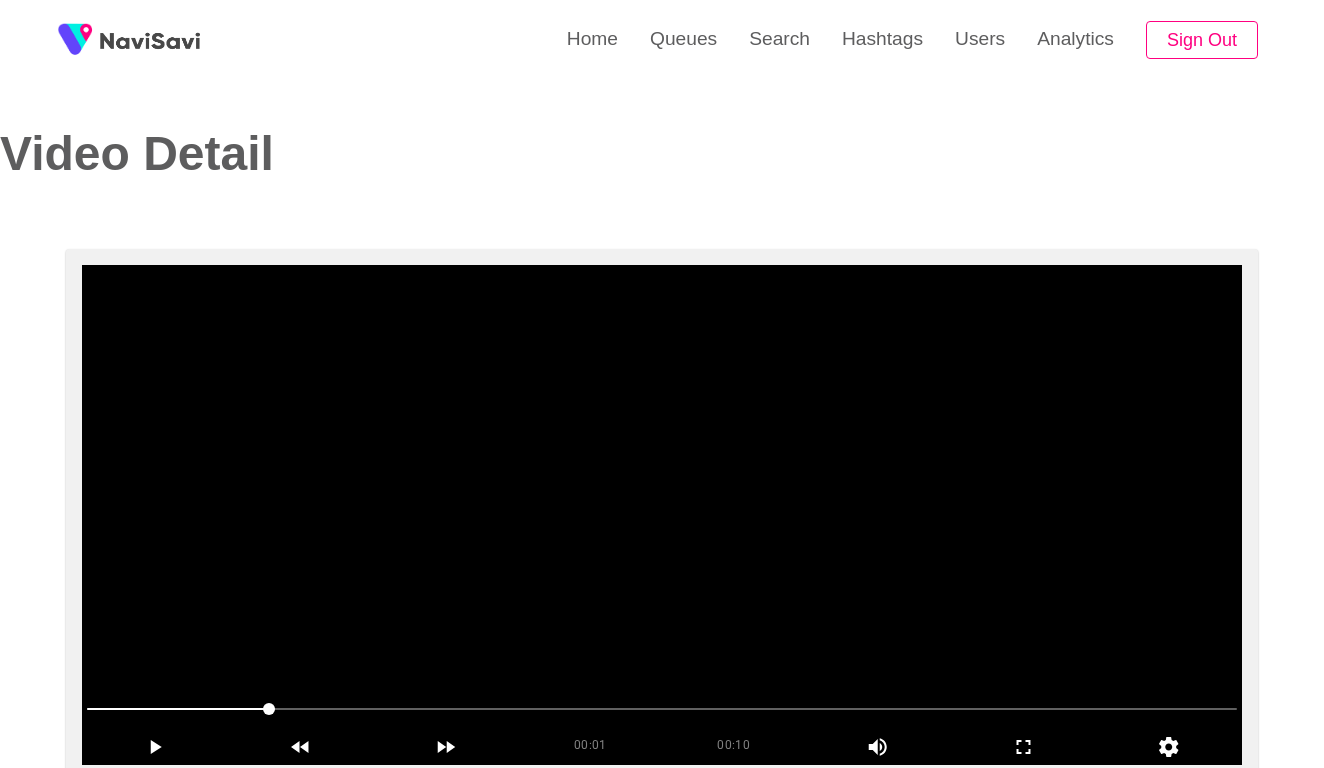 scroll, scrollTop: 0, scrollLeft: 0, axis: both 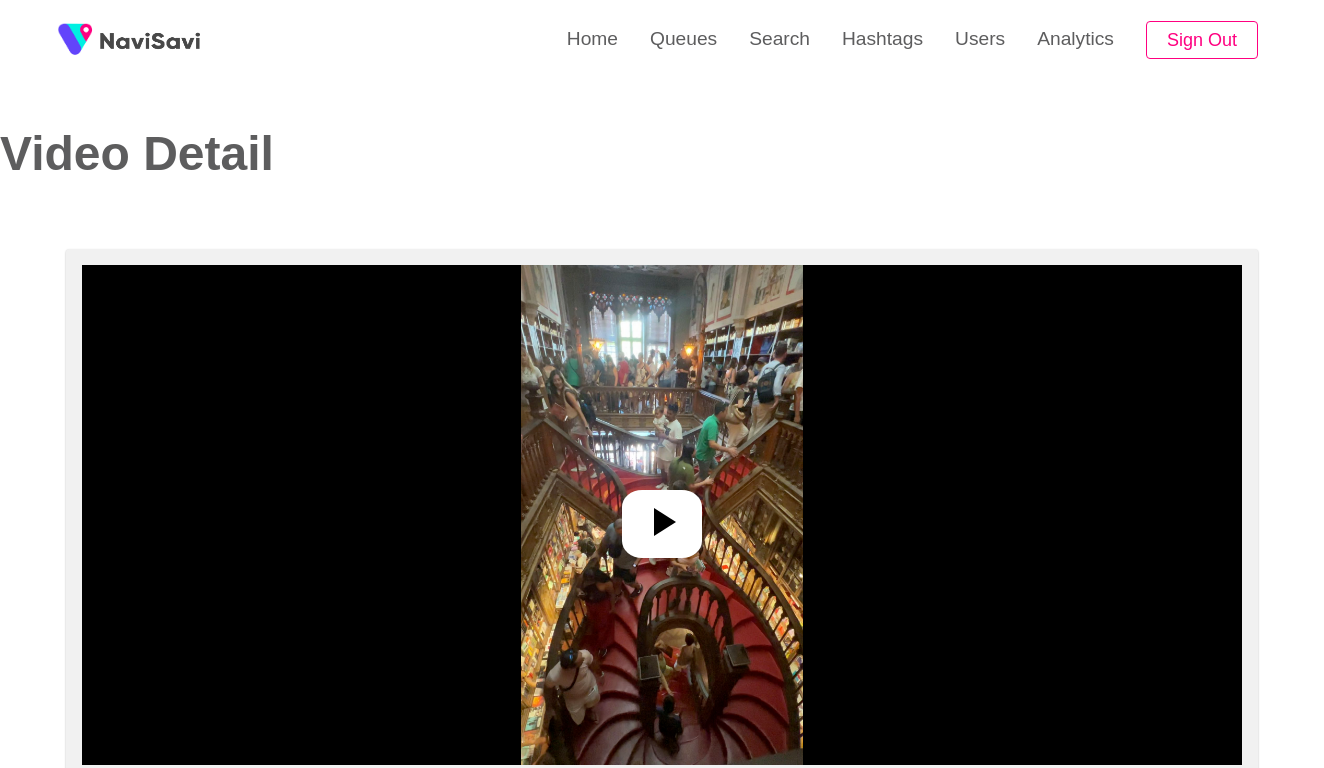 select on "**********" 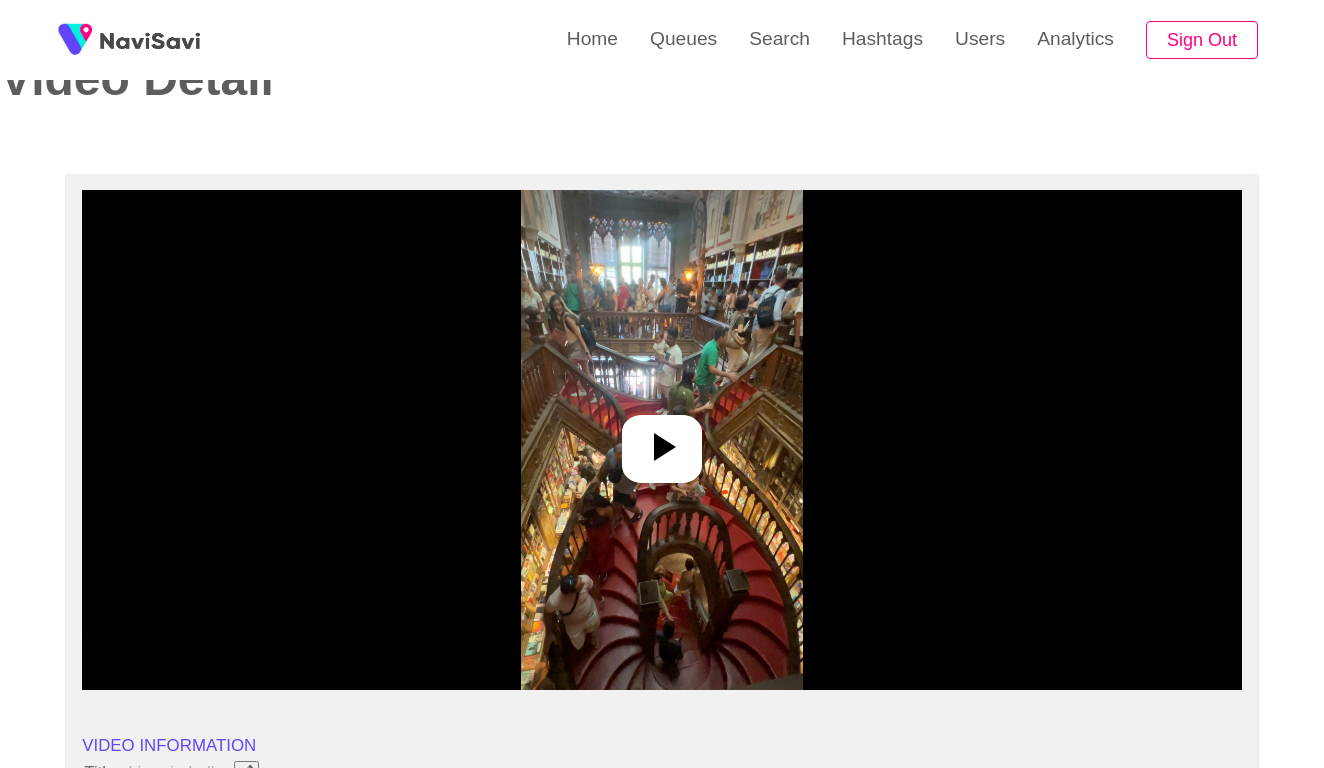scroll, scrollTop: 119, scrollLeft: 0, axis: vertical 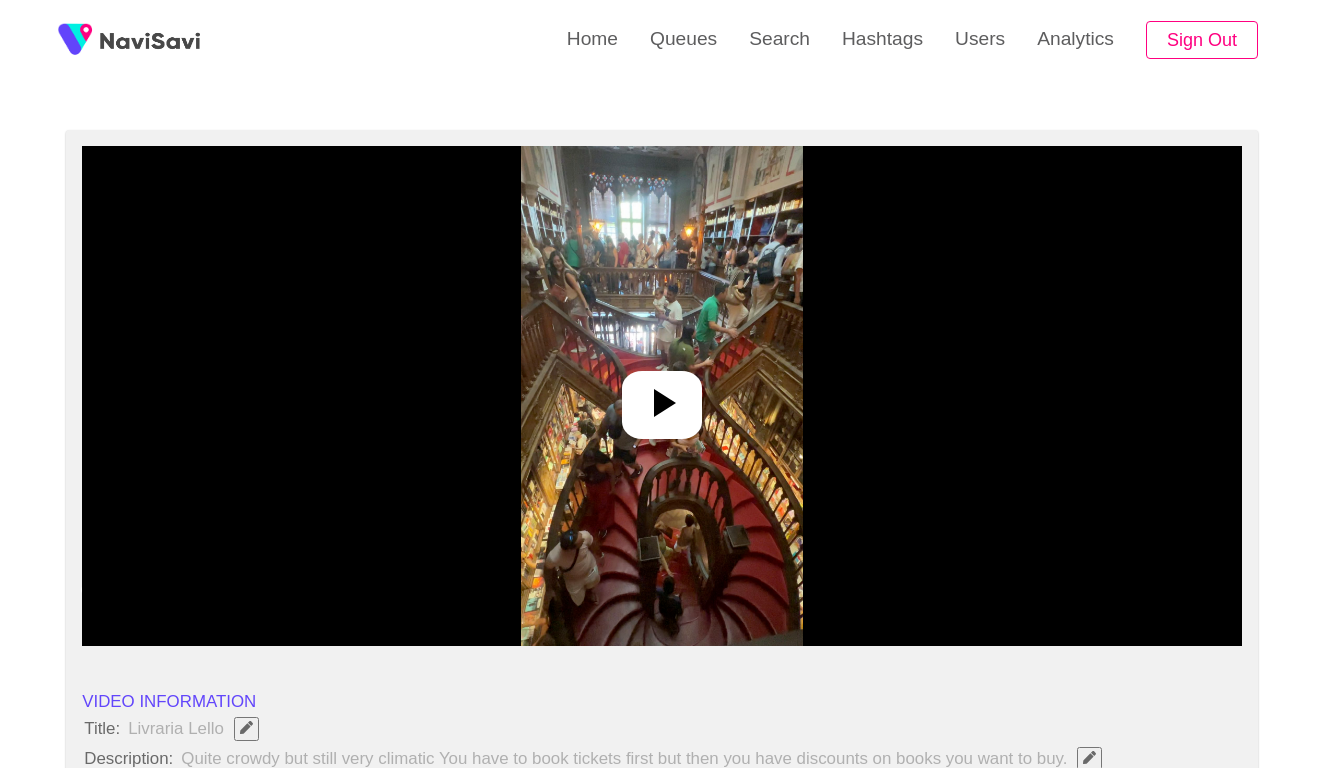 click at bounding box center (661, 396) 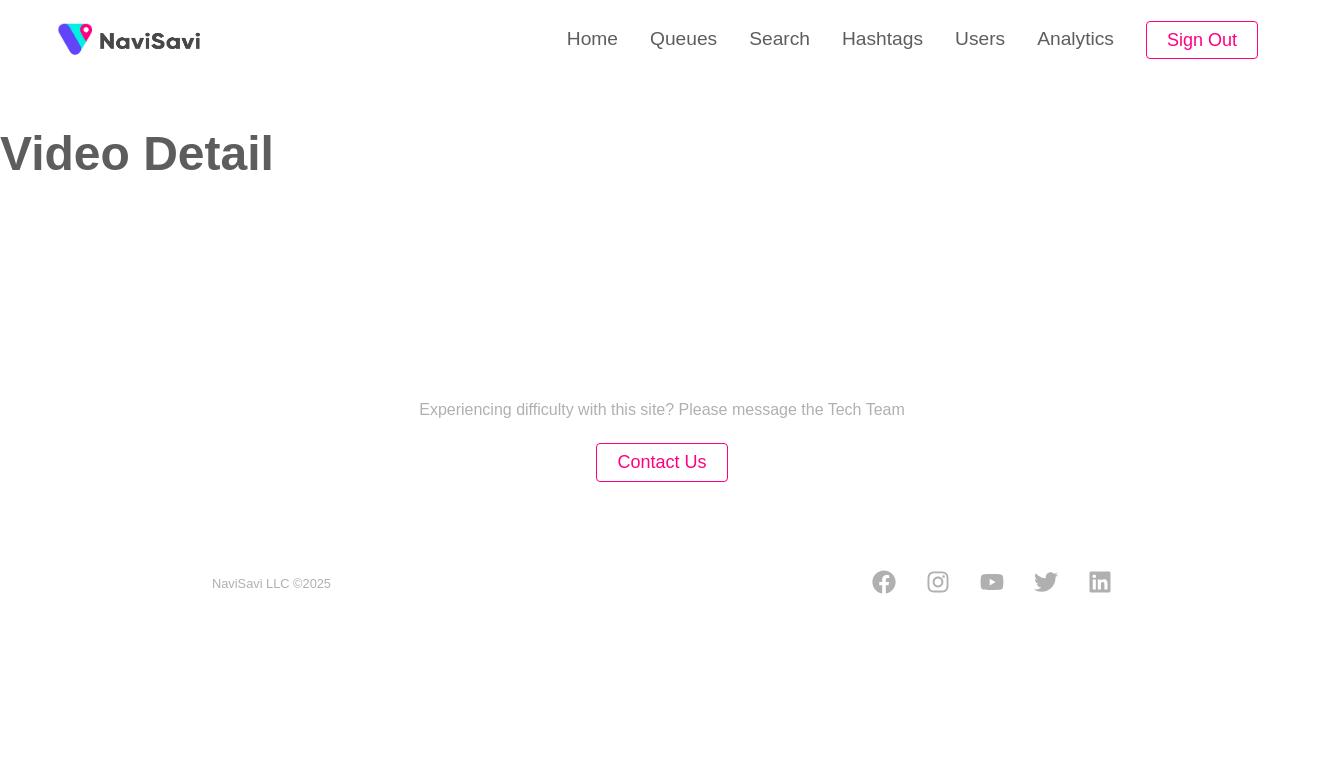 select on "**********" 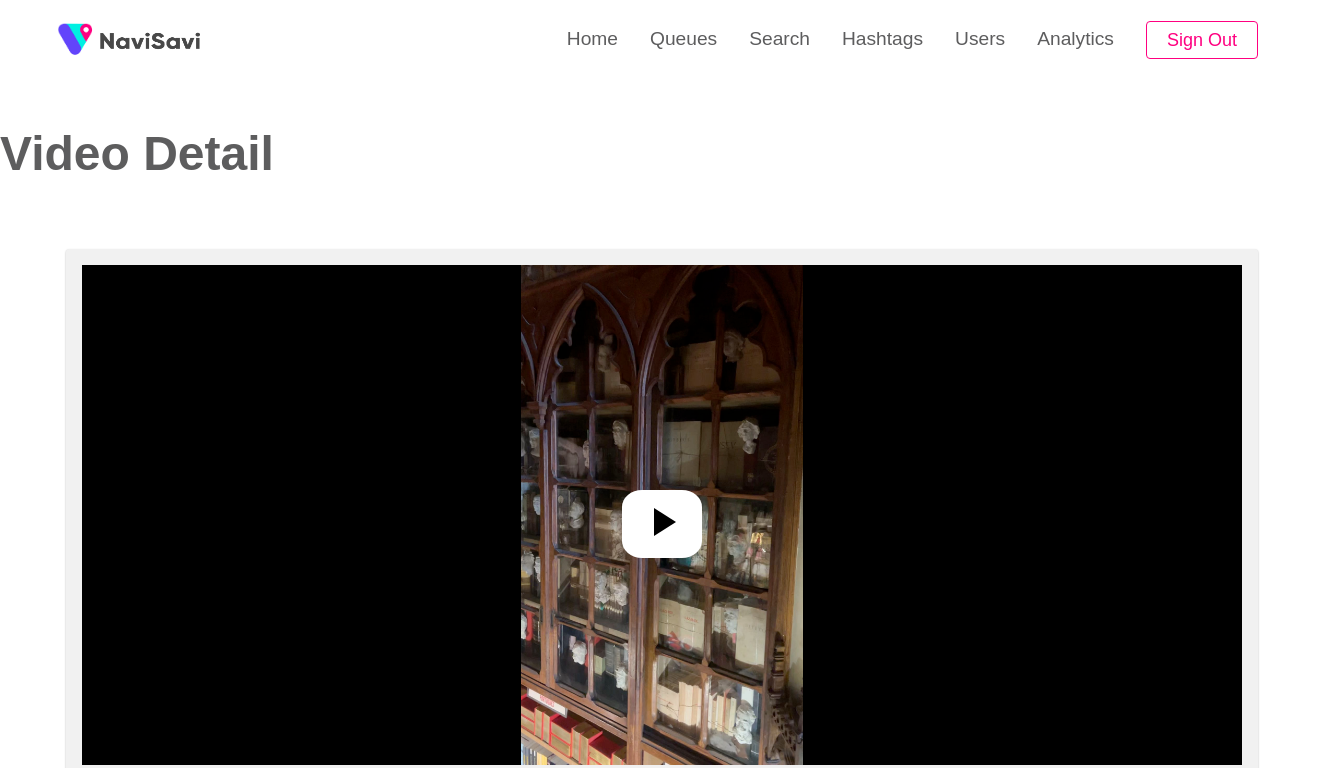 scroll, scrollTop: 0, scrollLeft: 0, axis: both 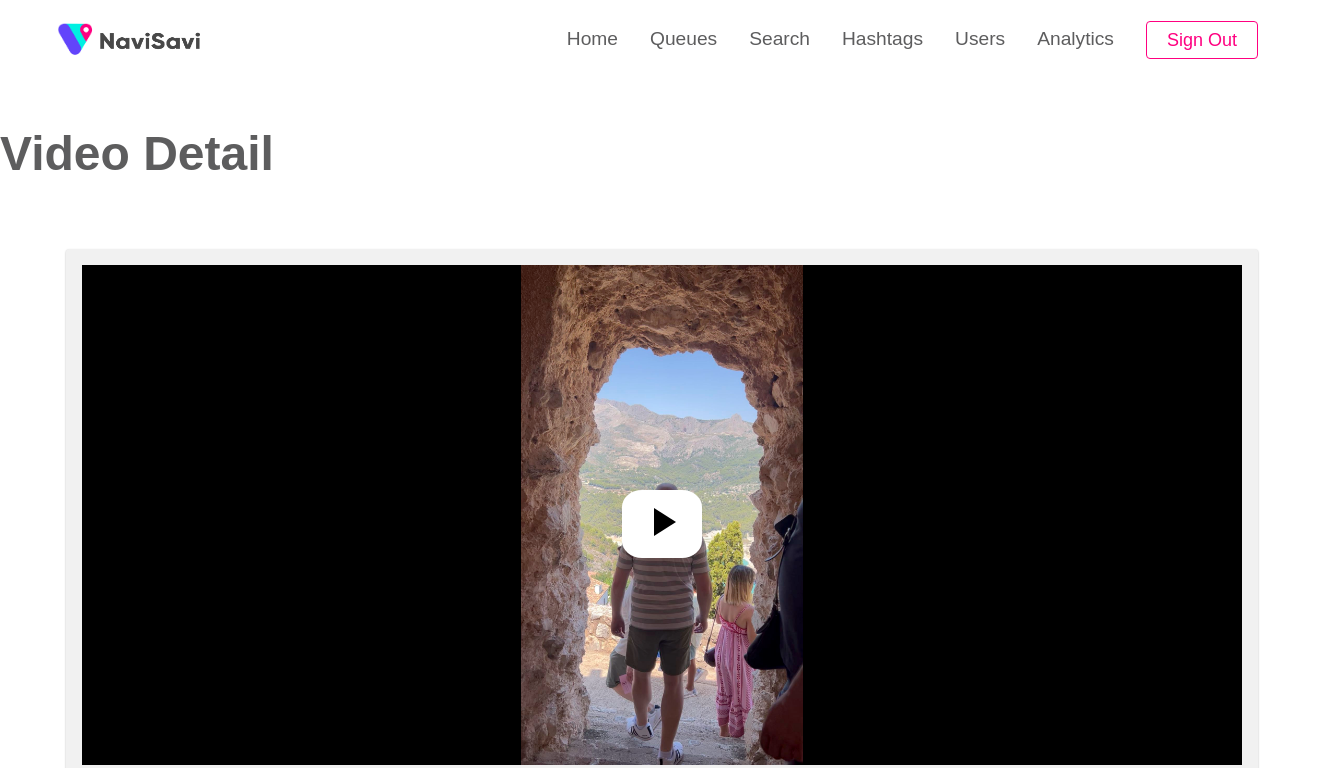 select on "**********" 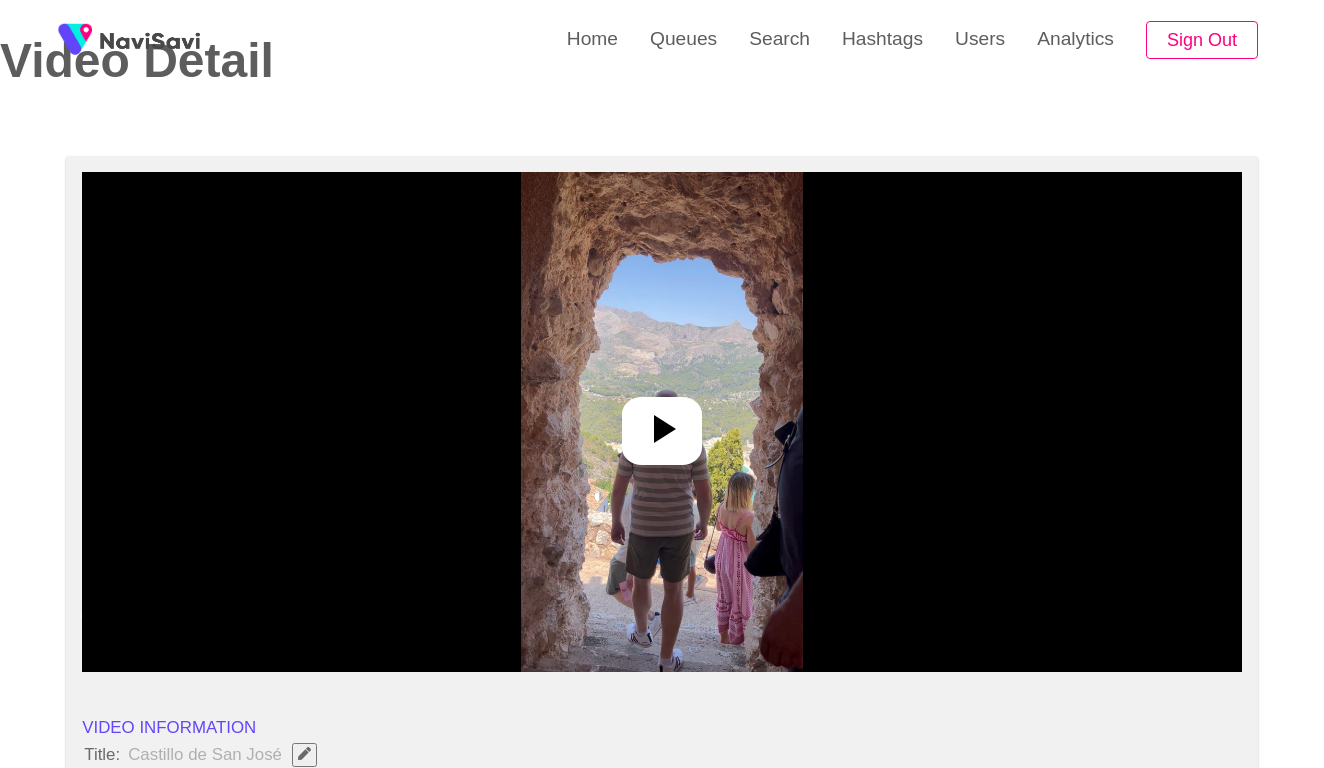 scroll, scrollTop: 97, scrollLeft: 0, axis: vertical 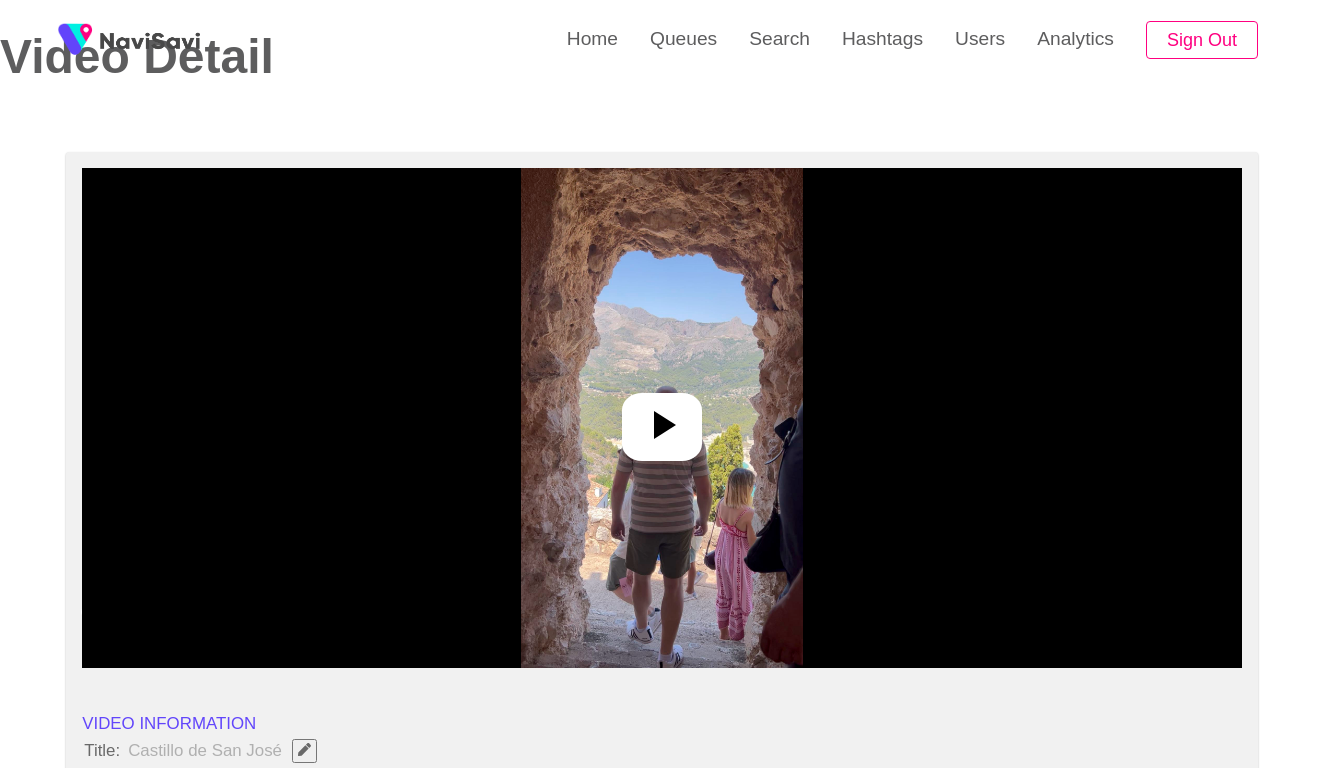 click at bounding box center [661, 418] 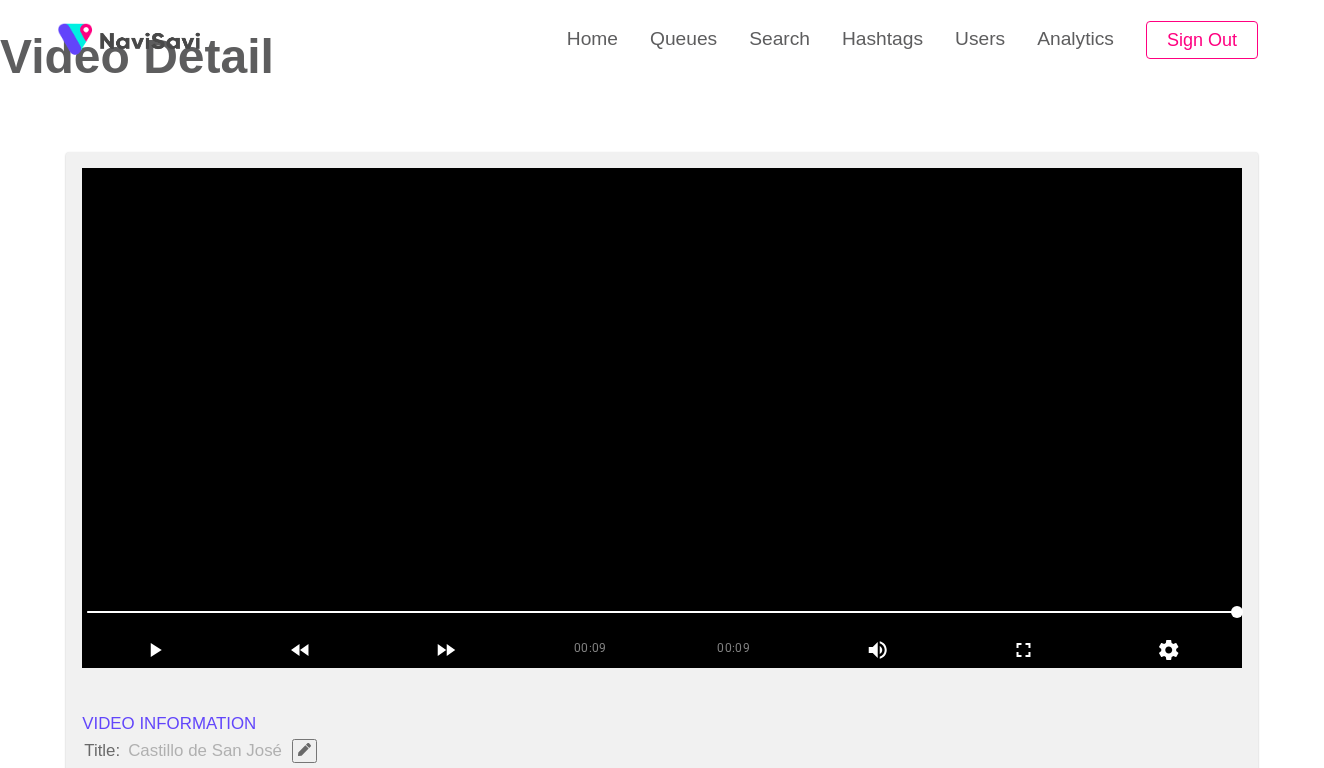 click at bounding box center (662, 418) 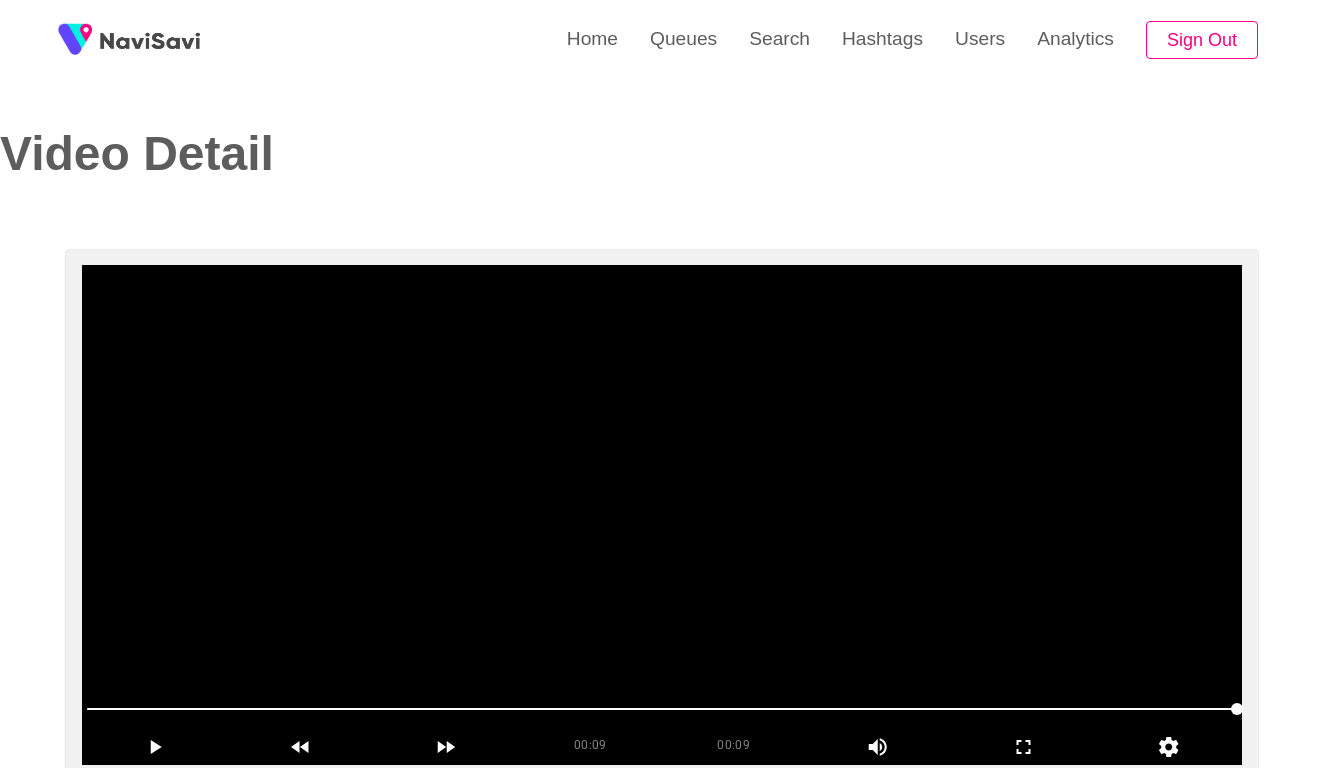 scroll, scrollTop: -1, scrollLeft: 0, axis: vertical 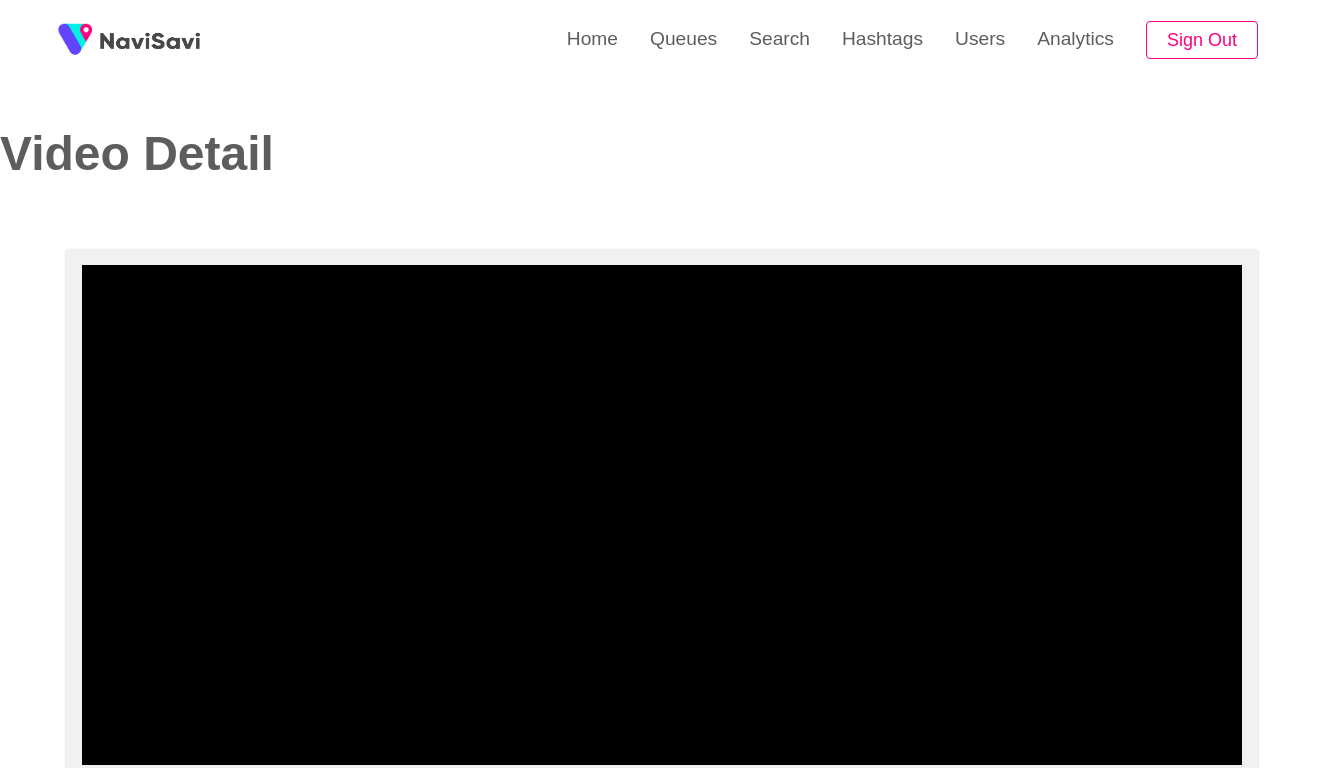 click at bounding box center (662, 709) 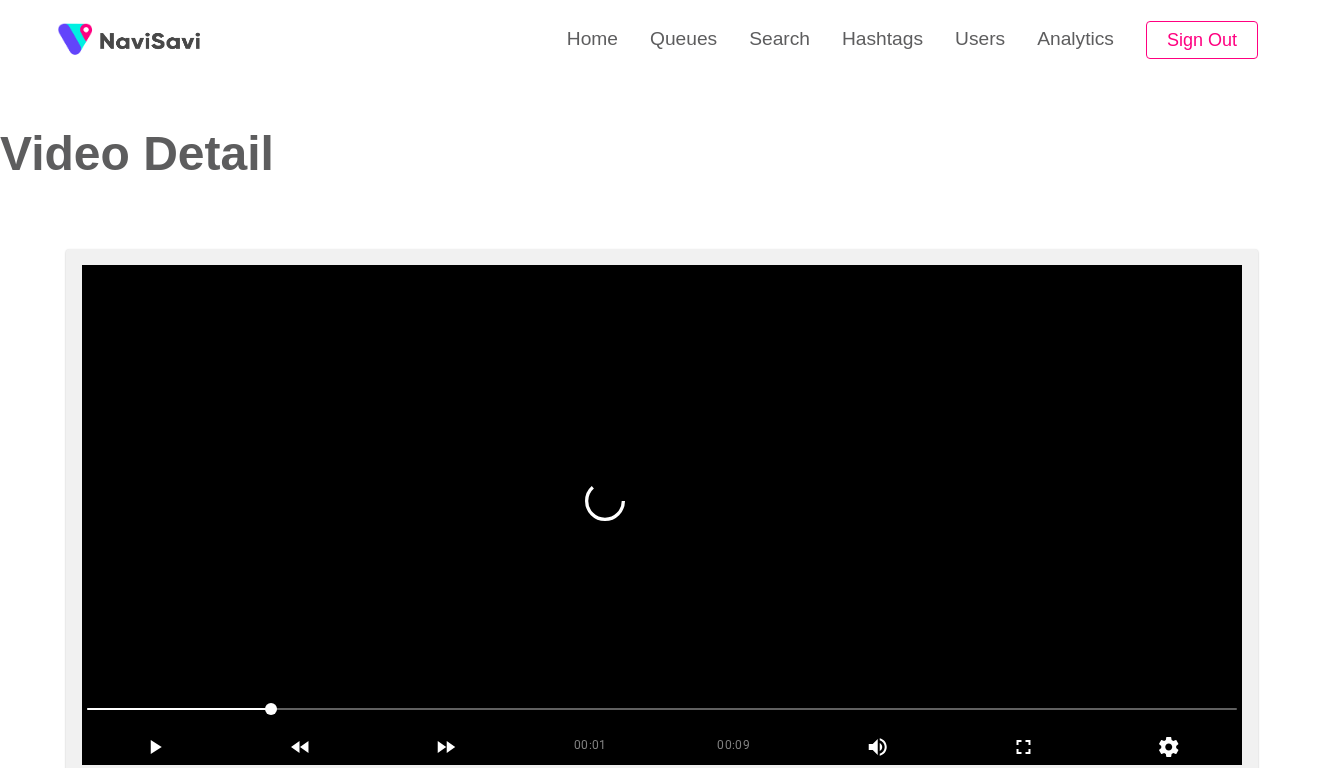 click at bounding box center (662, 515) 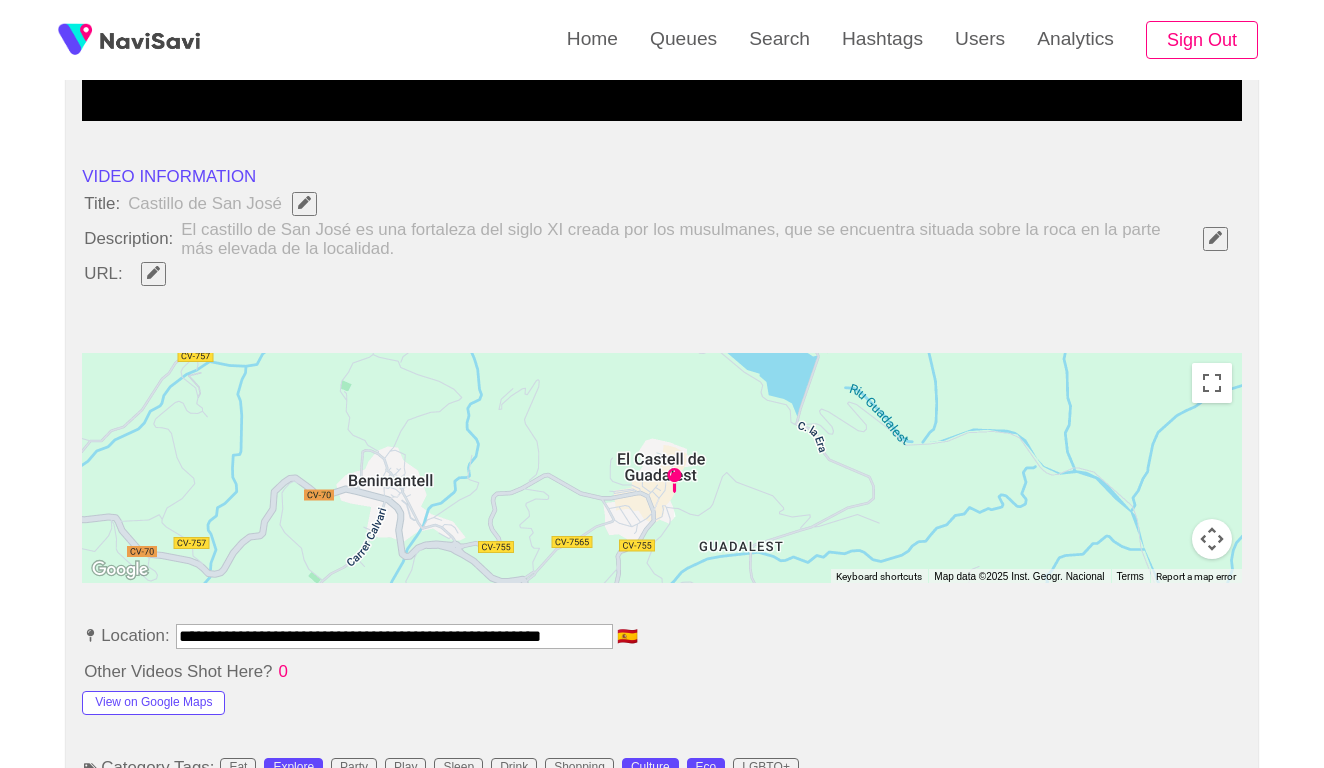scroll, scrollTop: 653, scrollLeft: 0, axis: vertical 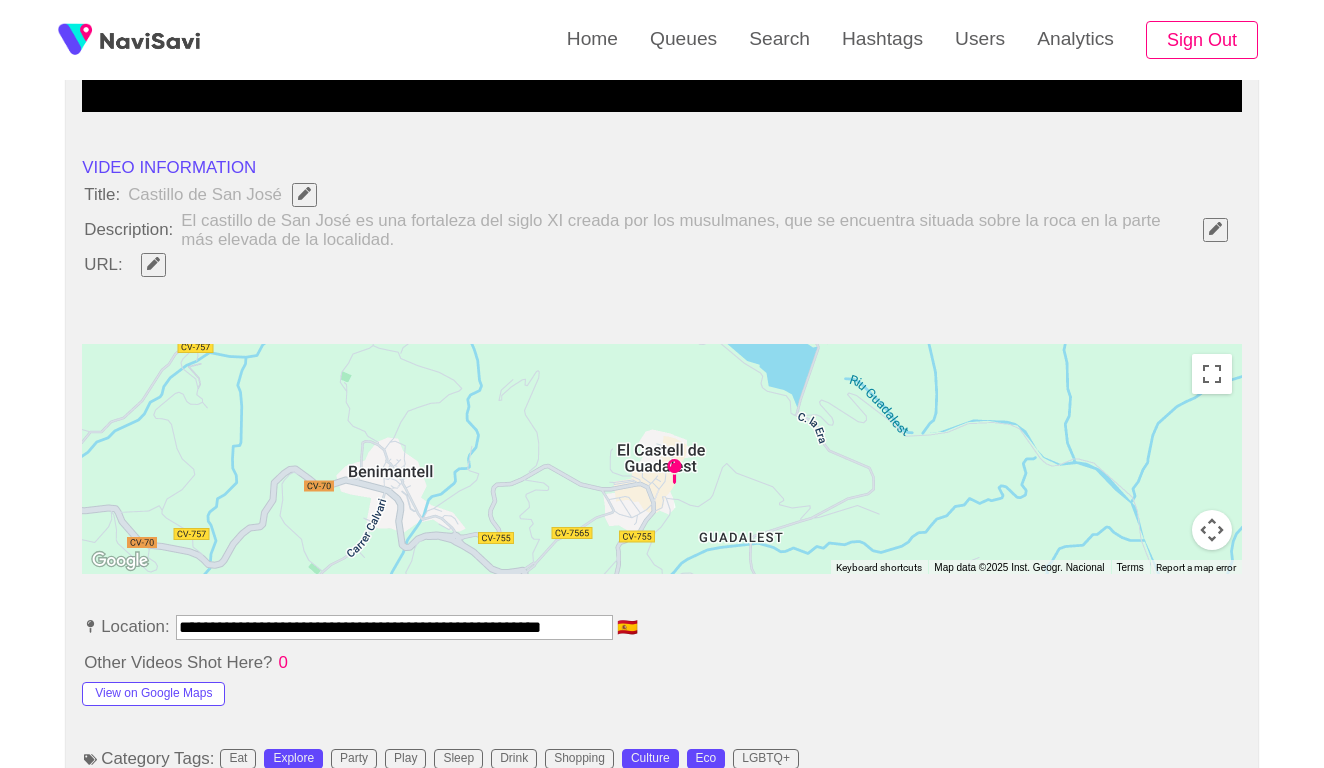 click on "**********" at bounding box center [394, 627] 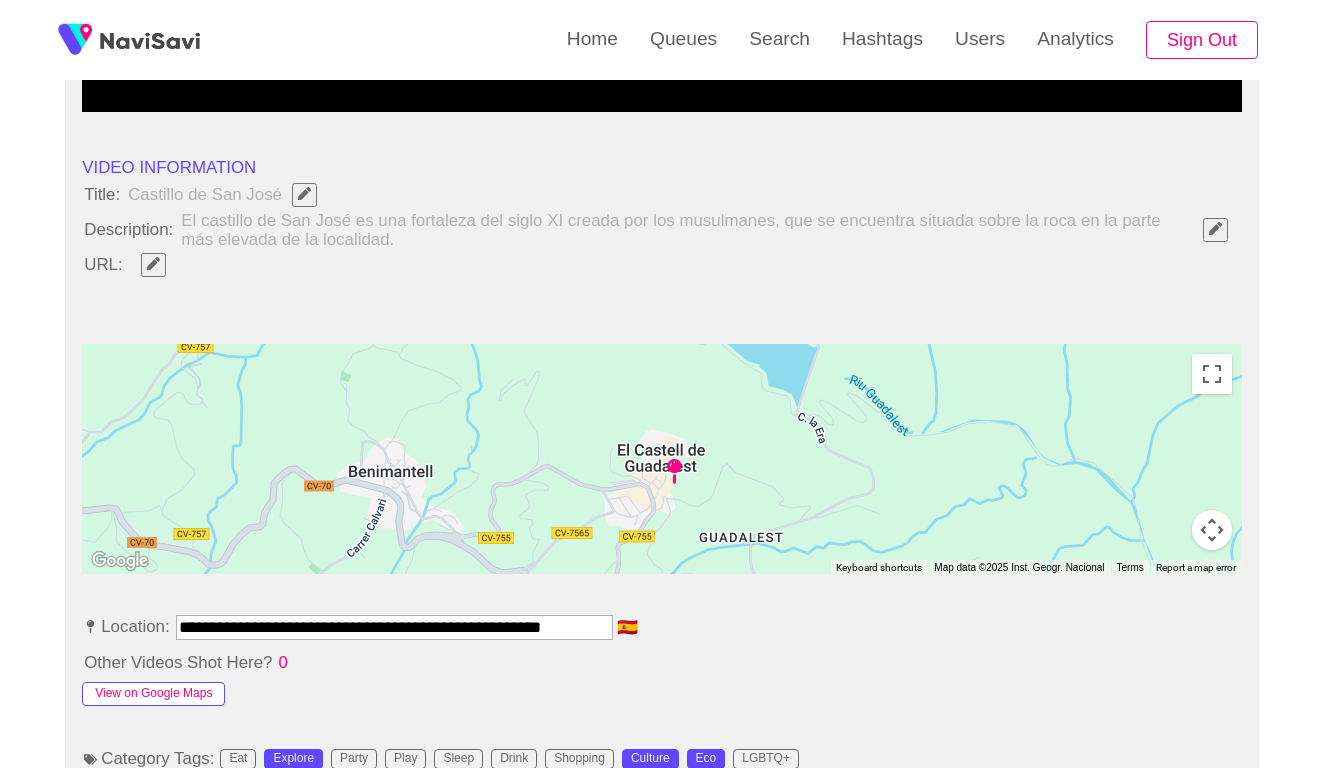 click on "View on Google Maps" at bounding box center [153, 694] 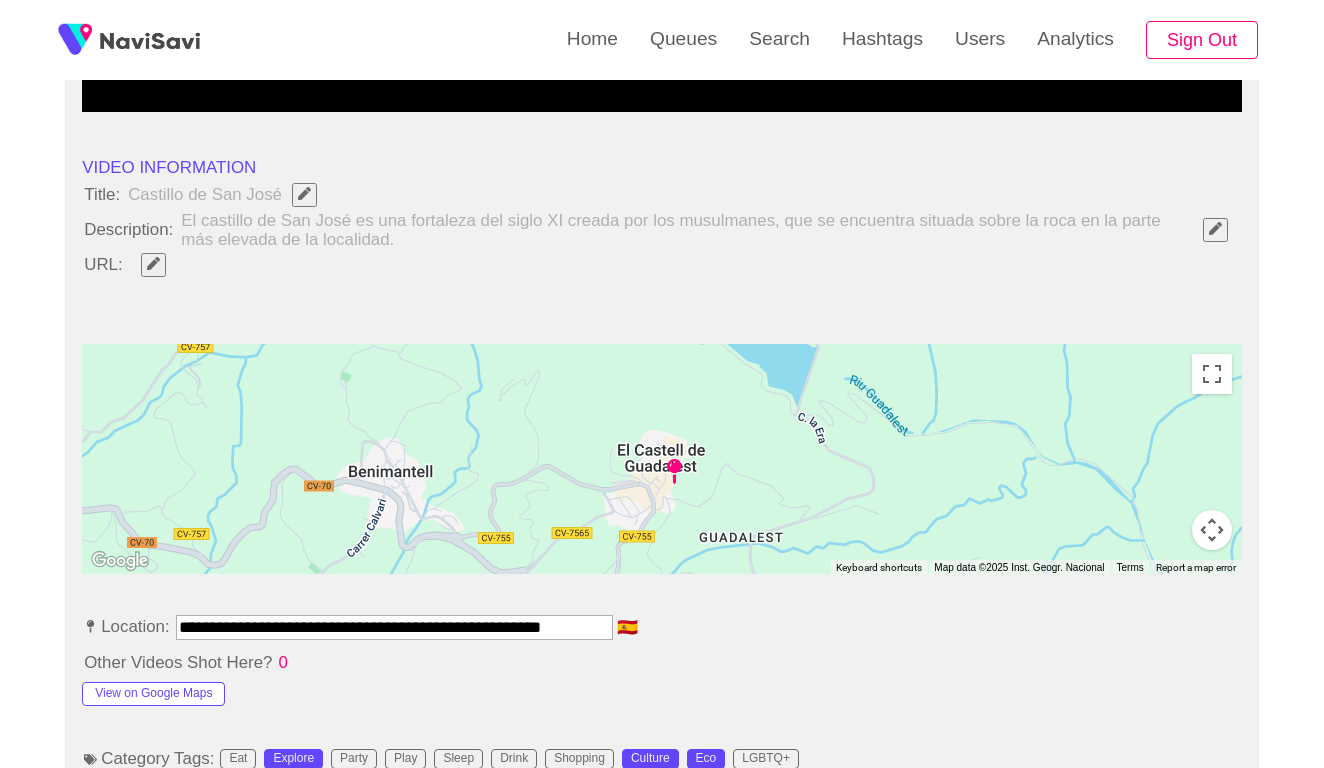 click 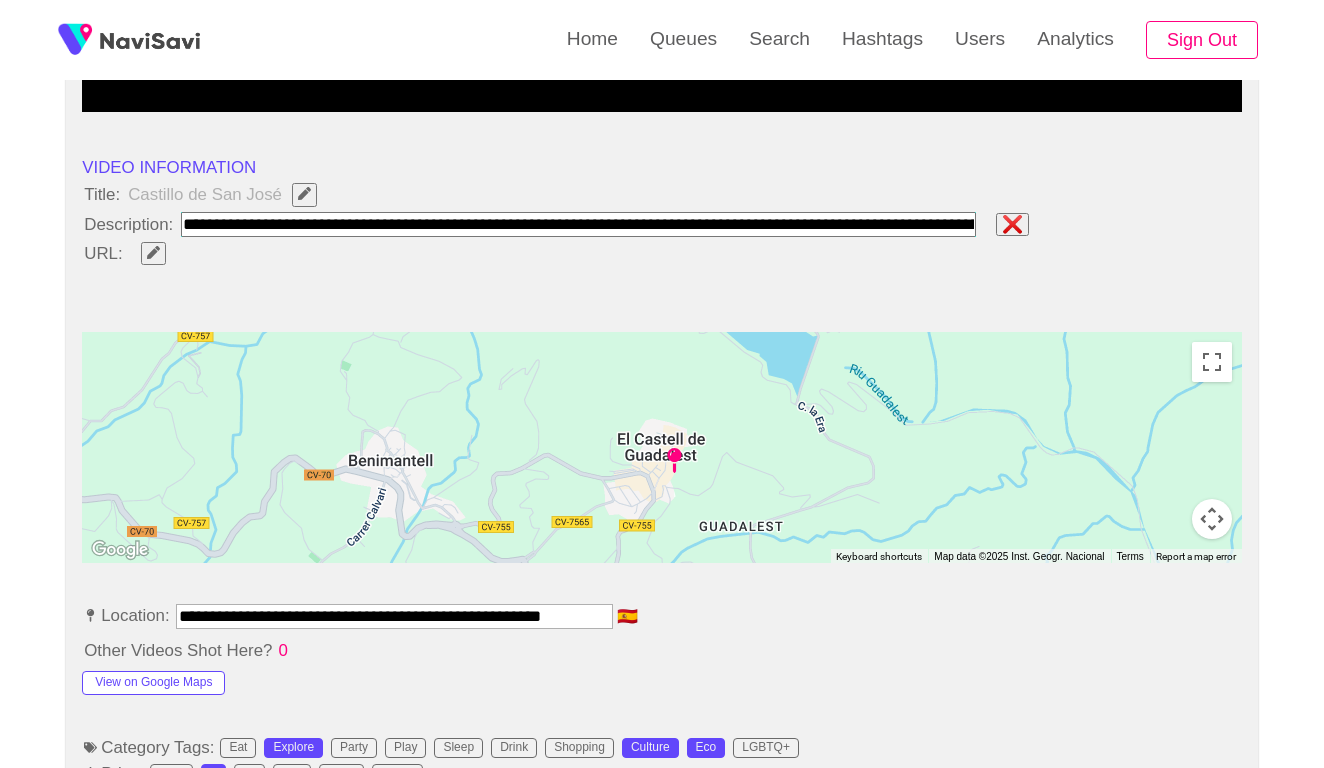 paste on "**********" 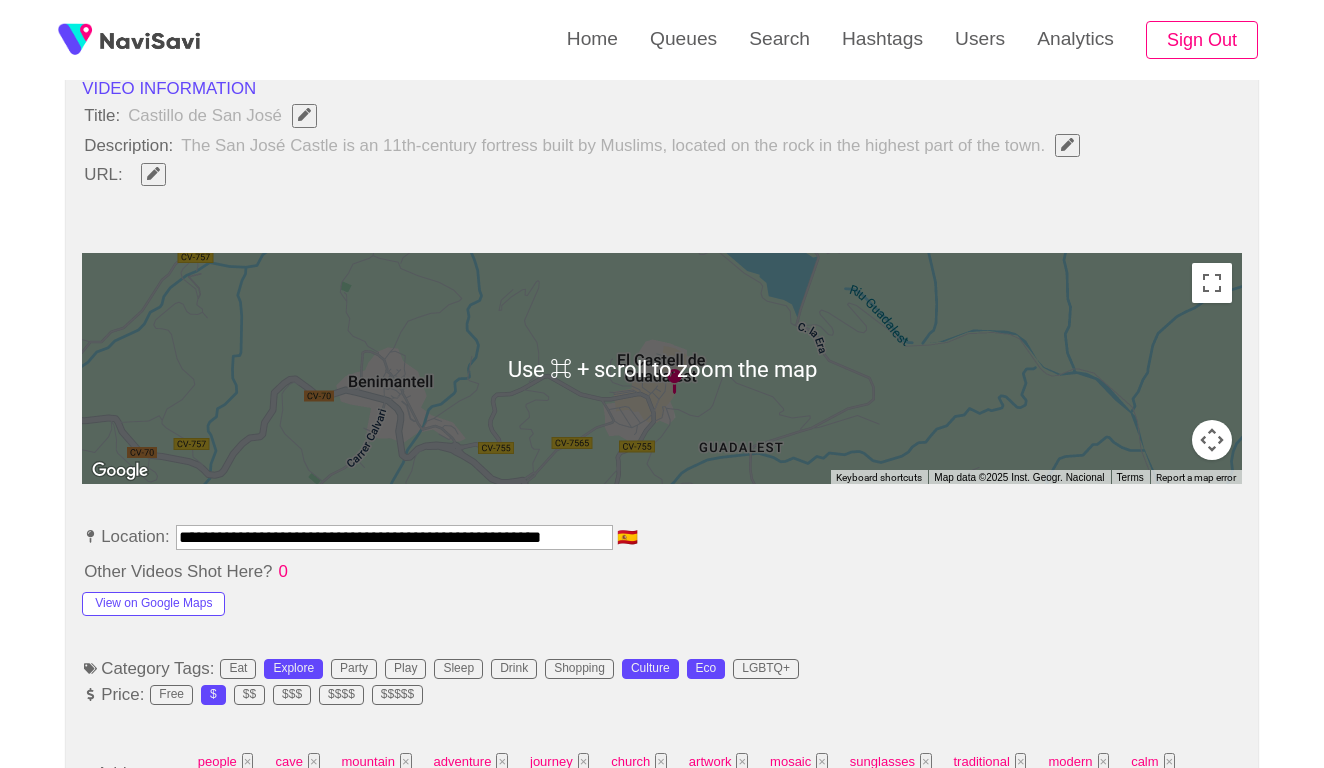 scroll, scrollTop: 881, scrollLeft: 0, axis: vertical 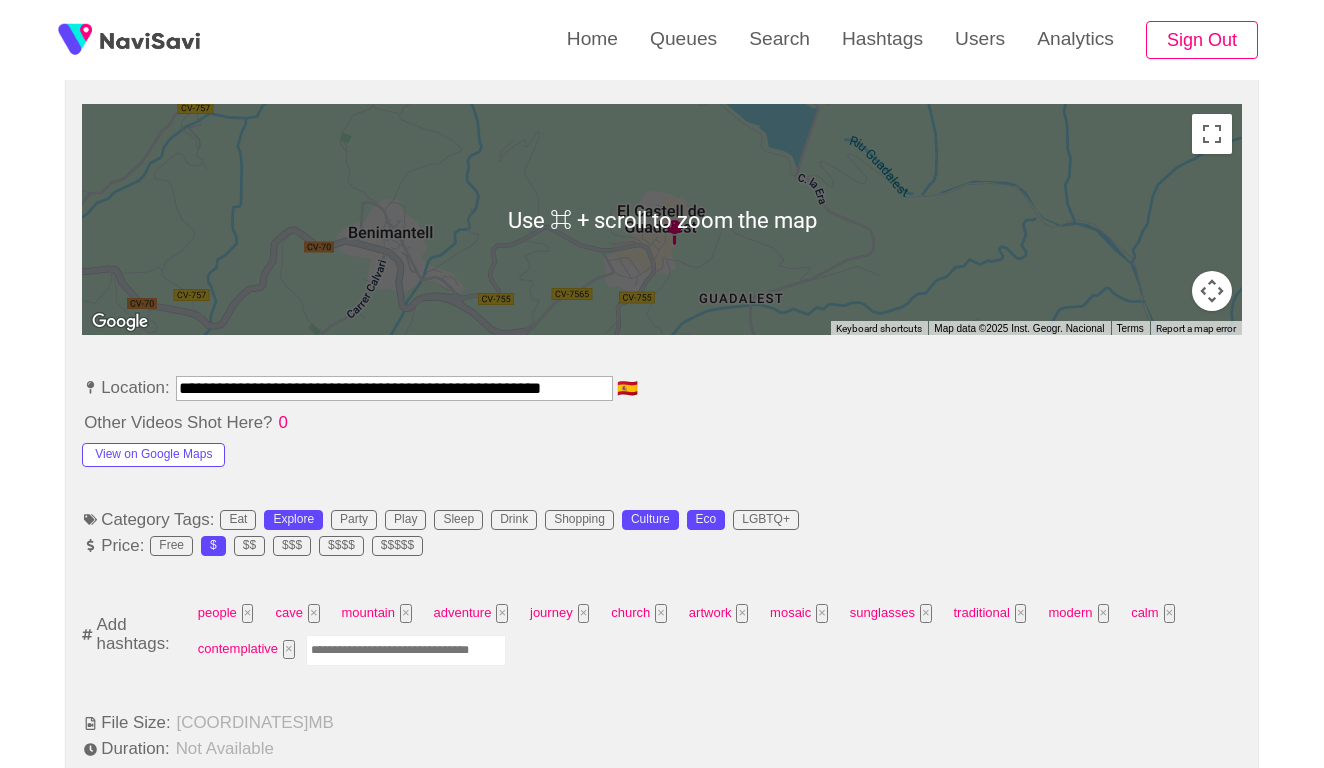 click on "**********" at bounding box center [394, 388] 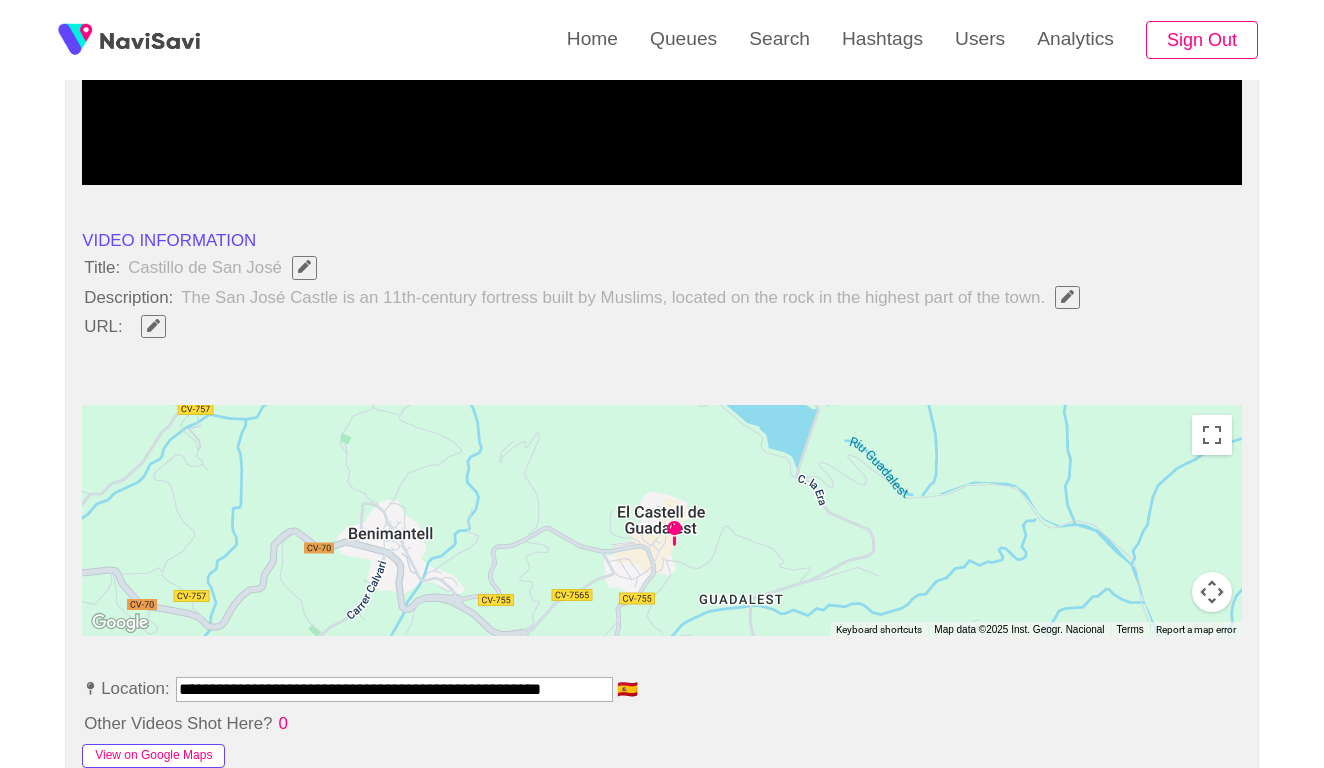 scroll, scrollTop: 414, scrollLeft: 0, axis: vertical 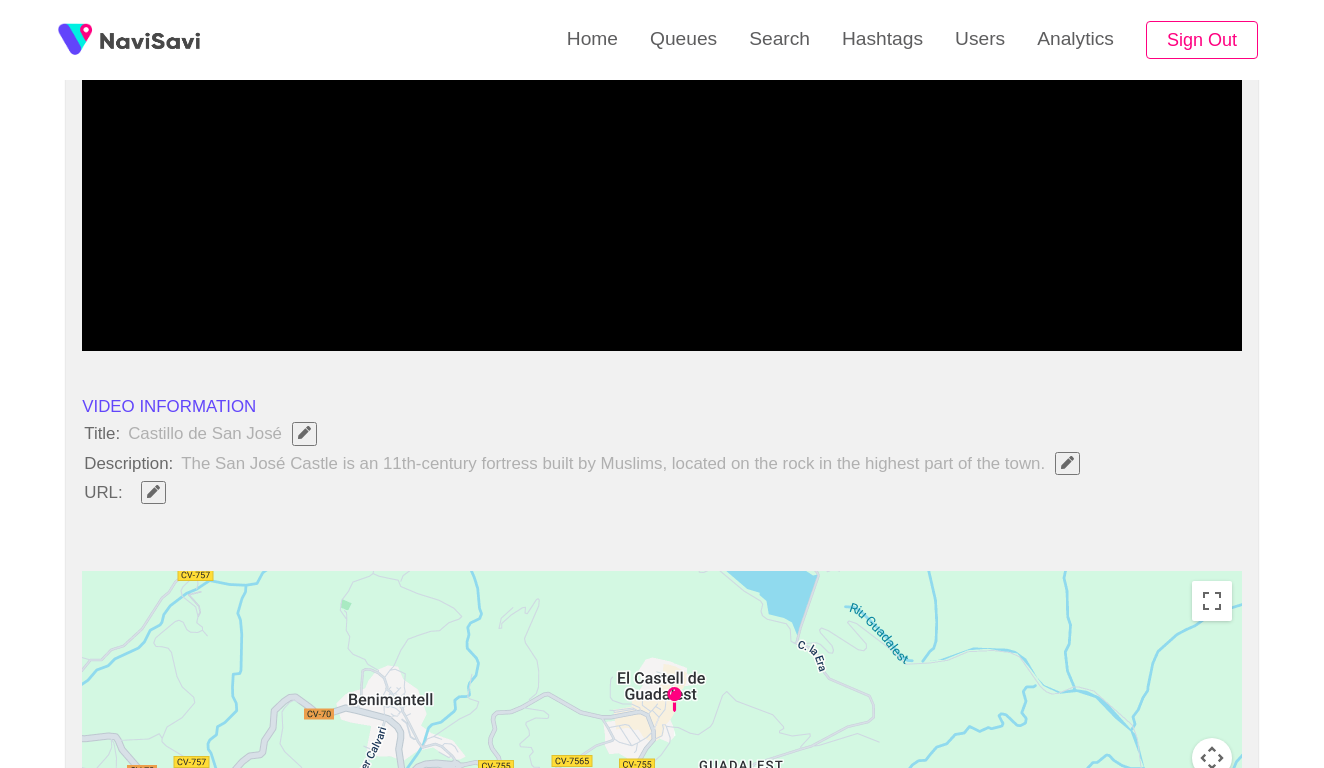 click at bounding box center [153, 491] 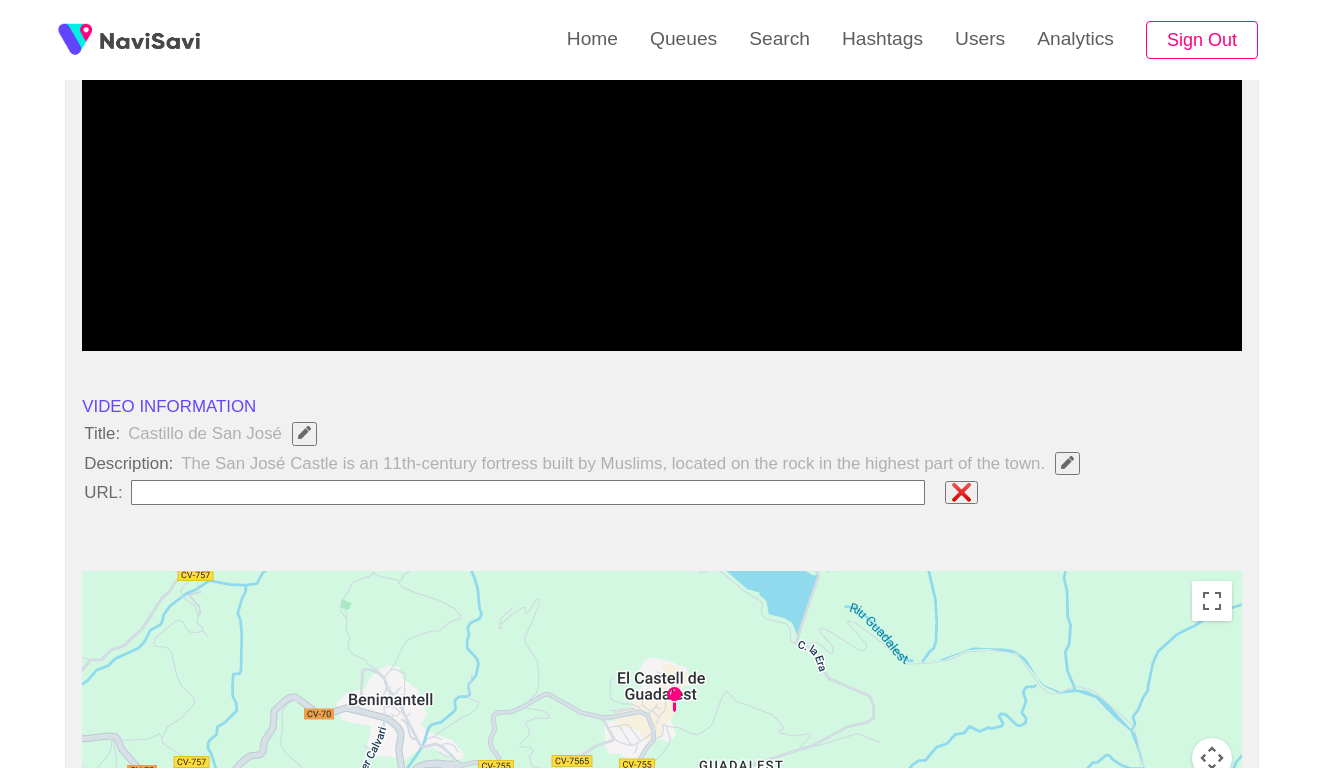 type on "**********" 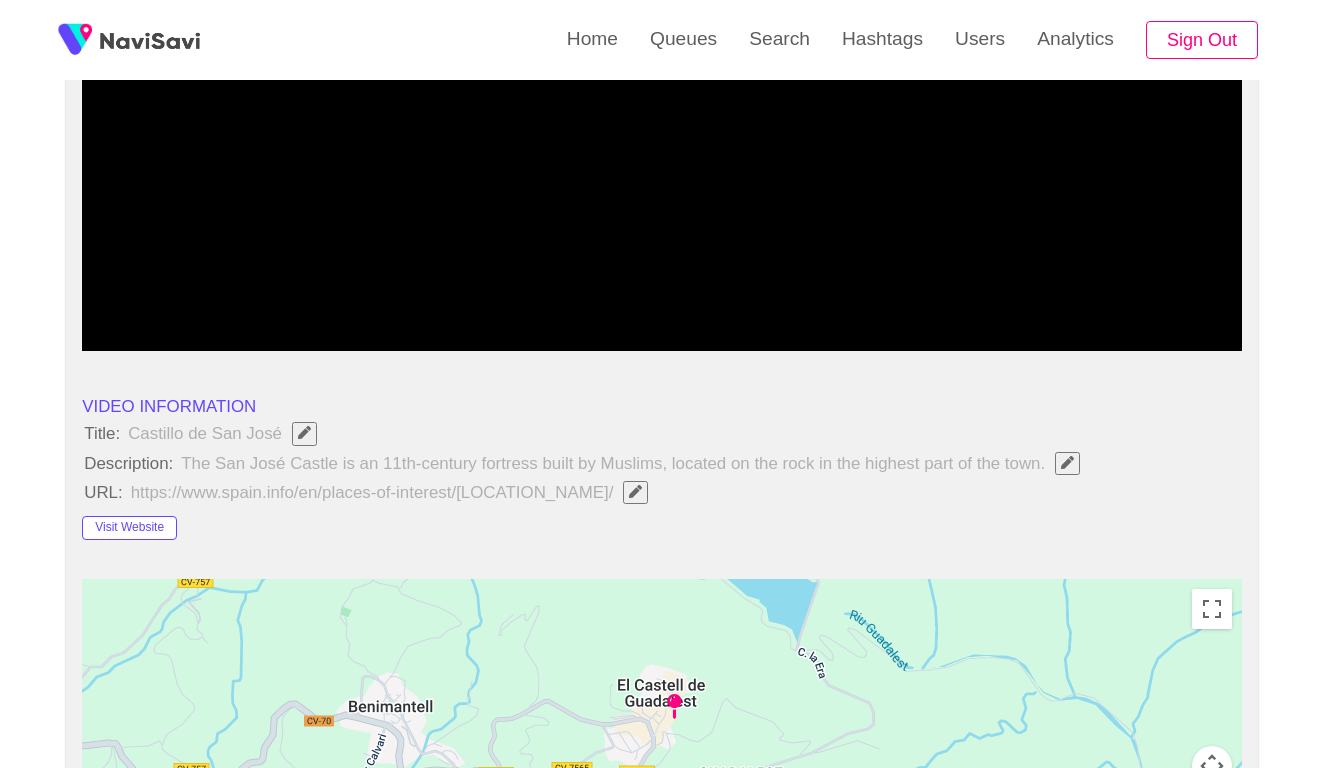 click 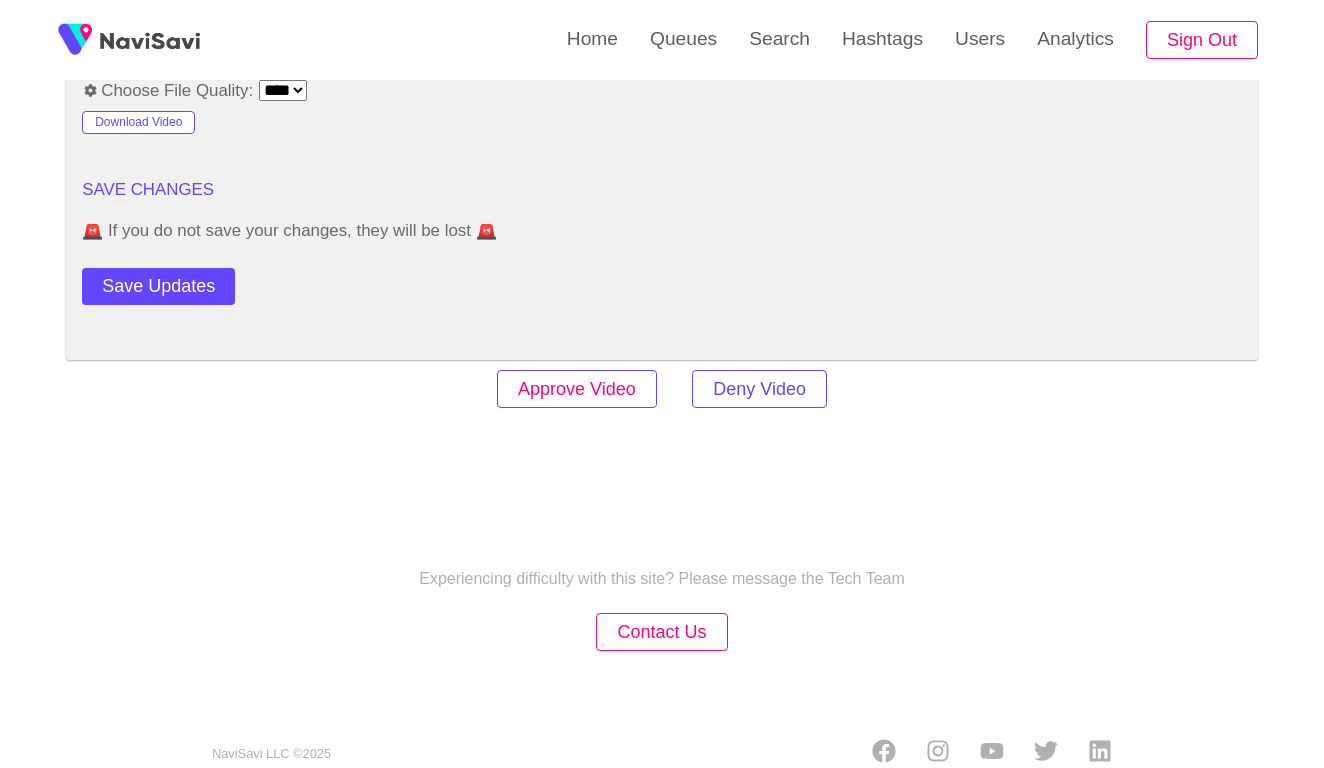 scroll, scrollTop: 2420, scrollLeft: 0, axis: vertical 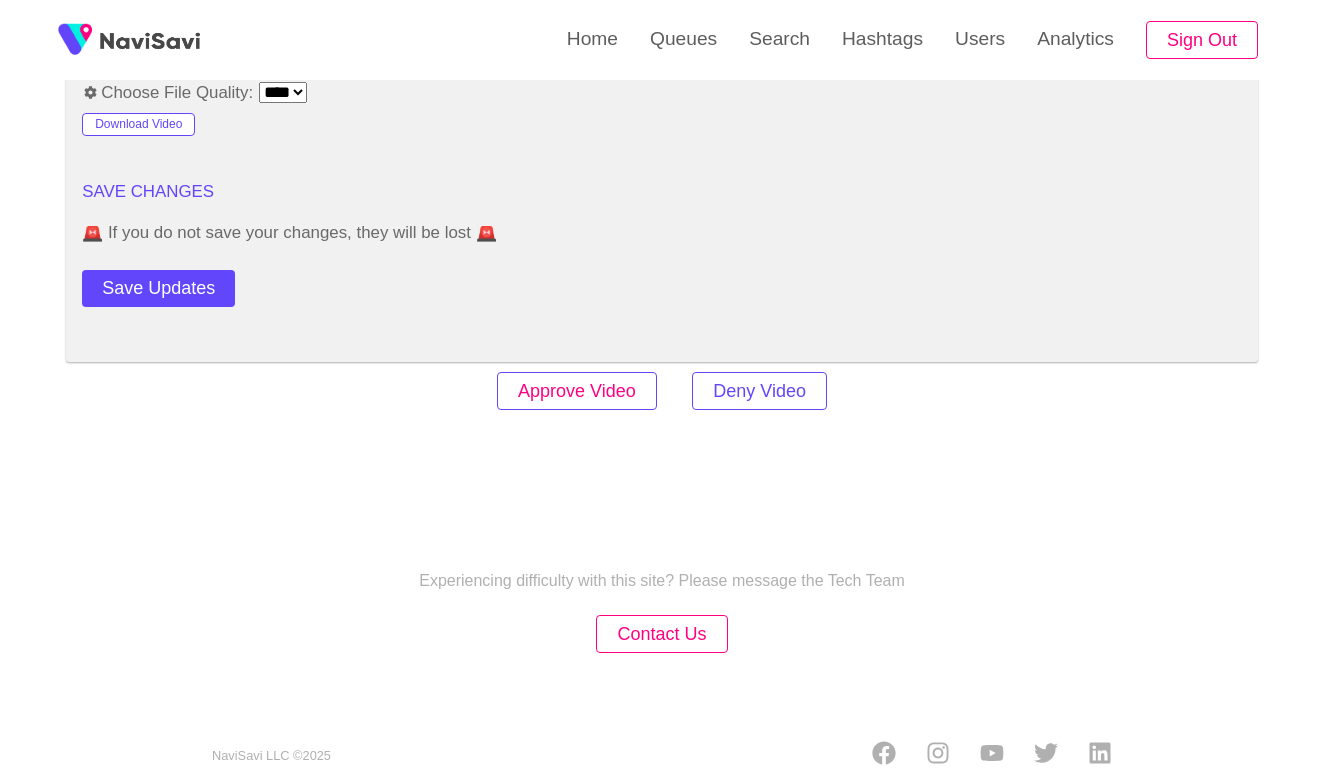 click on "Approve Video" at bounding box center [577, 391] 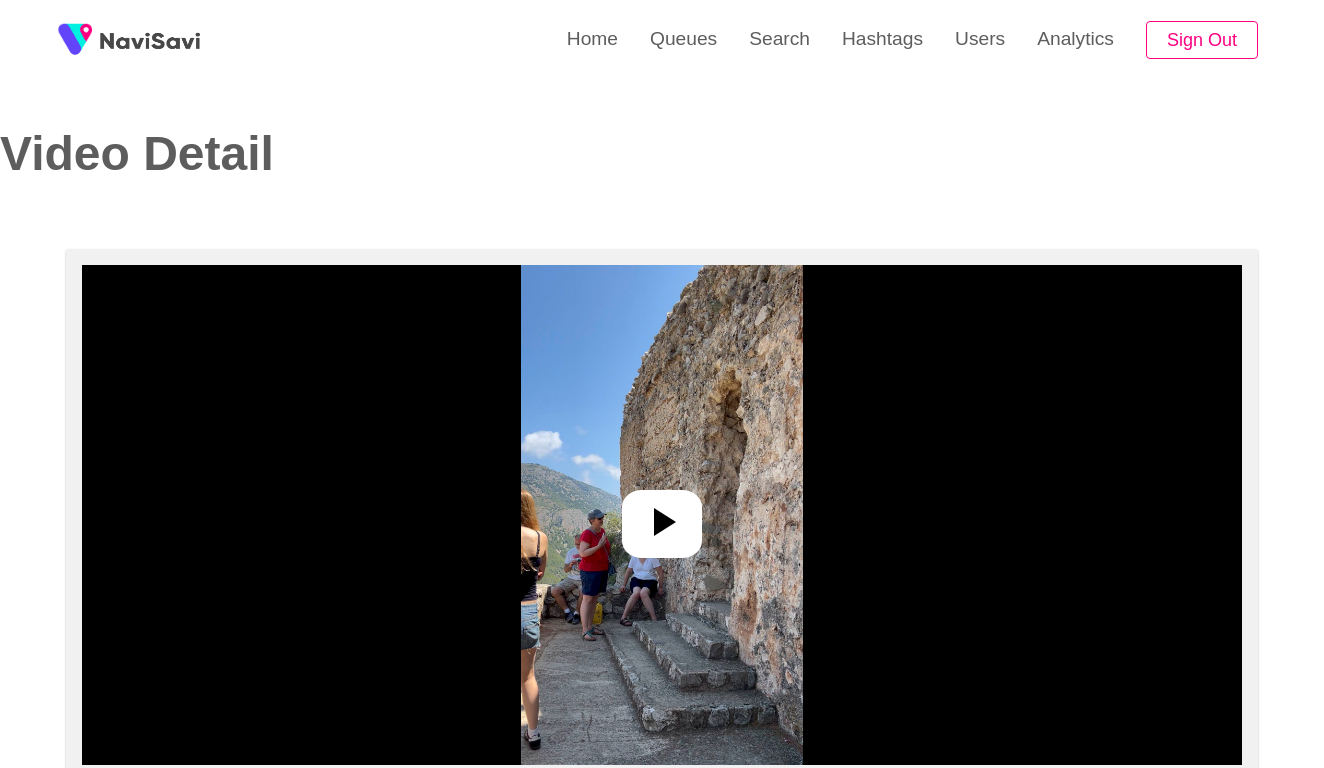select on "**********" 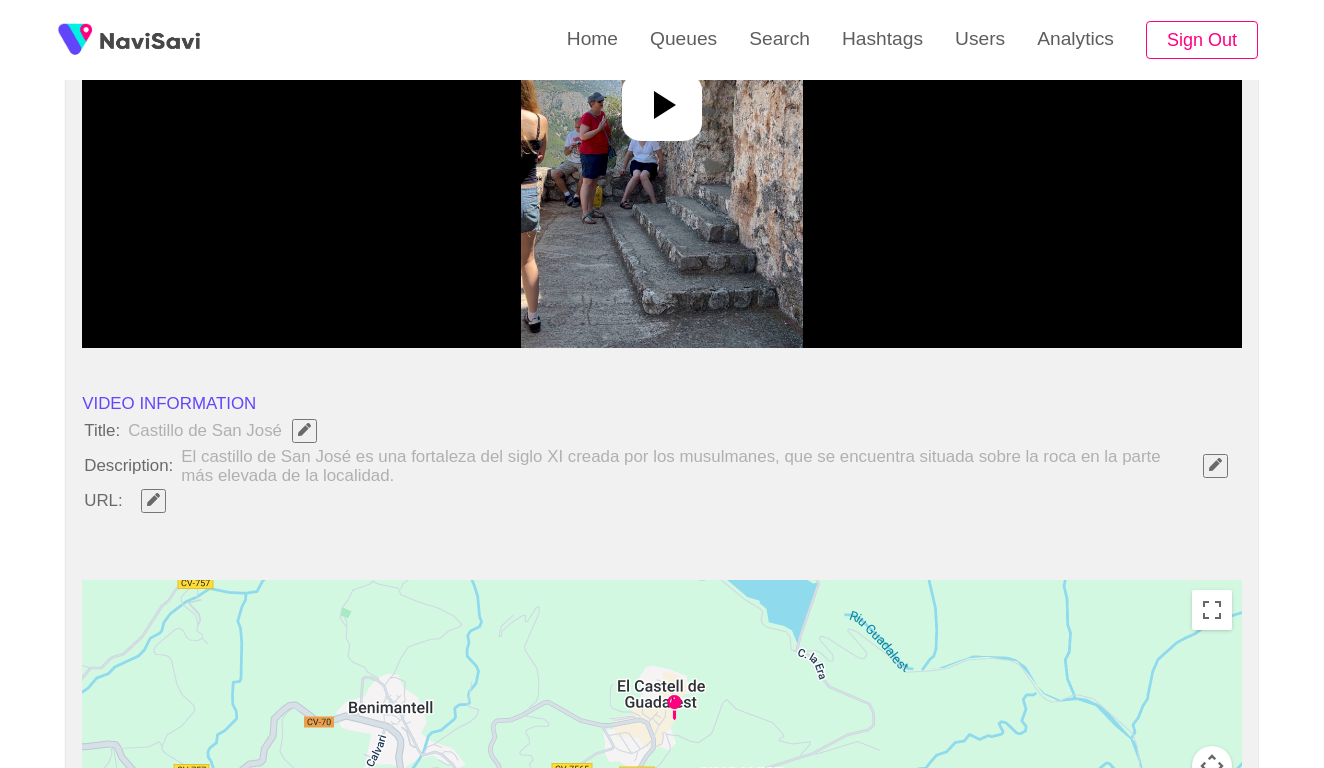 scroll, scrollTop: 495, scrollLeft: 0, axis: vertical 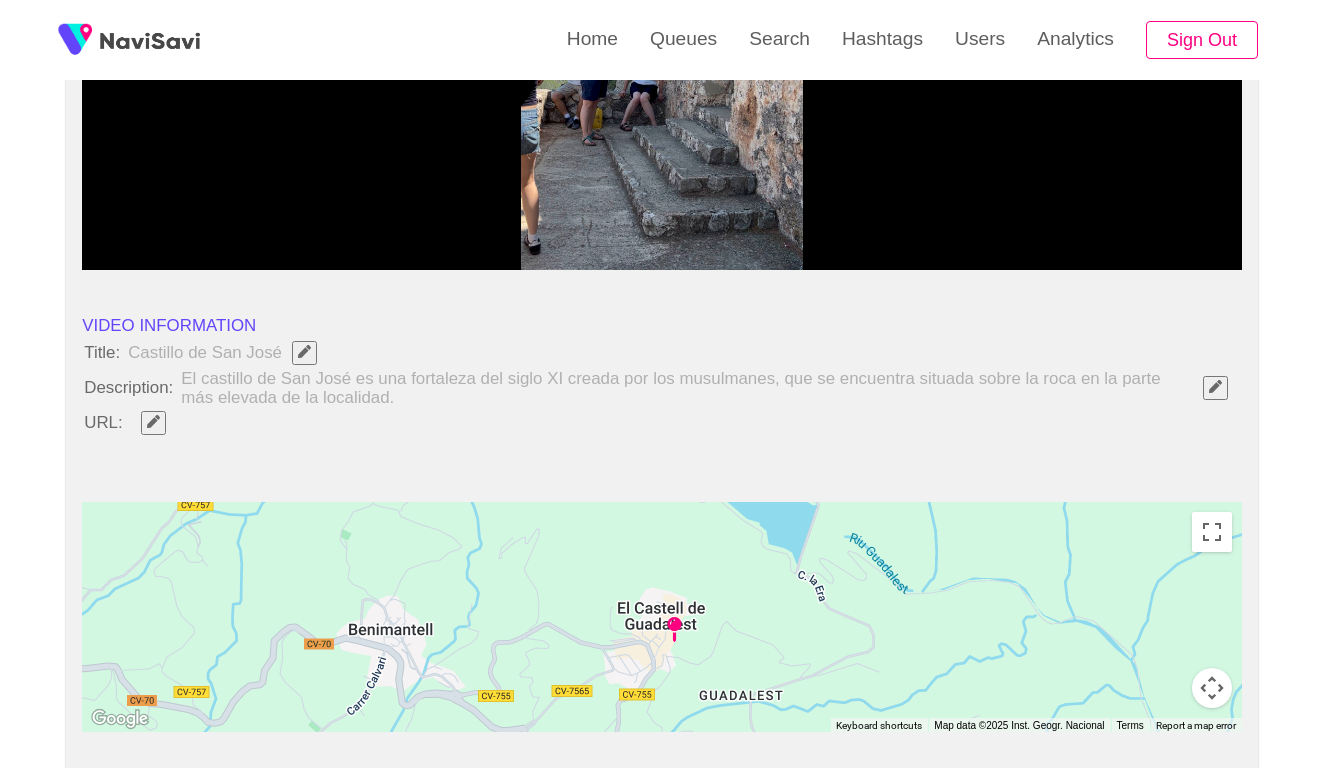 click 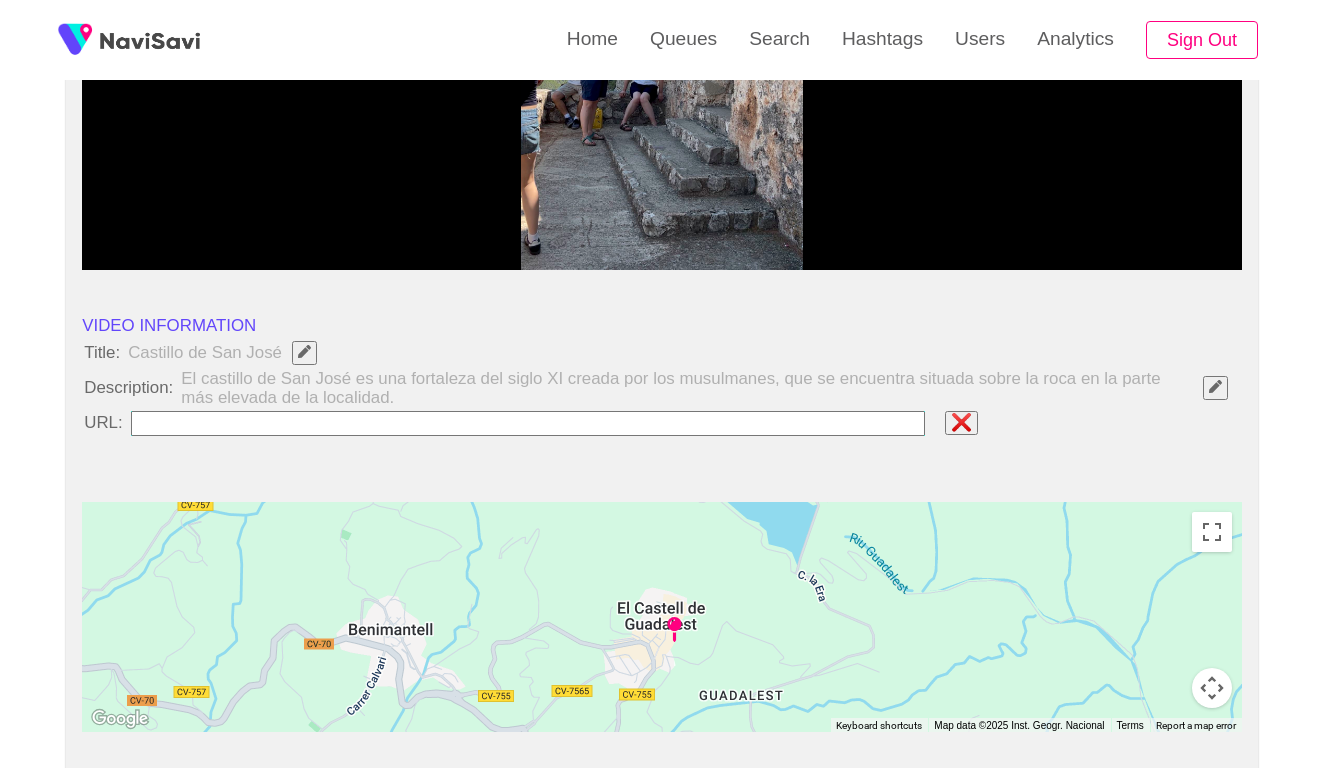 type on "**********" 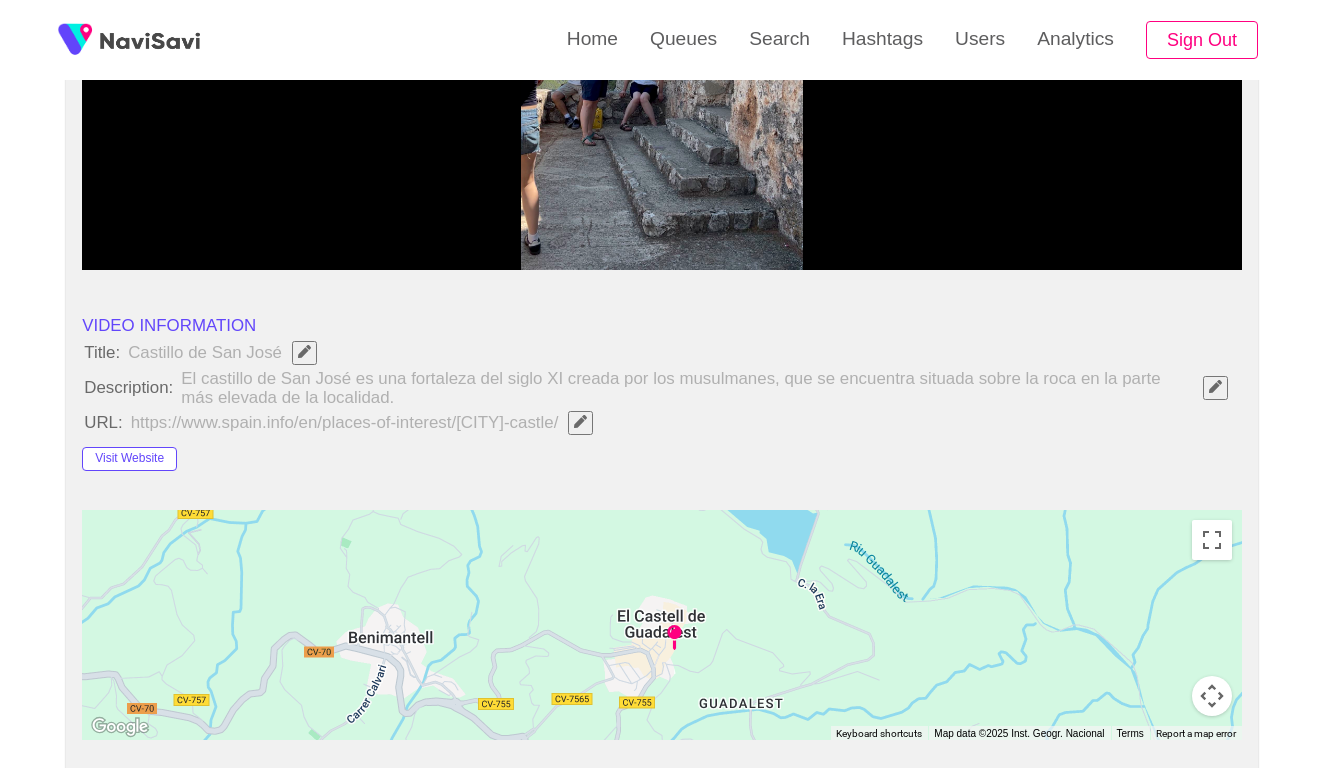 click at bounding box center (1215, 386) 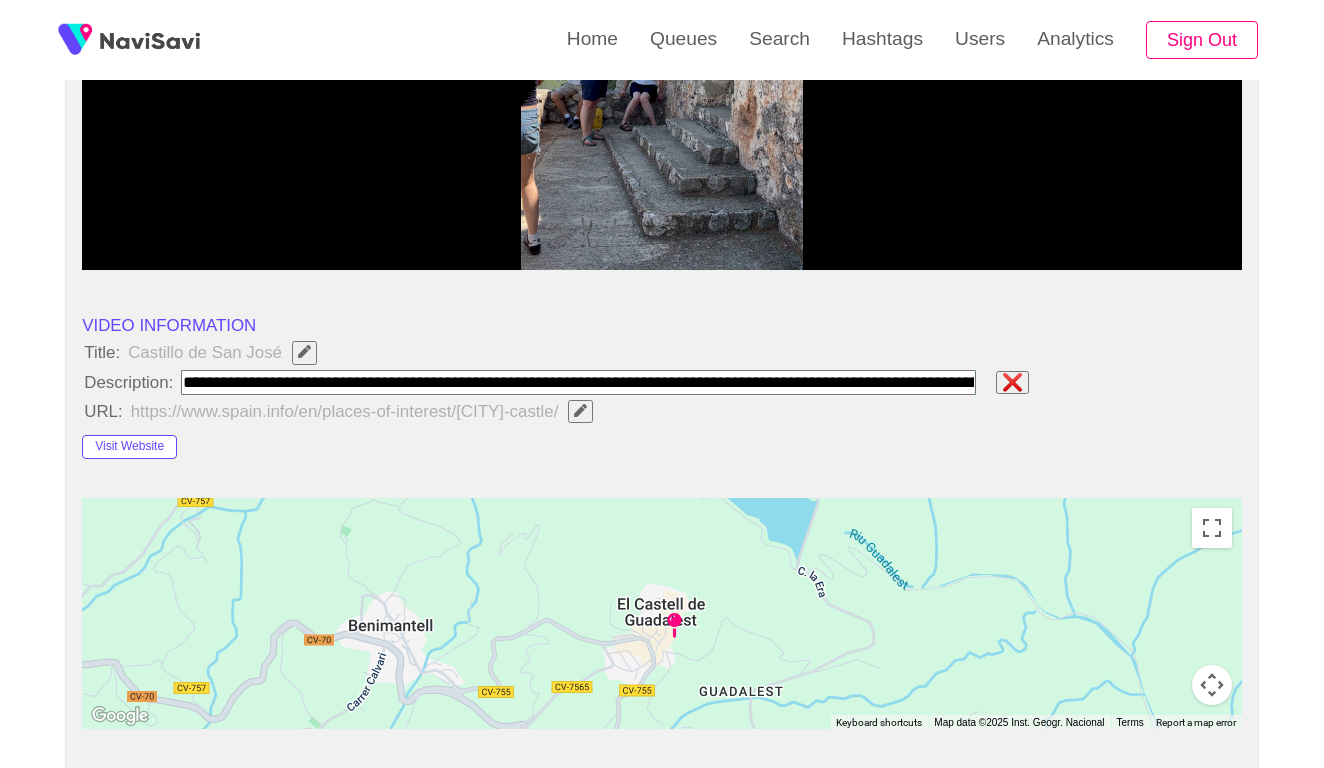 type on "**********" 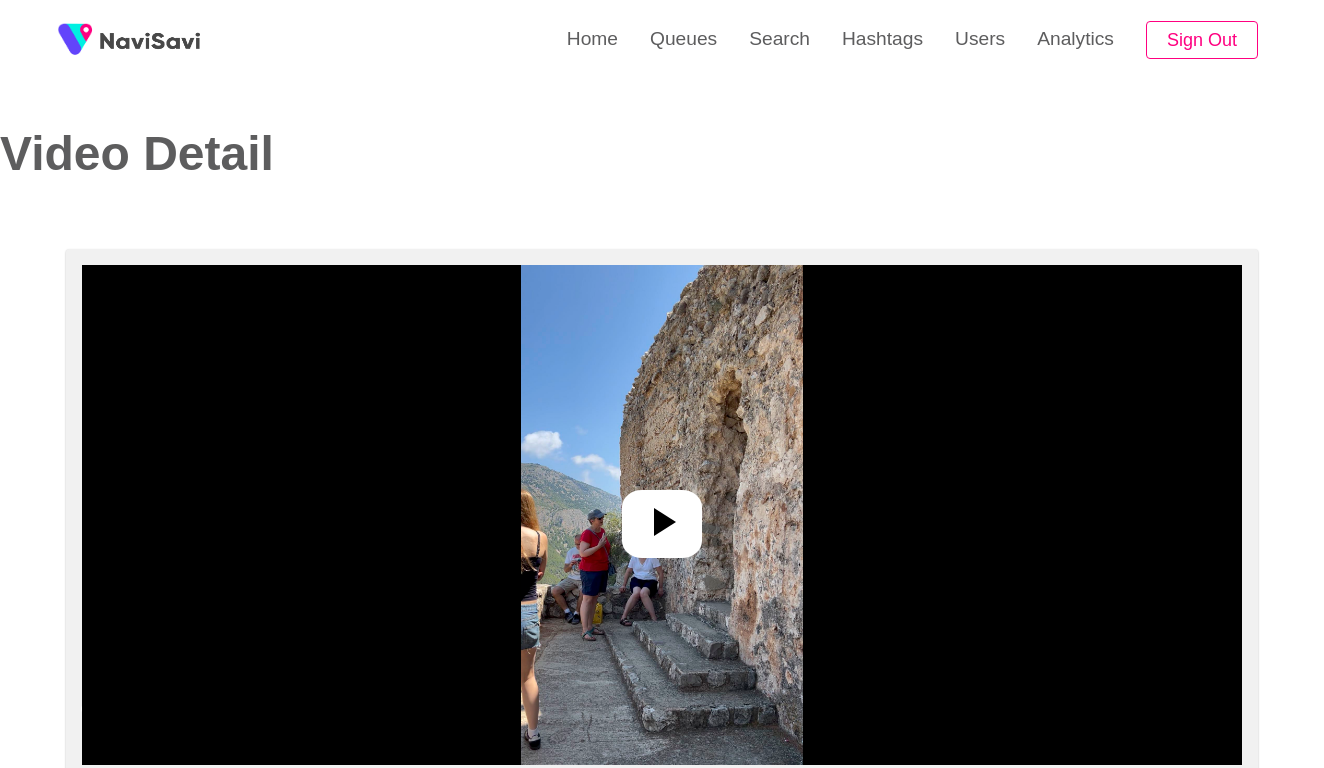 scroll, scrollTop: -1, scrollLeft: 0, axis: vertical 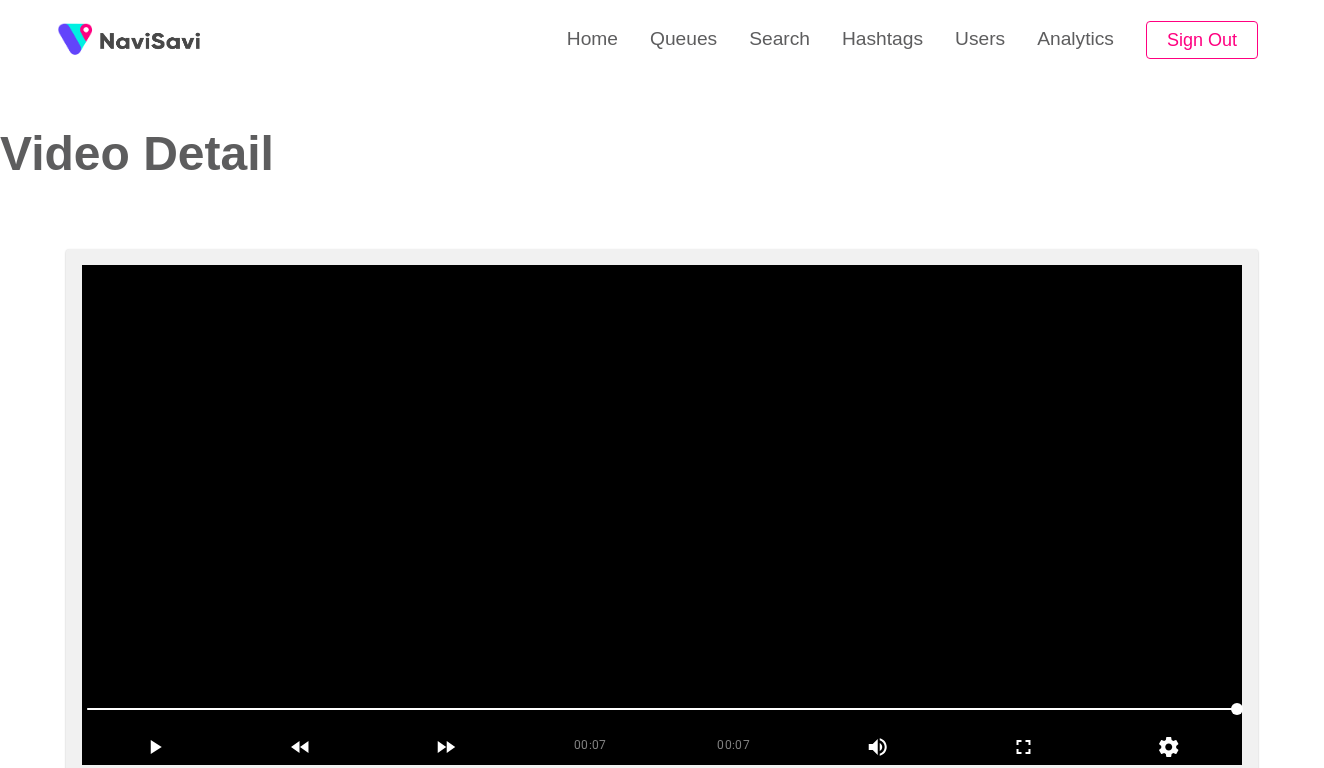 click at bounding box center [662, 515] 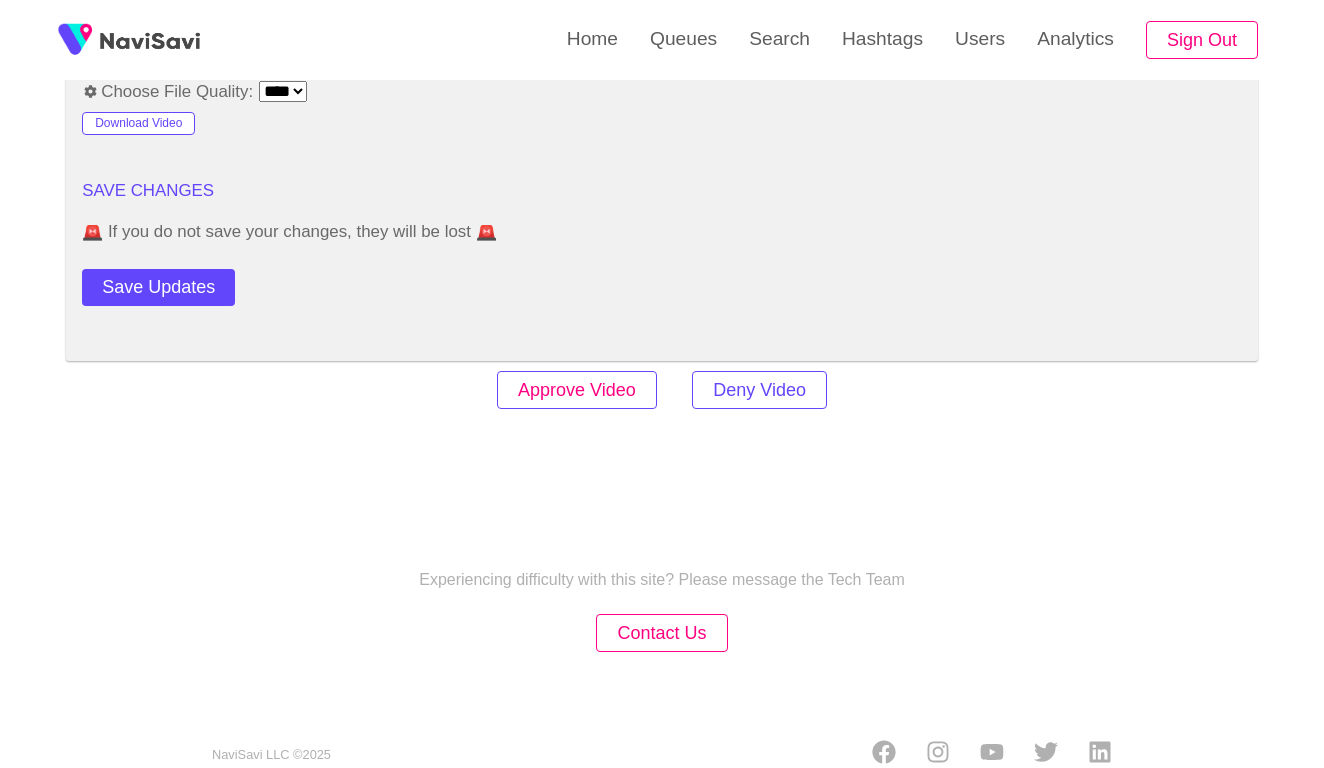 scroll, scrollTop: 2420, scrollLeft: 0, axis: vertical 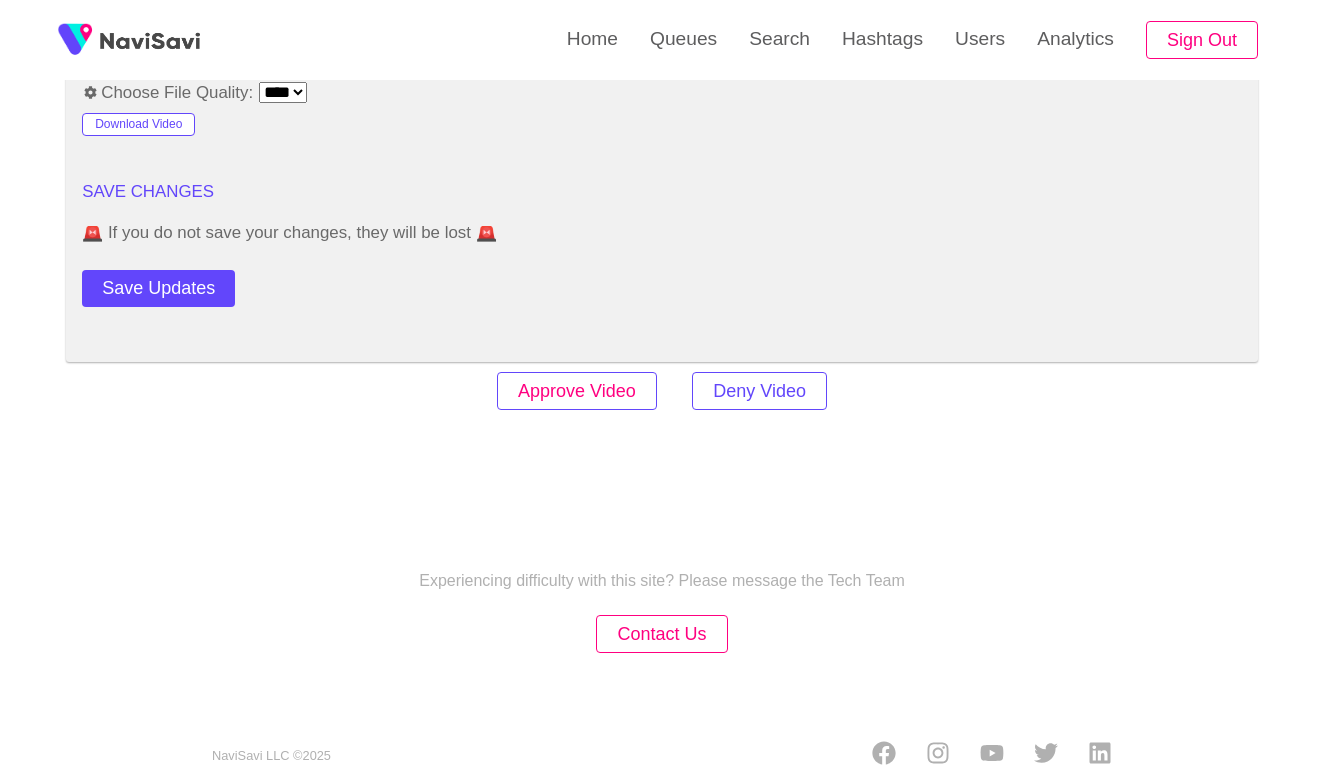 click on "Approve Video" at bounding box center (577, 391) 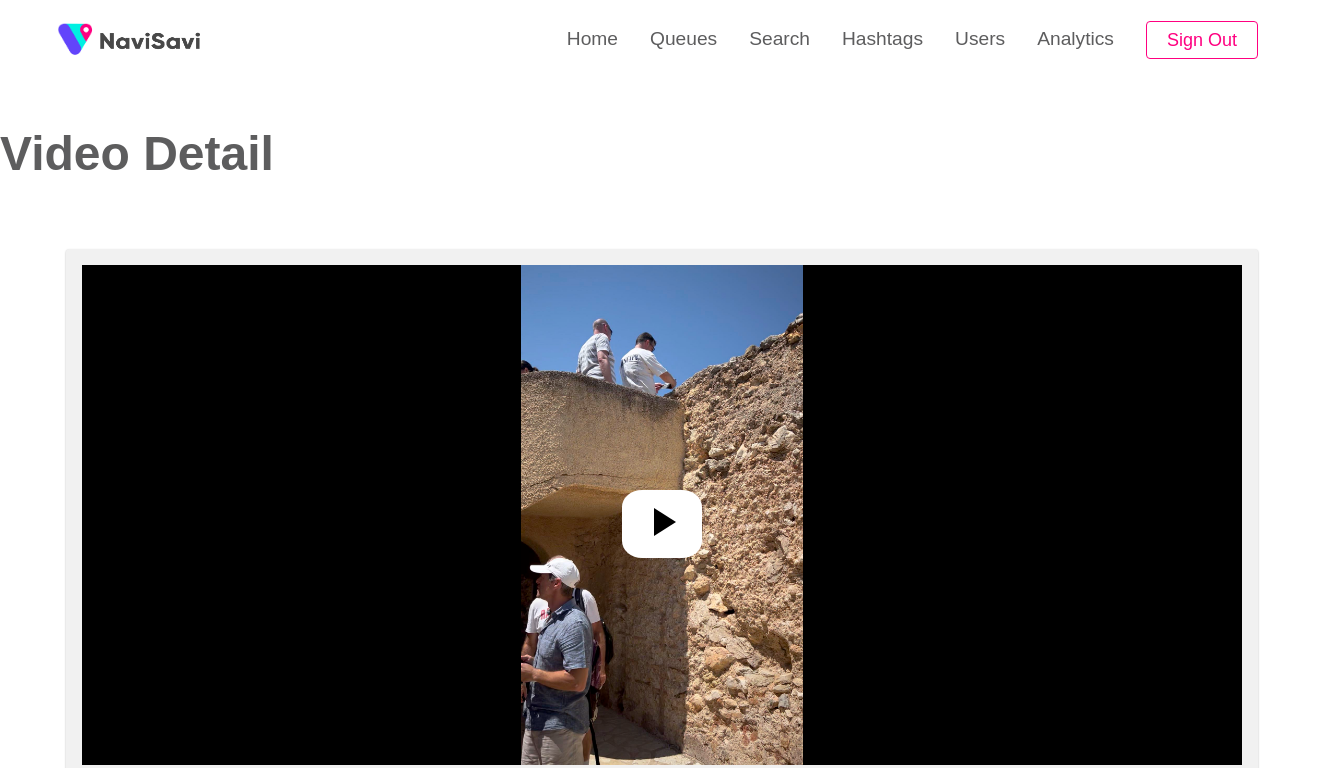 select on "**********" 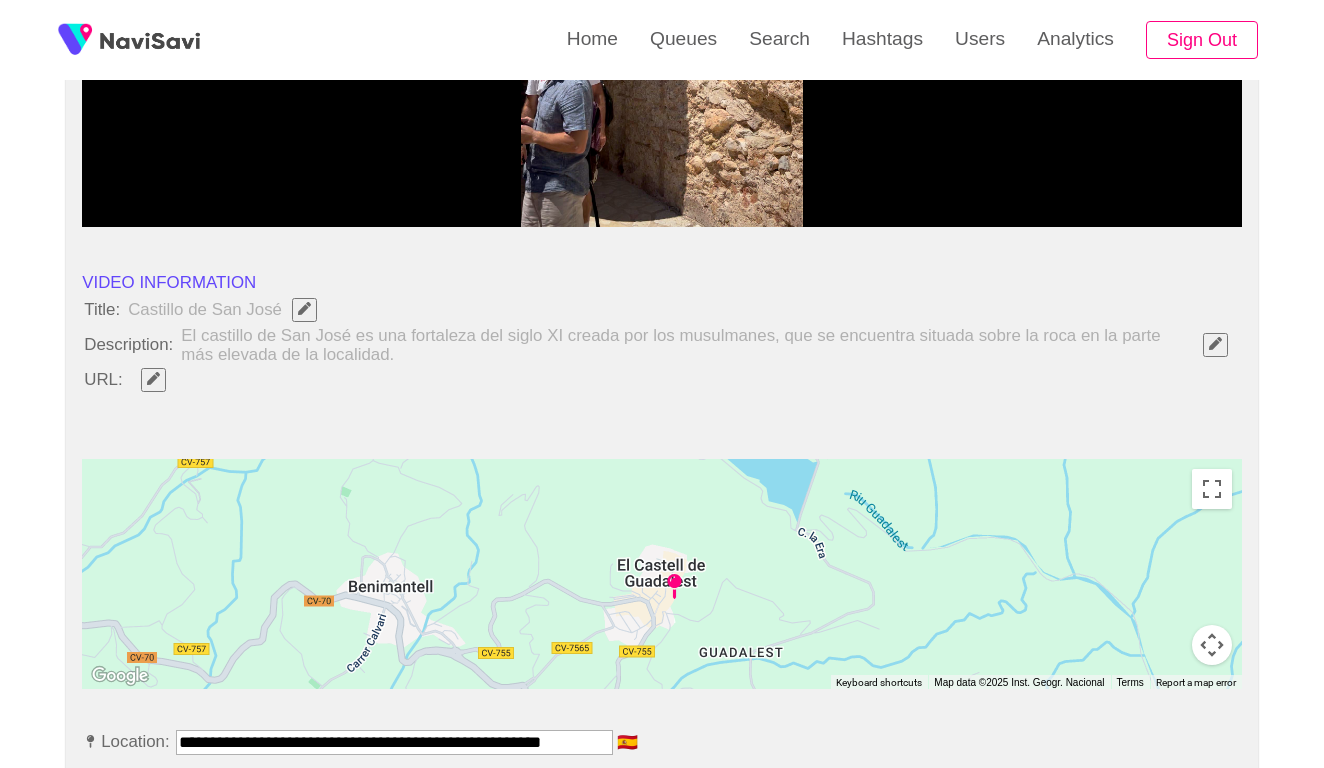 scroll, scrollTop: 583, scrollLeft: 0, axis: vertical 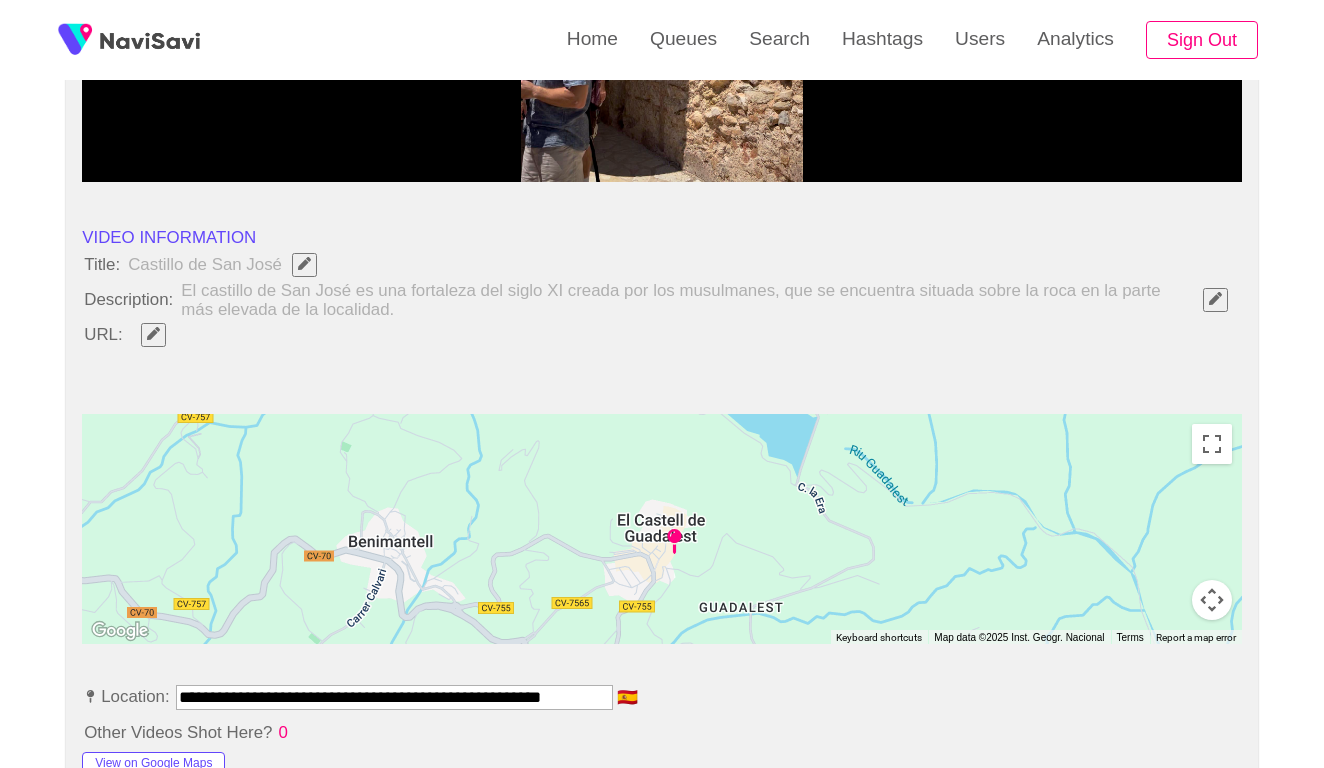 click 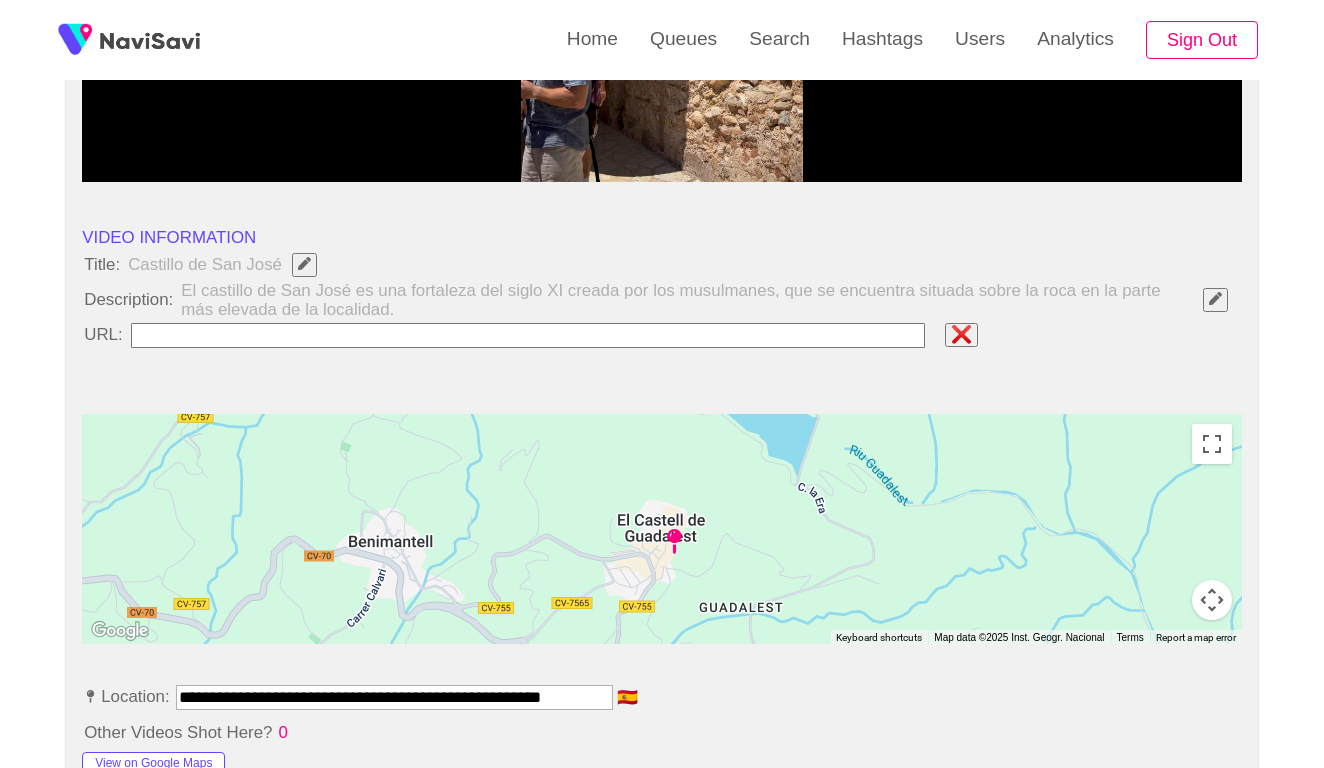 type on "**********" 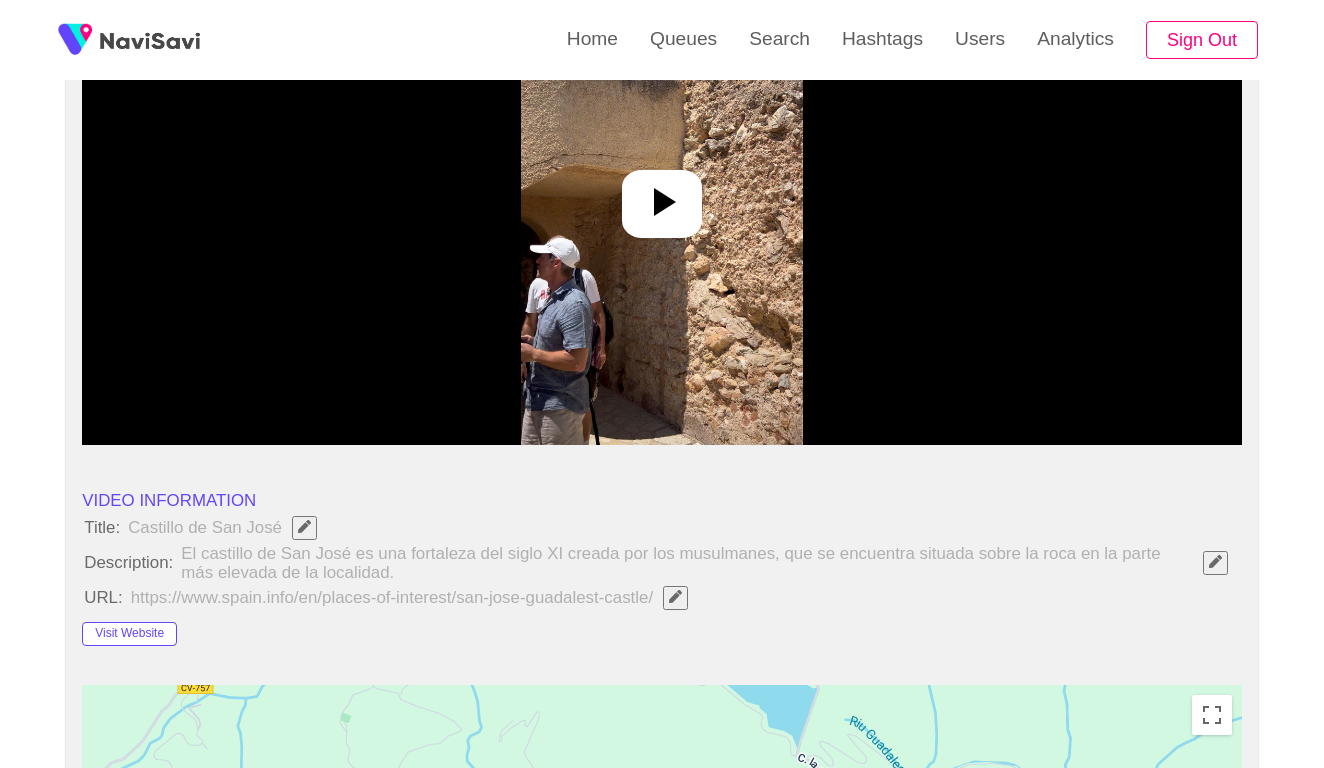 scroll, scrollTop: 39, scrollLeft: 0, axis: vertical 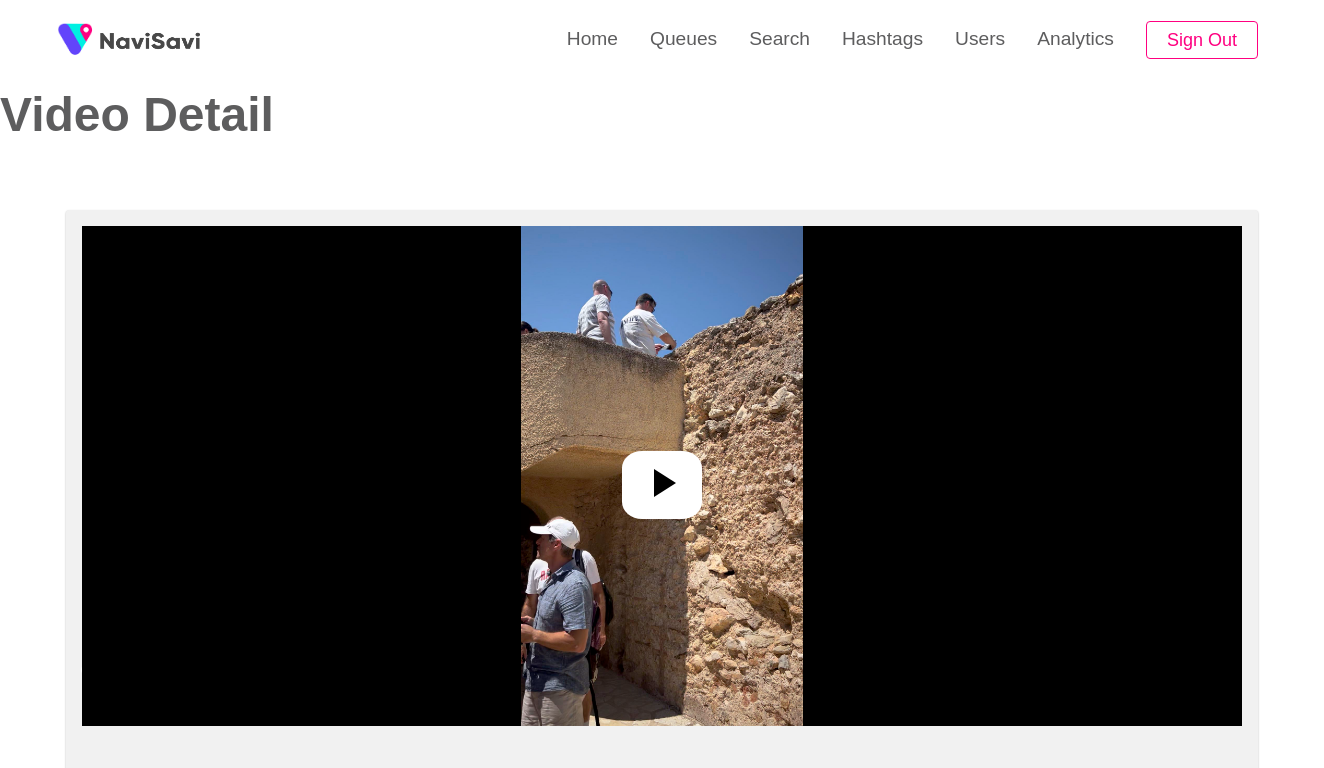 click at bounding box center [661, 476] 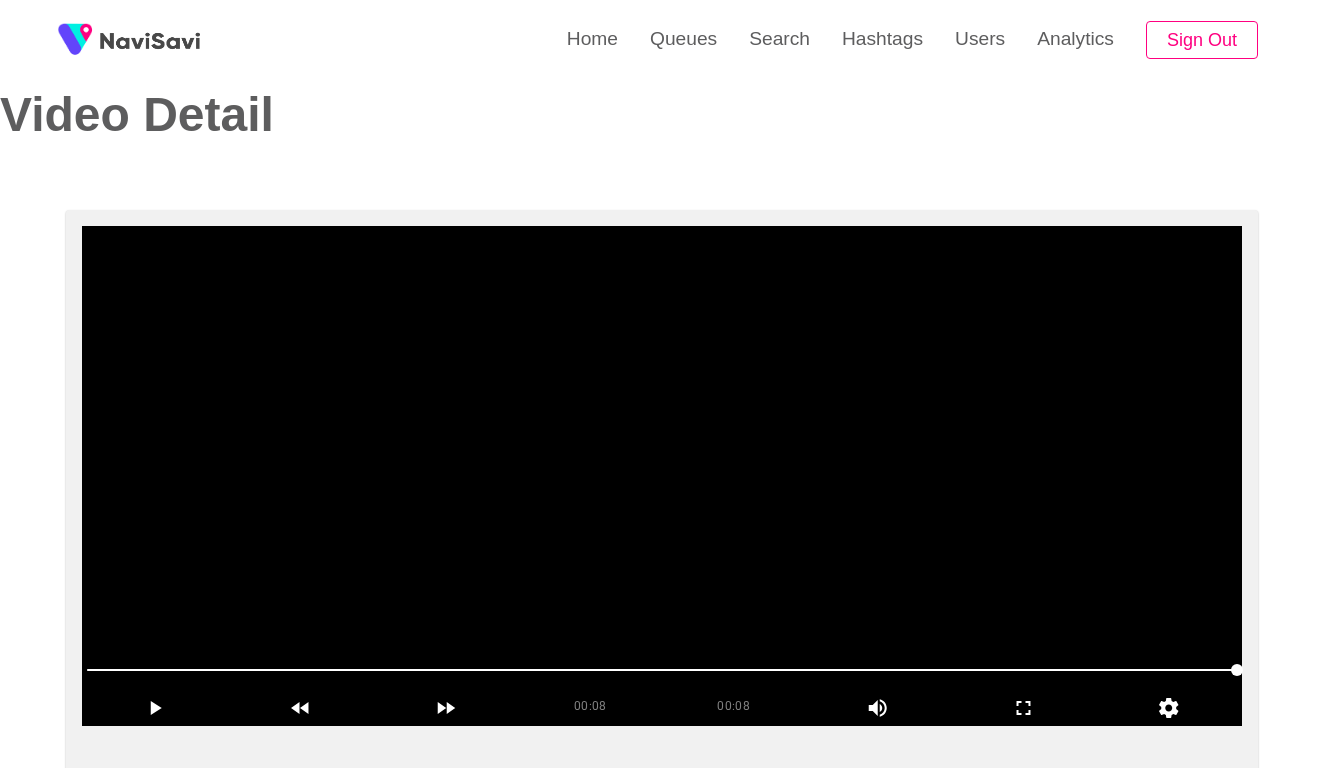 click at bounding box center [662, 476] 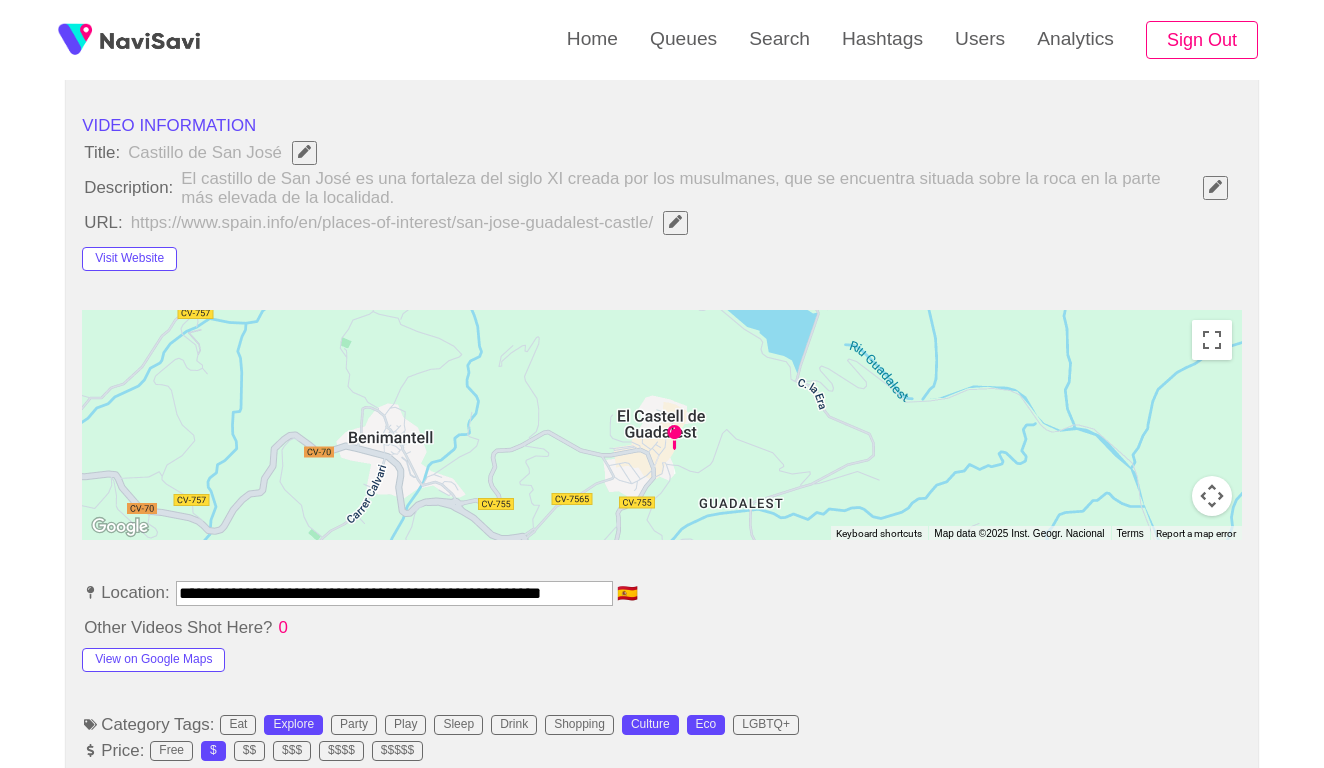 scroll, scrollTop: 709, scrollLeft: 0, axis: vertical 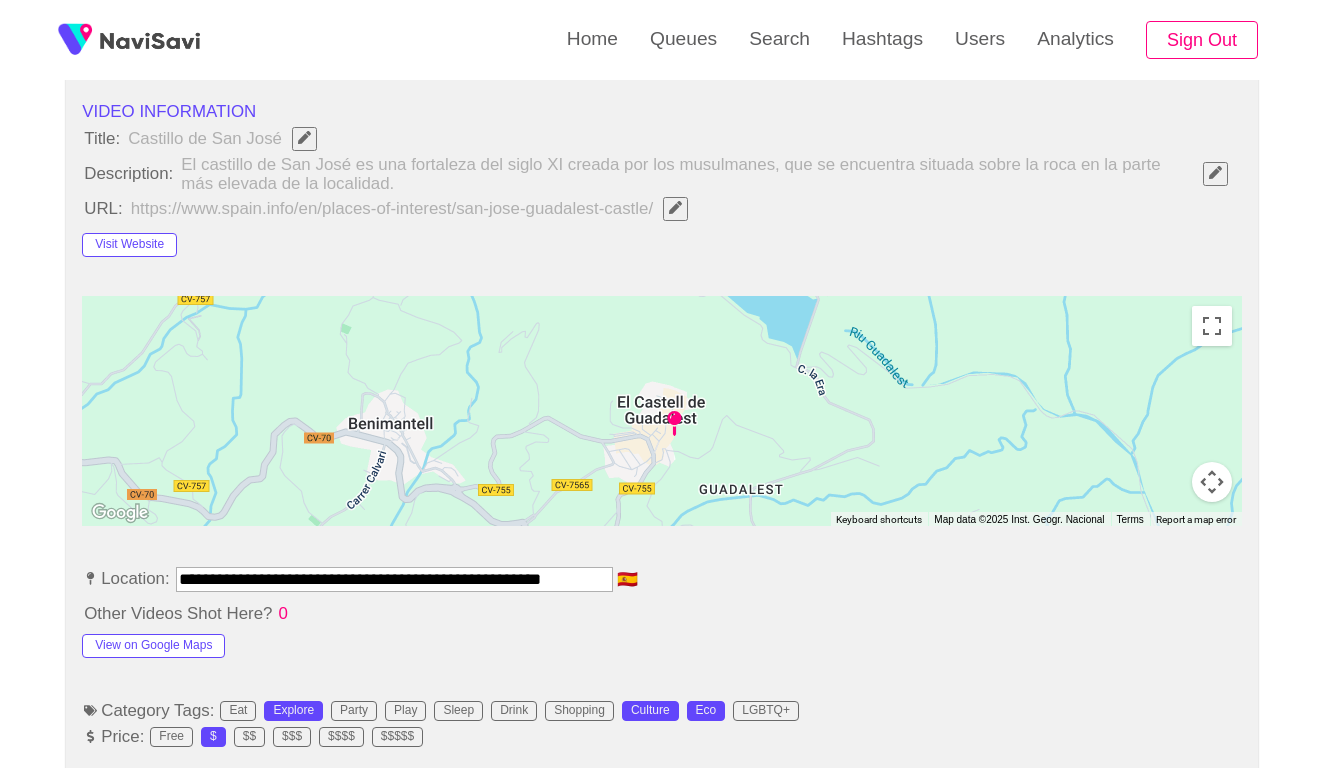 click 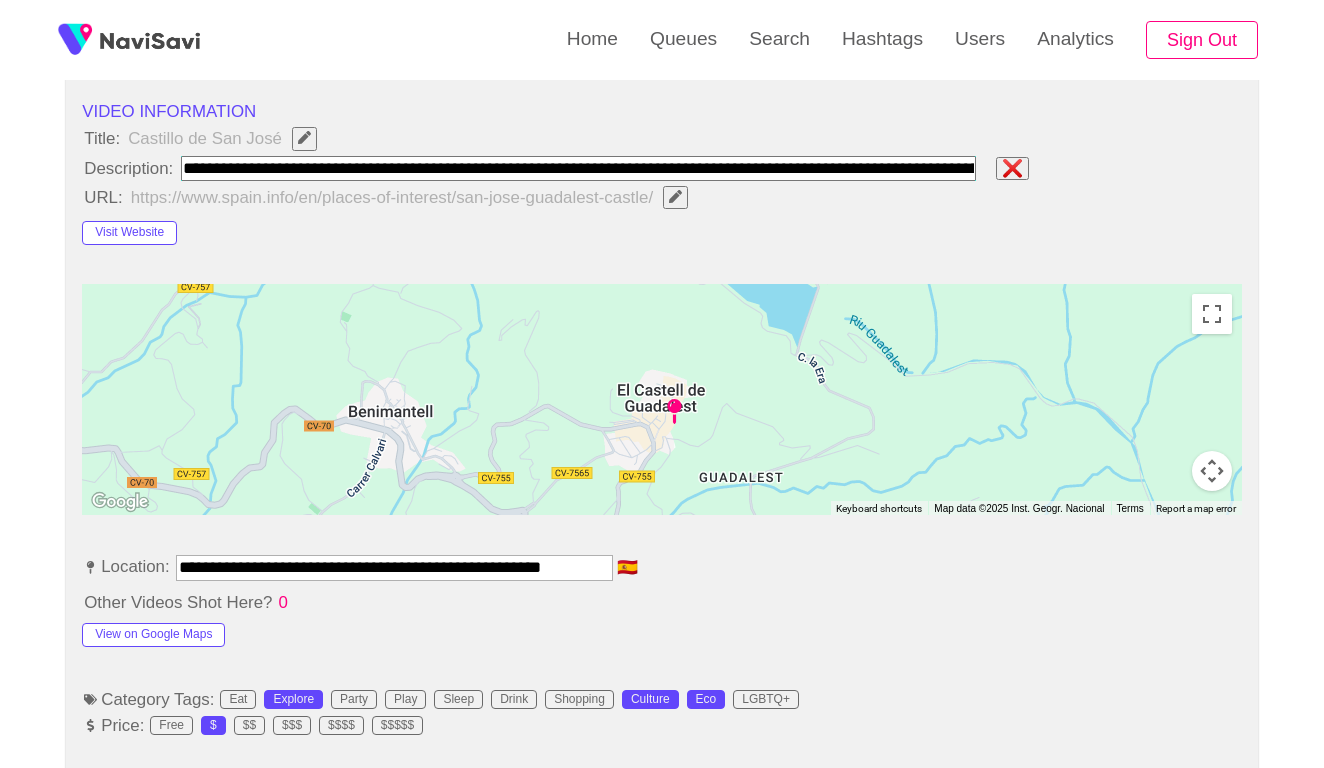 type on "**********" 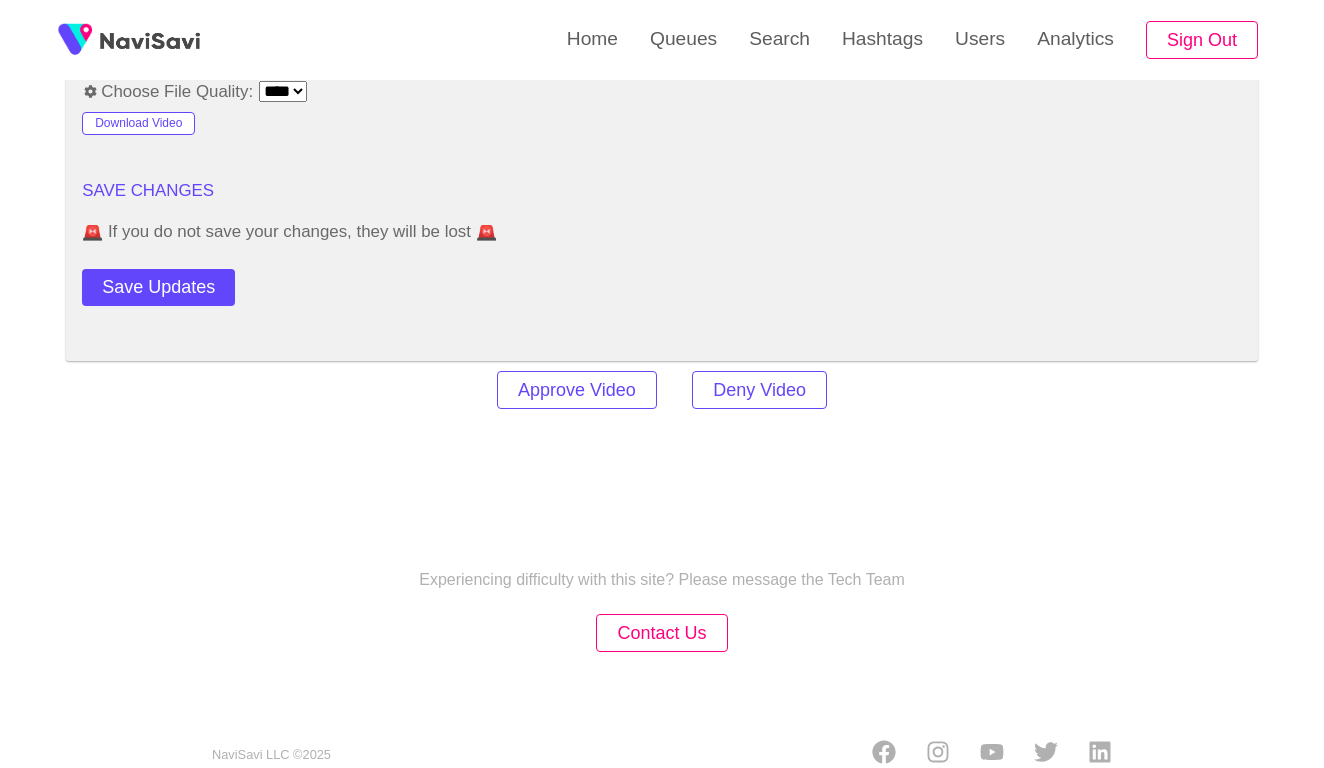 scroll, scrollTop: 2420, scrollLeft: 0, axis: vertical 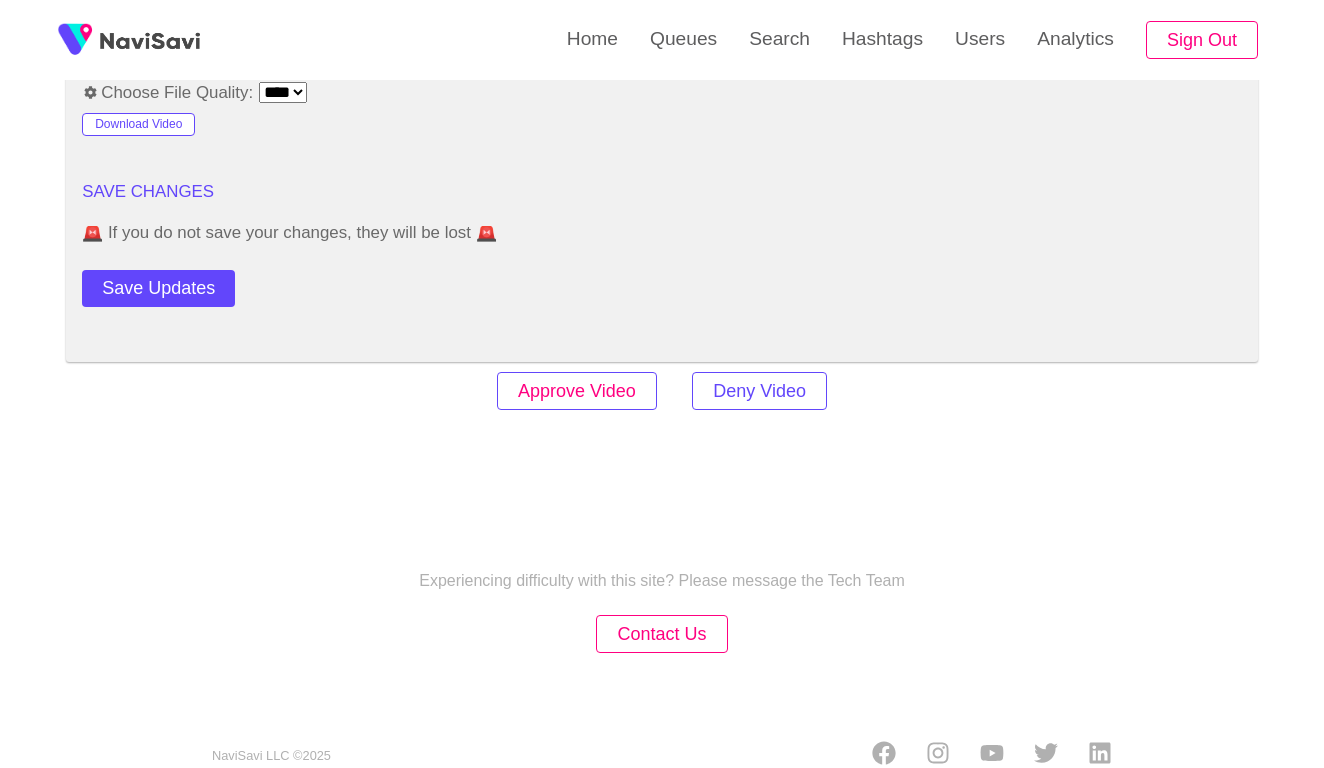 click on "Approve Video" at bounding box center [577, 391] 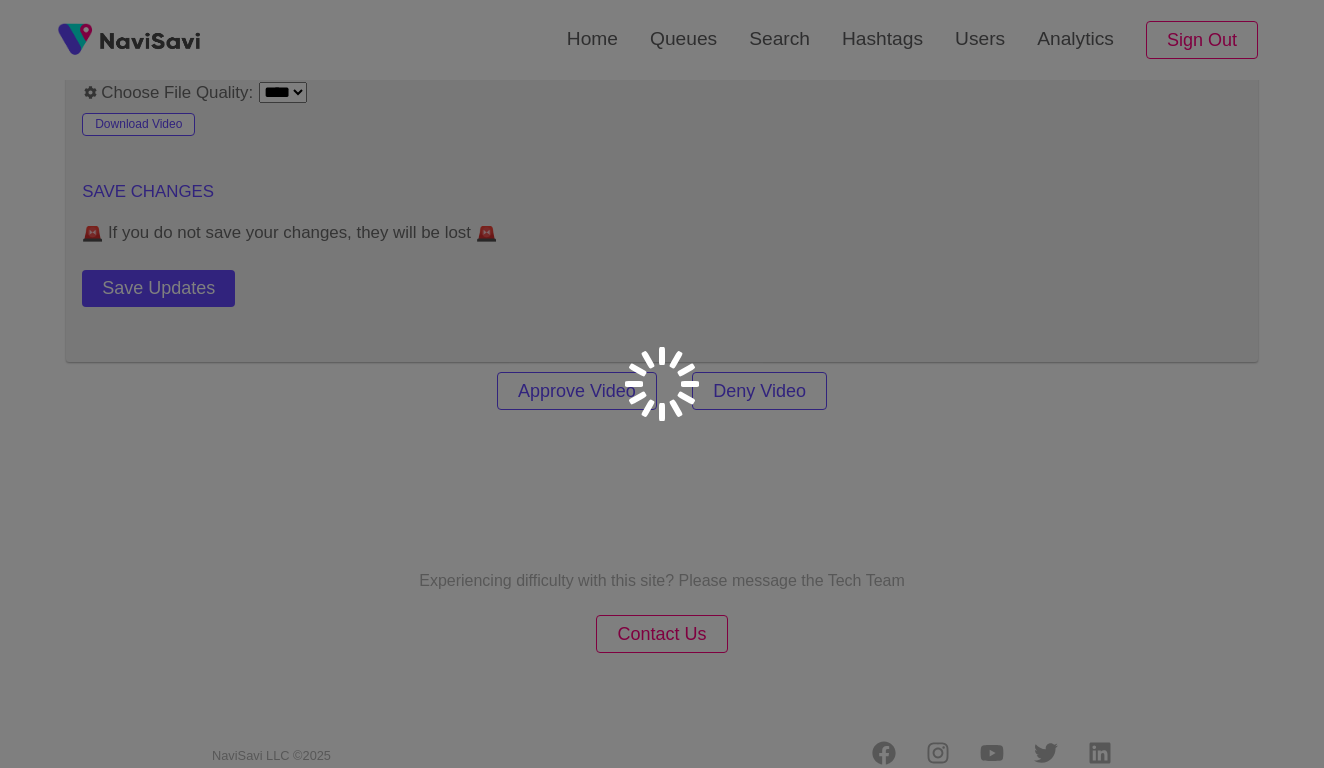 scroll, scrollTop: 0, scrollLeft: 0, axis: both 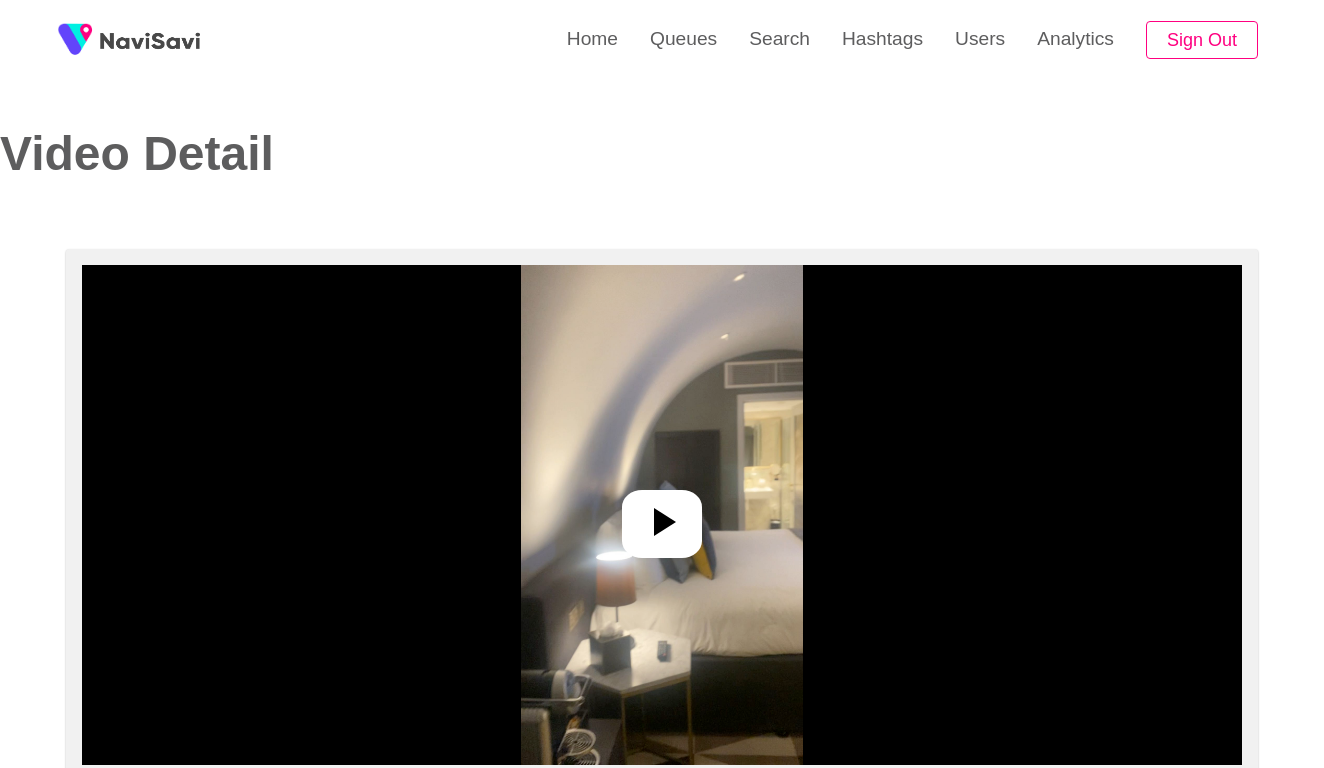select on "**********" 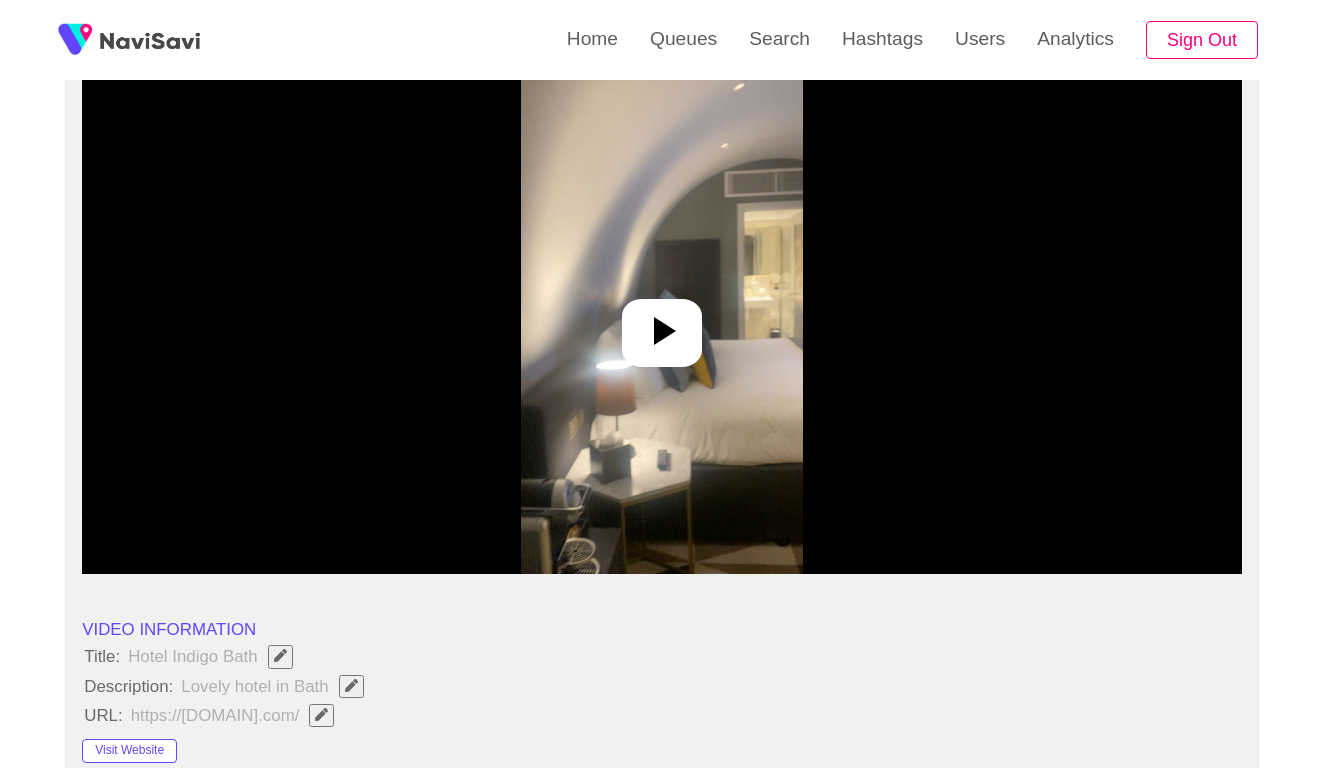 scroll, scrollTop: 251, scrollLeft: 0, axis: vertical 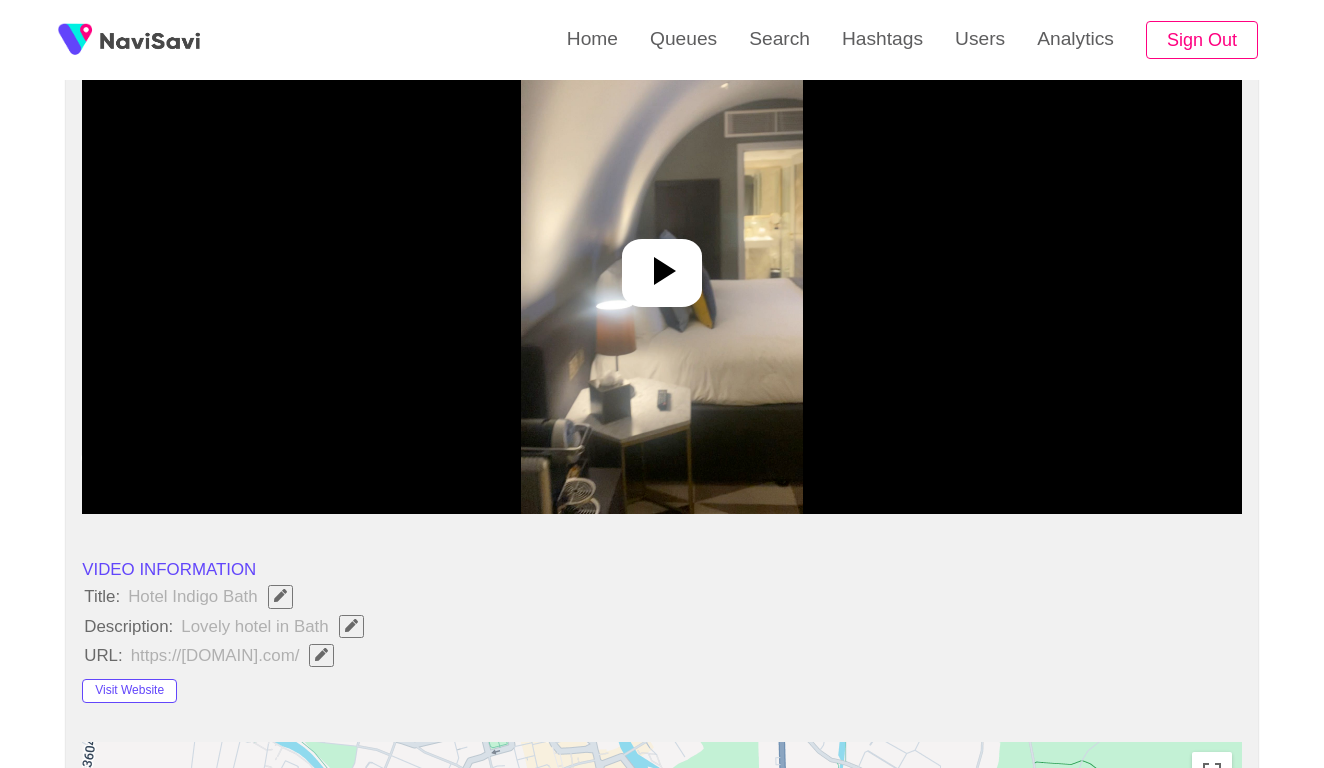 click at bounding box center (661, 264) 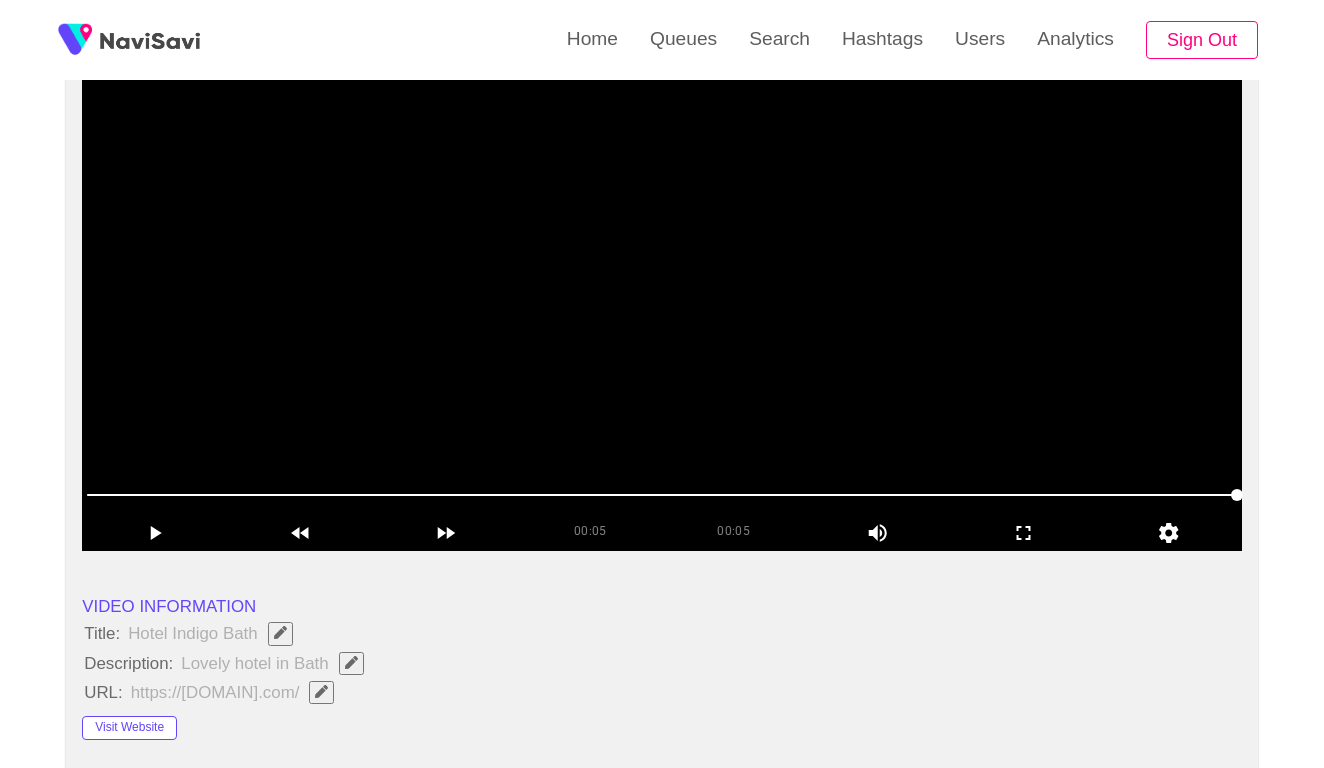scroll, scrollTop: 197, scrollLeft: 0, axis: vertical 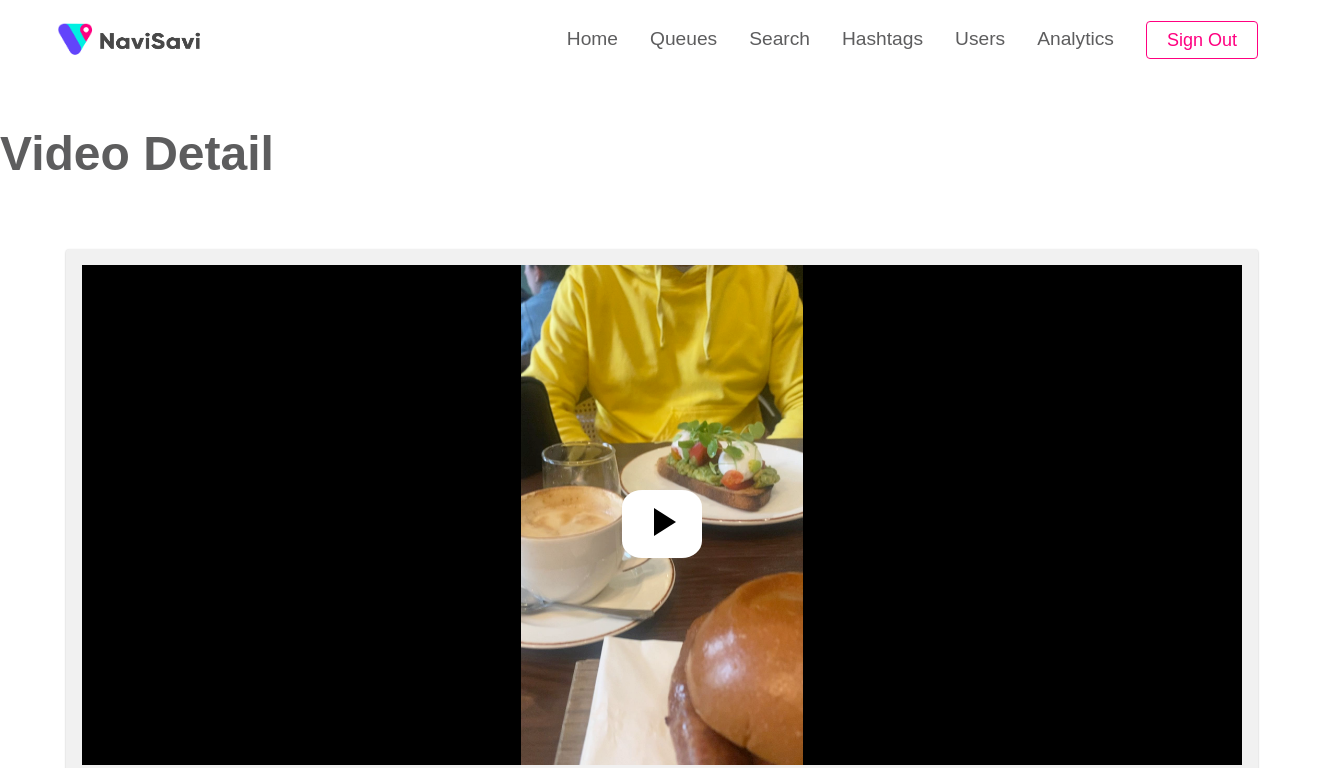 select on "**********" 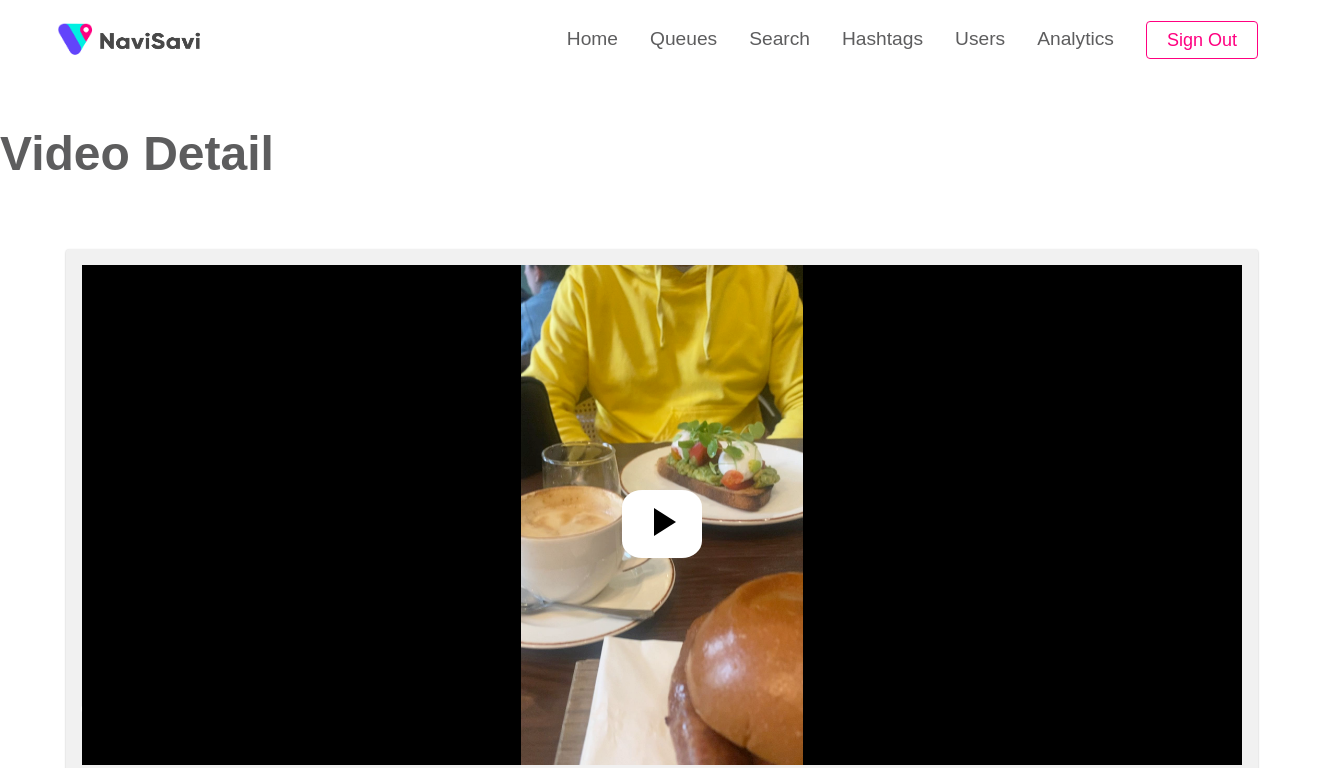 click 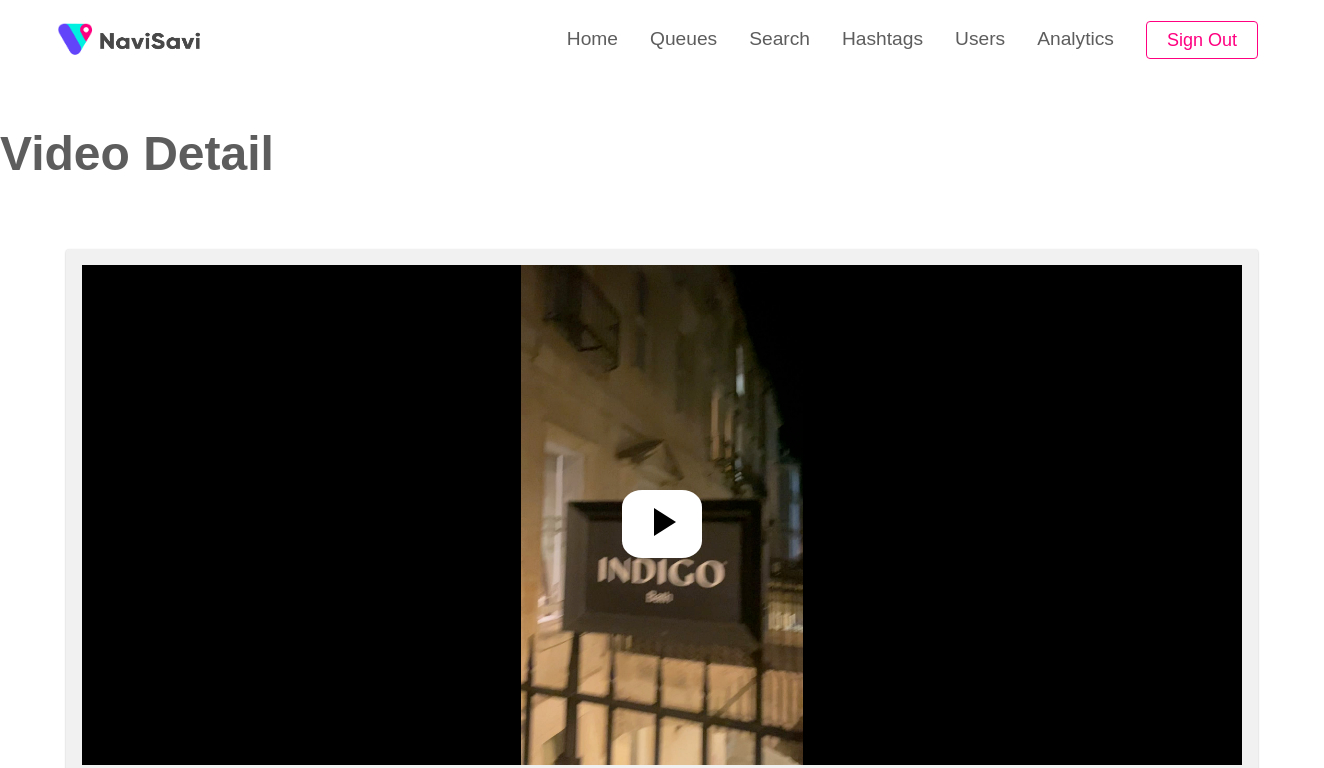 select on "**********" 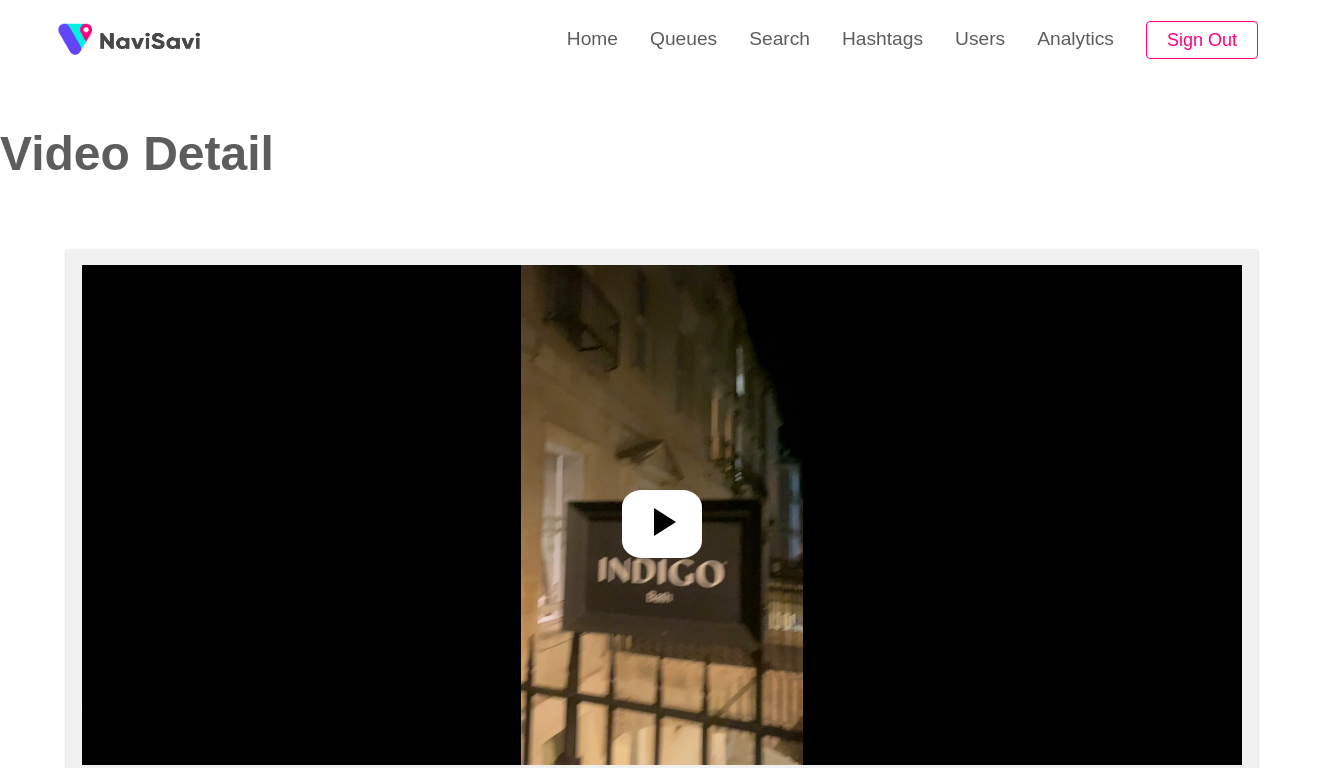 click at bounding box center [661, 515] 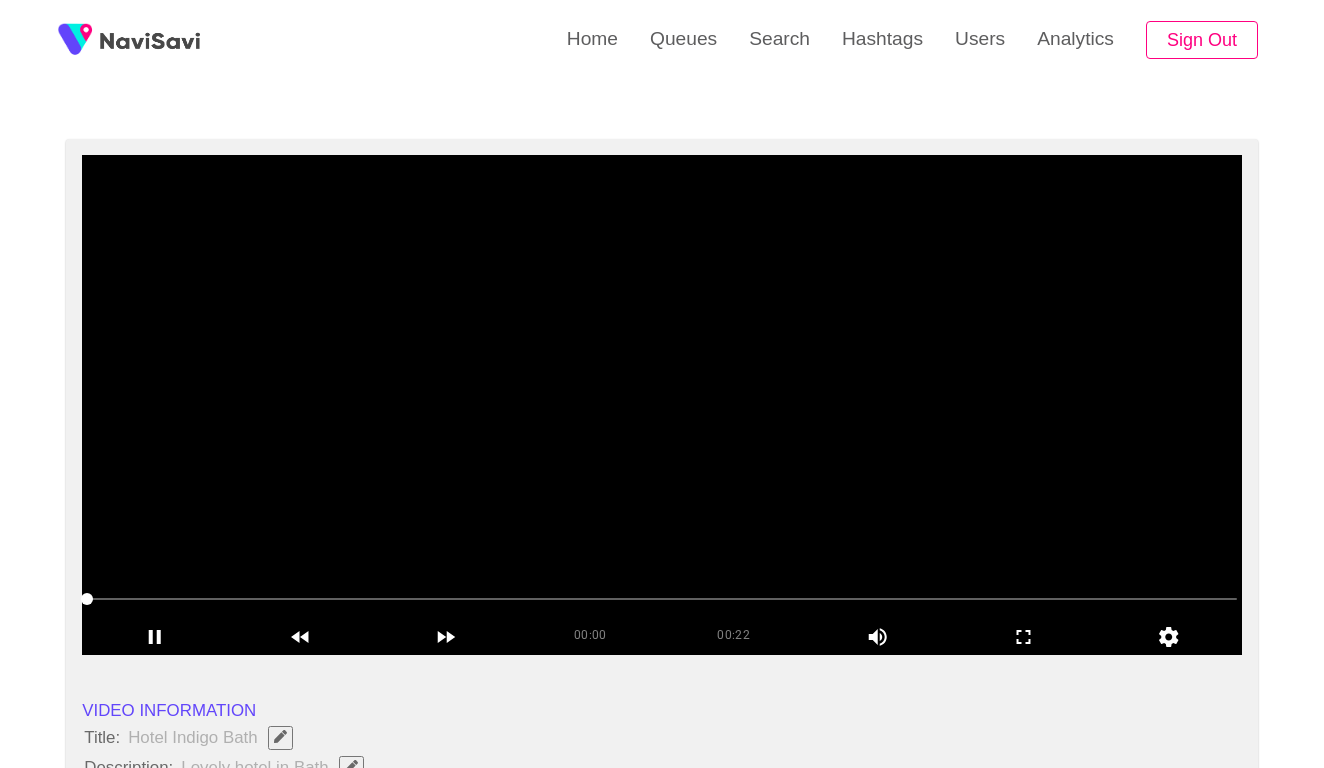 scroll, scrollTop: 114, scrollLeft: 0, axis: vertical 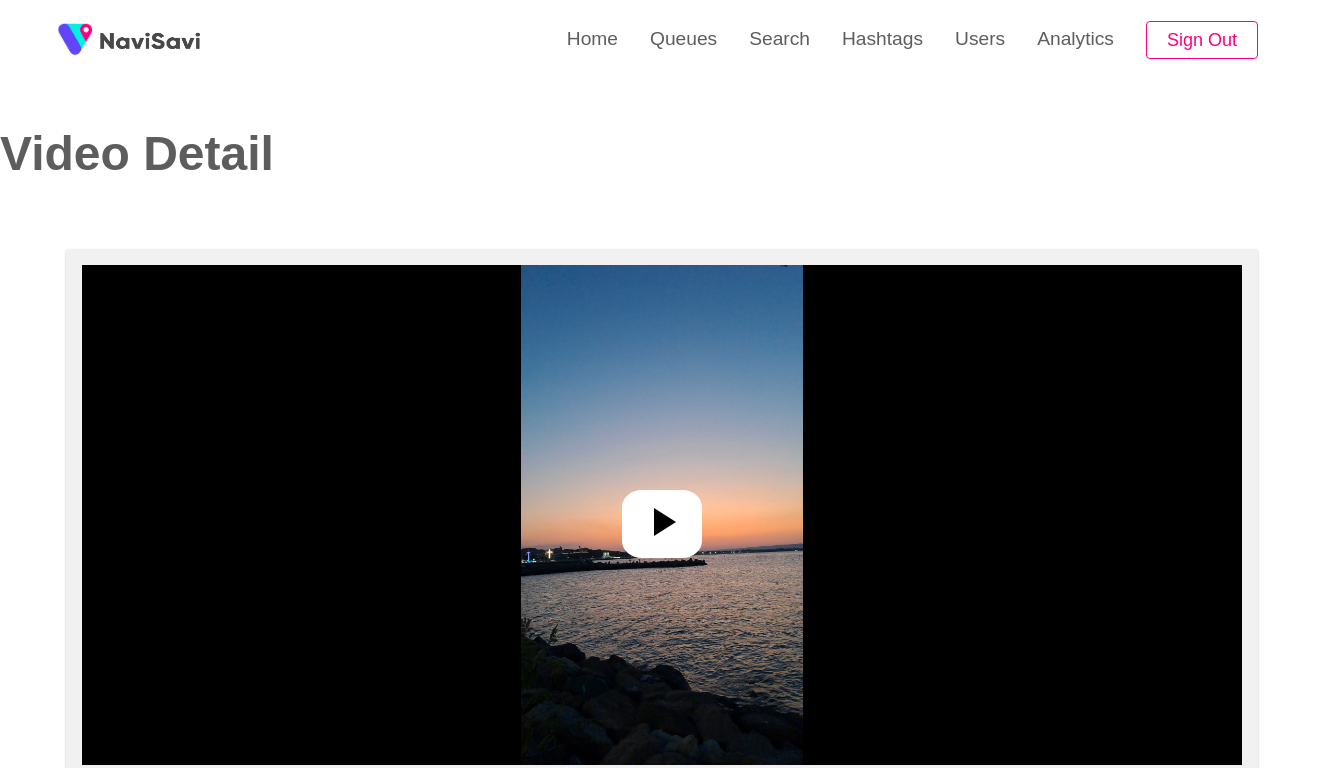 select on "**********" 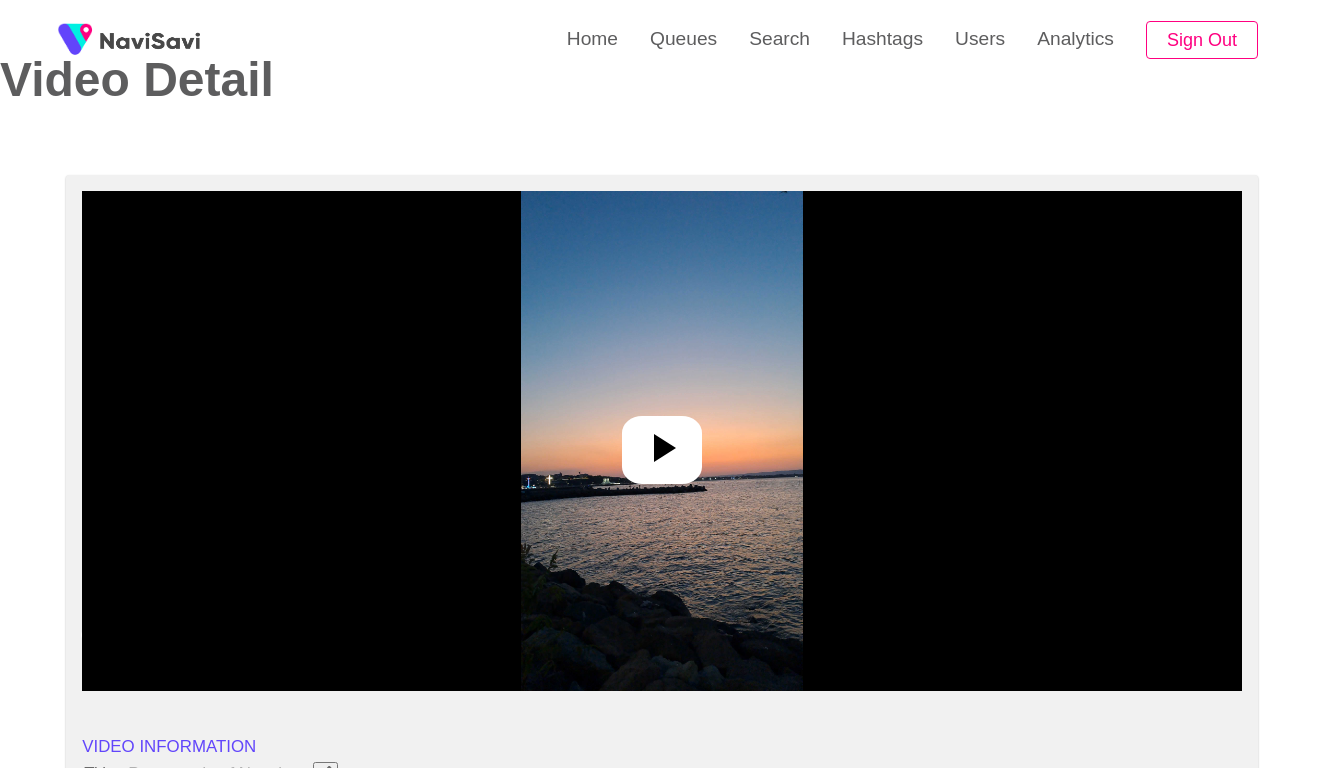 scroll, scrollTop: 114, scrollLeft: 0, axis: vertical 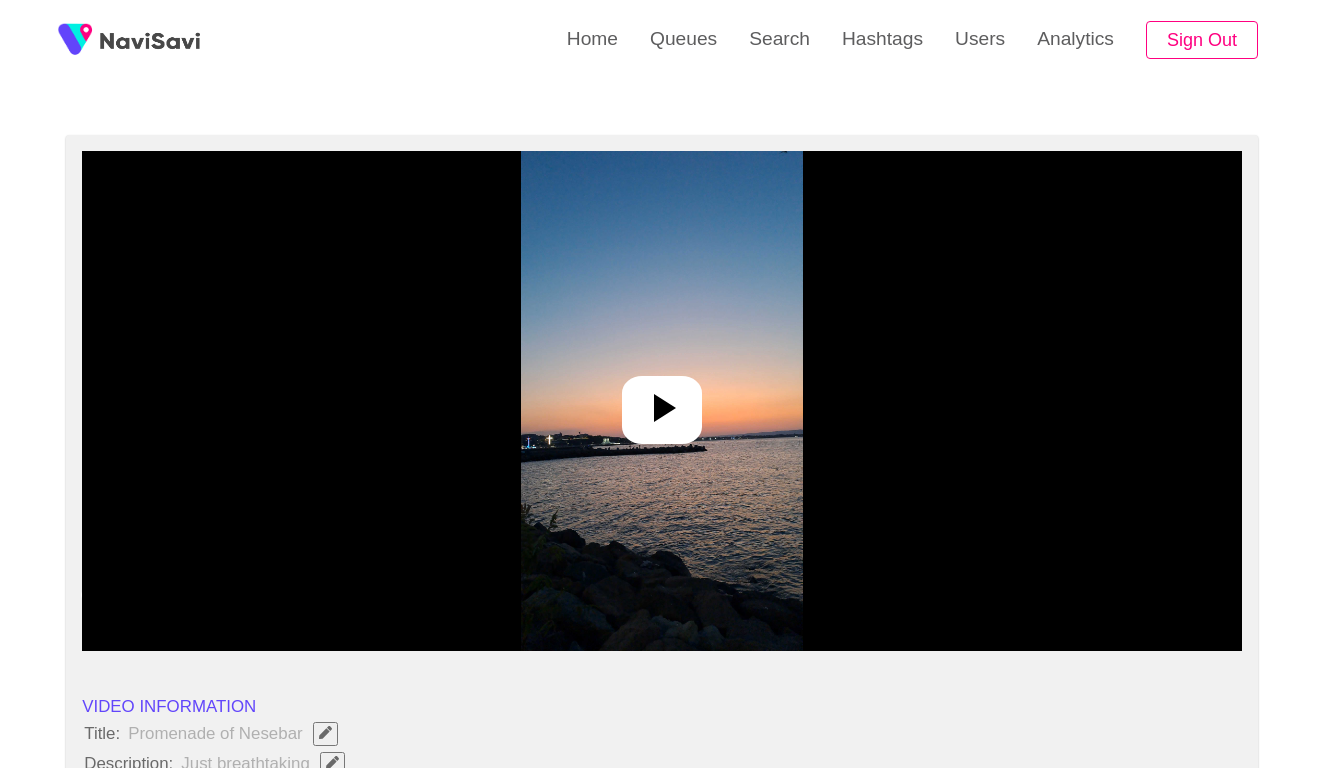 click at bounding box center [661, 401] 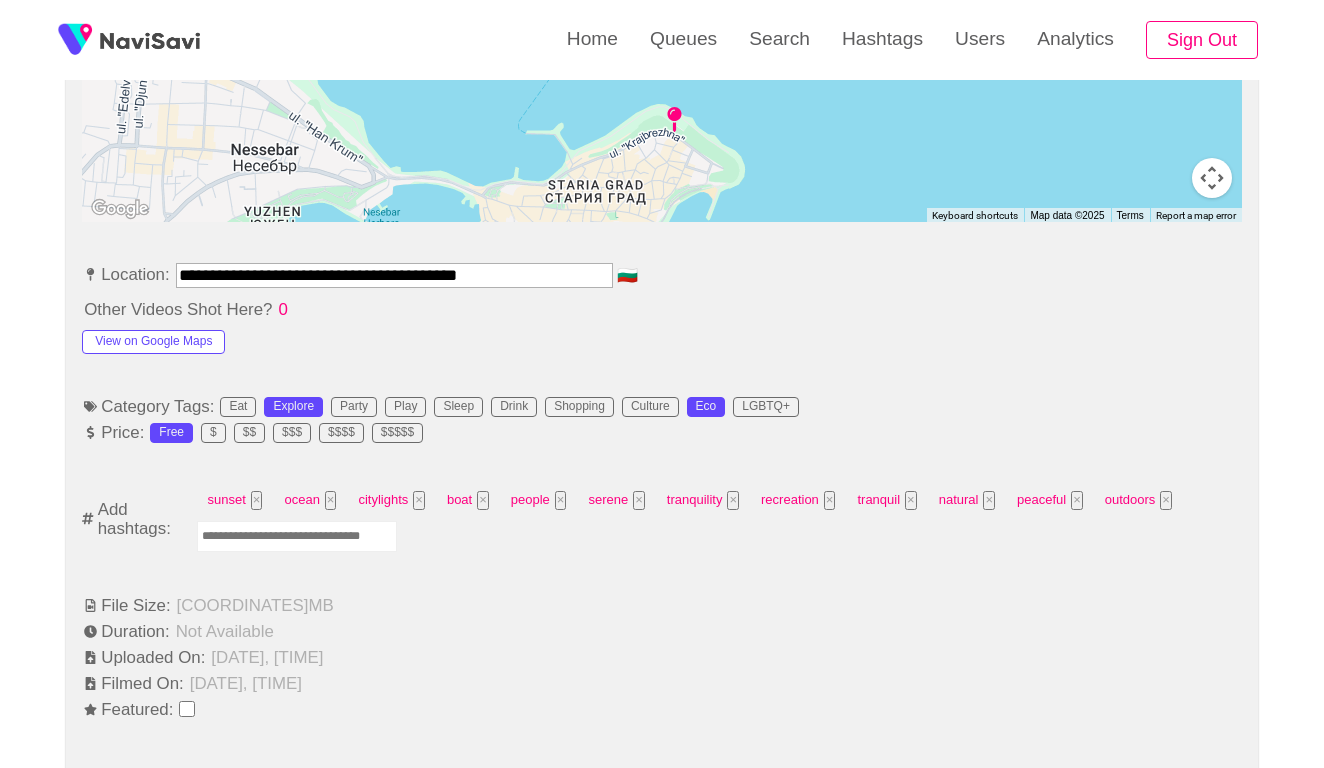 scroll, scrollTop: 1003, scrollLeft: 0, axis: vertical 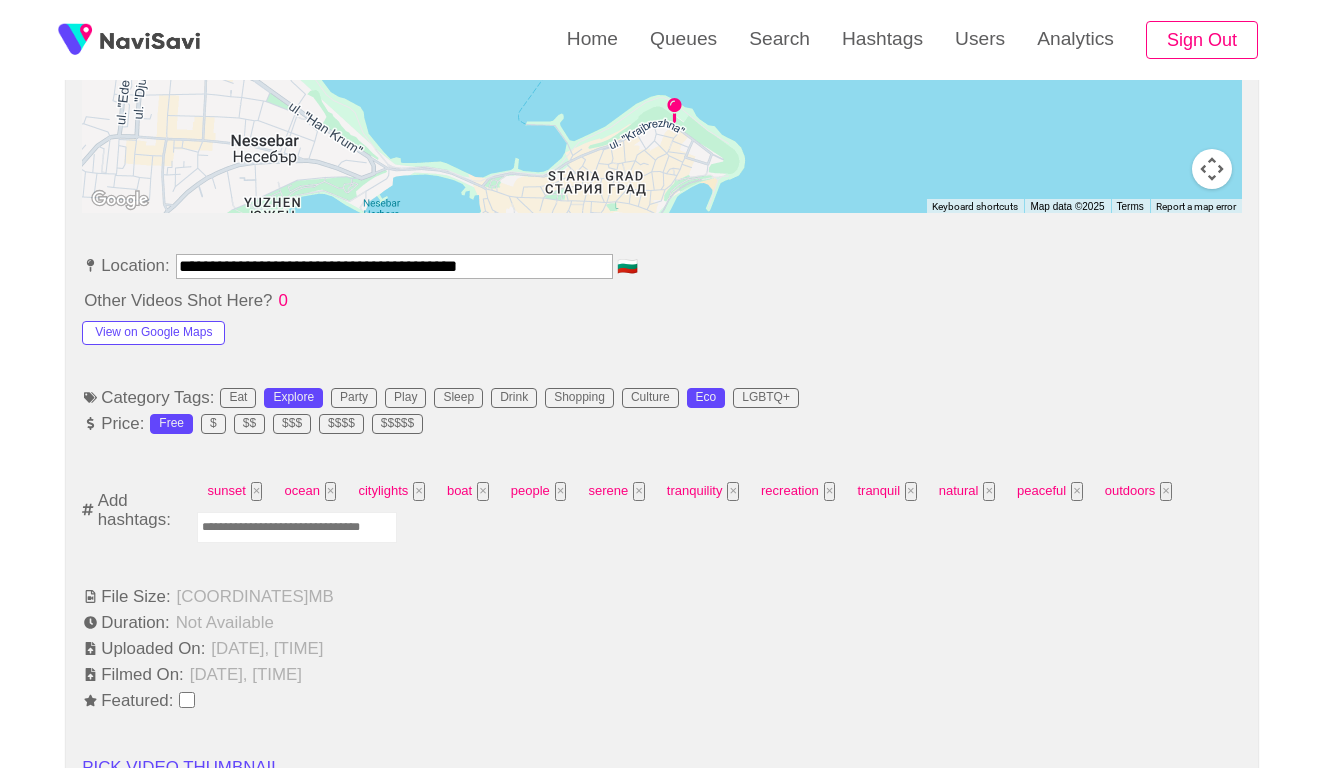 click at bounding box center [297, 527] 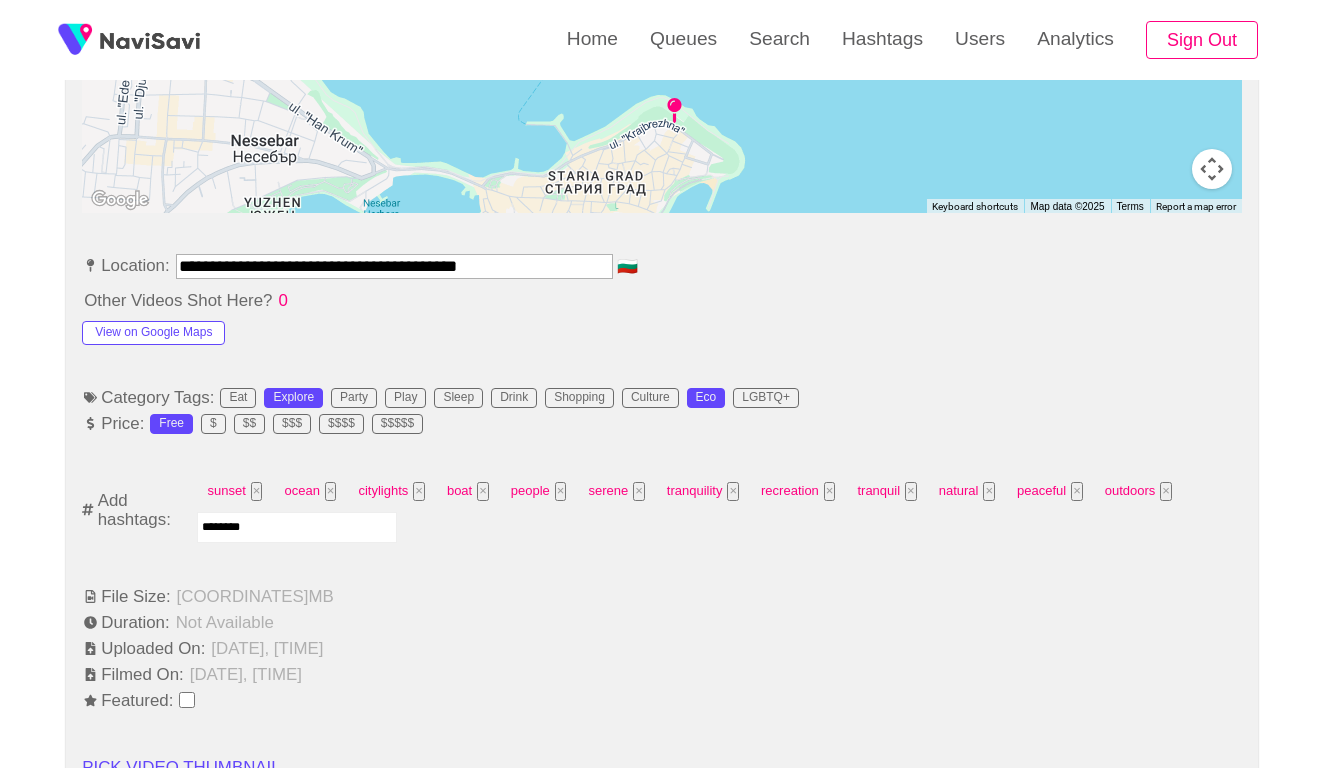 type on "*********" 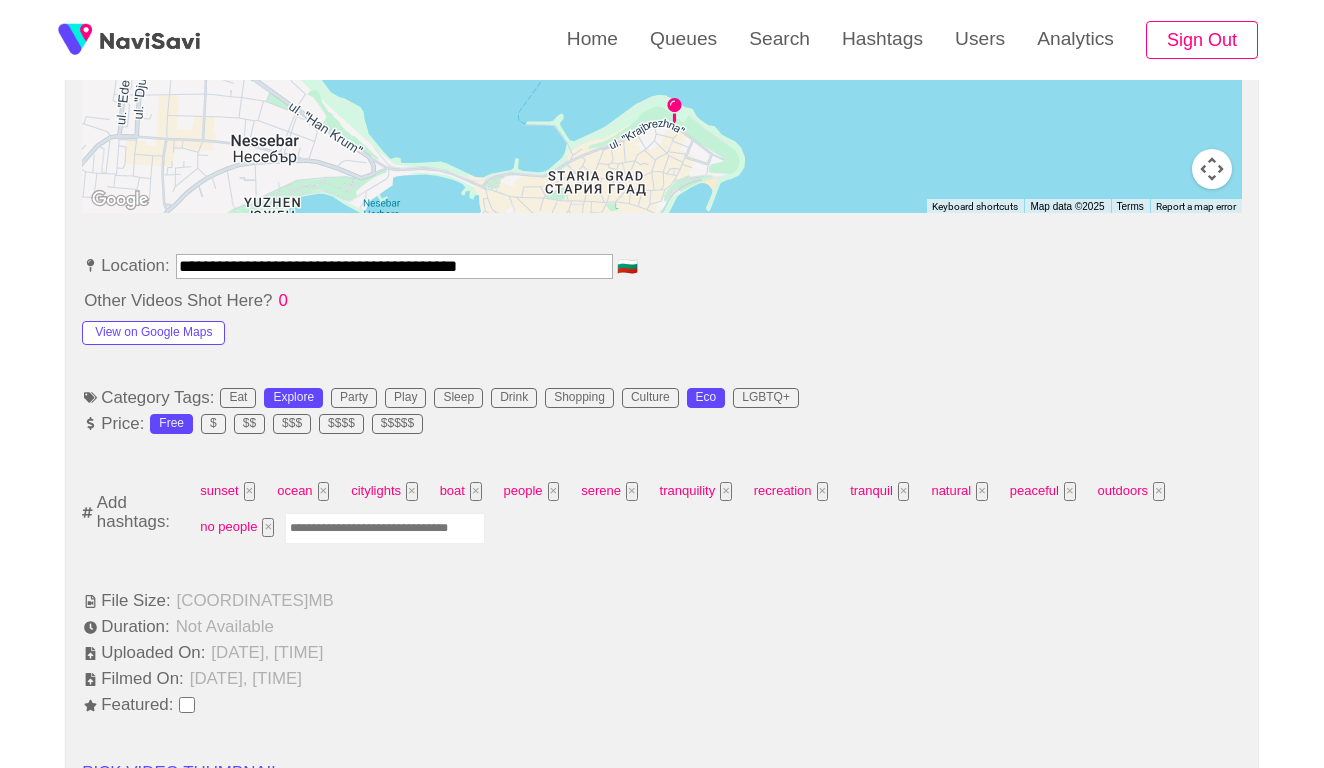 click on "**********" at bounding box center (394, 266) 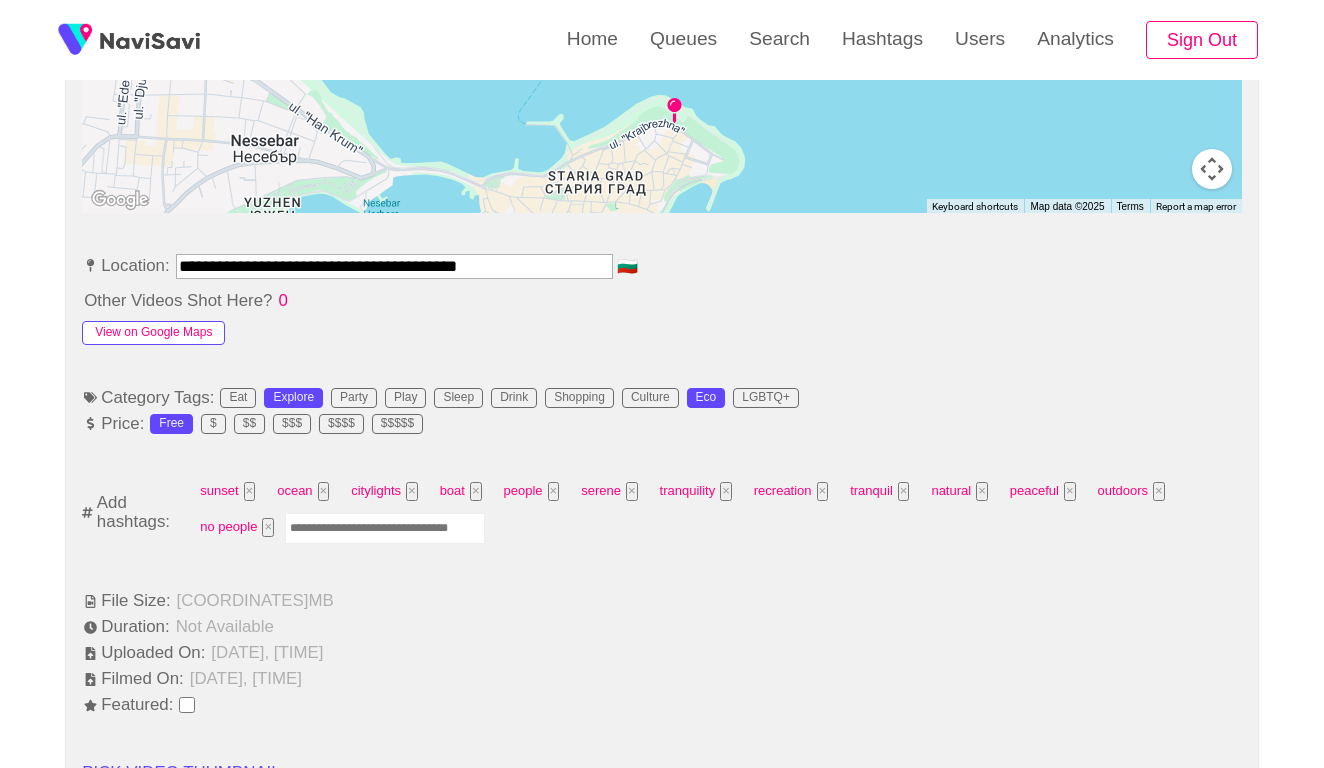 click on "View on Google Maps" at bounding box center (153, 333) 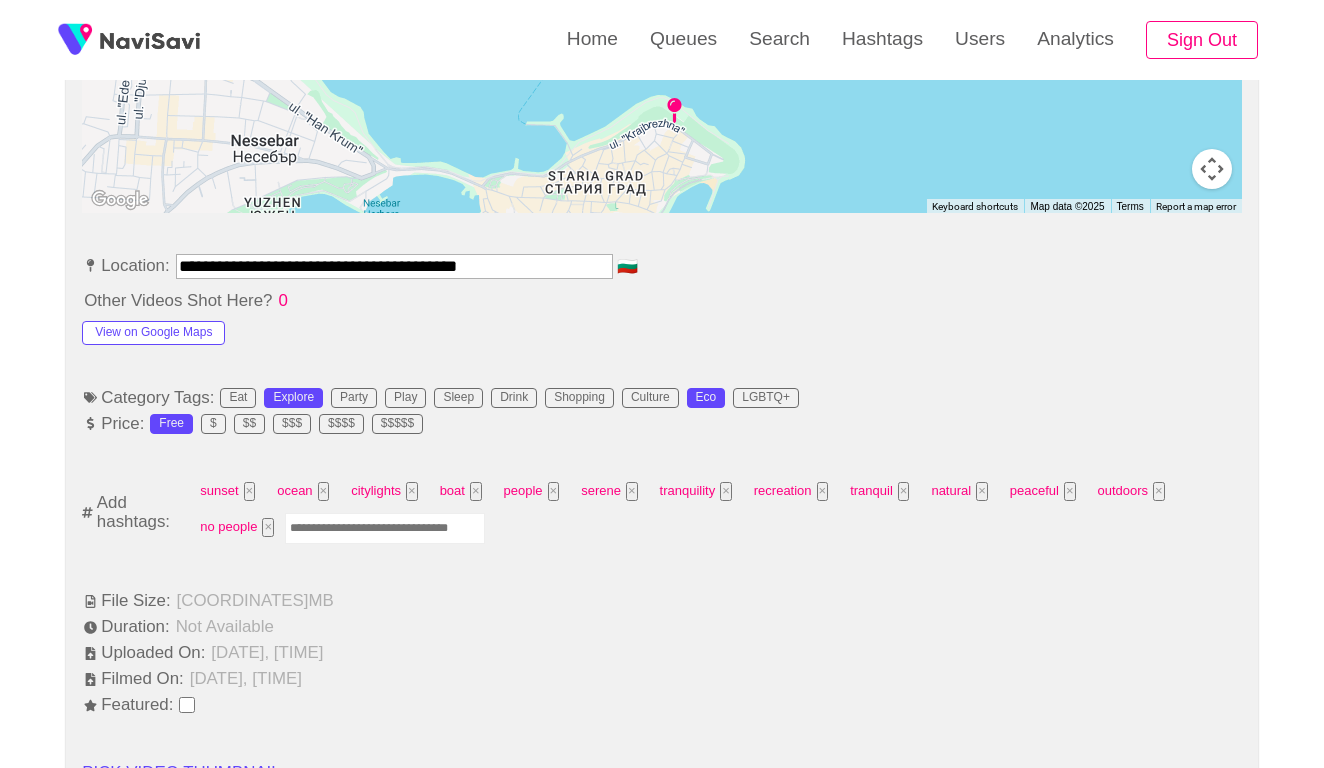 click at bounding box center (385, 528) 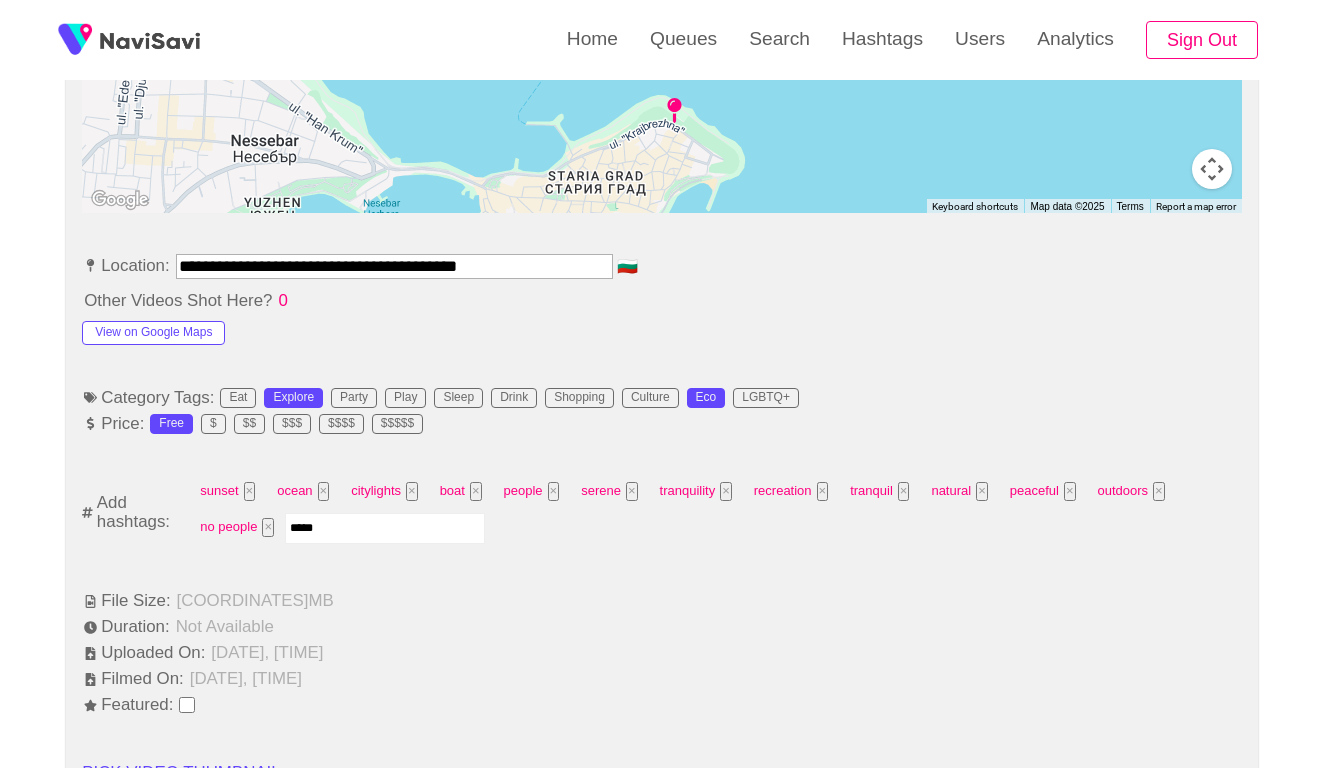 type on "******" 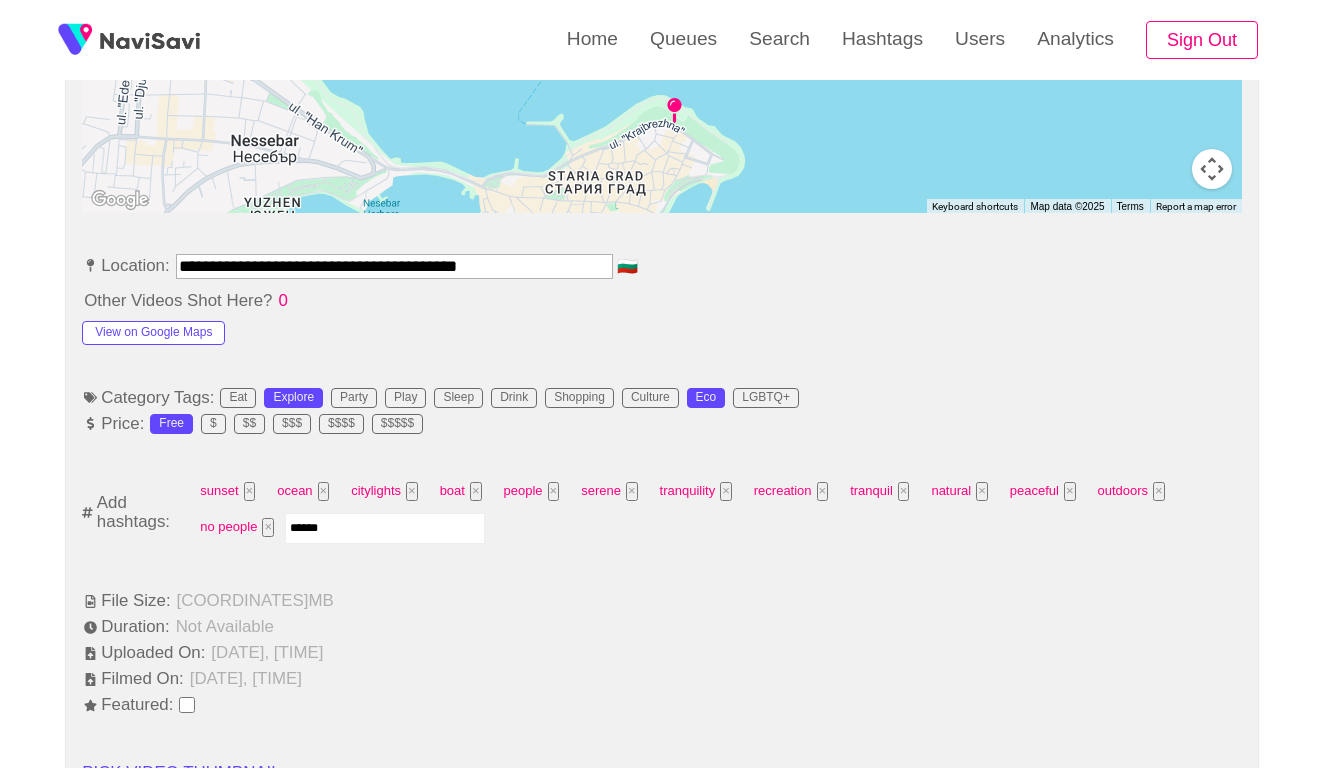 type 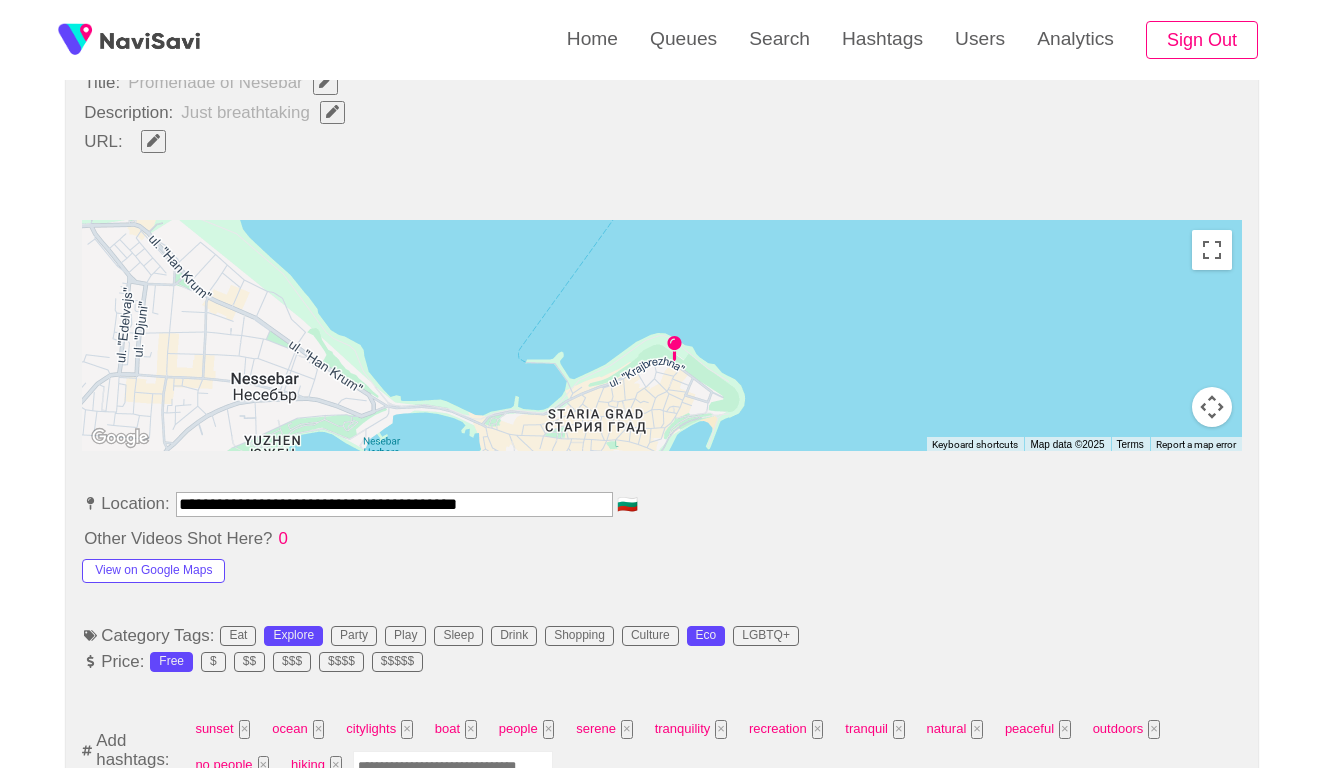 scroll, scrollTop: 744, scrollLeft: 0, axis: vertical 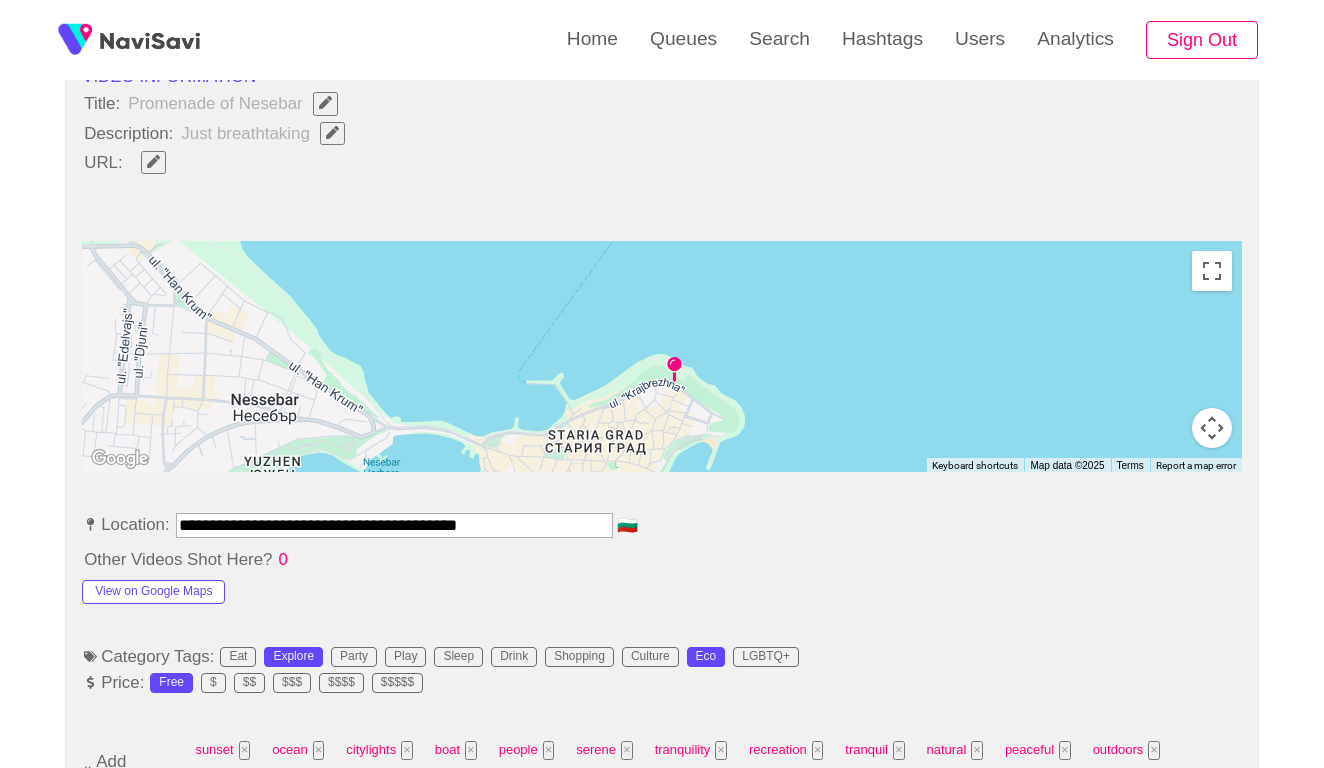 click 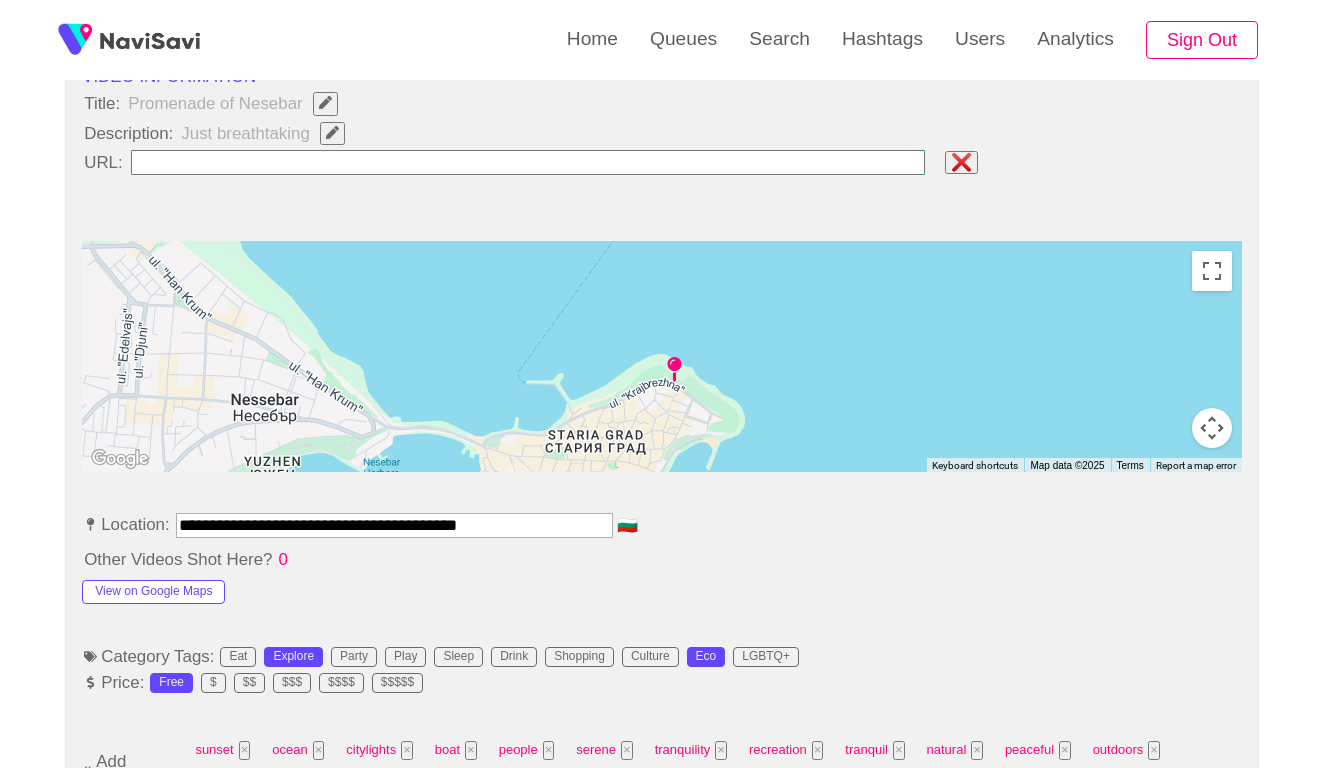 type on "**********" 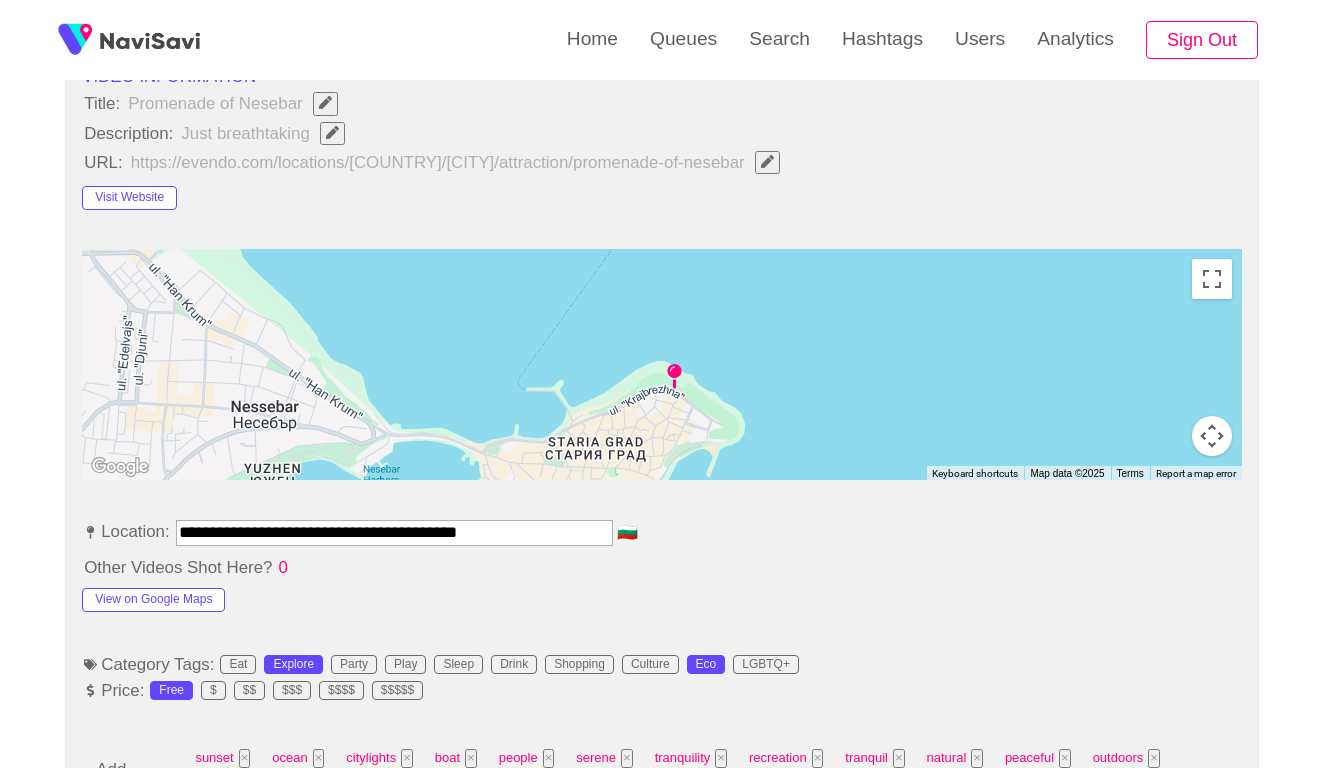 click 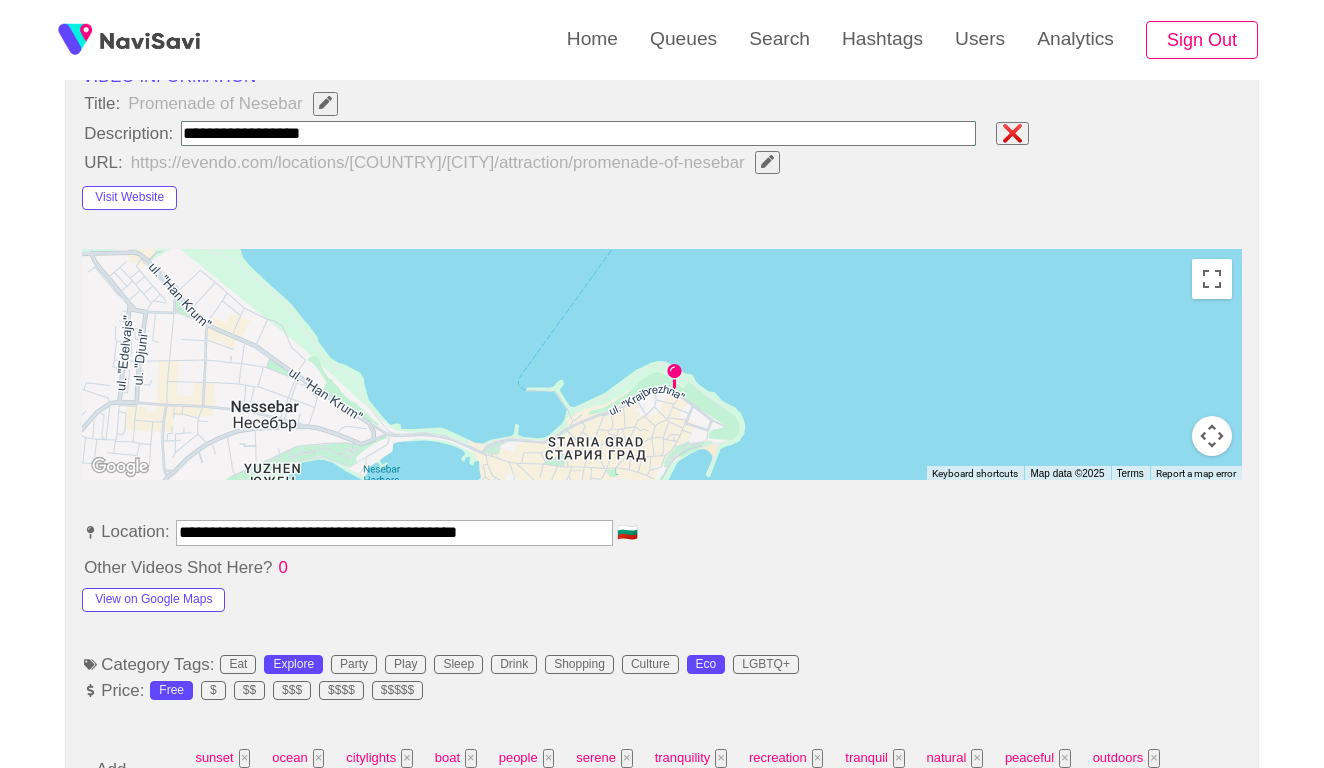 click at bounding box center (578, 133) 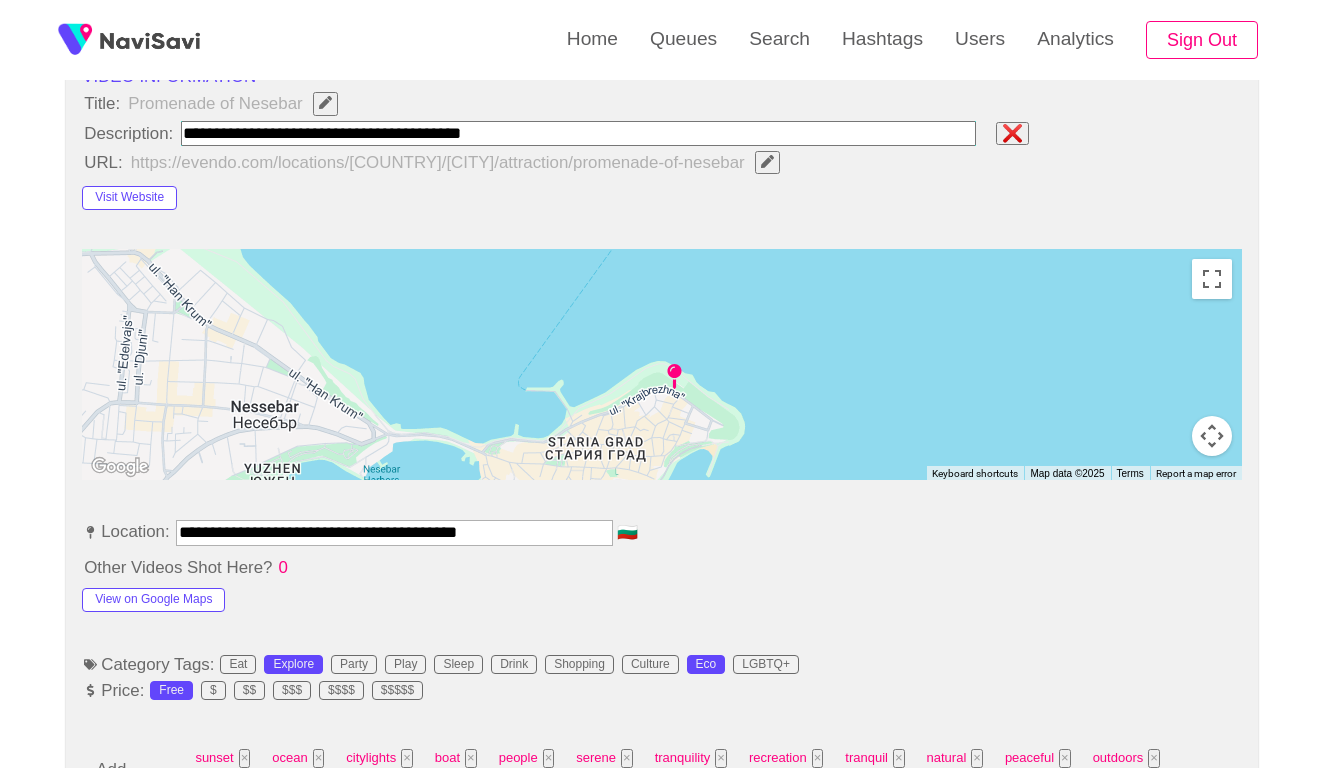 click at bounding box center [578, 133] 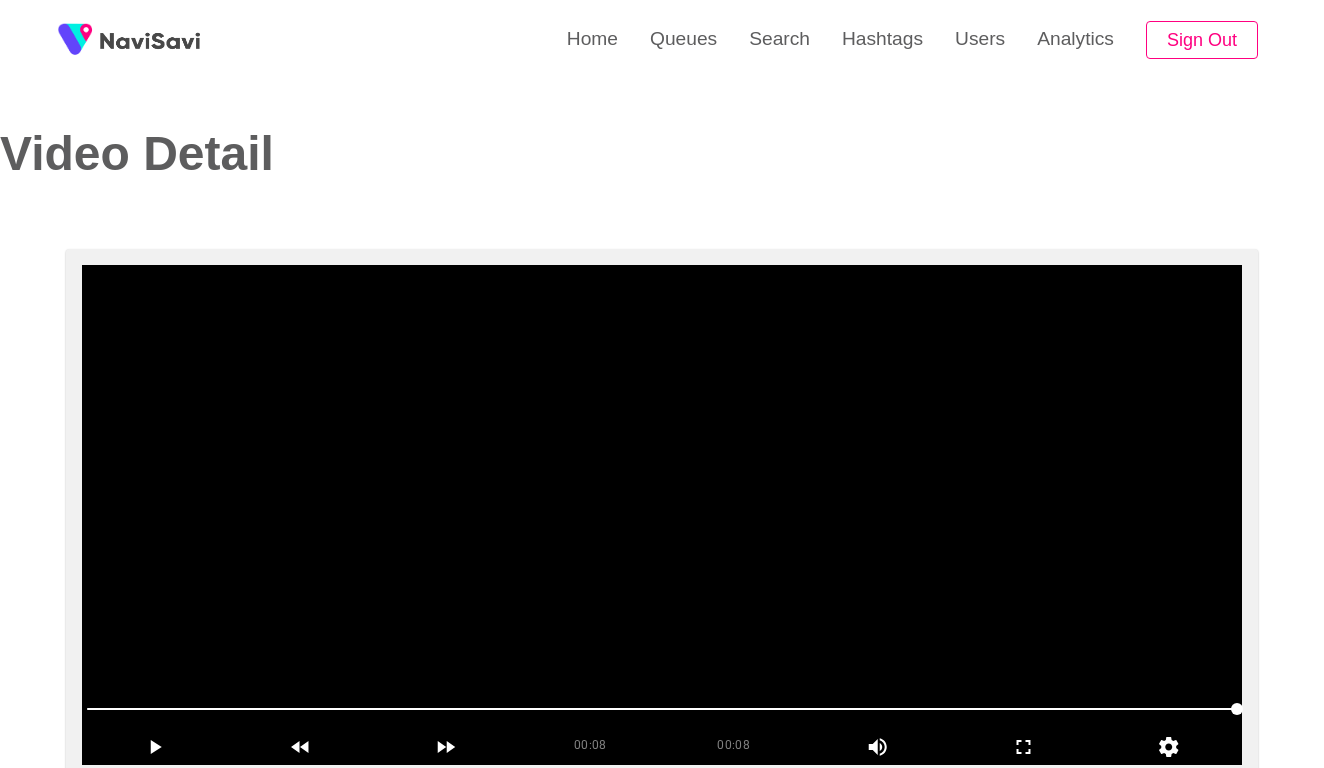 scroll, scrollTop: -1, scrollLeft: 0, axis: vertical 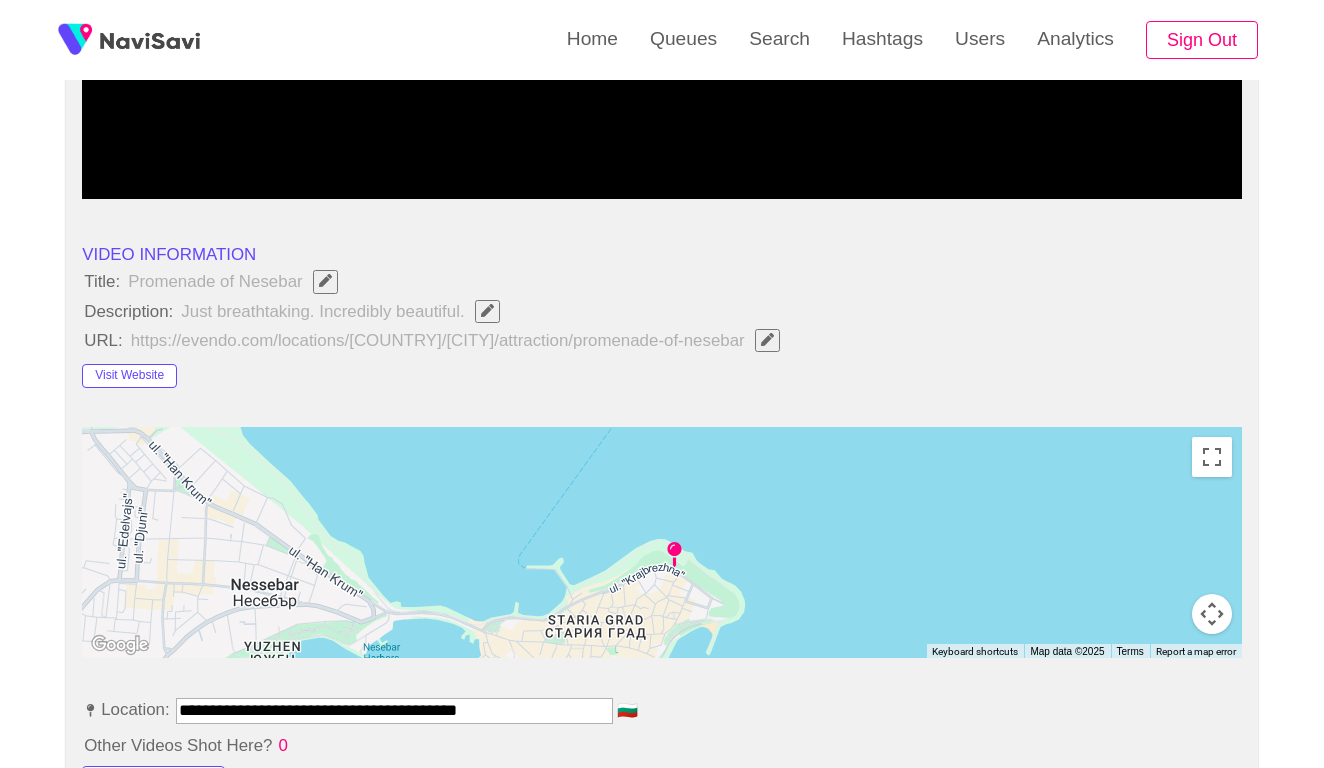 click 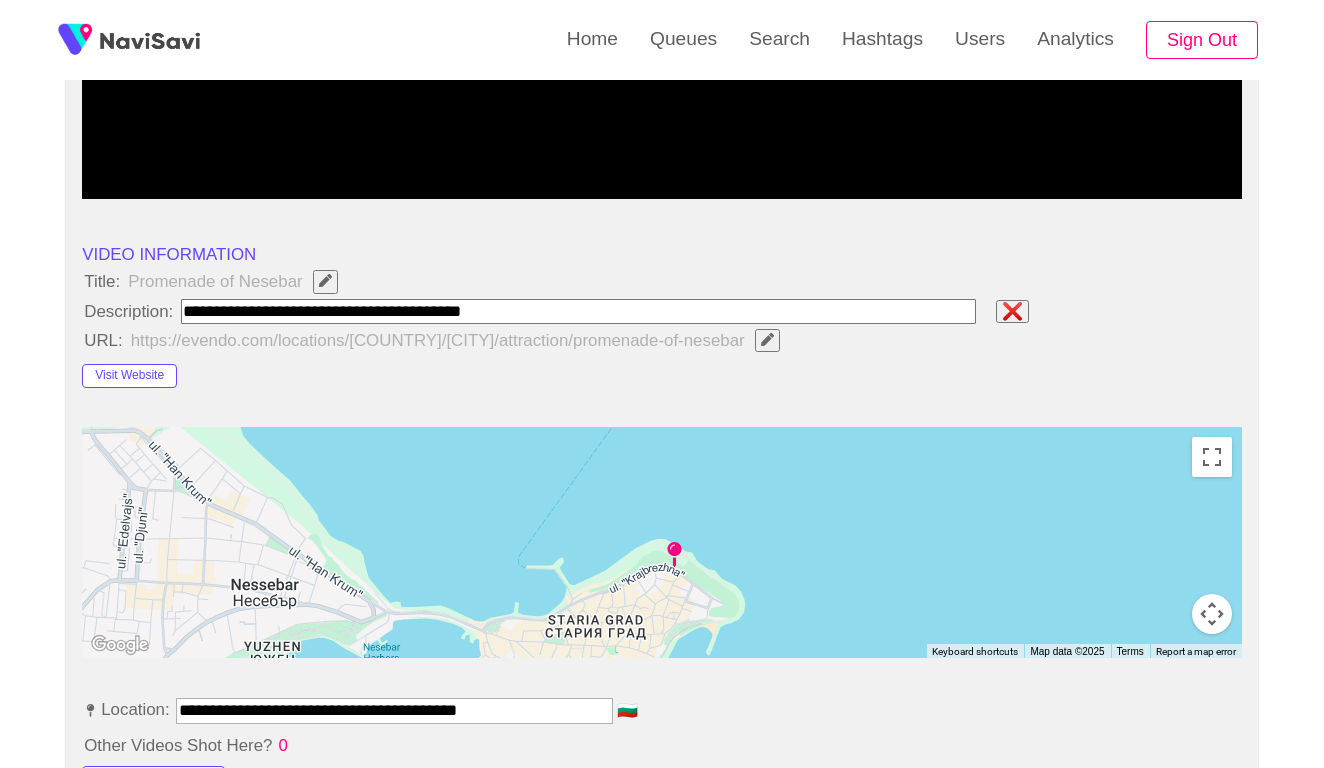 click at bounding box center [578, 311] 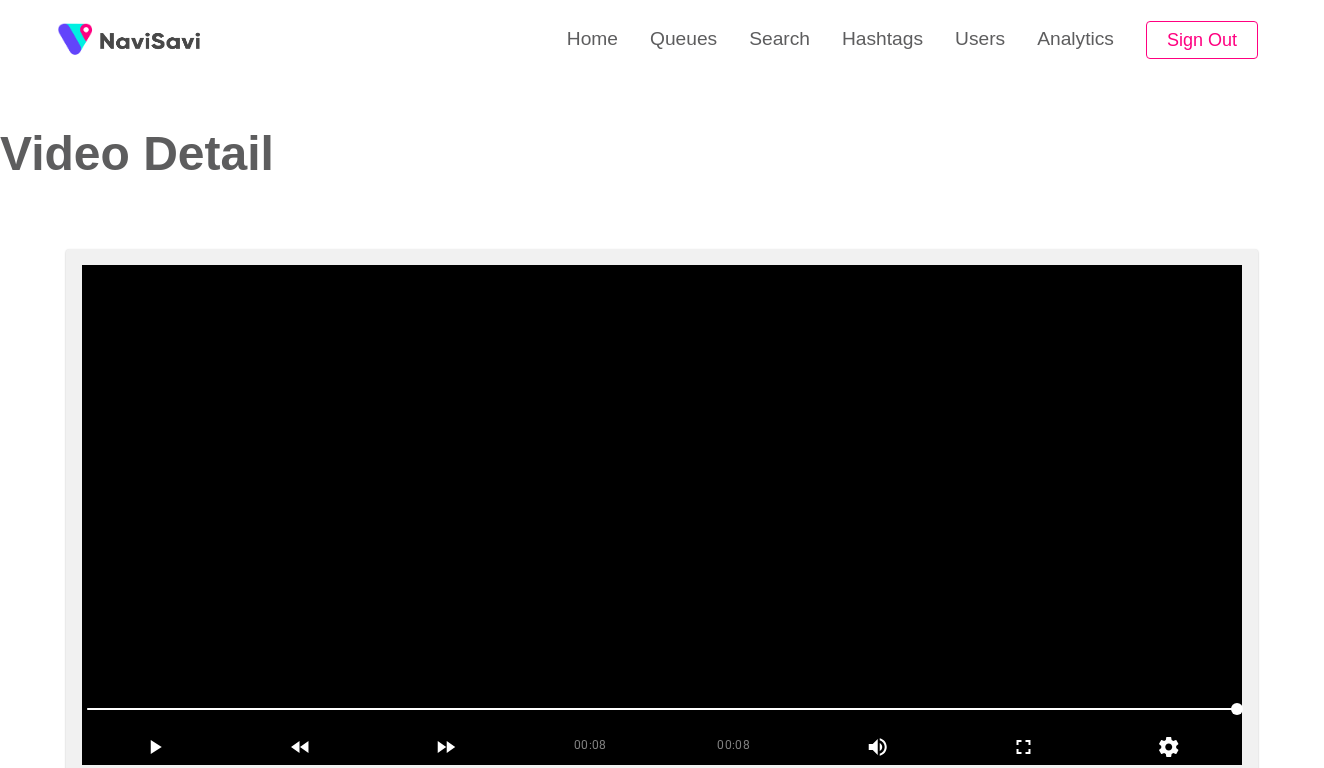 scroll, scrollTop: 0, scrollLeft: 0, axis: both 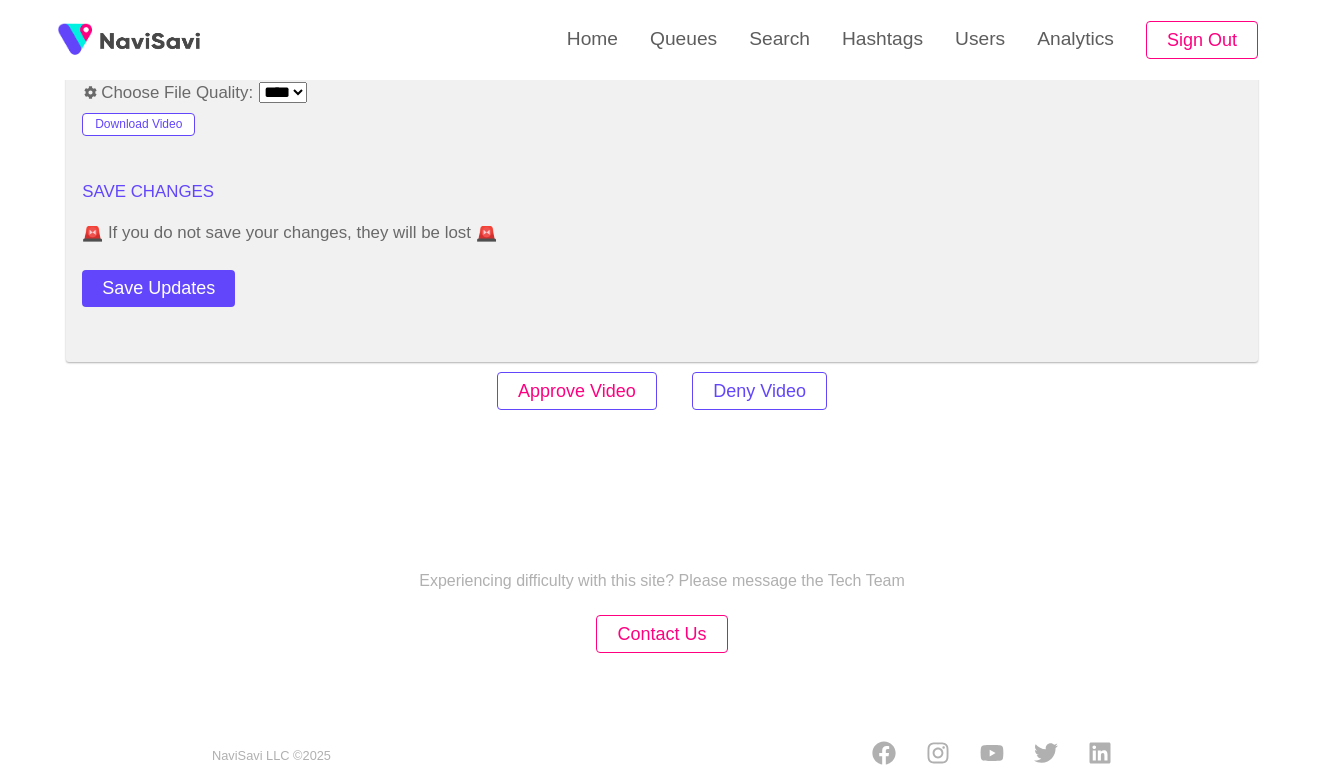 click on "Approve Video" at bounding box center (577, 391) 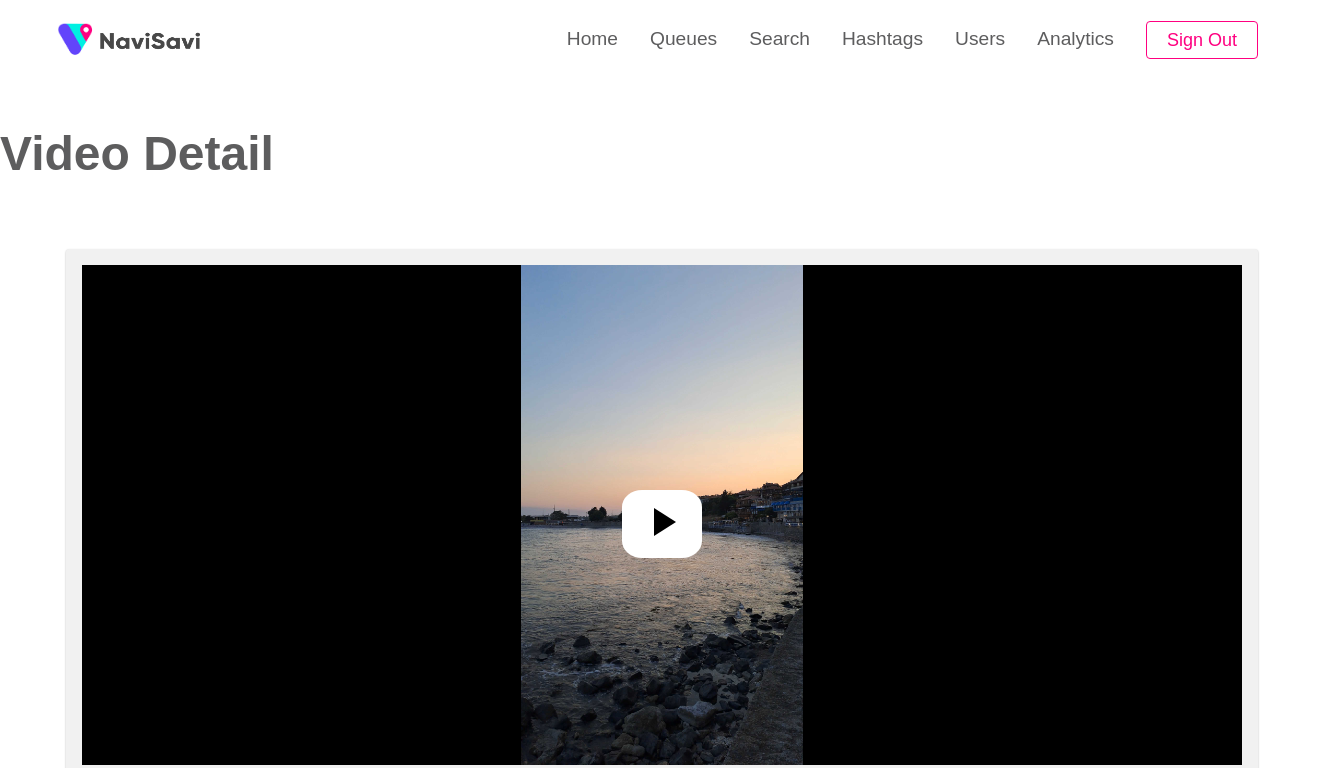 select on "**********" 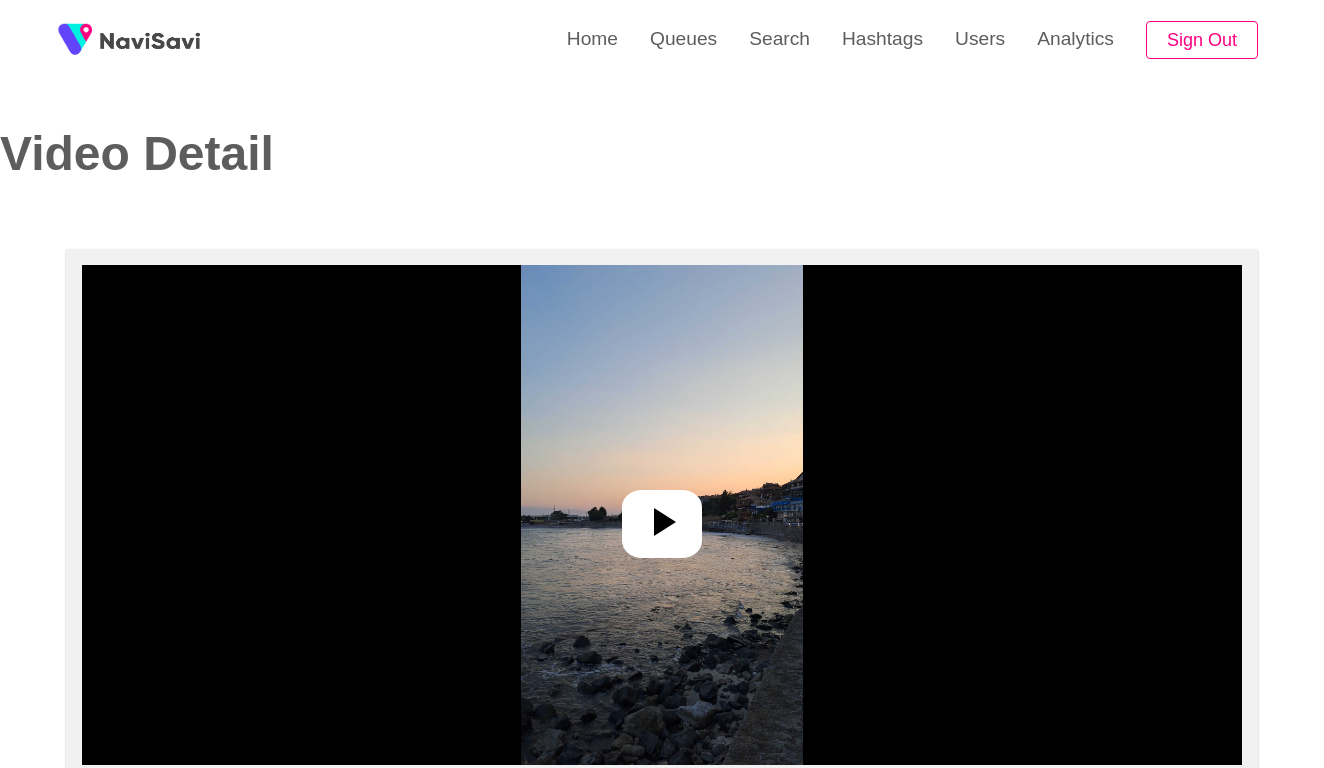 scroll, scrollTop: 0, scrollLeft: 0, axis: both 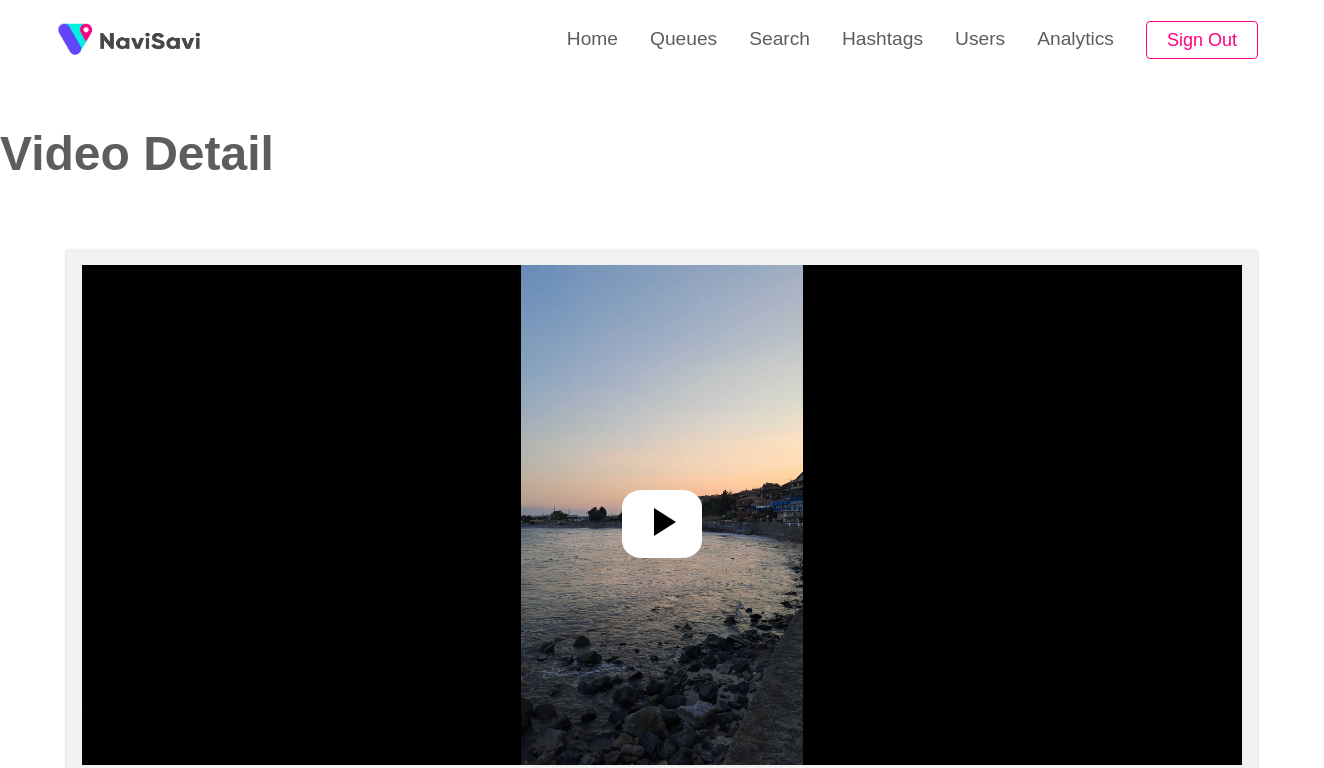 click at bounding box center (661, 515) 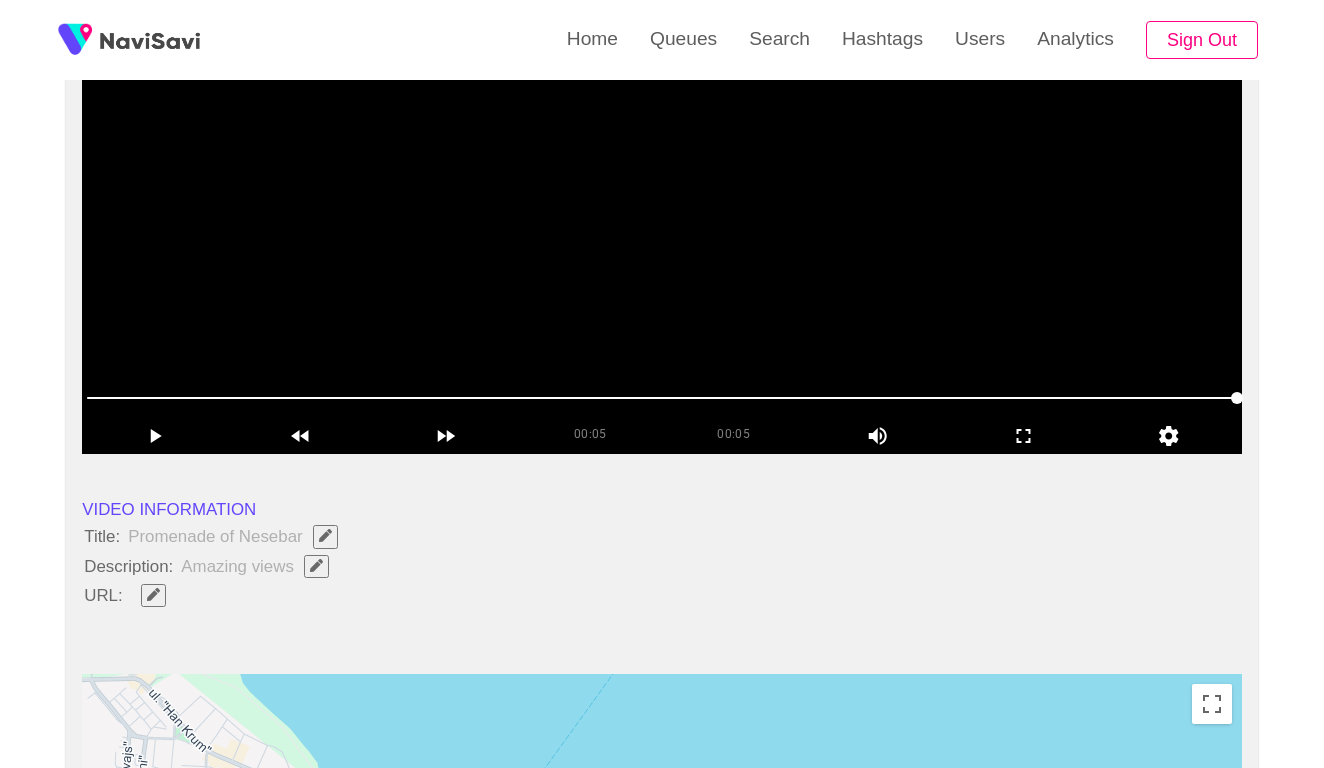 scroll, scrollTop: 641, scrollLeft: 0, axis: vertical 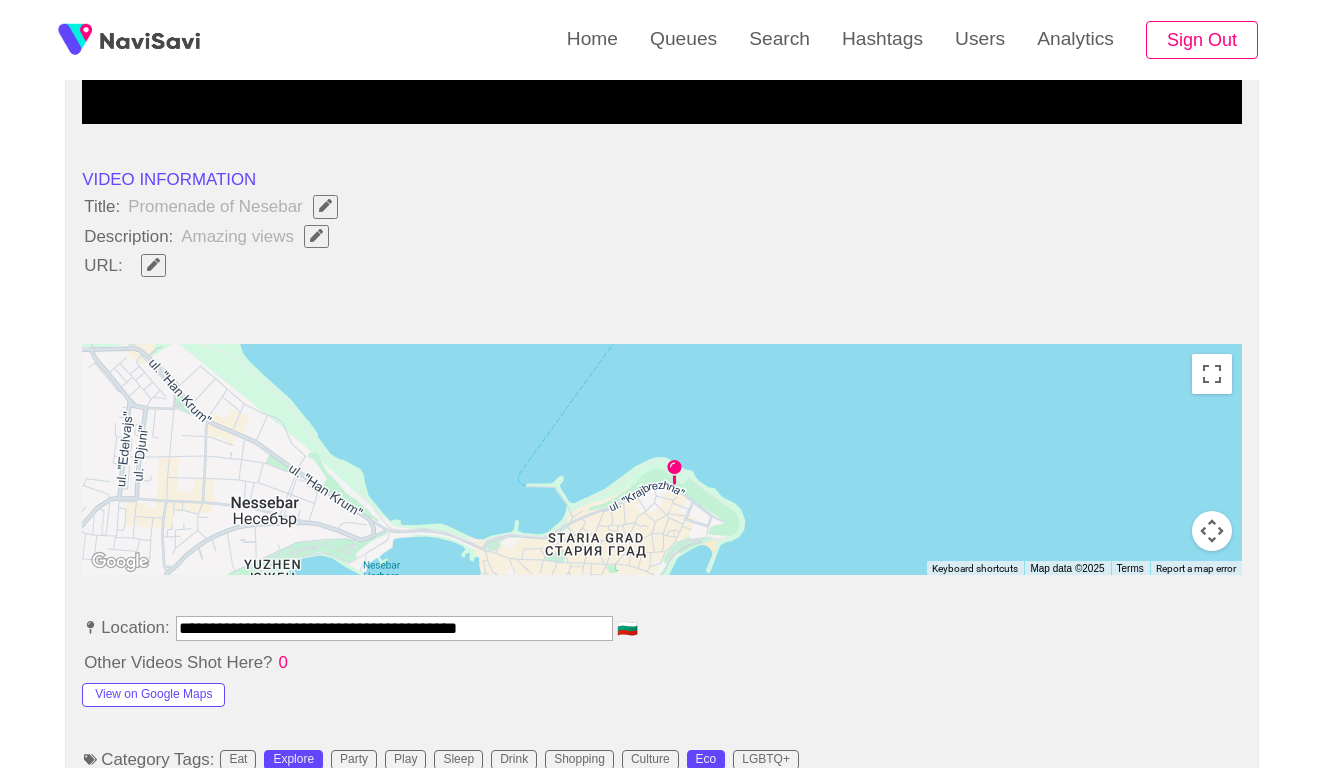 click 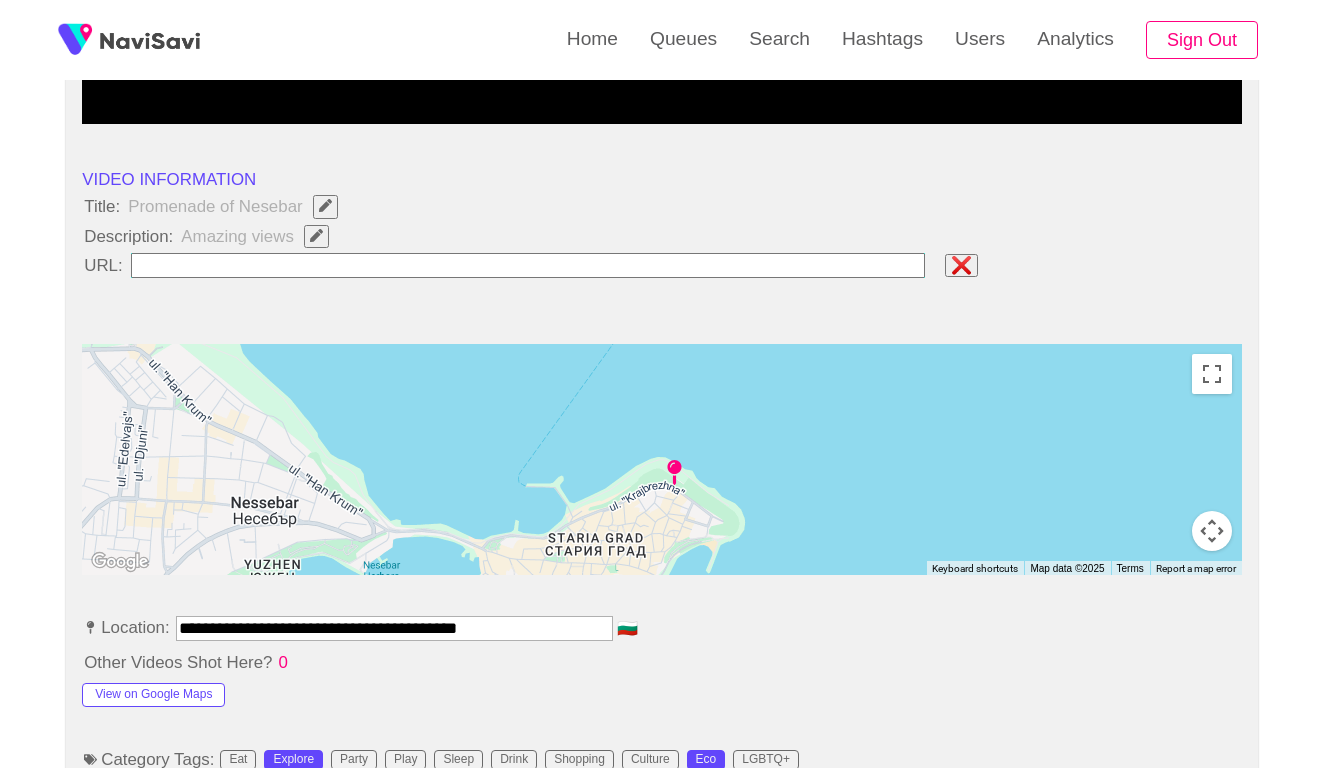 type on "**********" 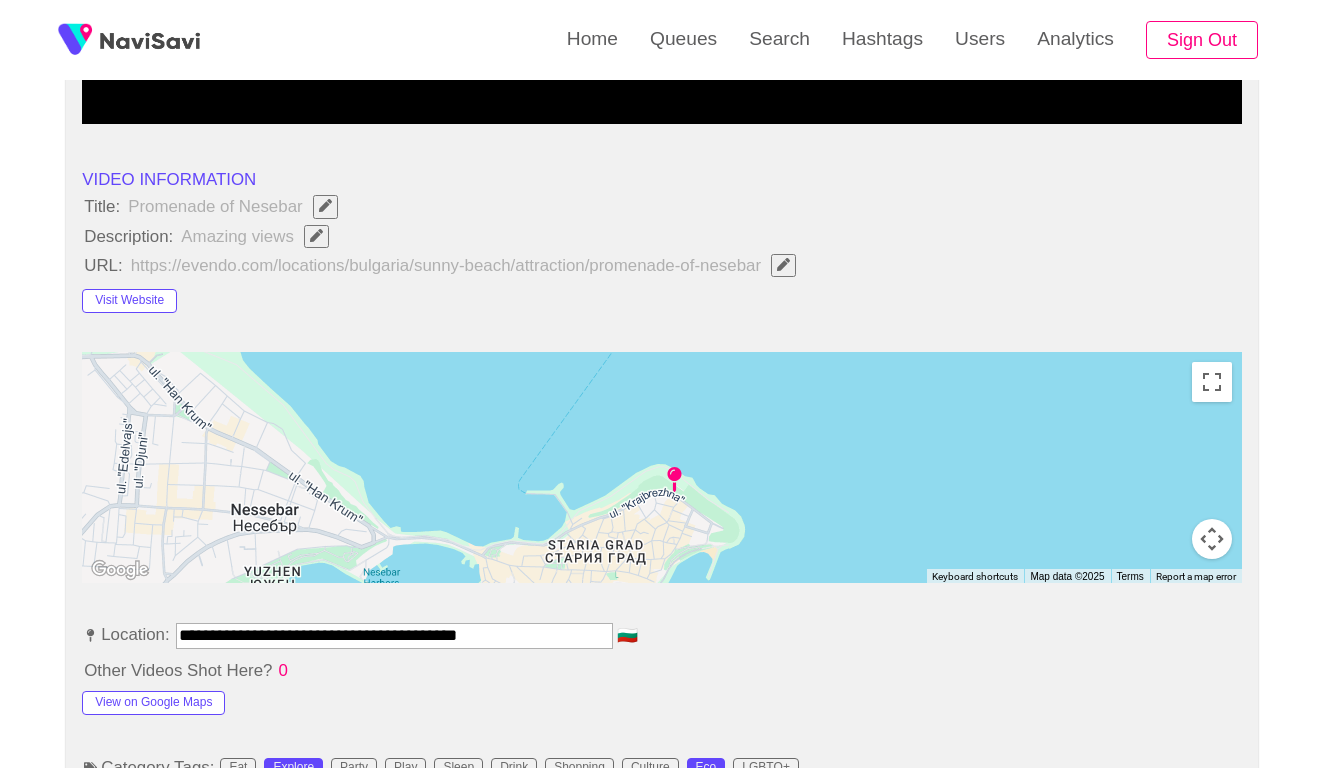 click at bounding box center (316, 235) 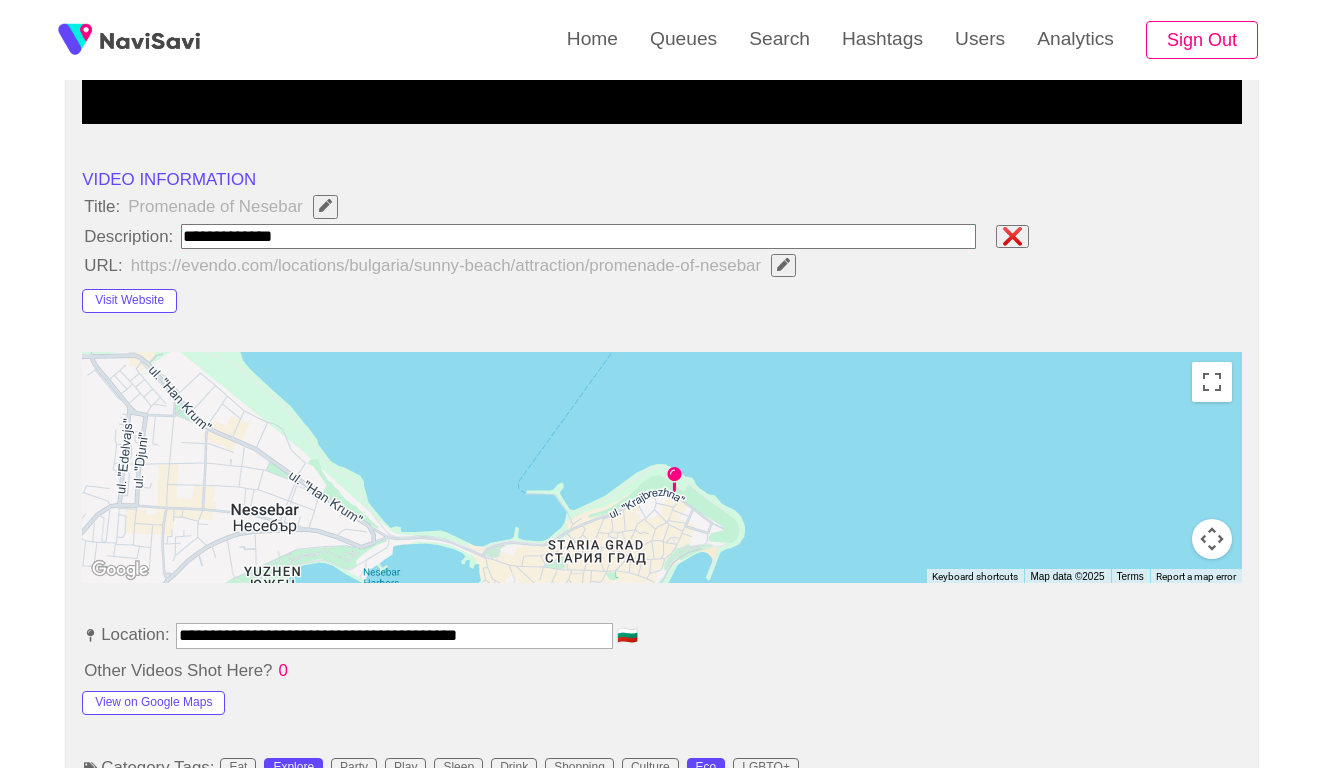 click at bounding box center (578, 236) 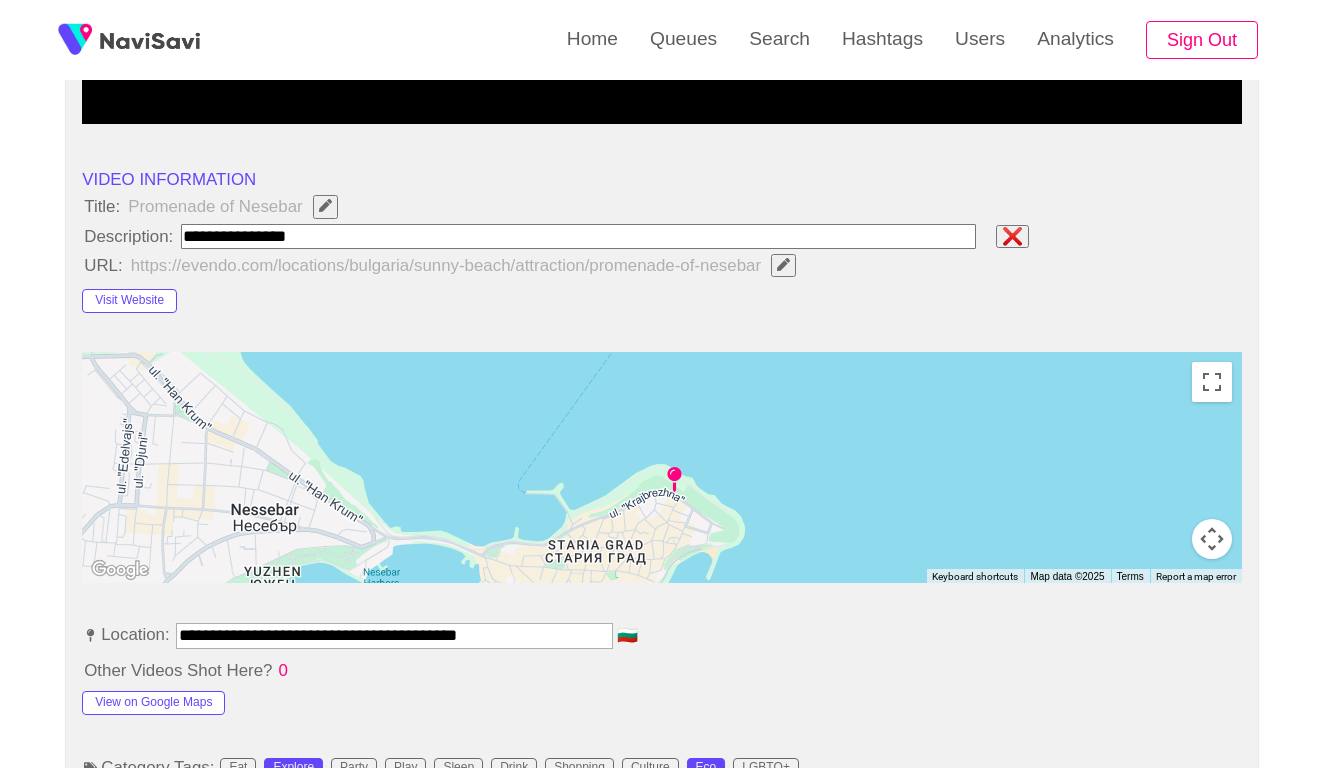 type on "**********" 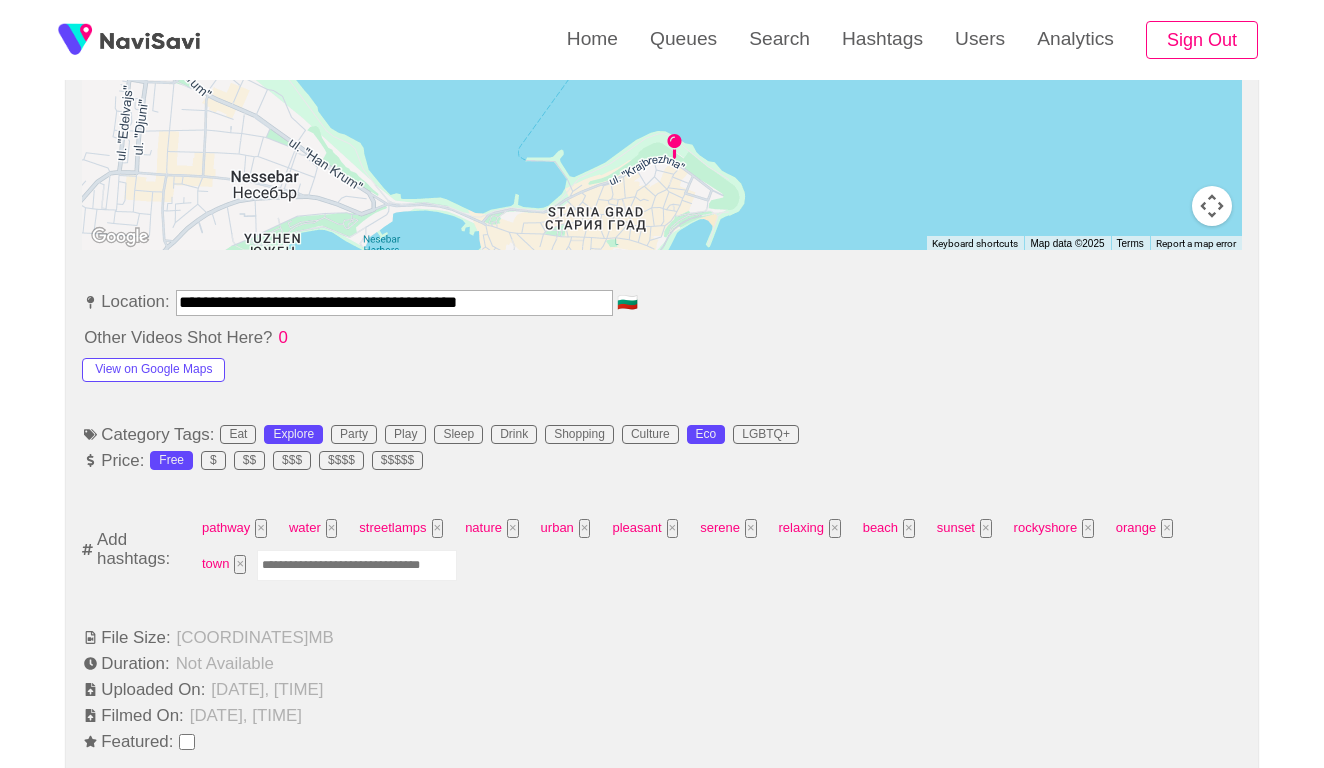scroll, scrollTop: 1018, scrollLeft: 0, axis: vertical 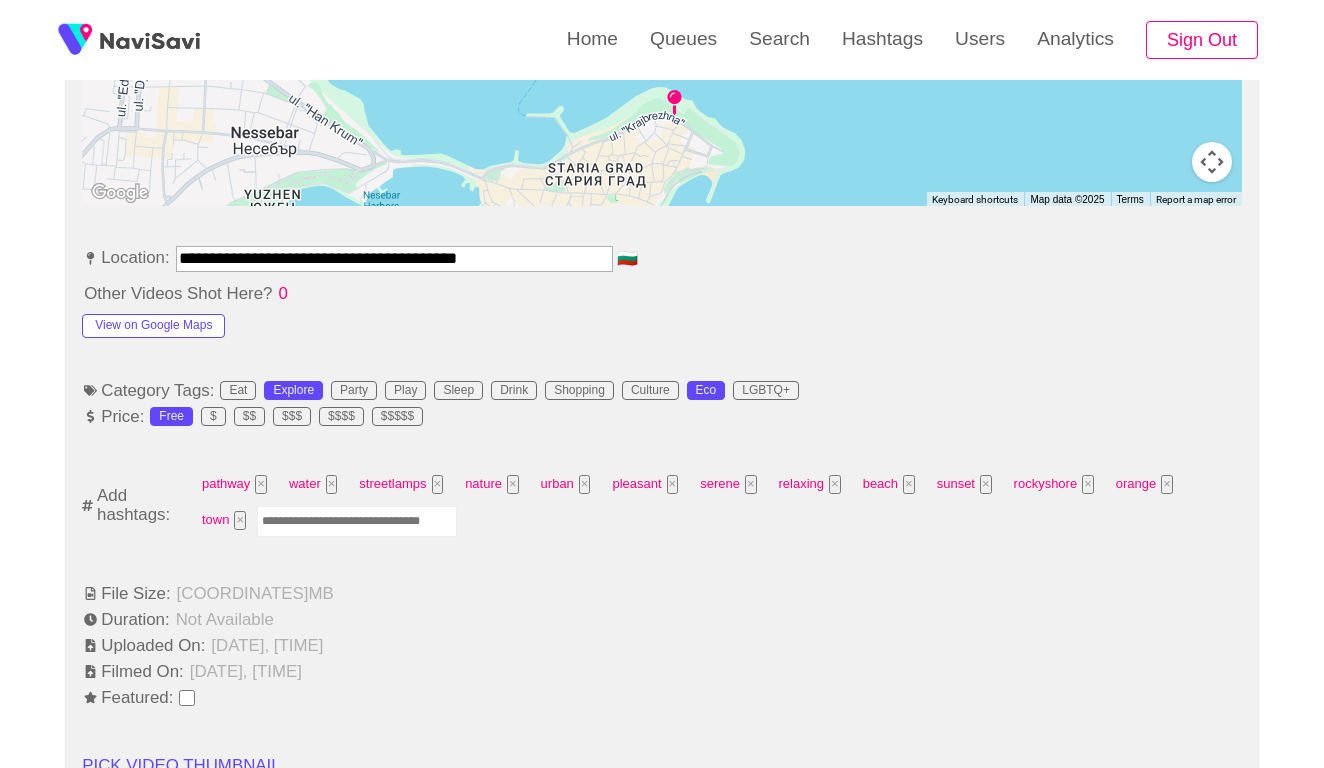 click at bounding box center (357, 521) 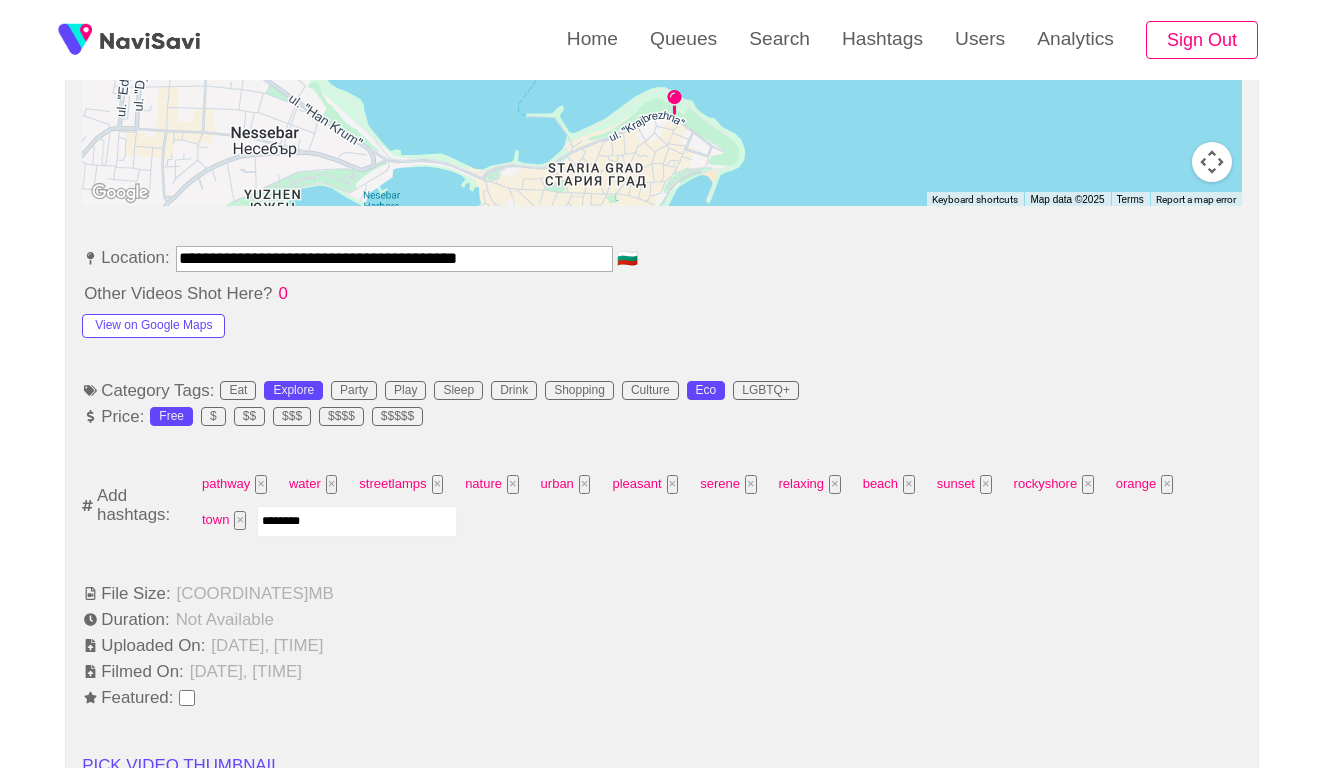 type on "*********" 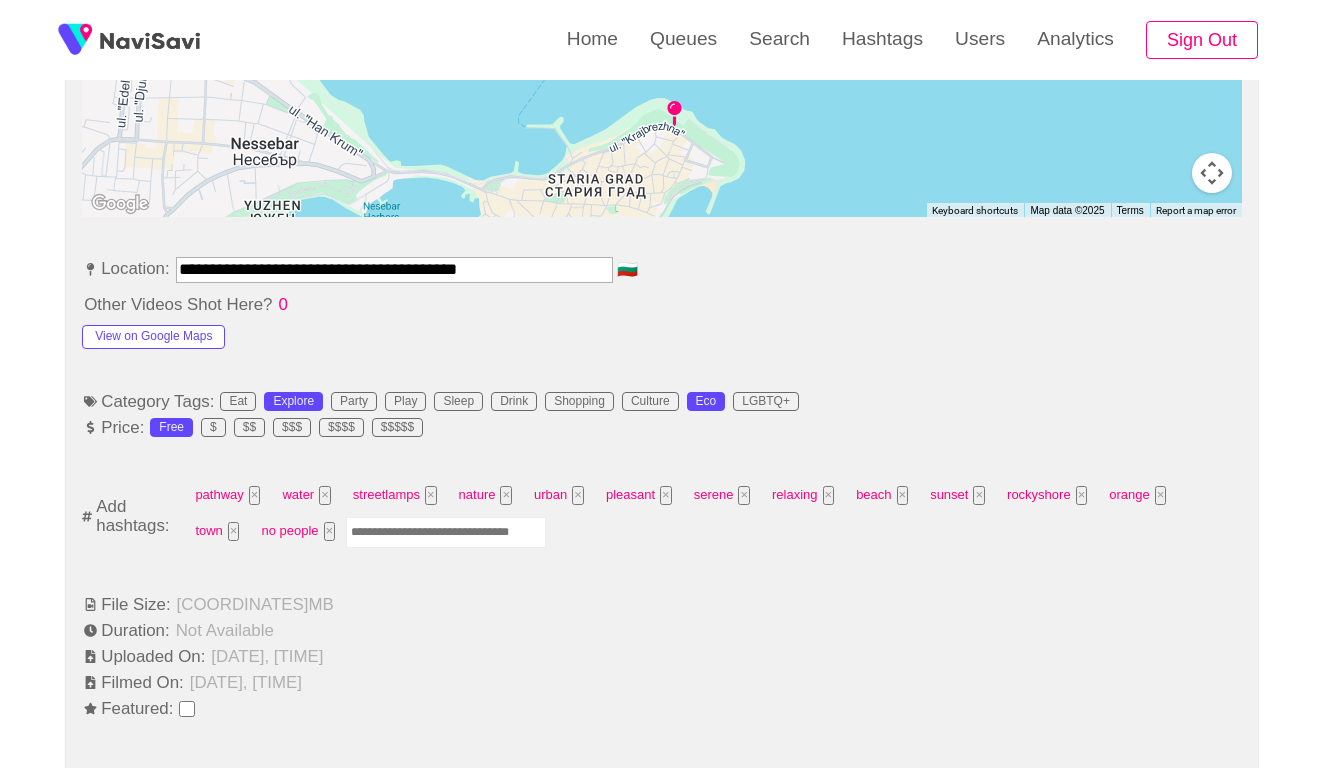 scroll, scrollTop: 999, scrollLeft: 0, axis: vertical 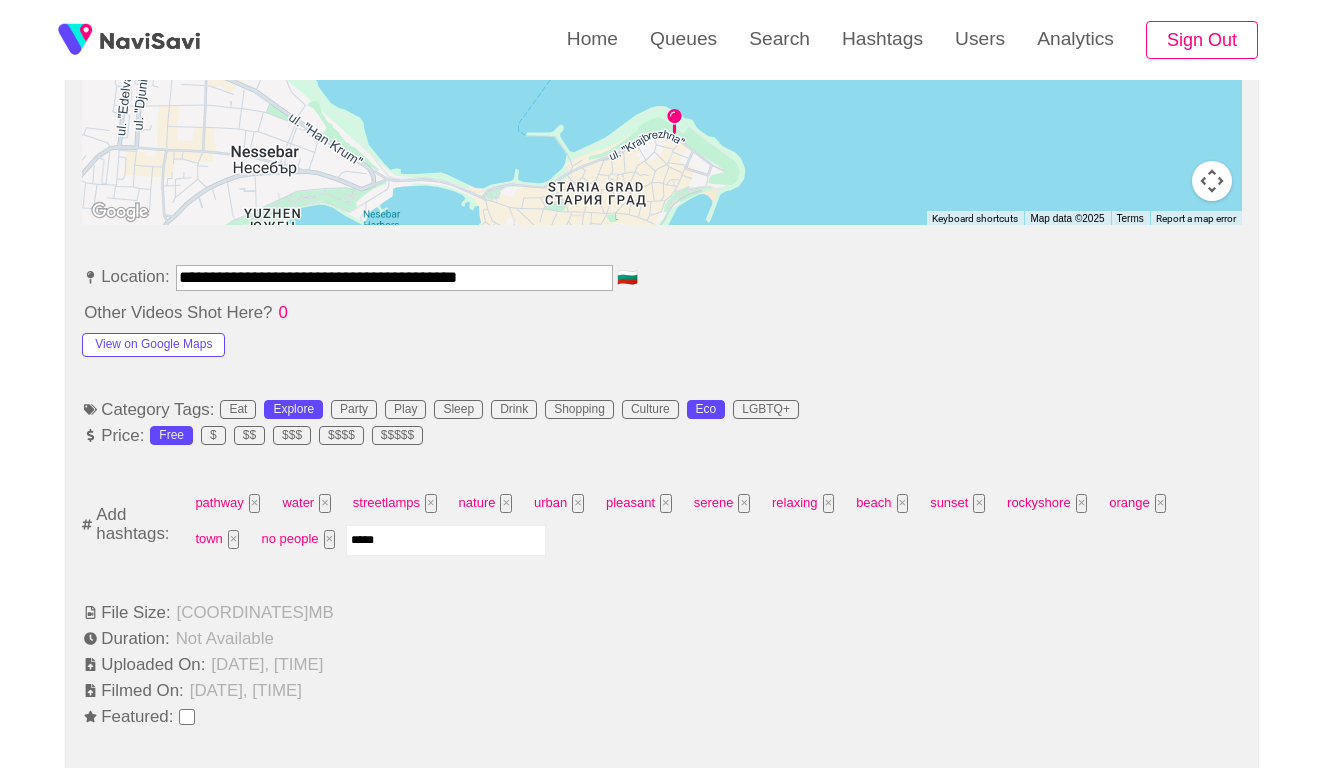 type on "******" 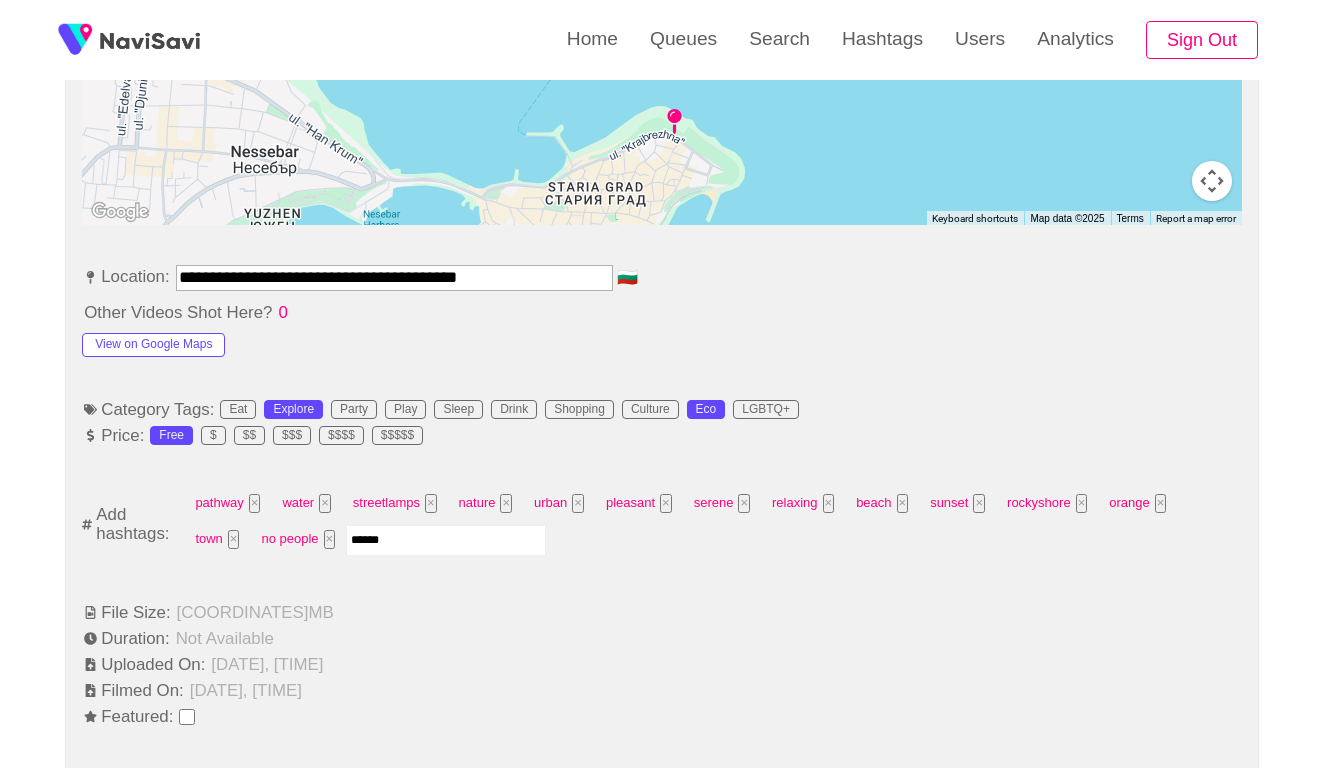 type 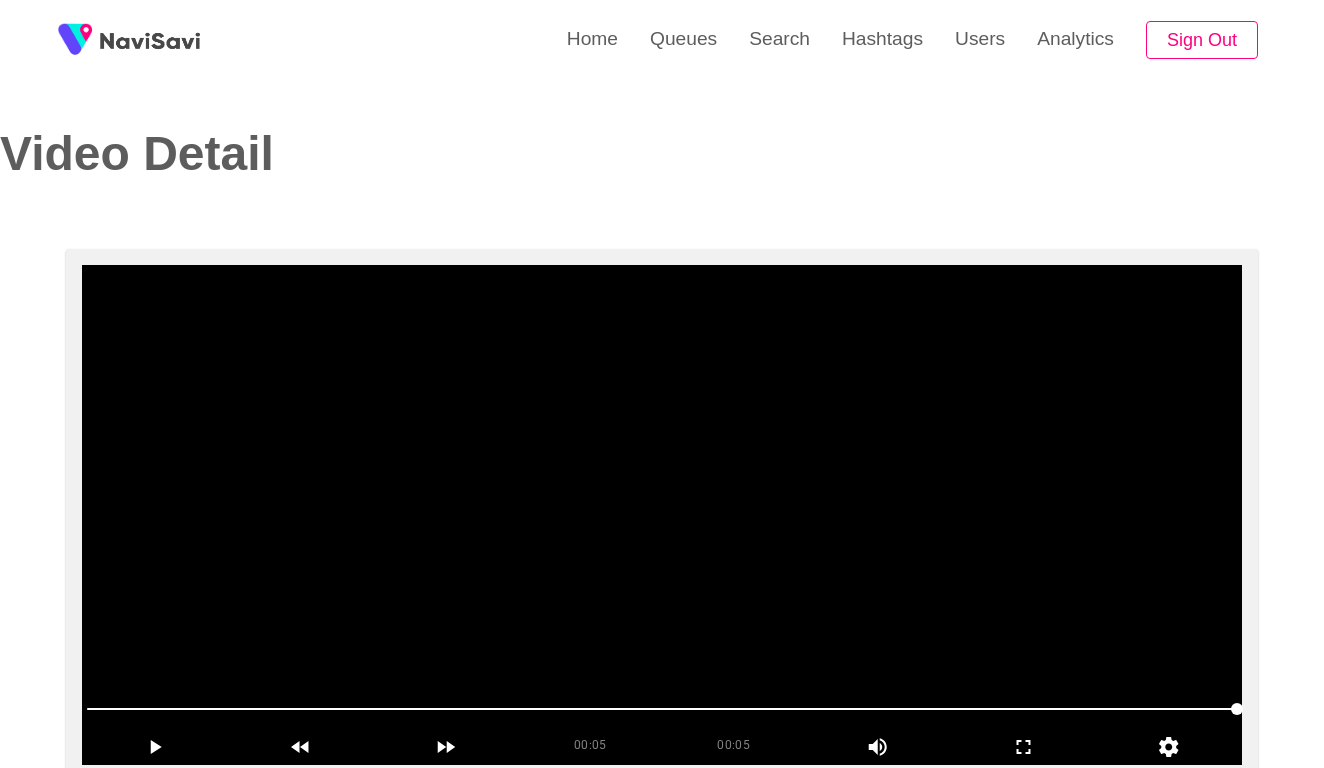 scroll, scrollTop: 0, scrollLeft: 0, axis: both 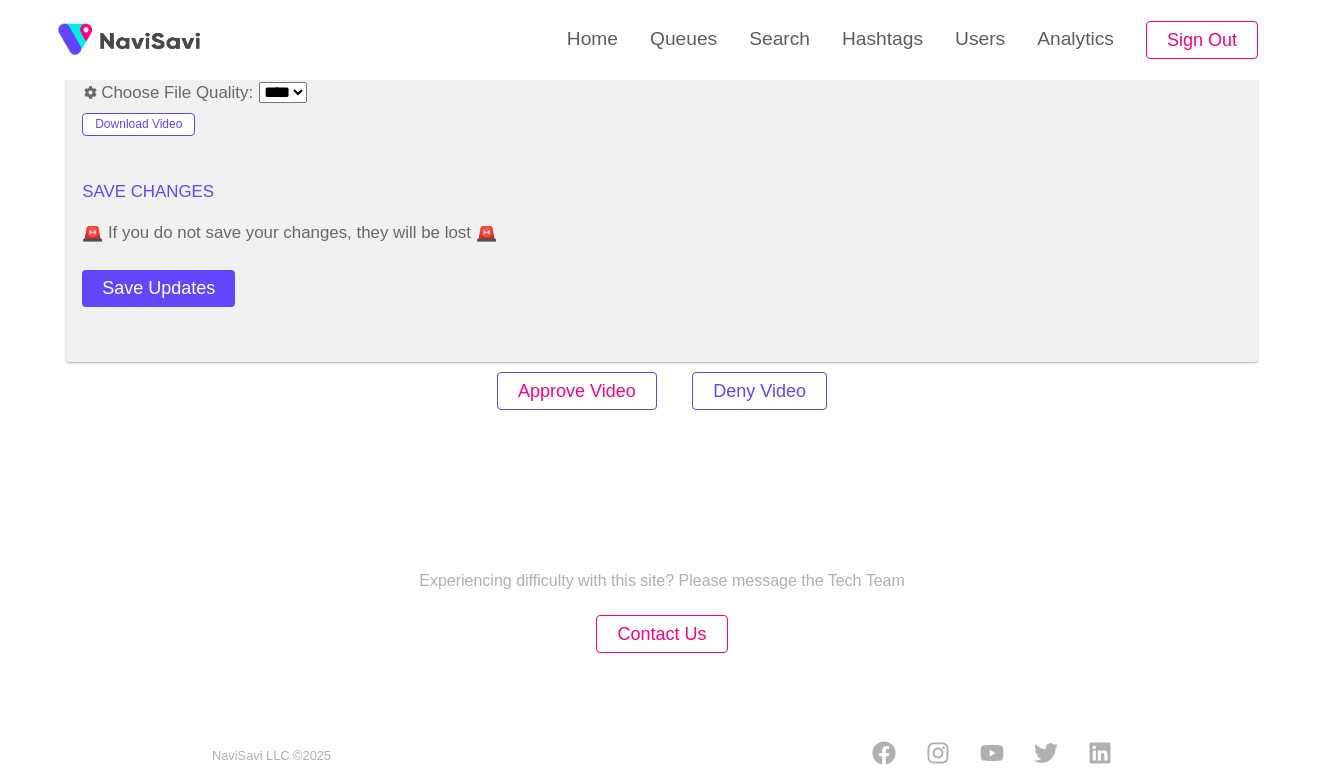 click on "Approve Video" at bounding box center (577, 391) 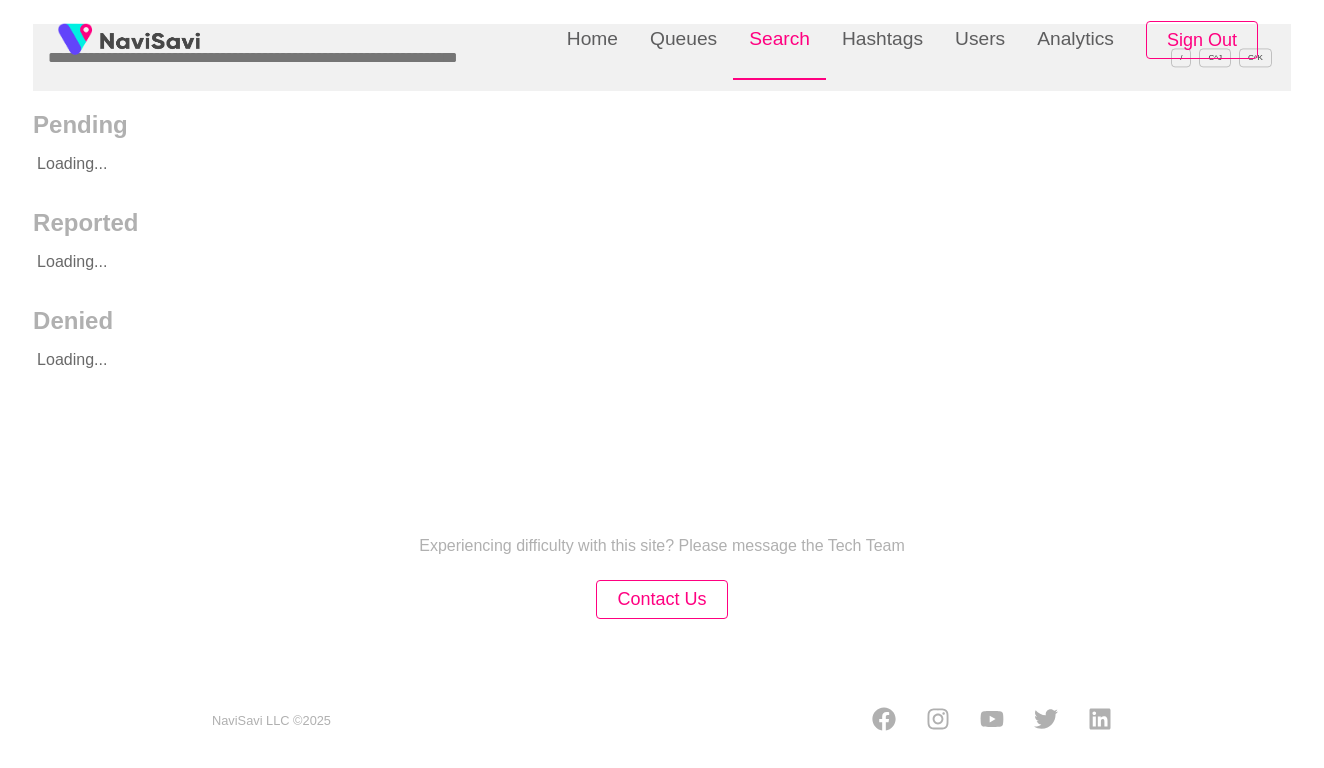scroll, scrollTop: 0, scrollLeft: 0, axis: both 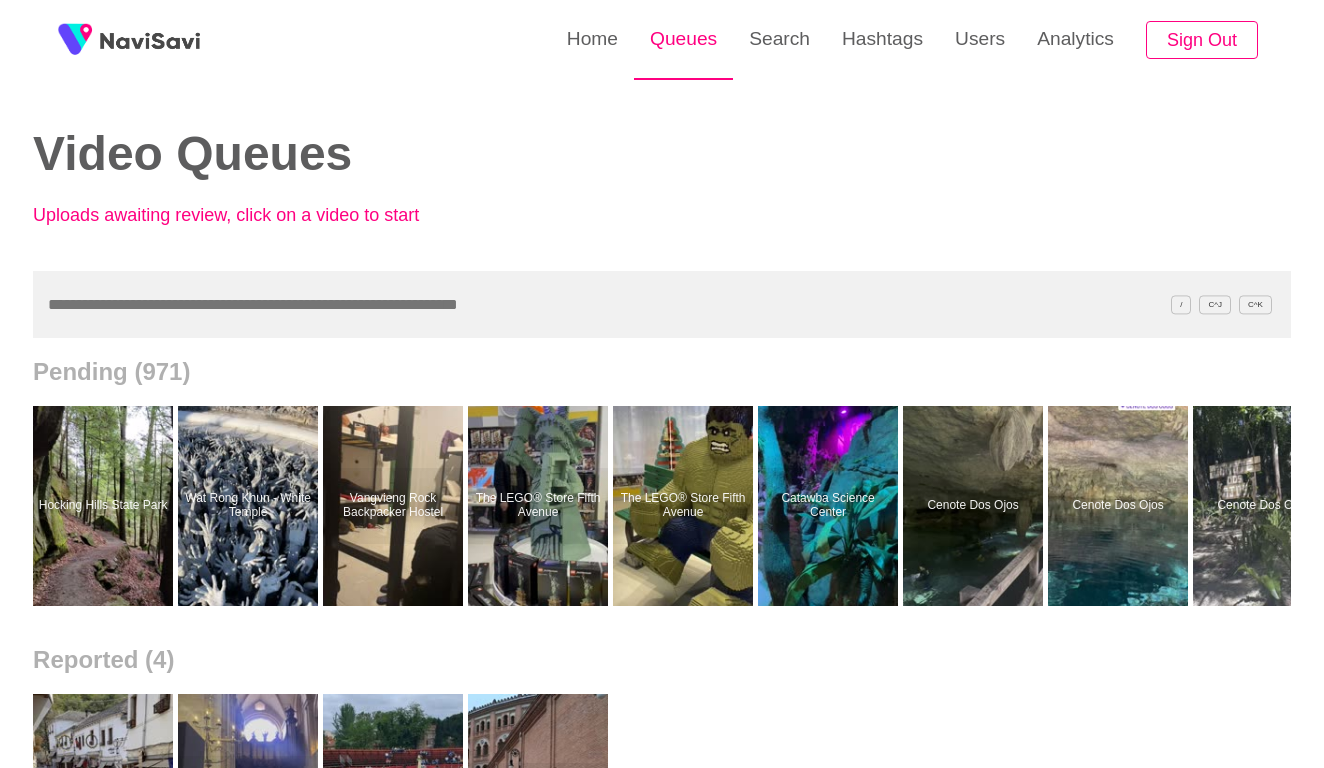 click on "Queues" at bounding box center [683, 39] 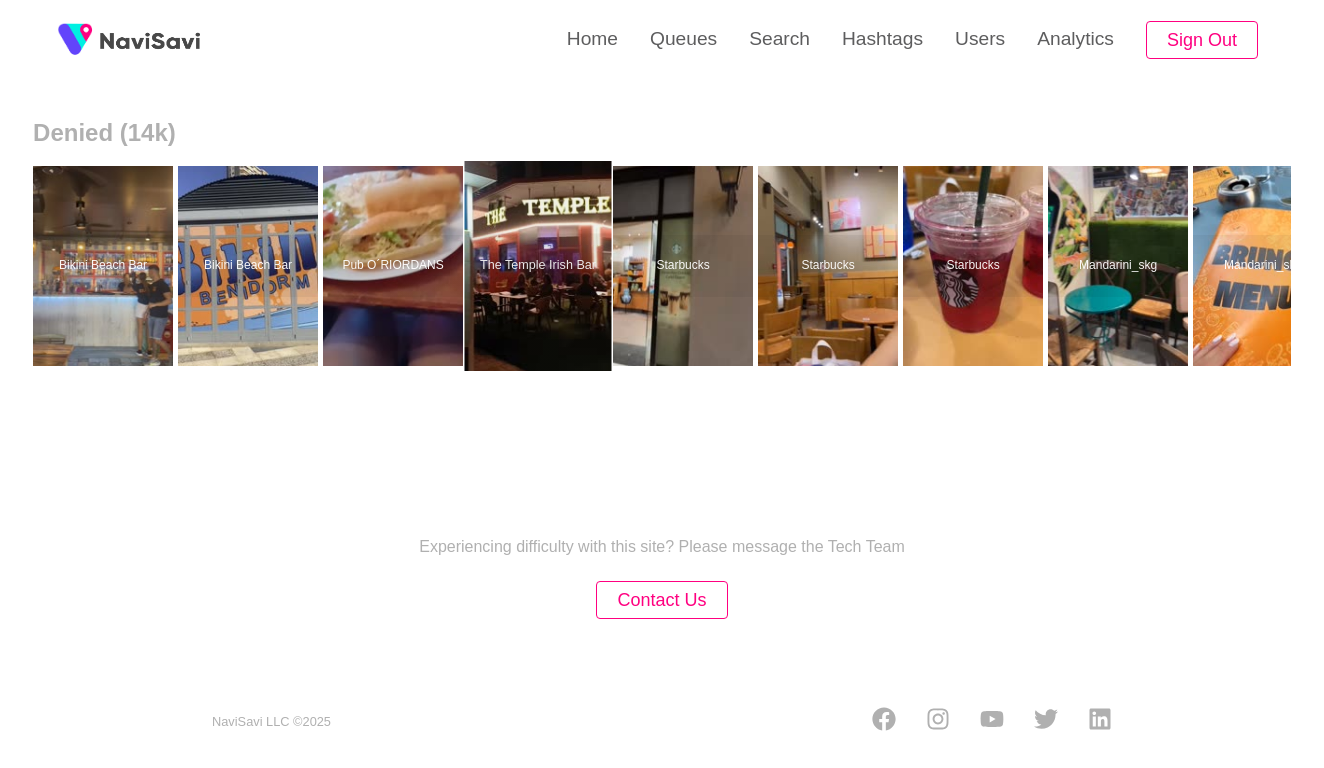 scroll, scrollTop: 813, scrollLeft: 0, axis: vertical 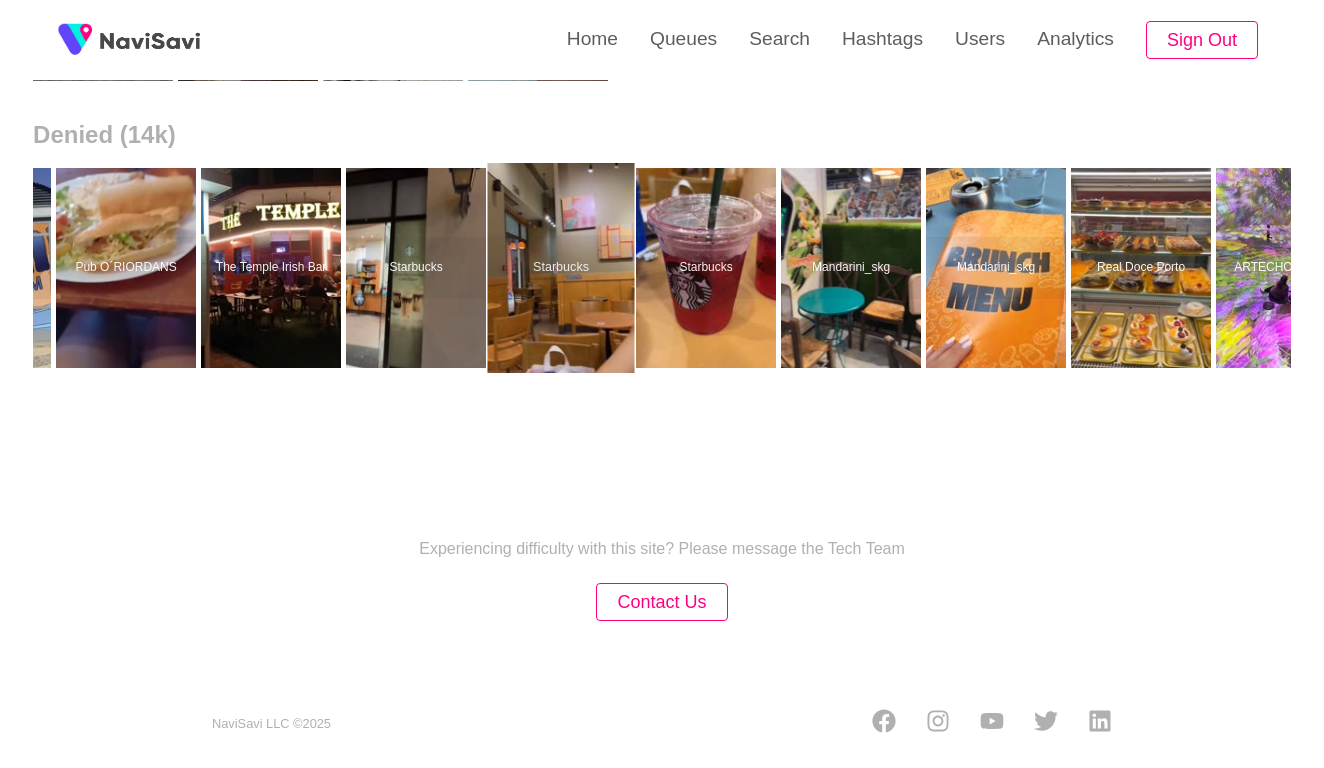 click at bounding box center [561, 268] 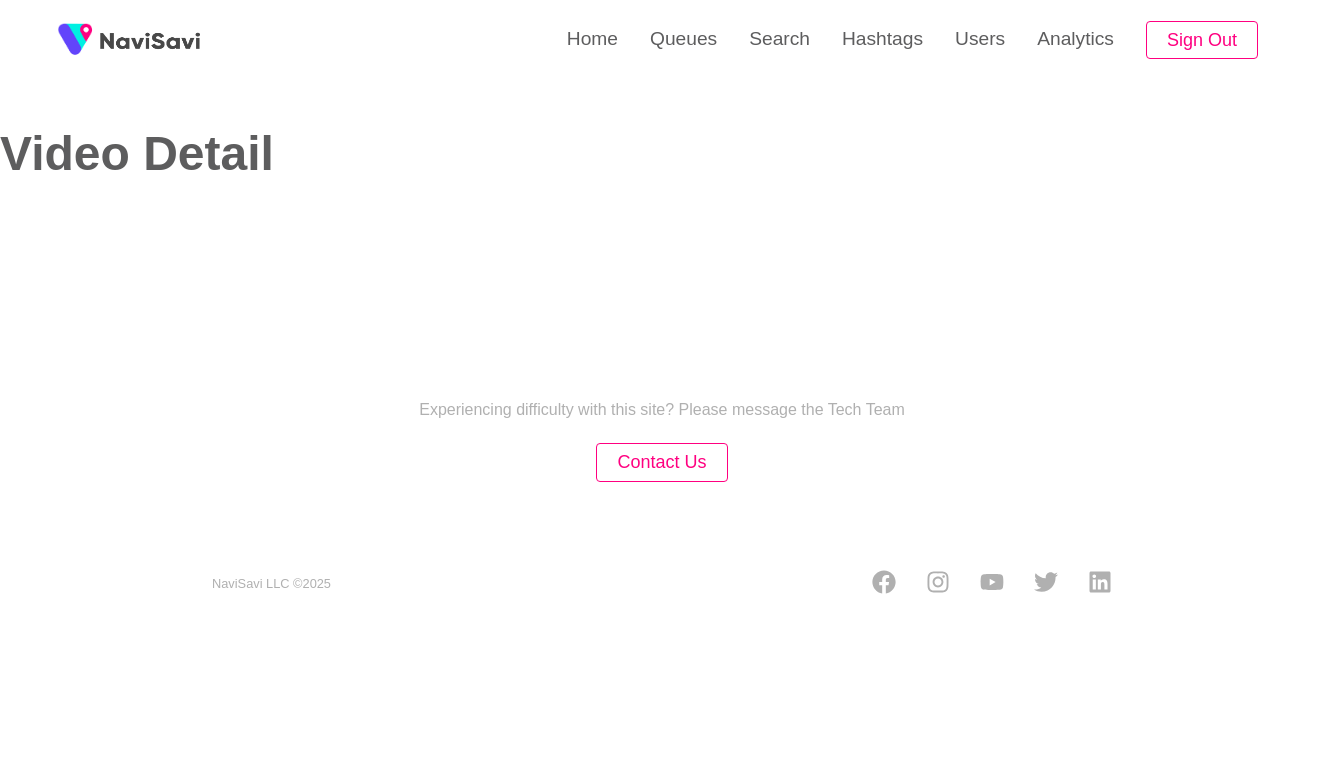 scroll, scrollTop: 0, scrollLeft: 0, axis: both 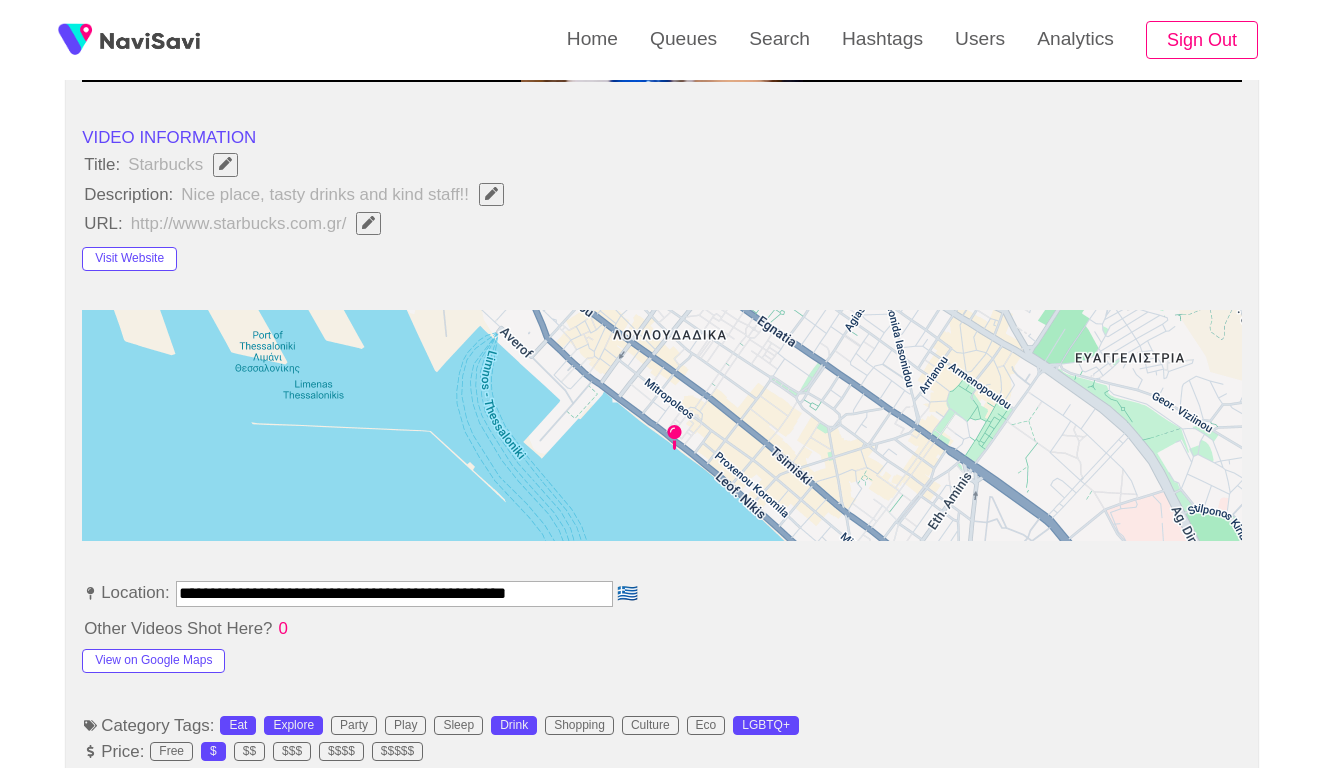 select on "**********" 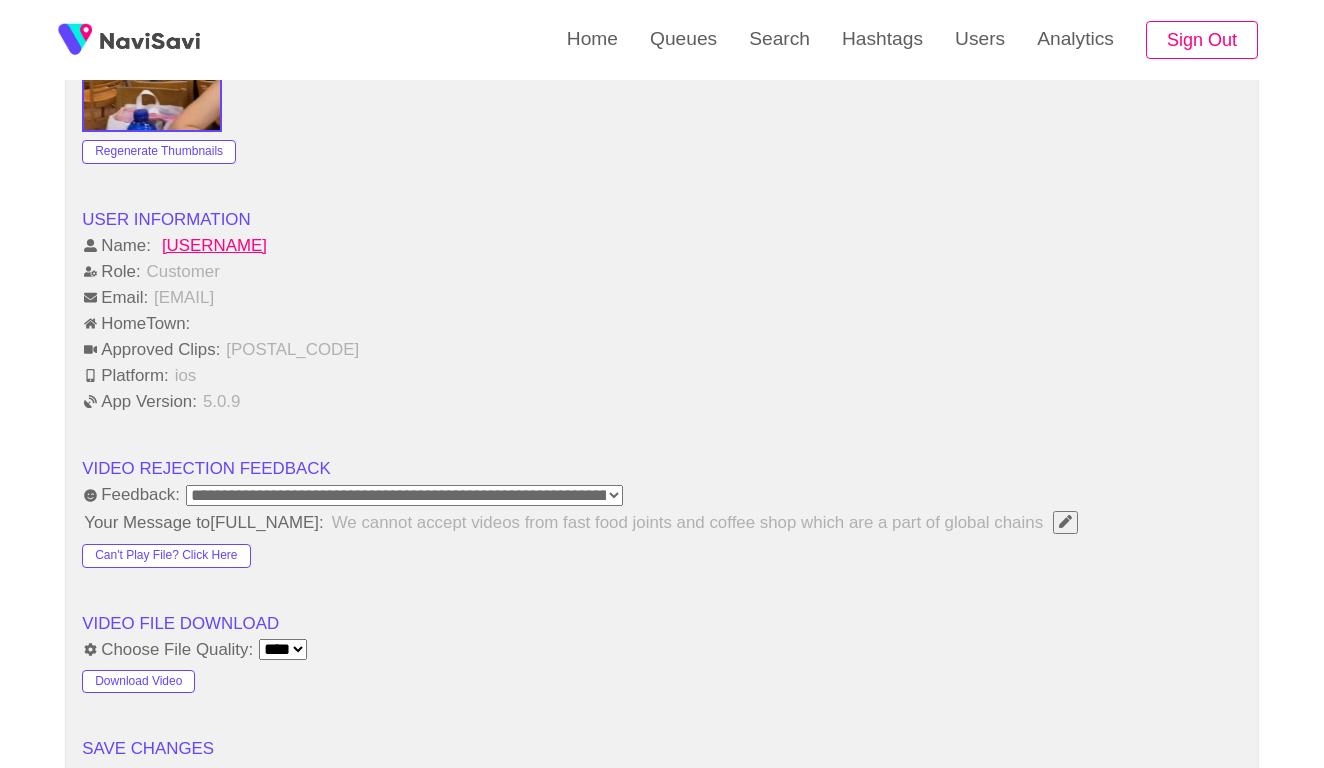 scroll, scrollTop: 1922, scrollLeft: 0, axis: vertical 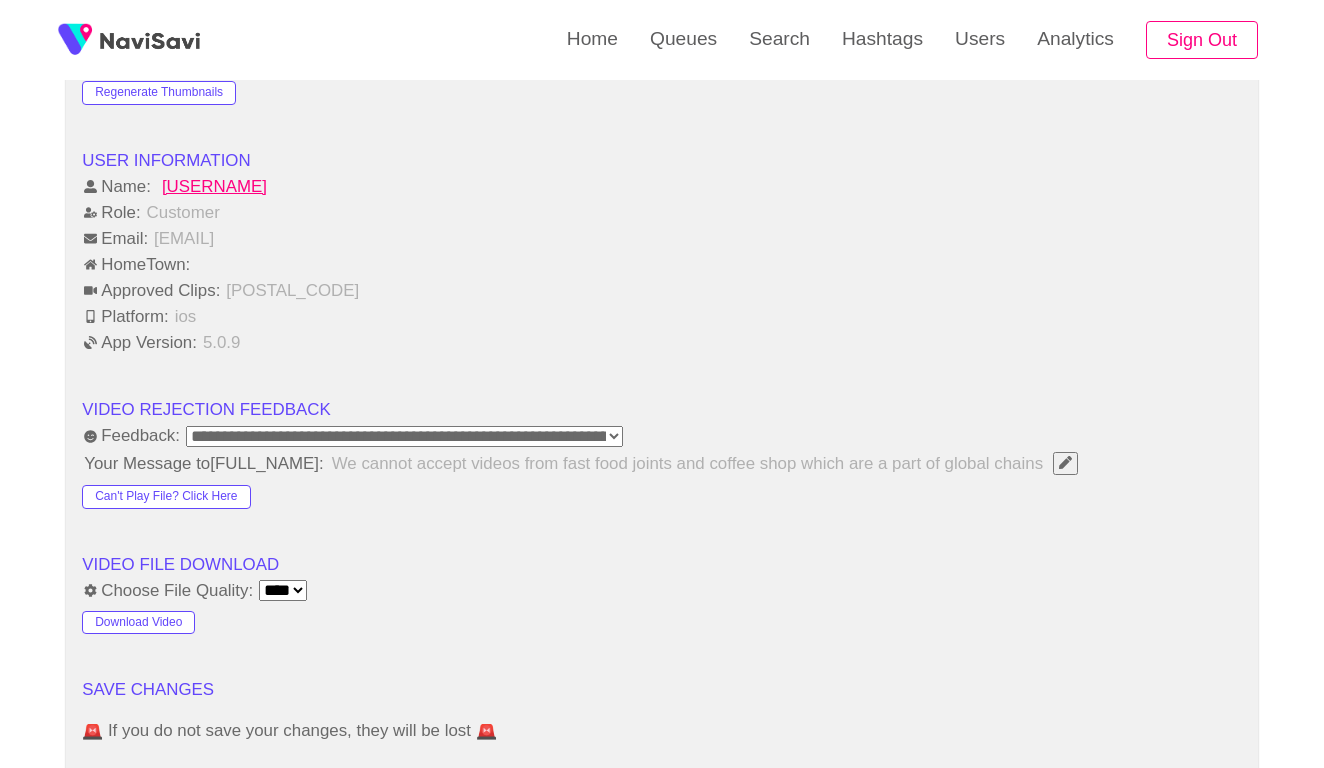click 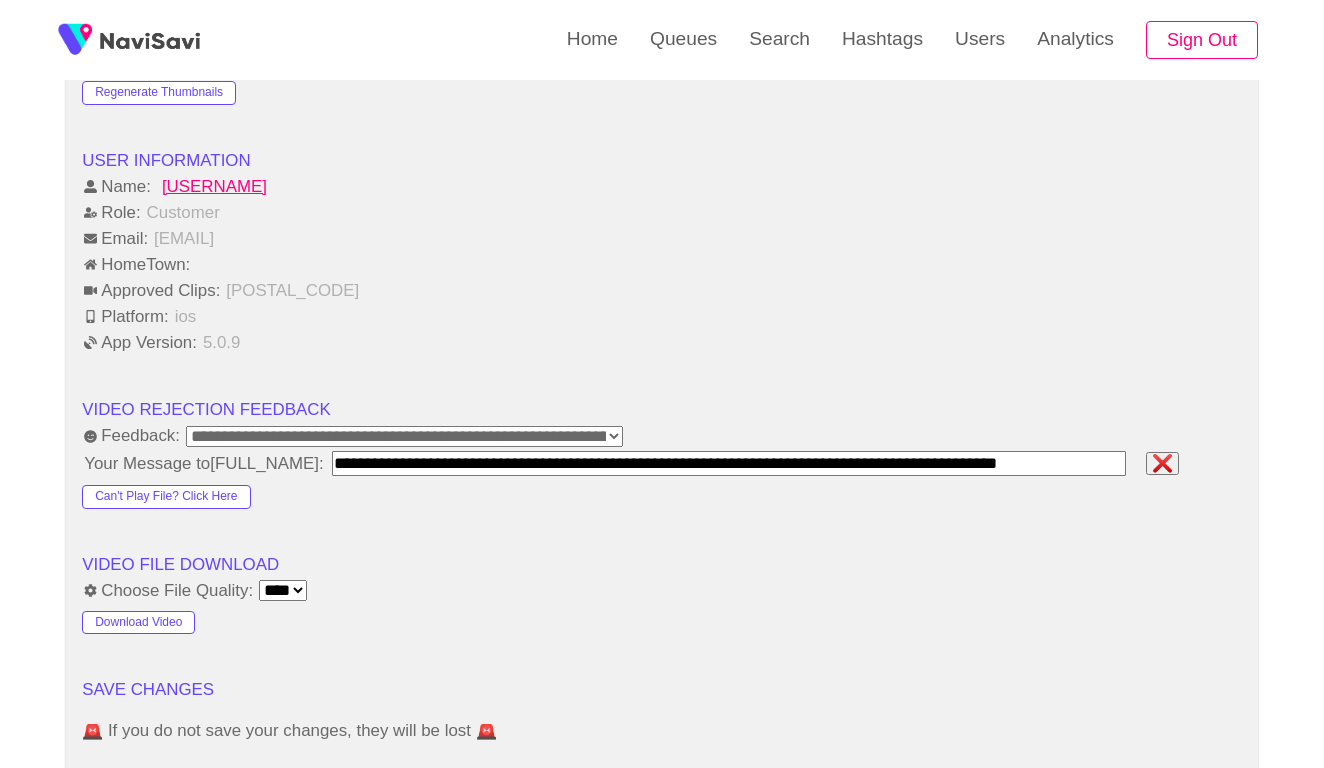 scroll, scrollTop: 243, scrollLeft: 0, axis: vertical 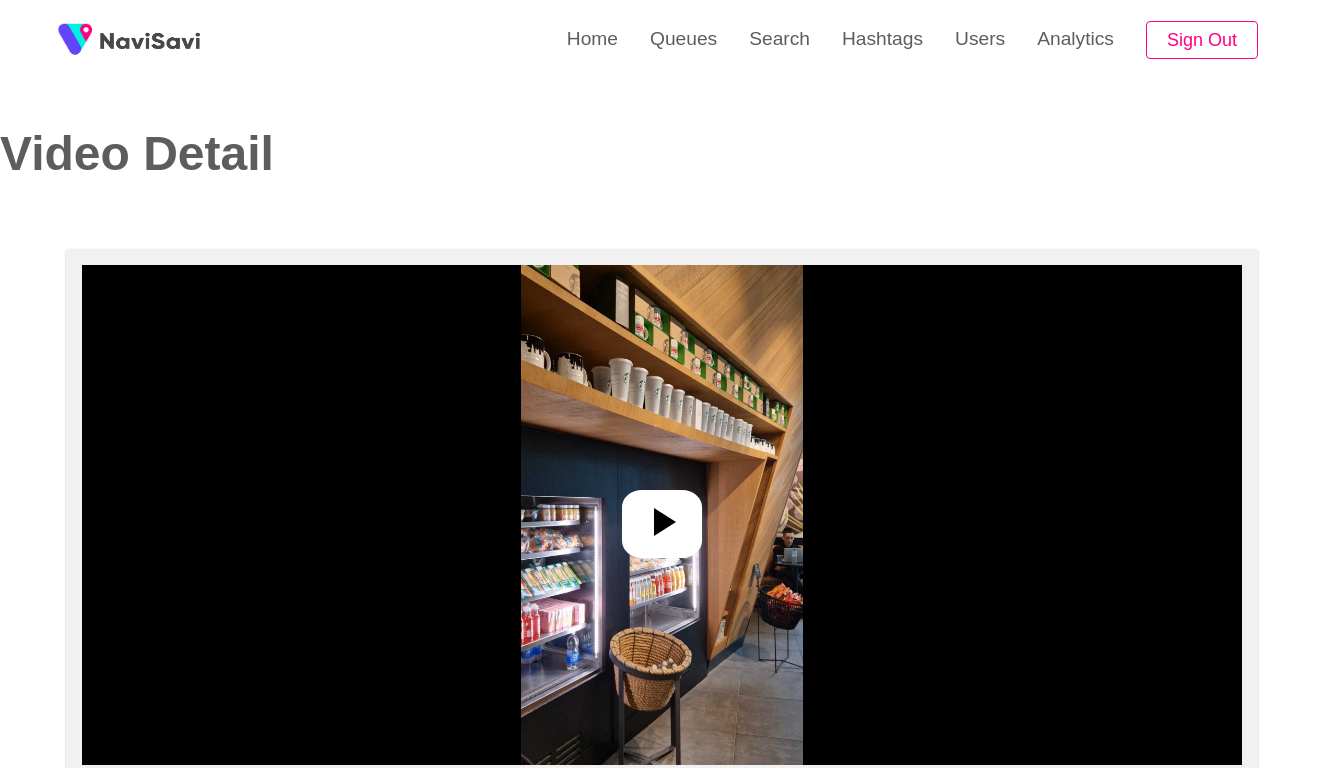 select on "**********" 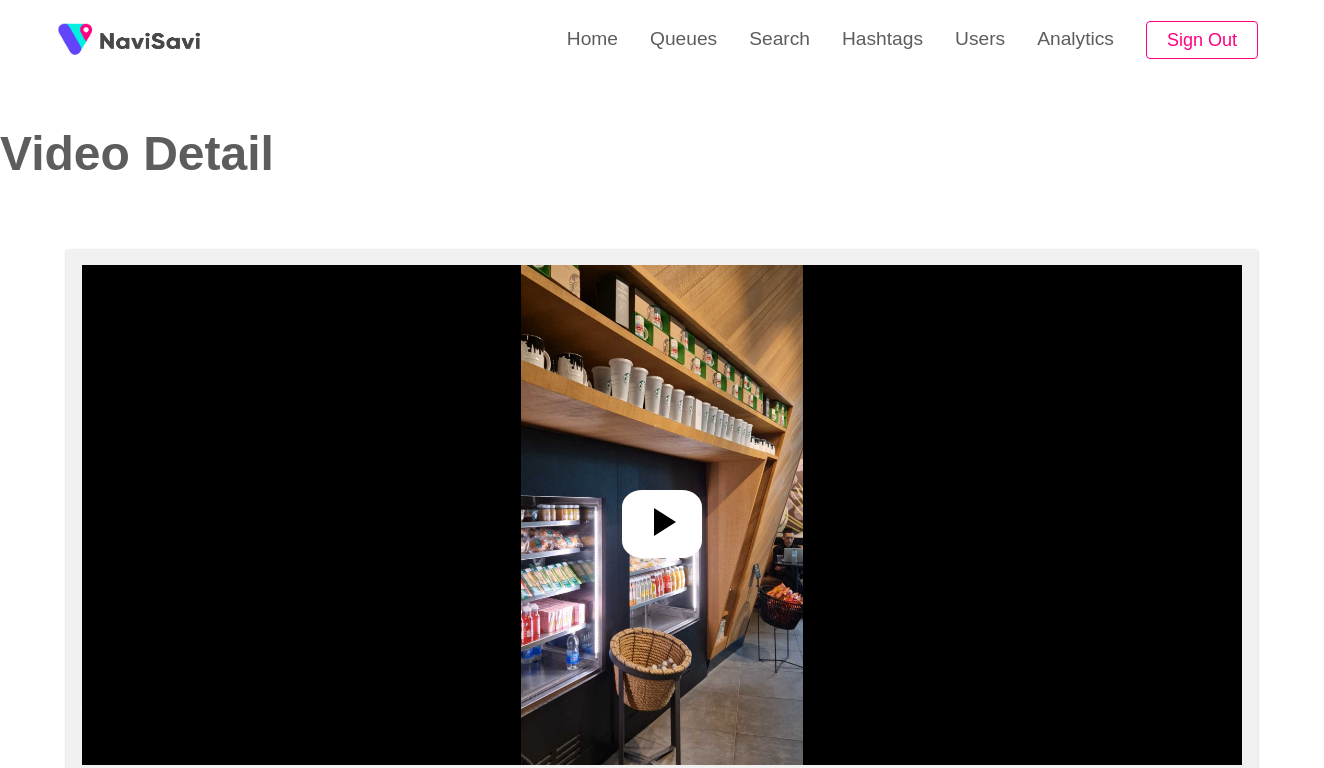 scroll, scrollTop: 0, scrollLeft: 0, axis: both 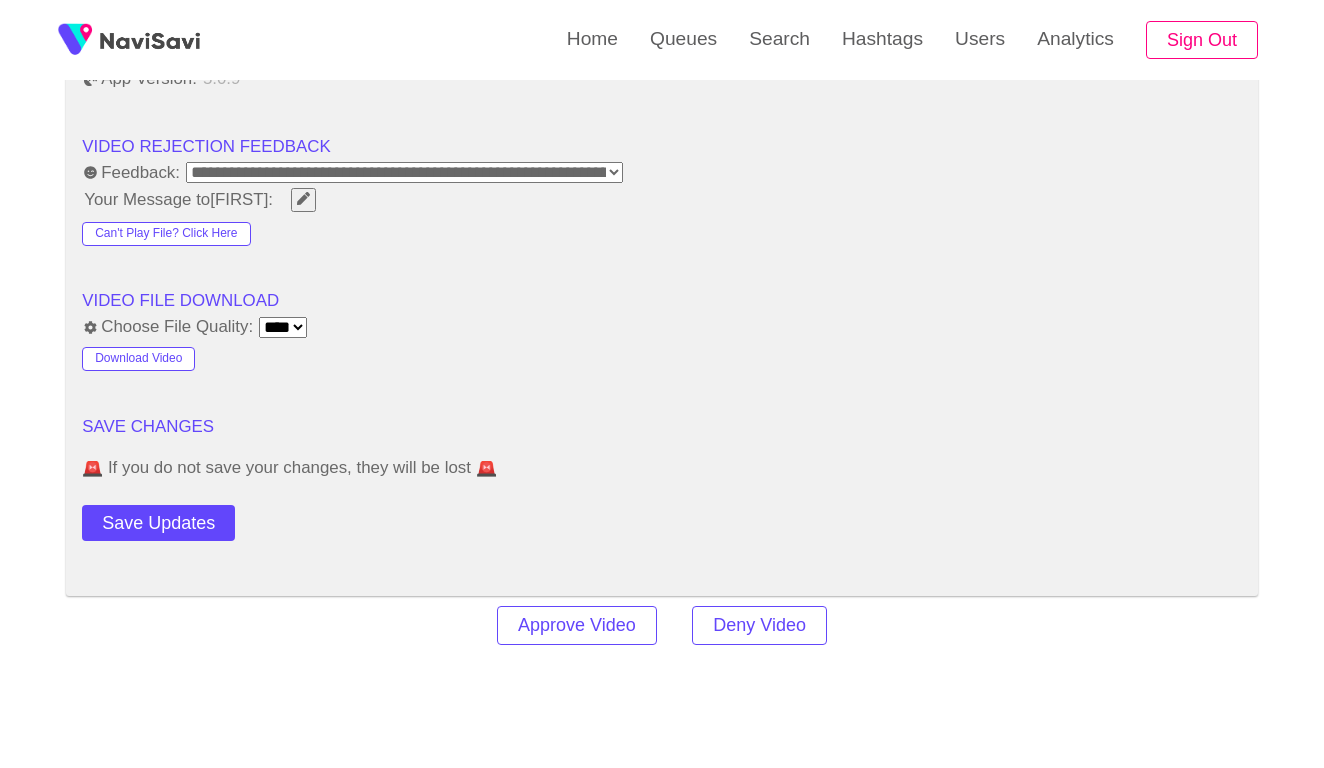 click 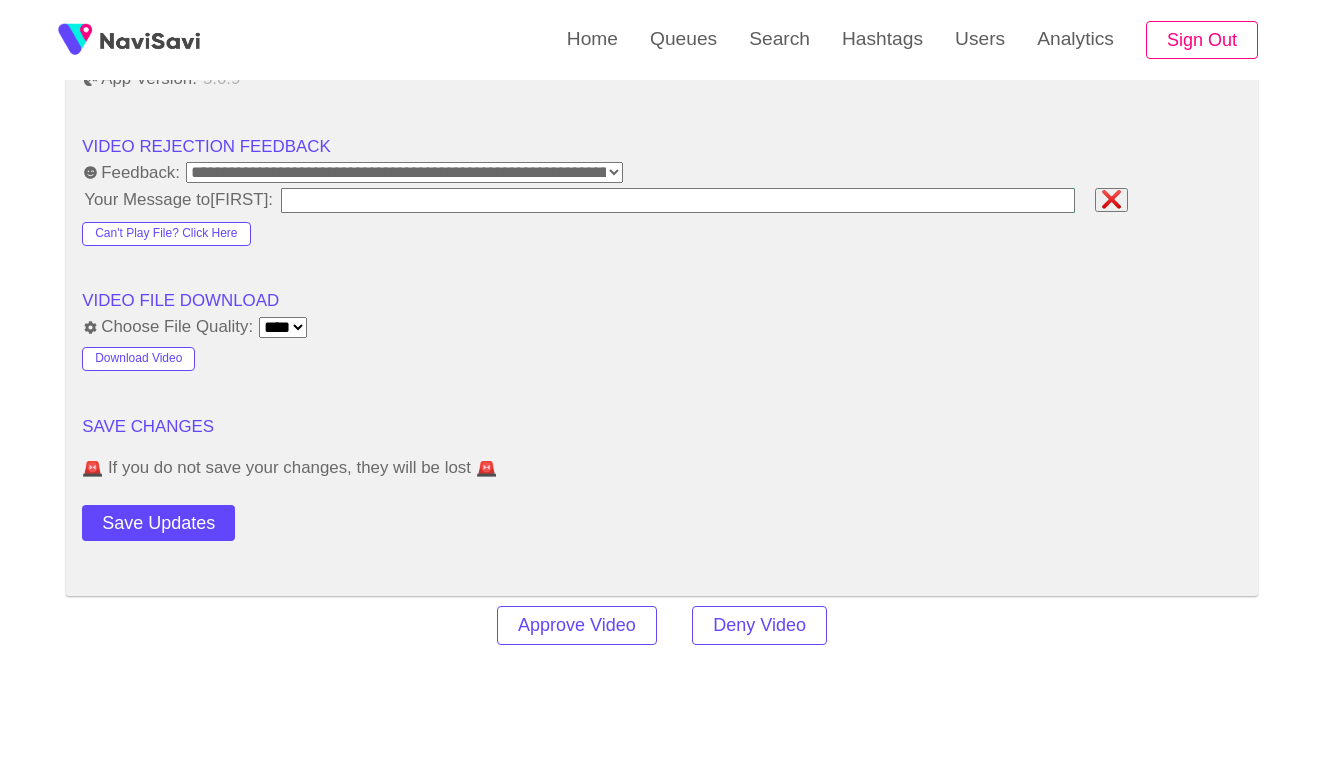 type on "**********" 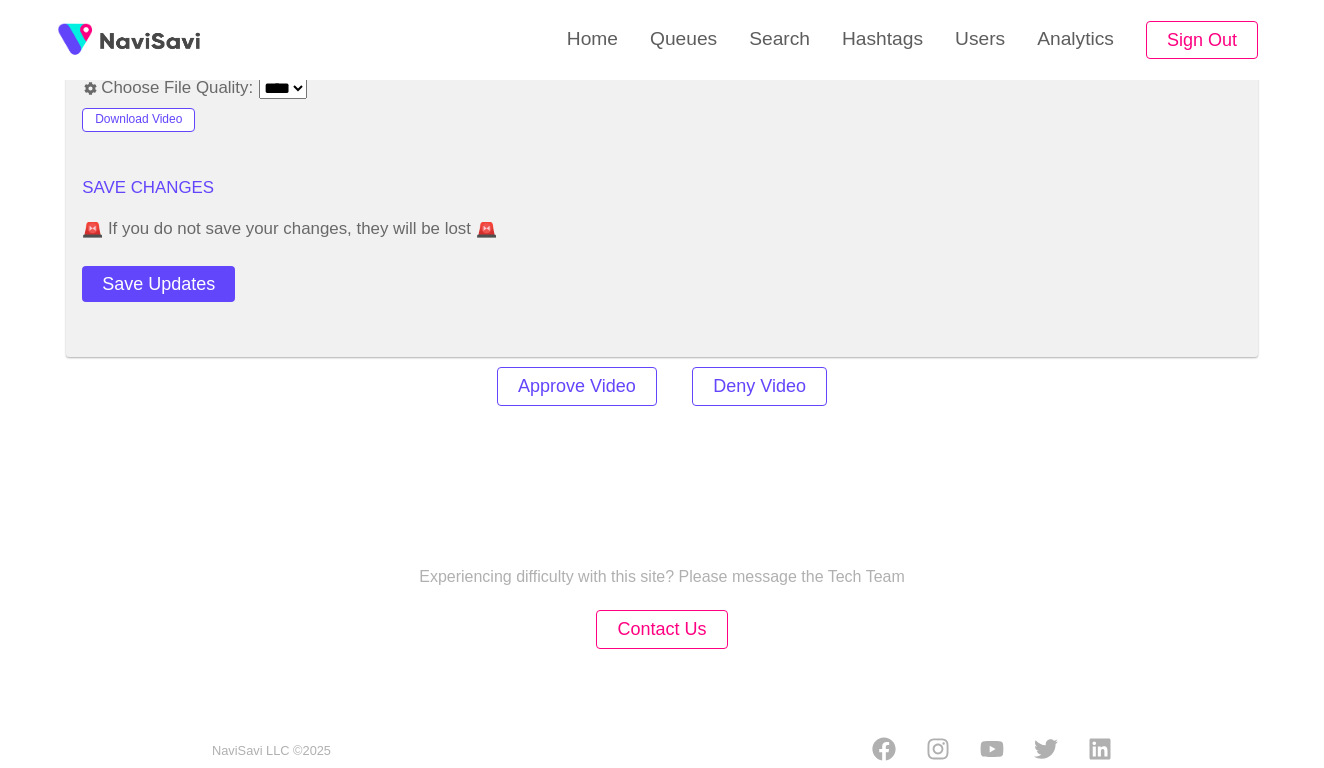 scroll, scrollTop: 2434, scrollLeft: 0, axis: vertical 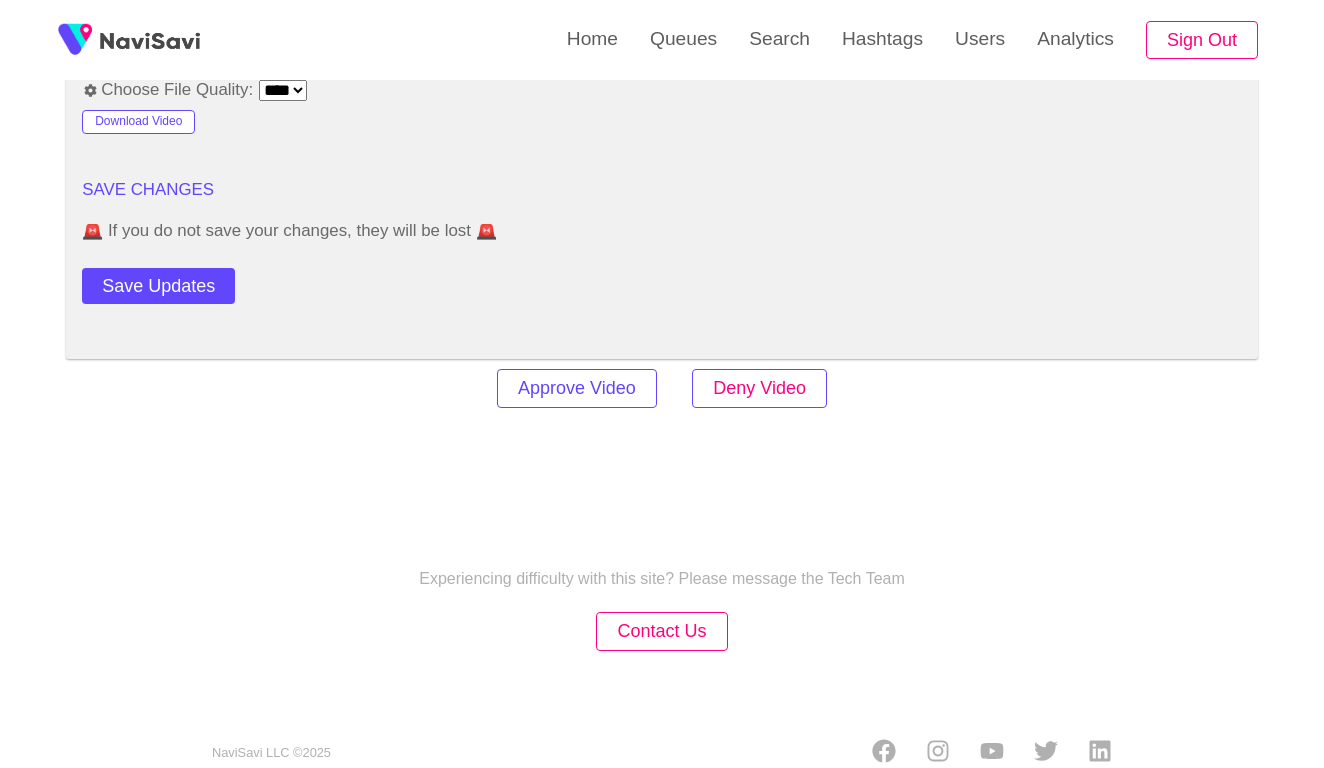 click on "Deny Video" at bounding box center [759, 388] 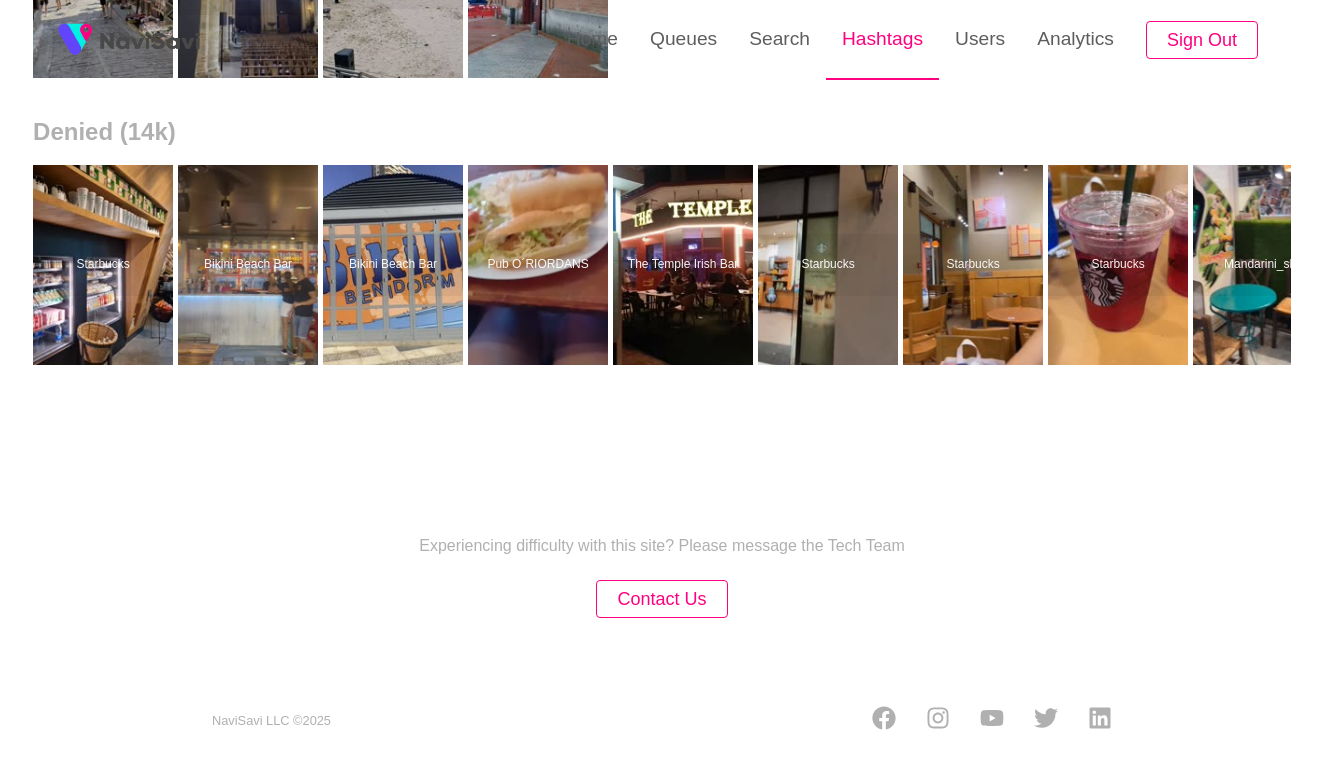 scroll, scrollTop: 0, scrollLeft: 0, axis: both 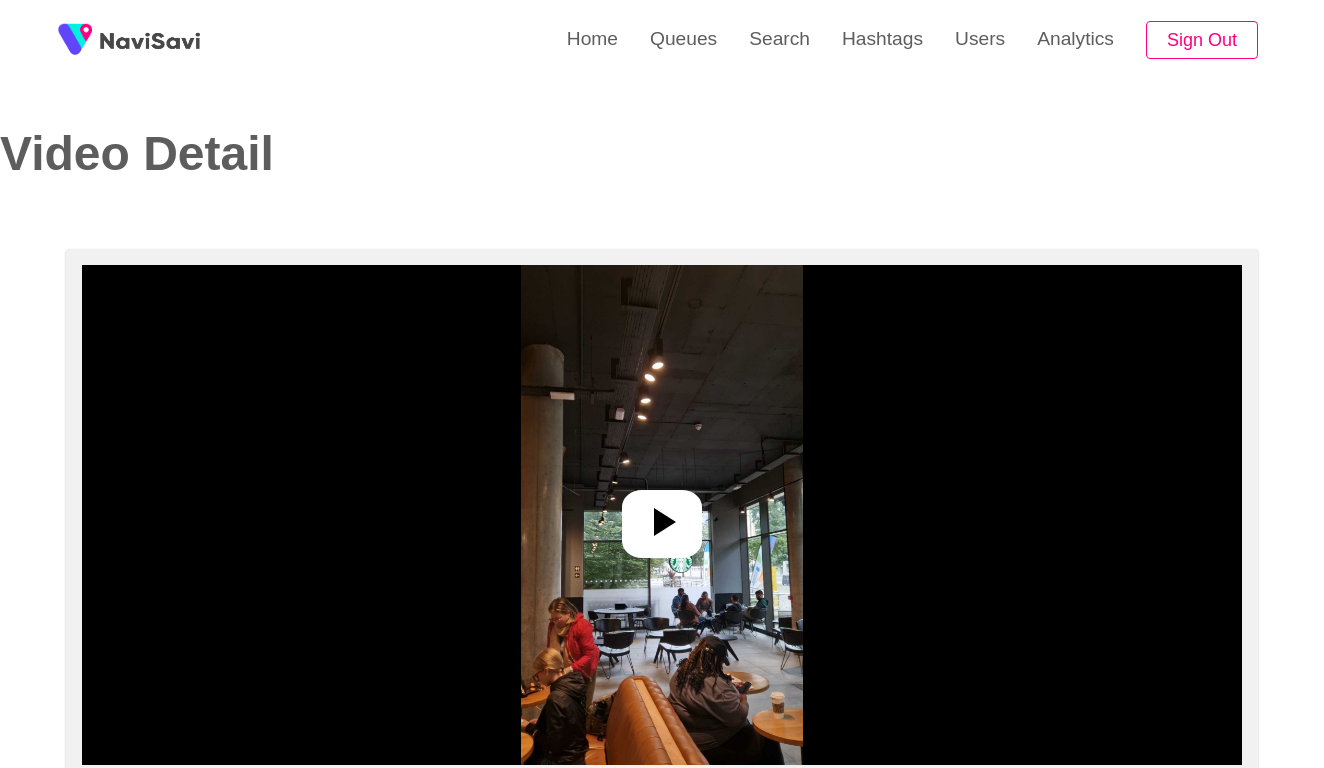 select on "**********" 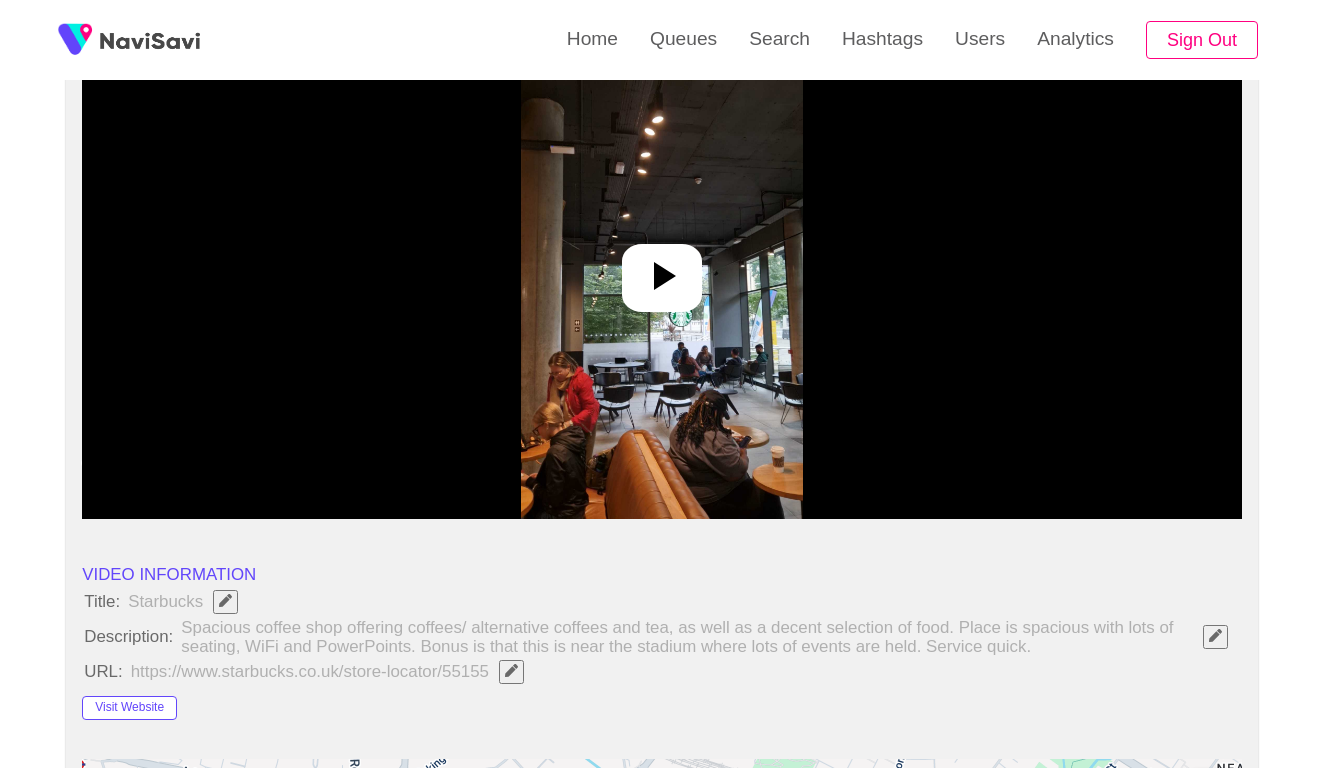 click at bounding box center (661, 269) 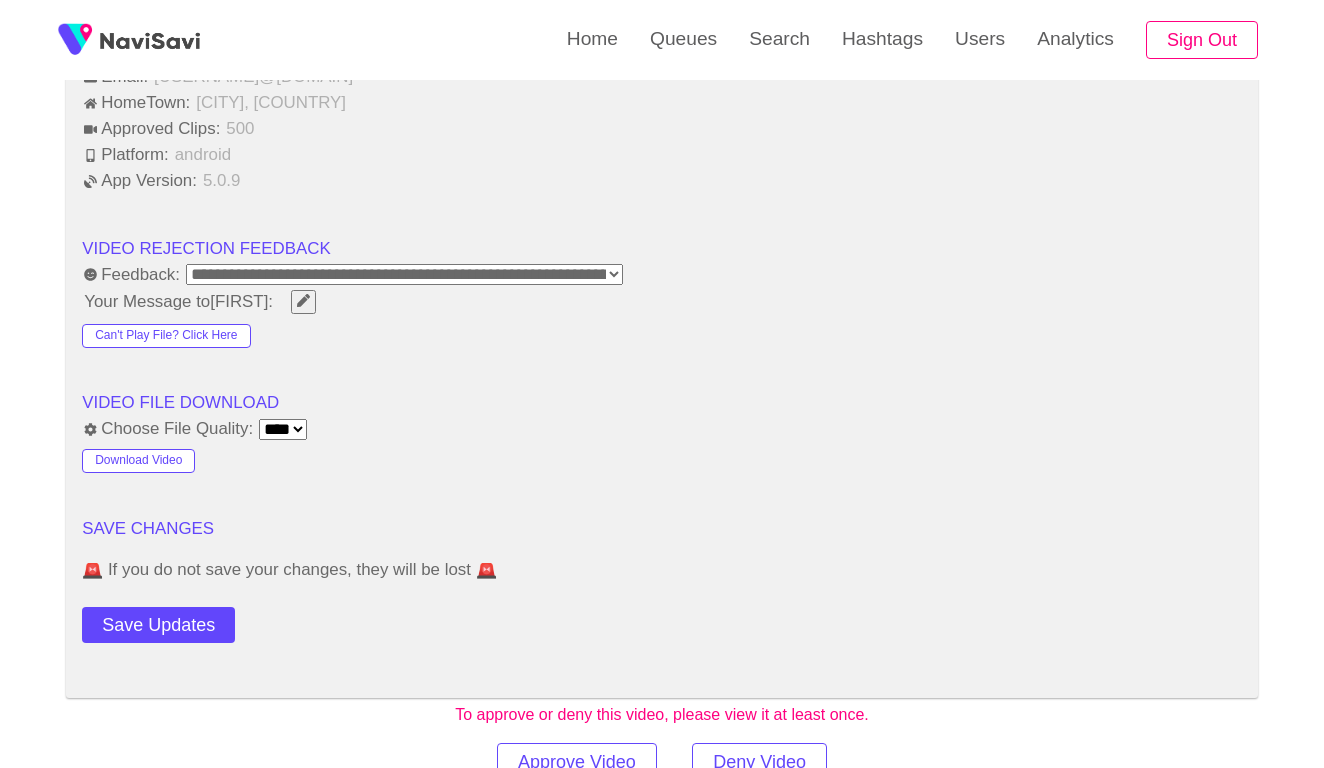 scroll, scrollTop: 2063, scrollLeft: 0, axis: vertical 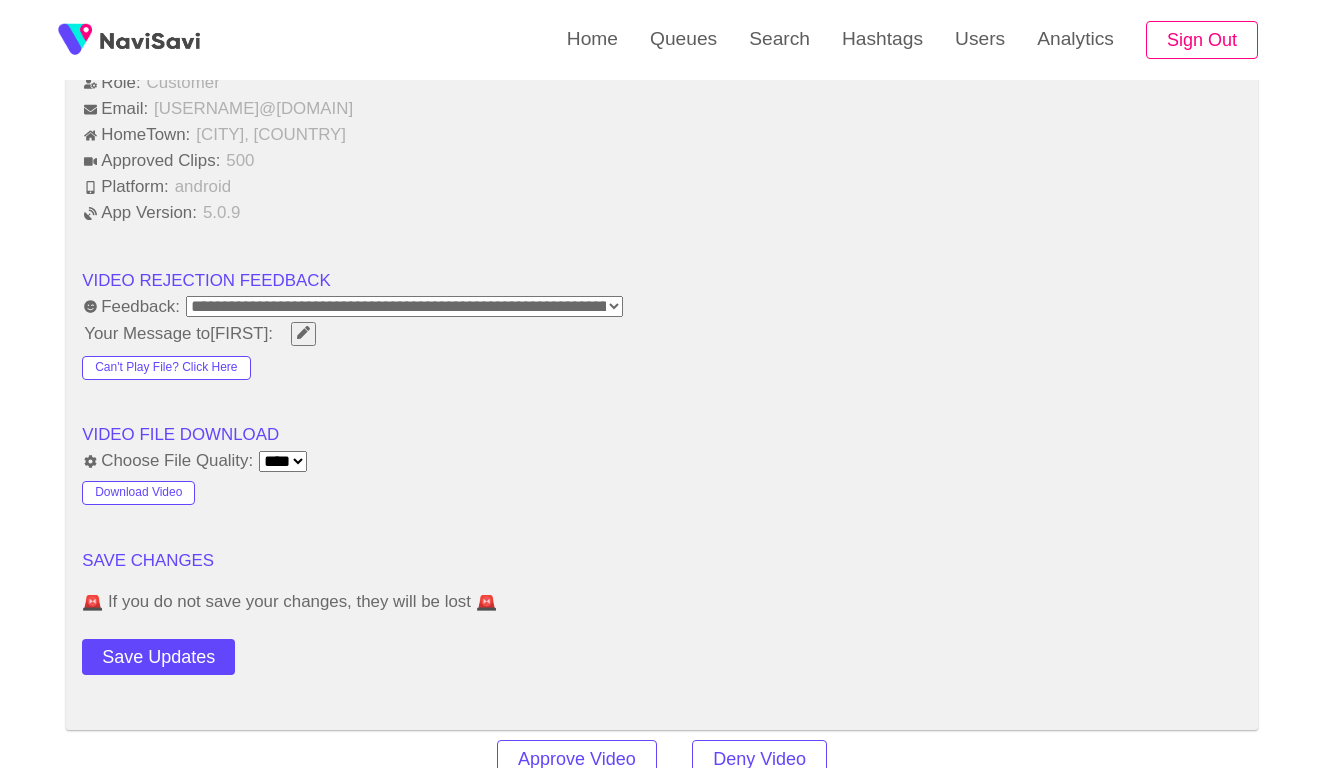 click at bounding box center (303, 332) 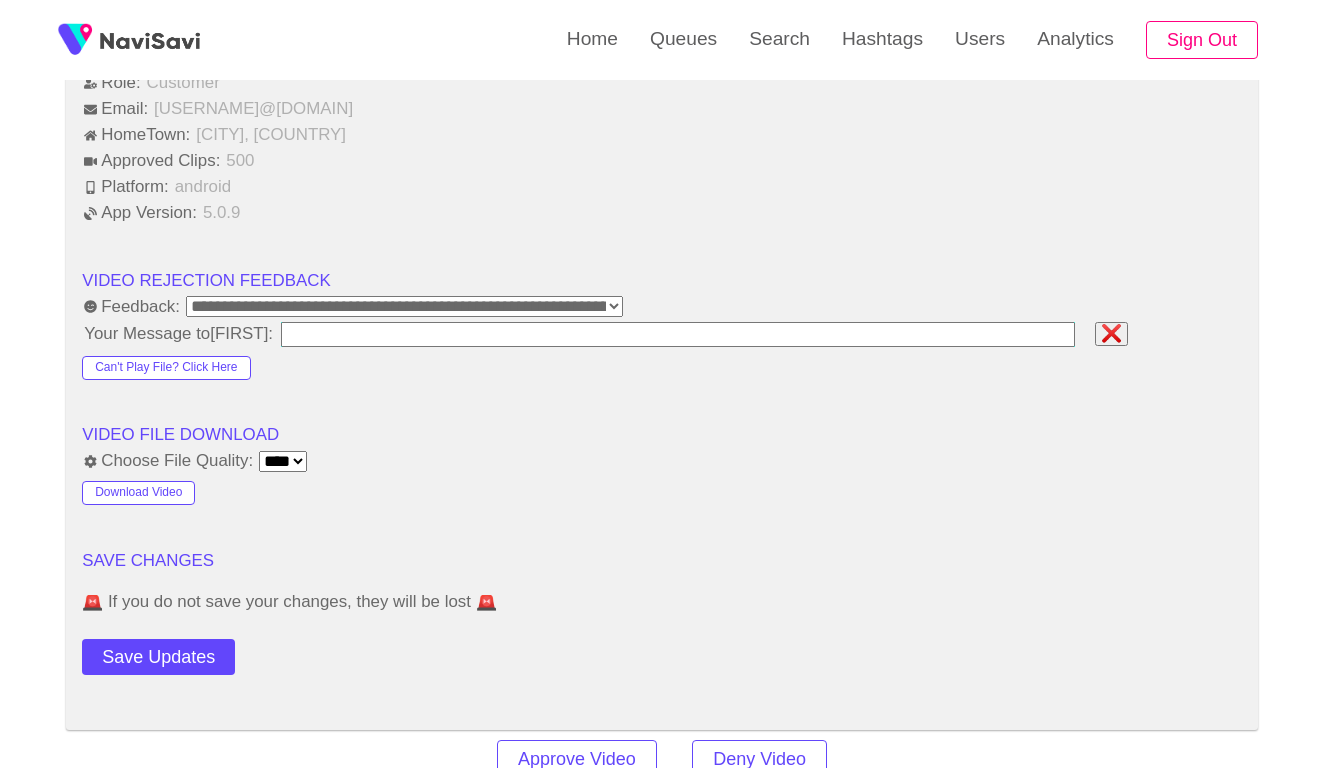 type on "**********" 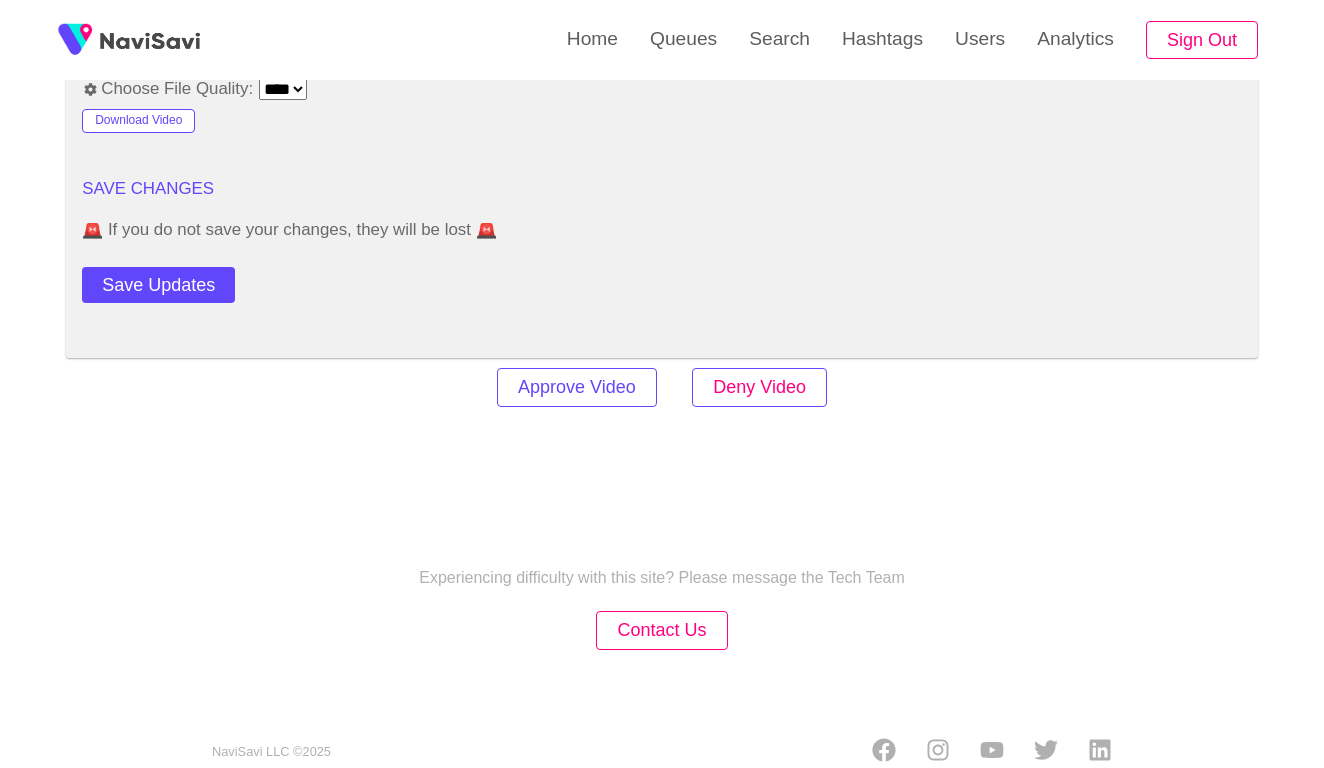 scroll, scrollTop: 2434, scrollLeft: 0, axis: vertical 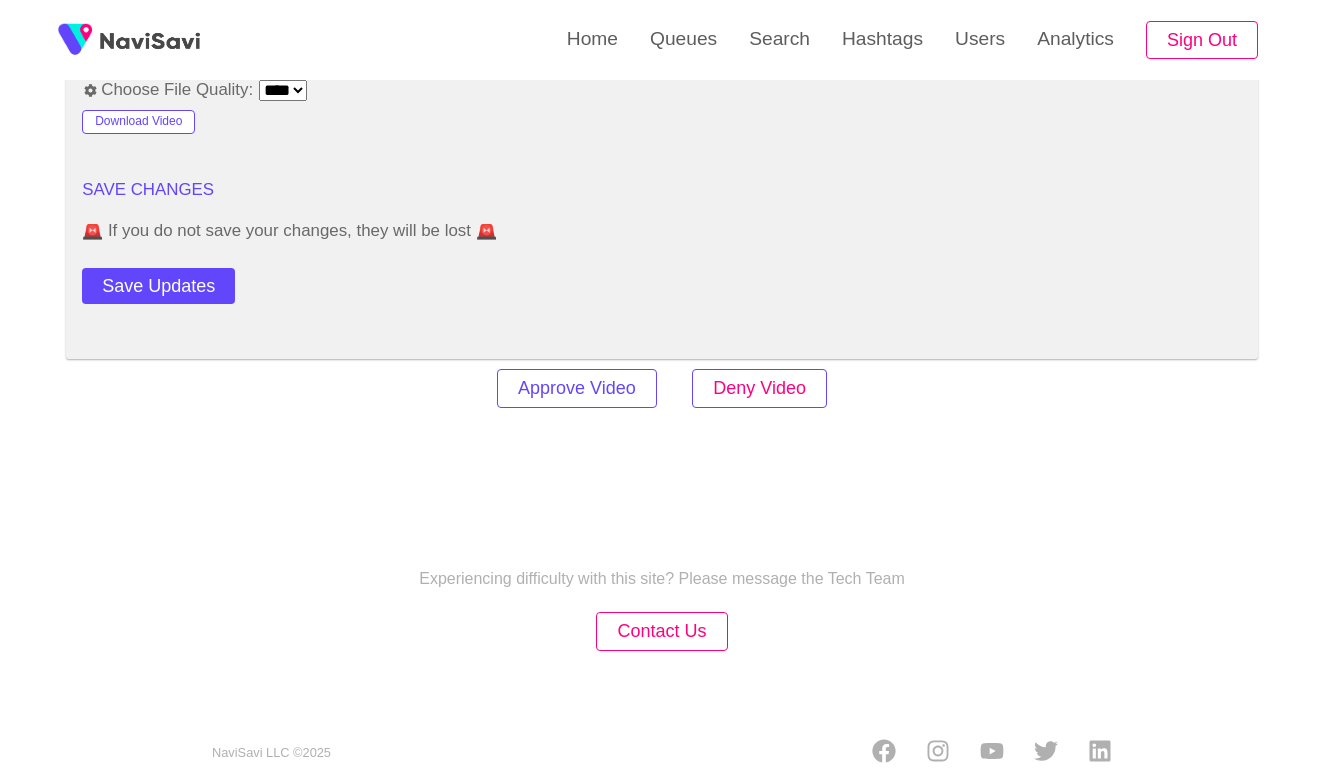 click on "Deny Video" at bounding box center [759, 388] 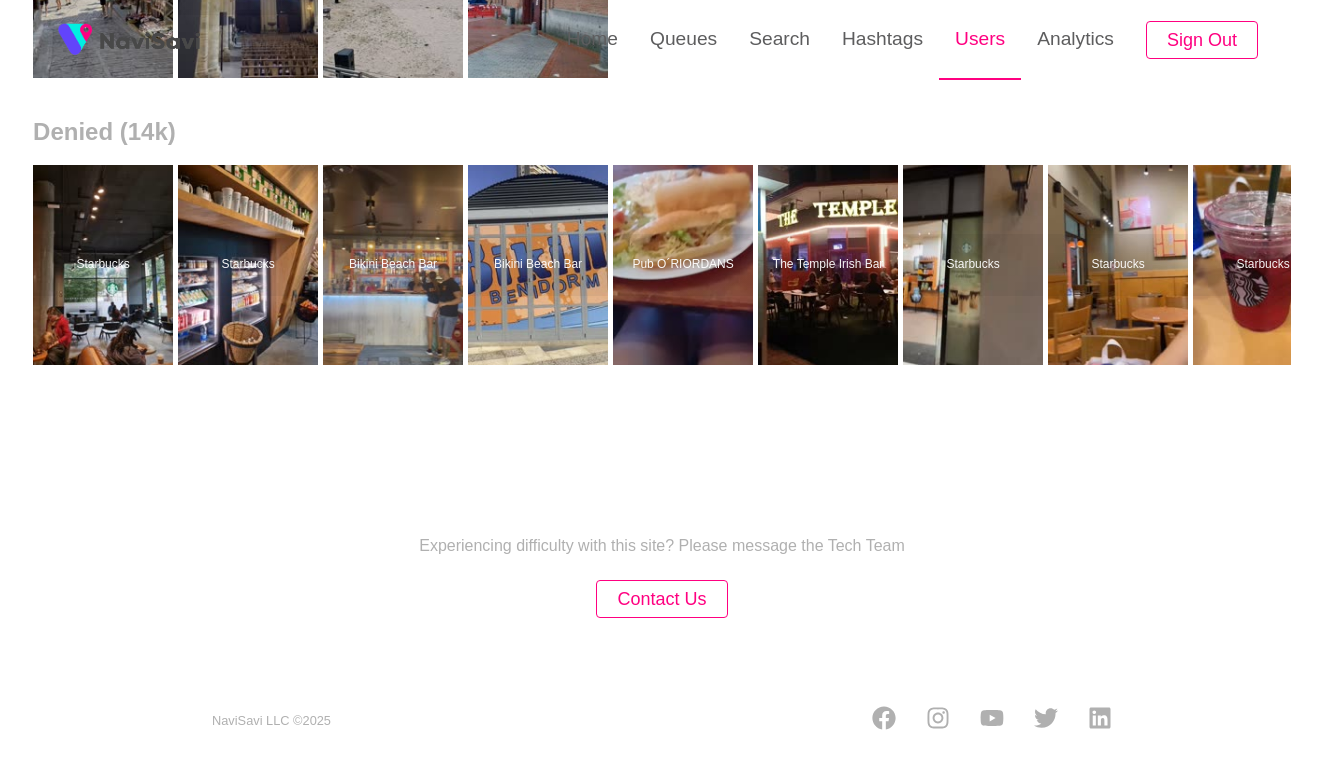 scroll, scrollTop: 0, scrollLeft: 0, axis: both 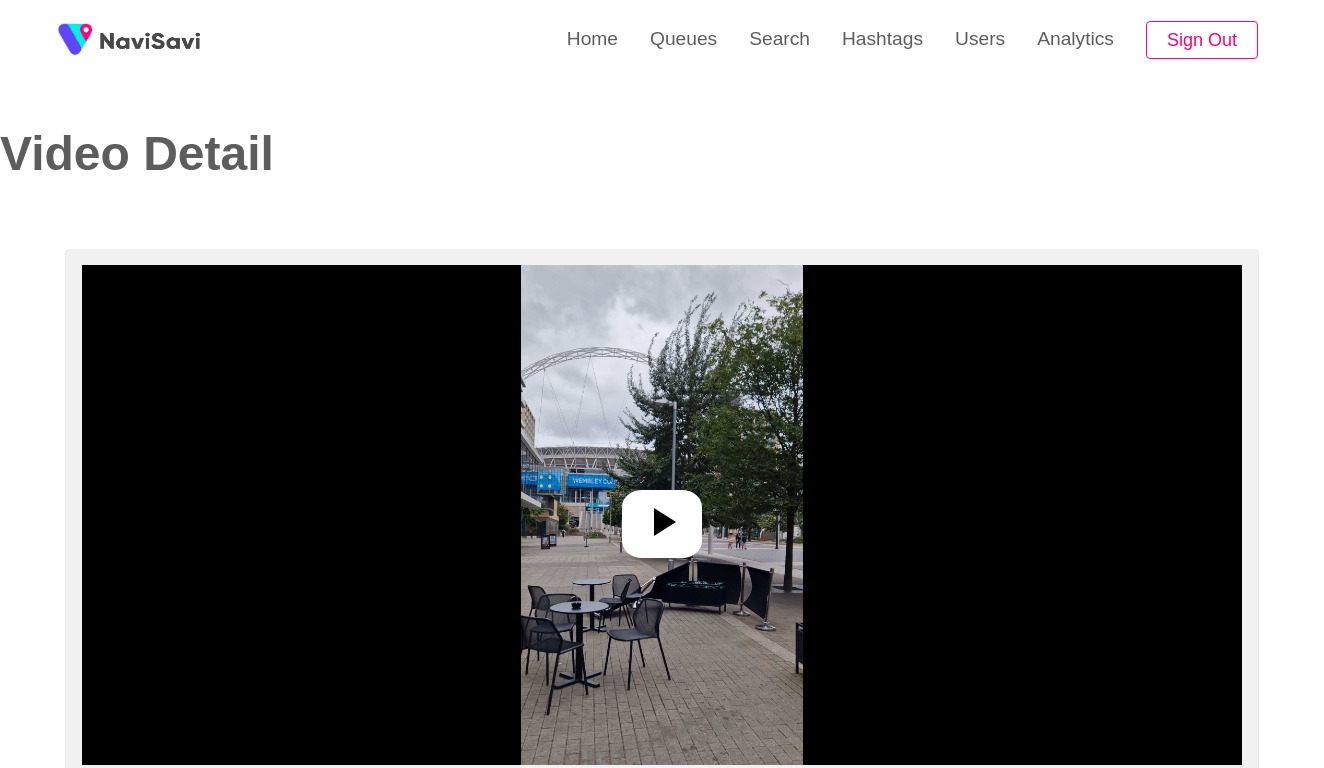 select on "**********" 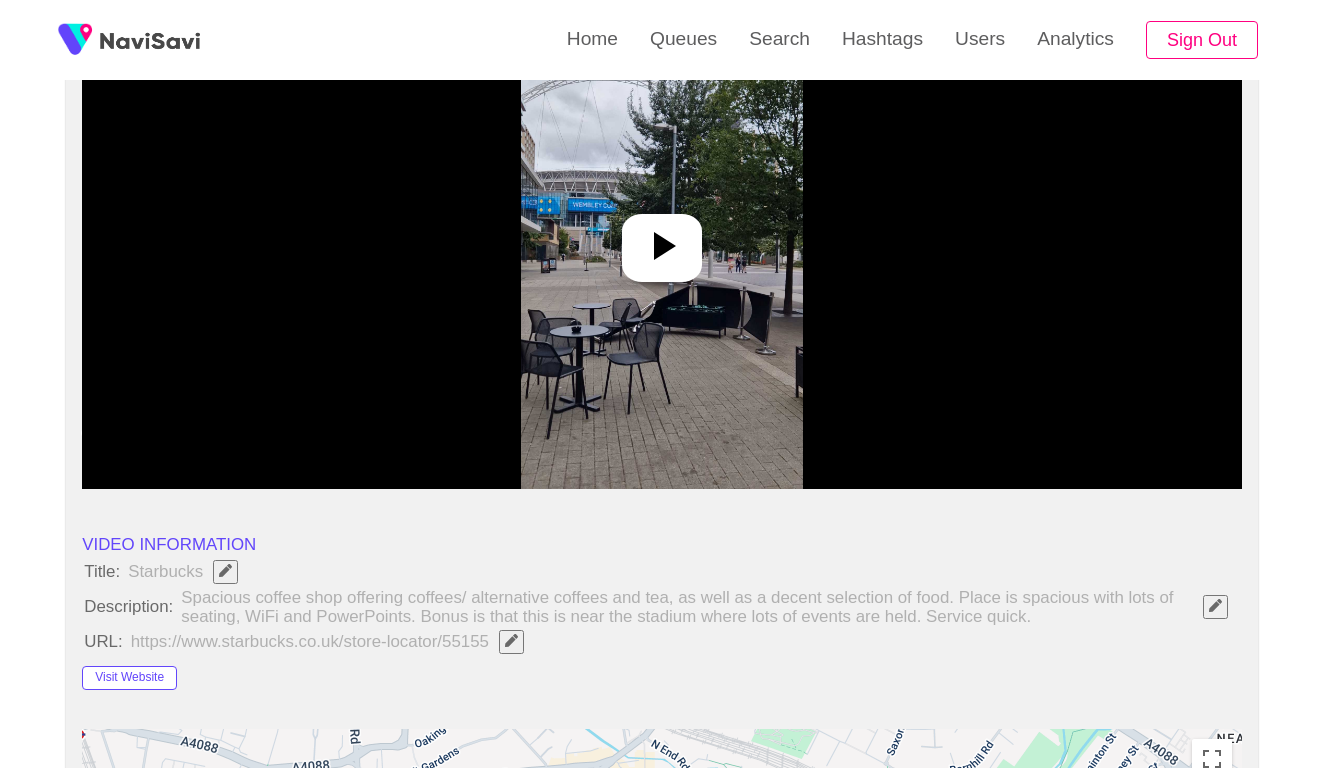 scroll, scrollTop: 303, scrollLeft: 0, axis: vertical 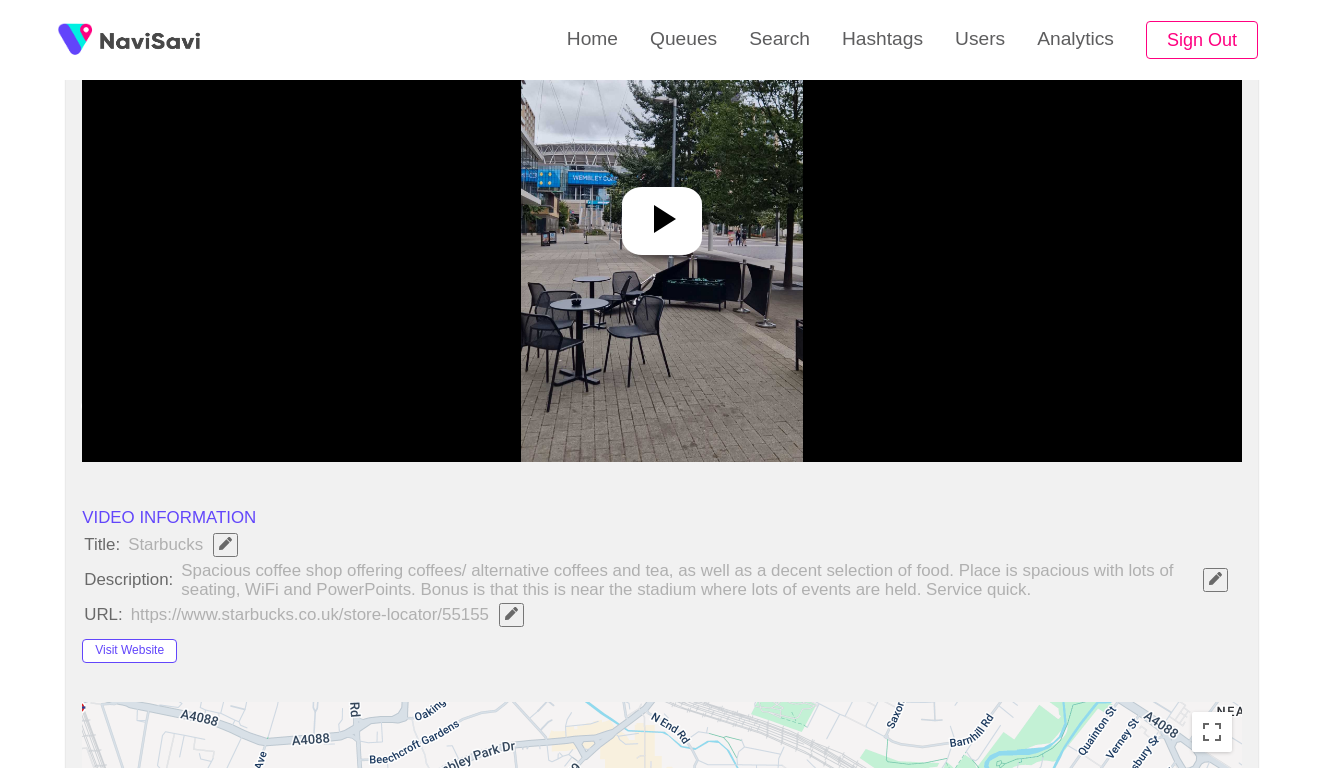 click at bounding box center [661, 212] 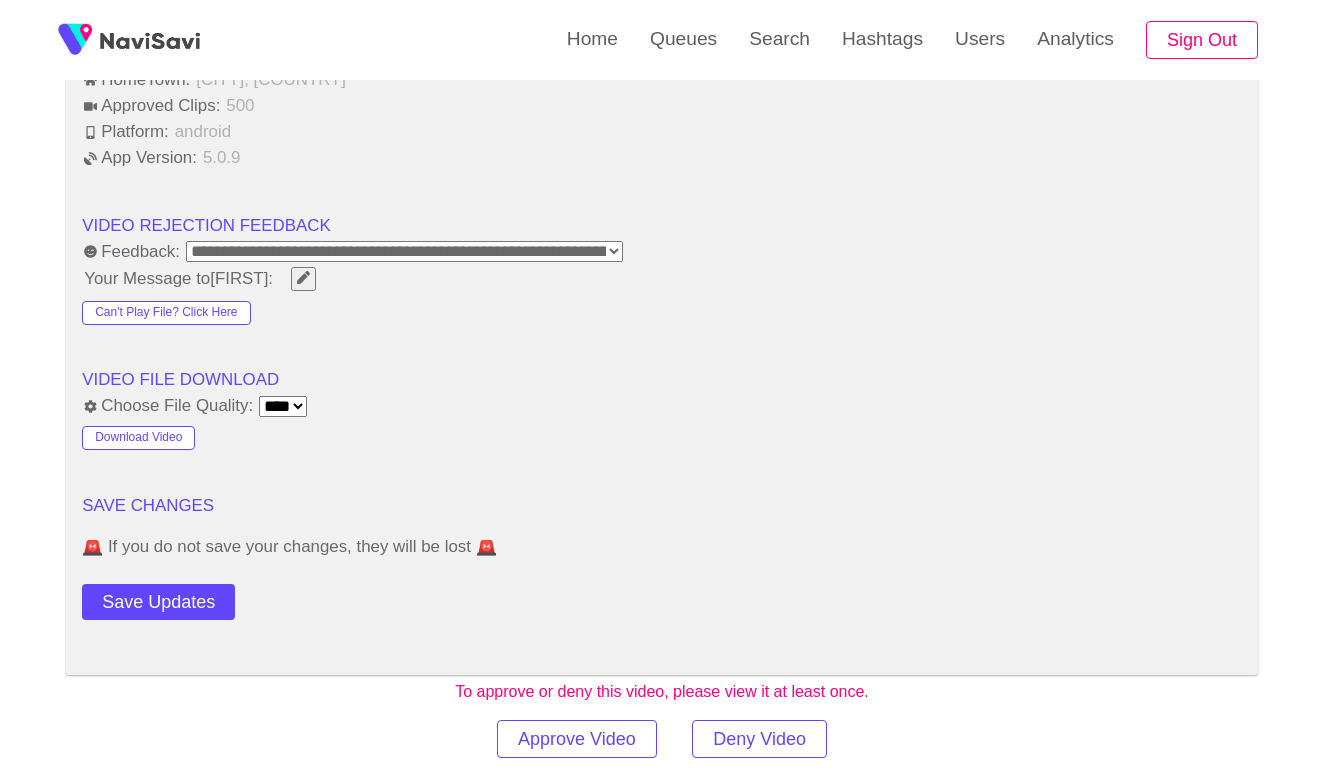 scroll, scrollTop: 2147, scrollLeft: 0, axis: vertical 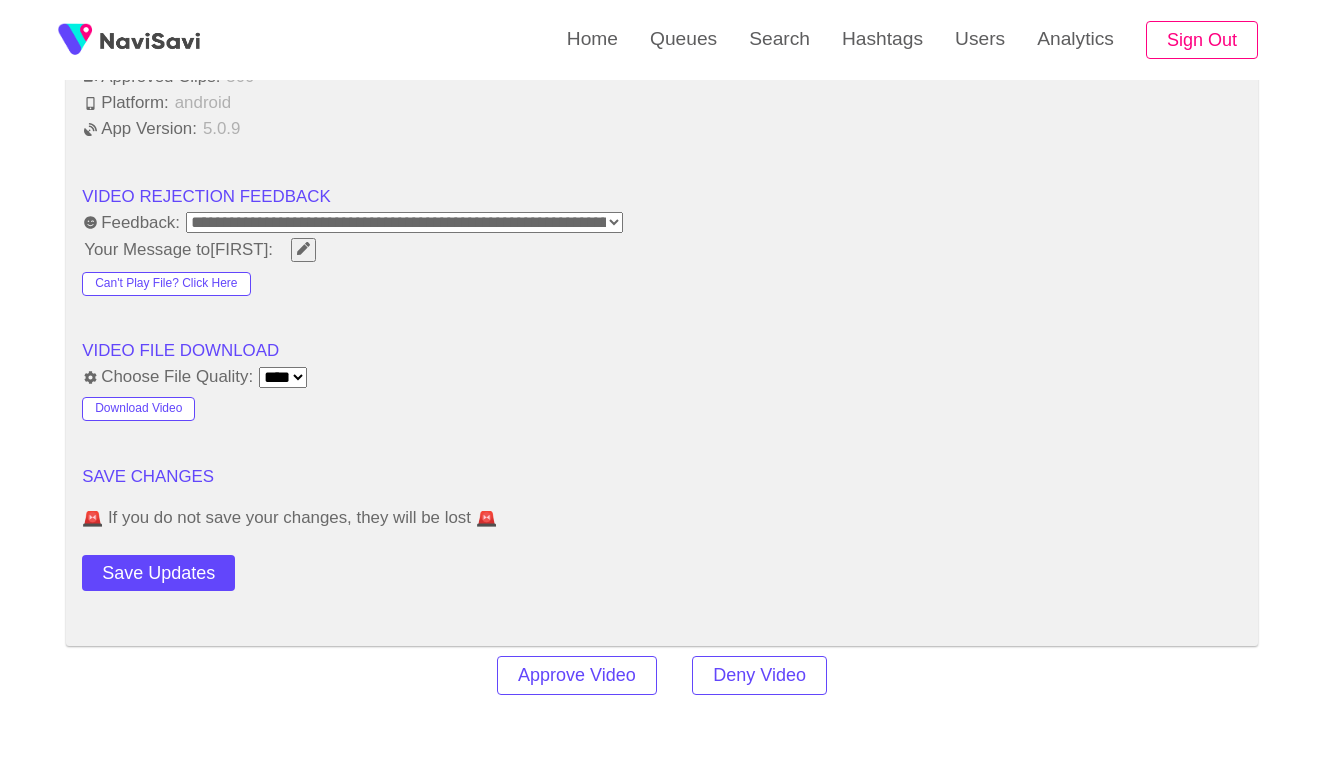 click 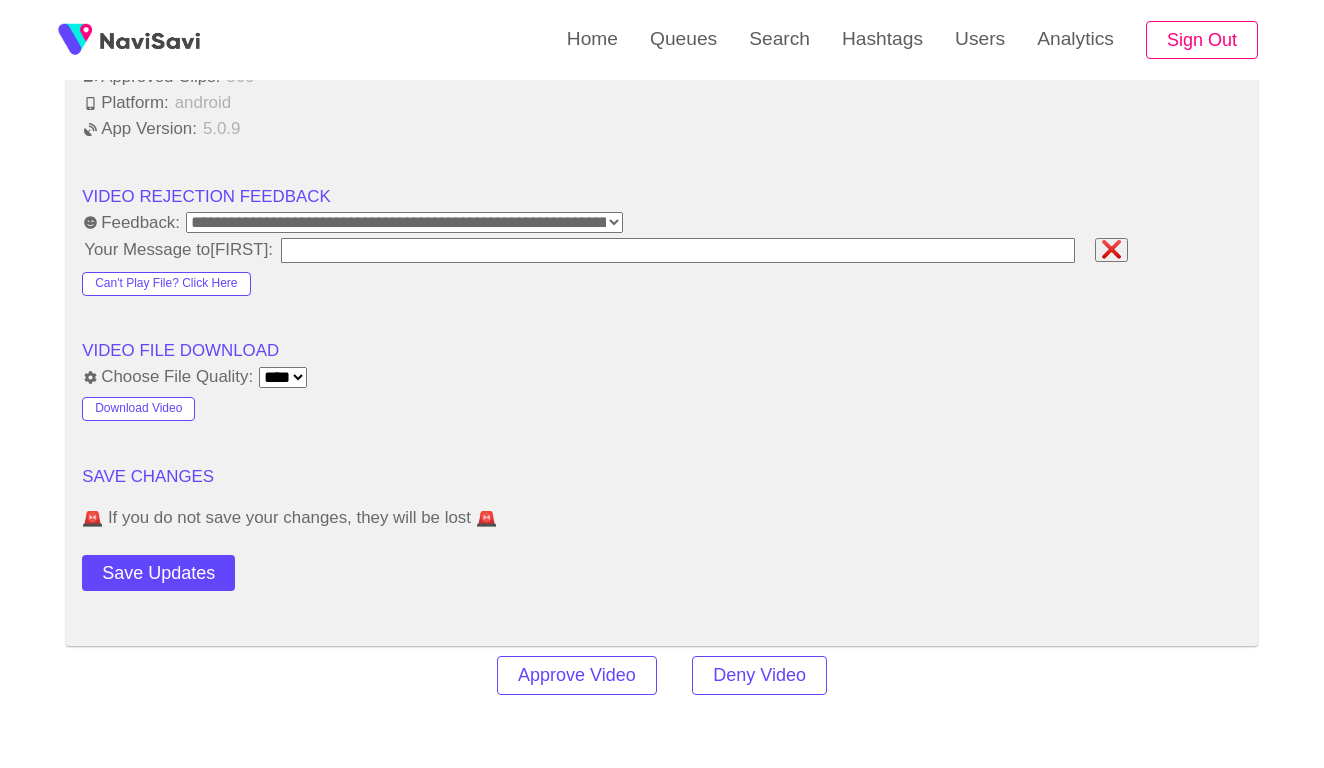 type on "**********" 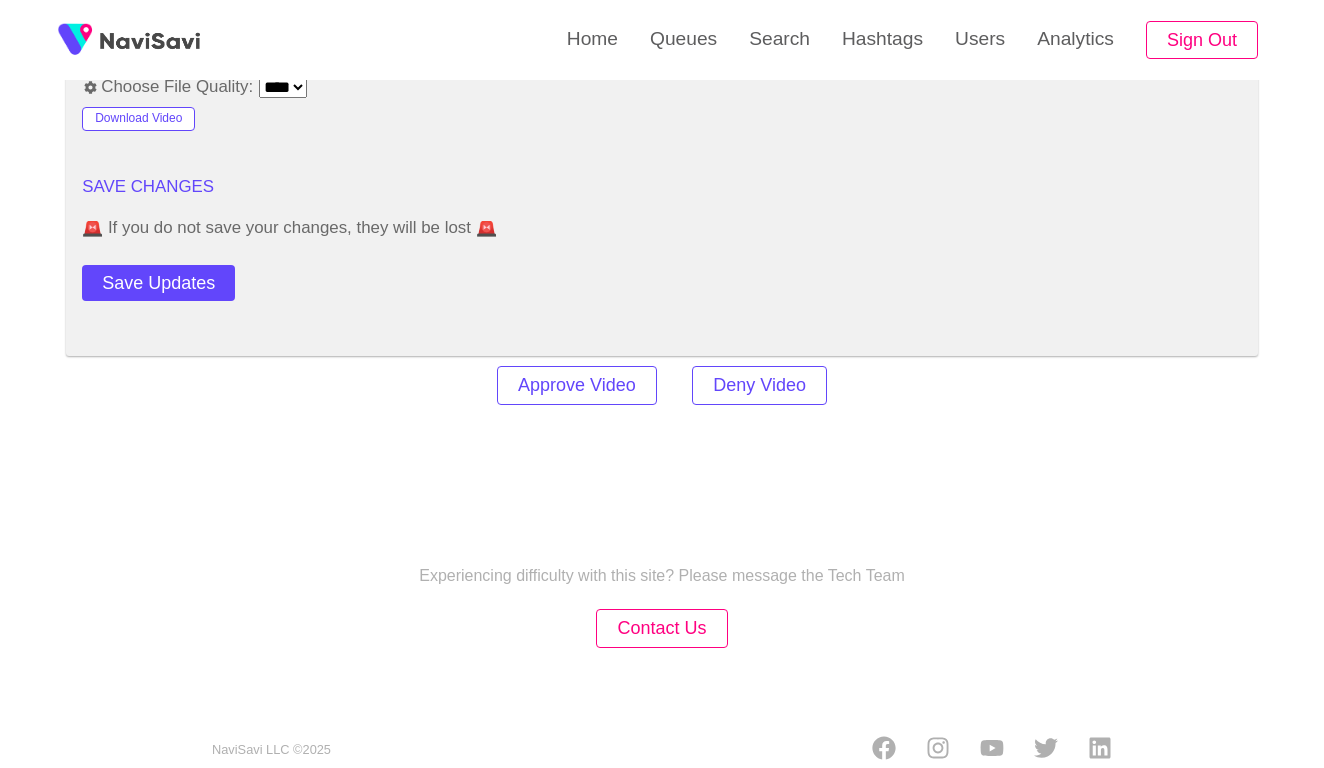 scroll, scrollTop: 2434, scrollLeft: 0, axis: vertical 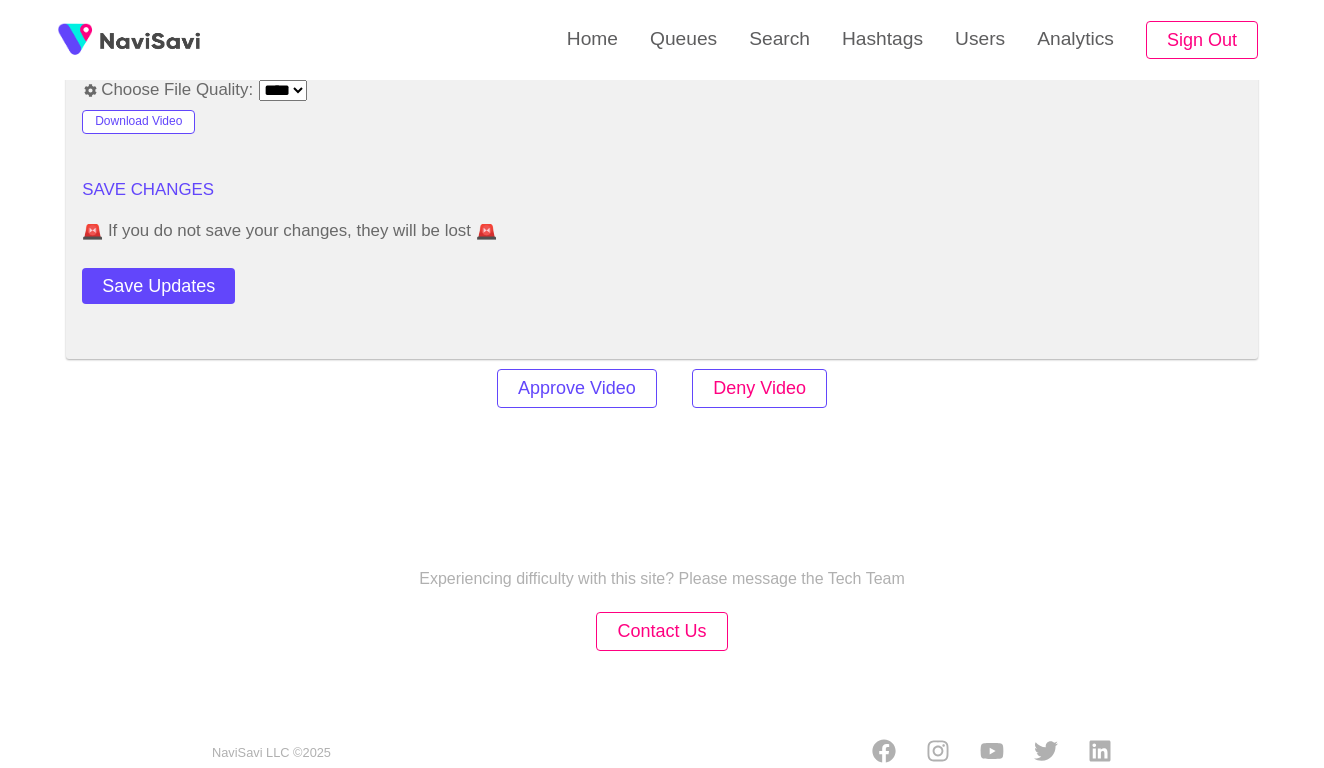 click on "Deny Video" at bounding box center [759, 388] 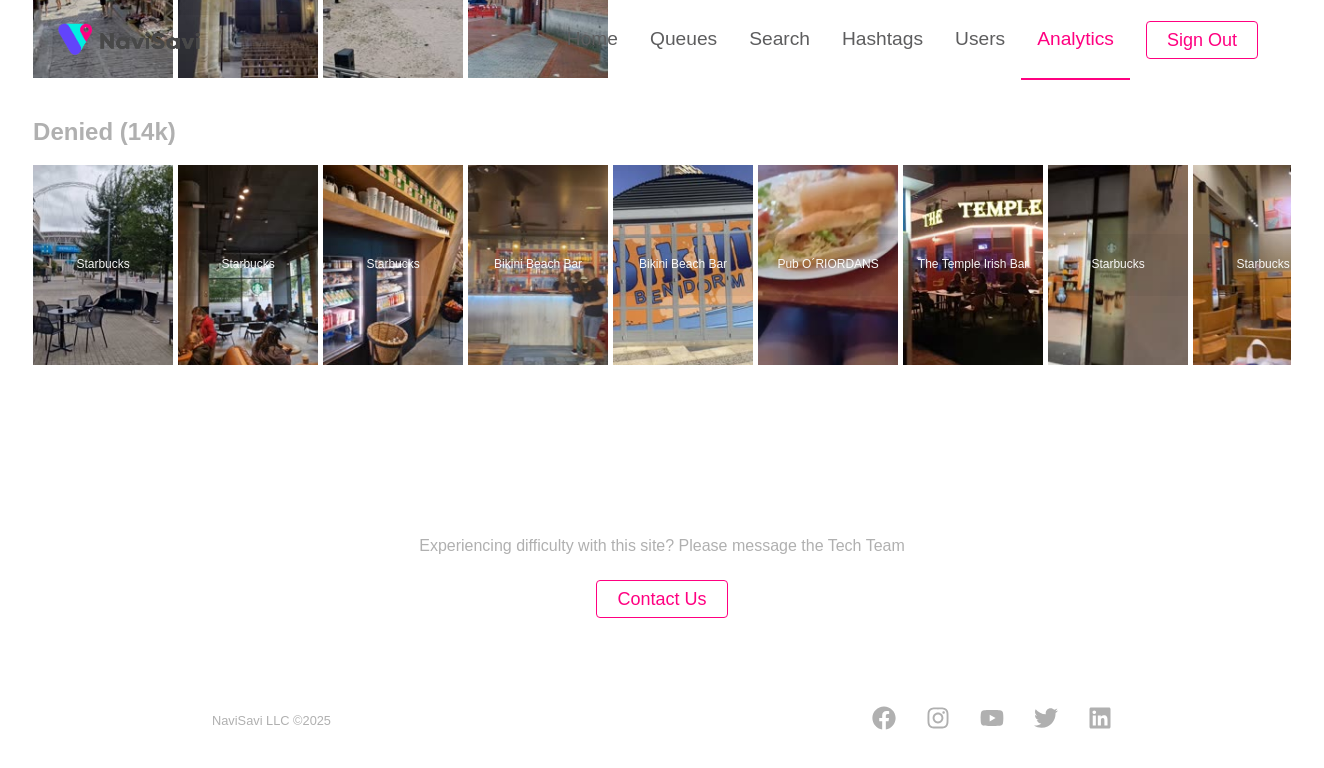 scroll, scrollTop: 0, scrollLeft: 0, axis: both 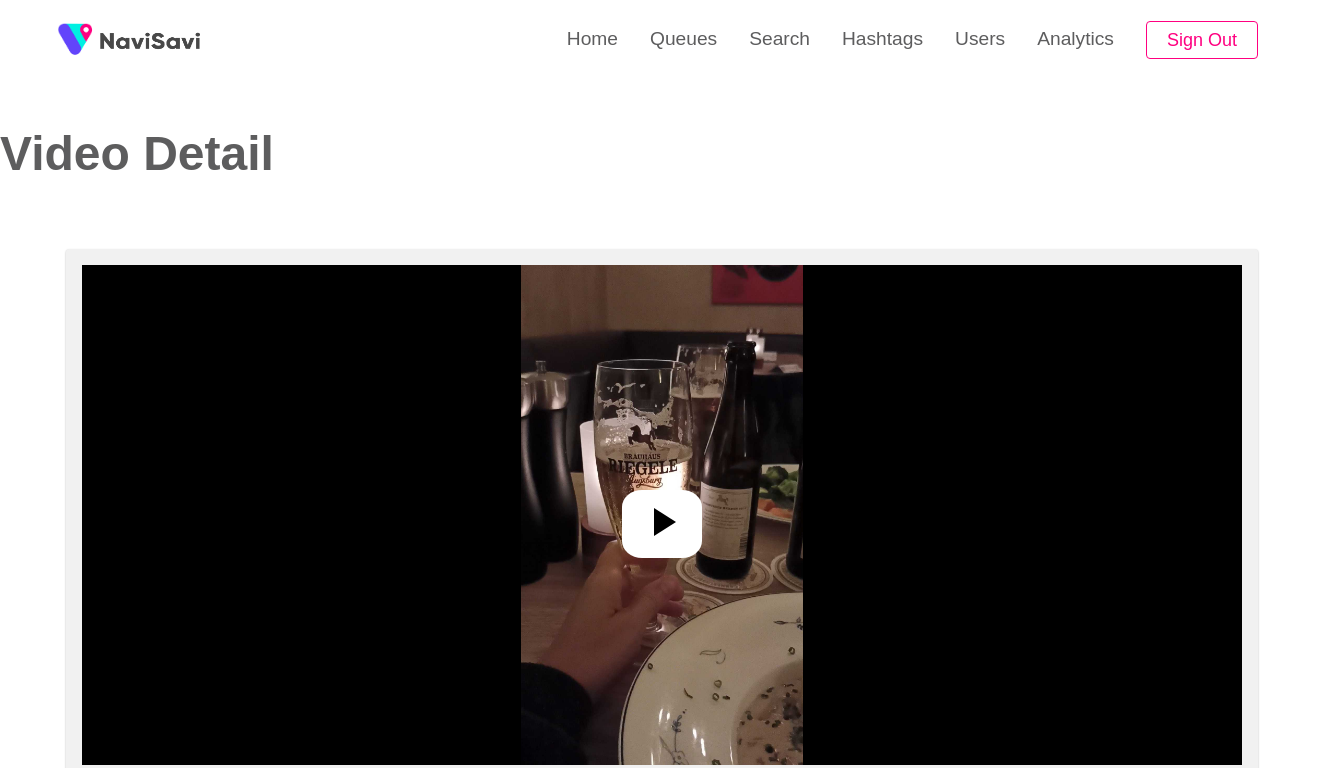 select on "**********" 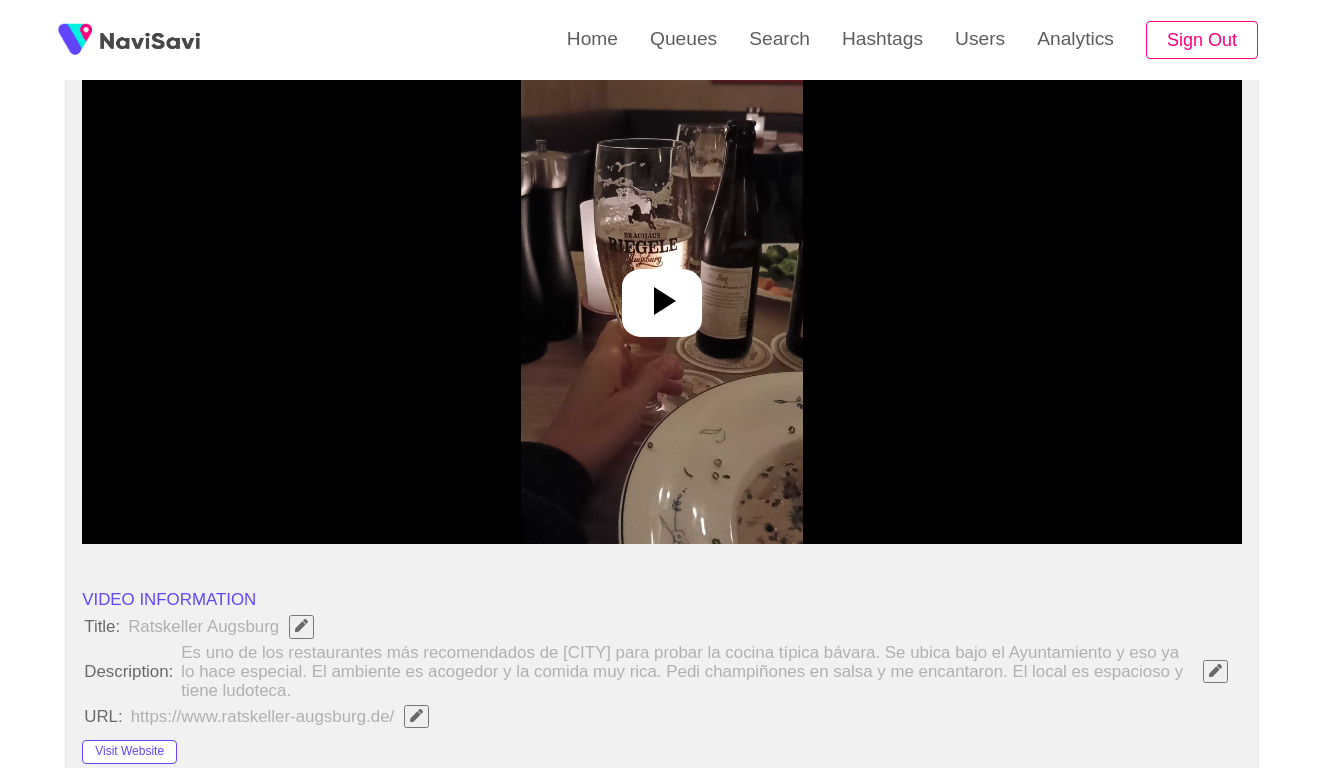 scroll, scrollTop: 218, scrollLeft: 0, axis: vertical 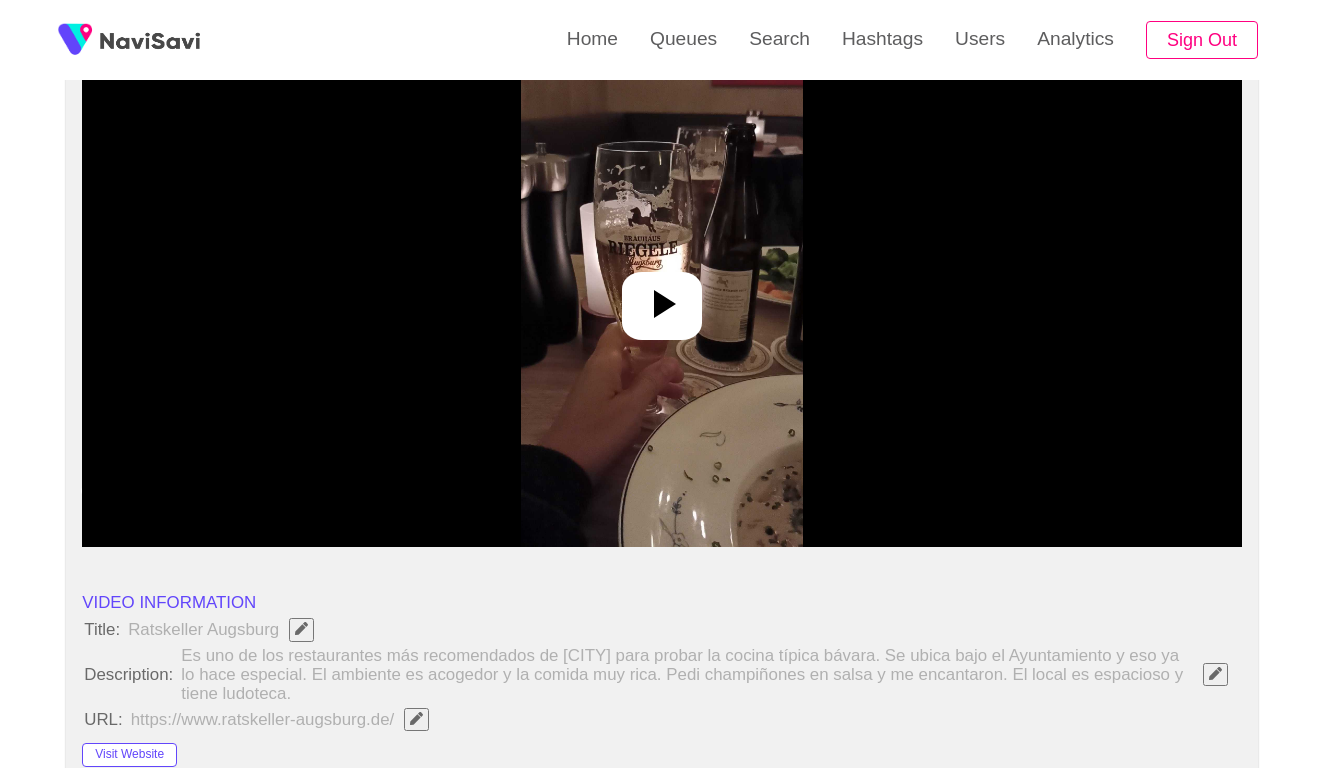 click at bounding box center [662, 297] 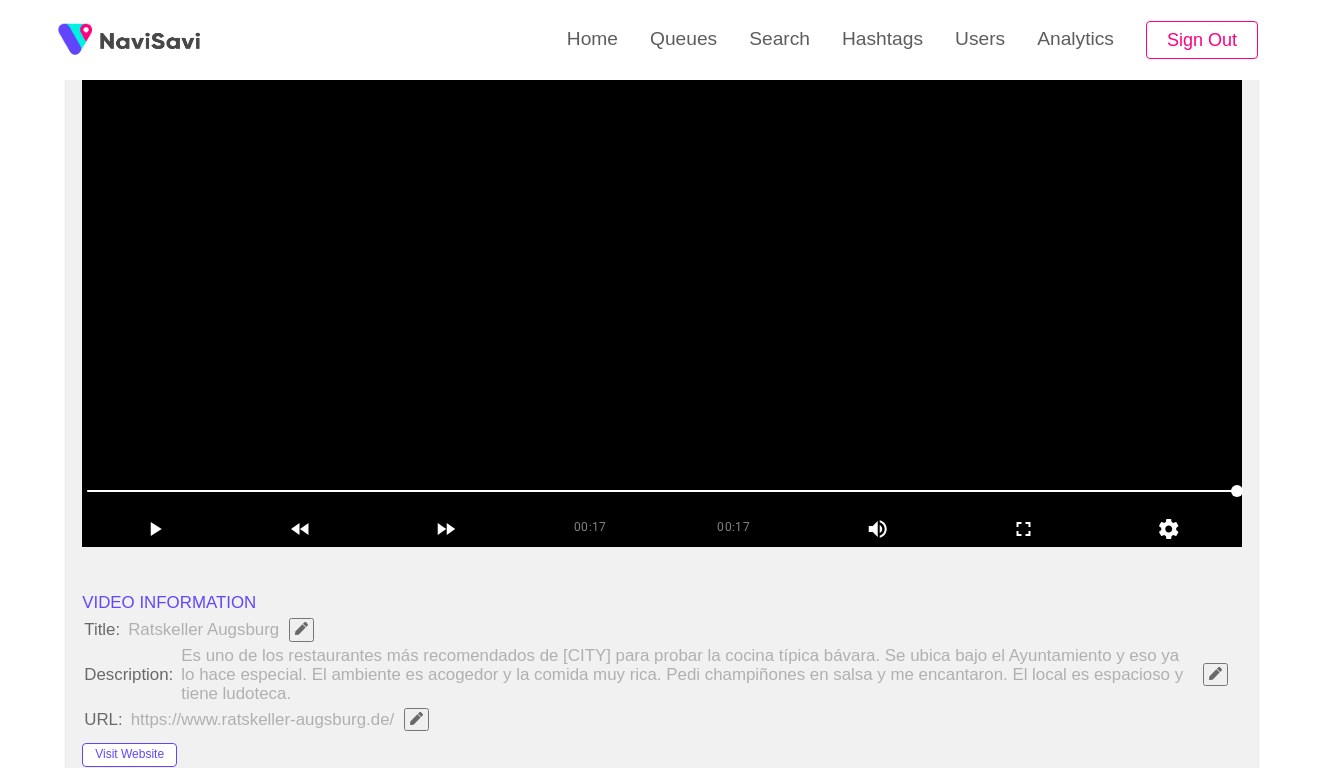 click at bounding box center (662, 297) 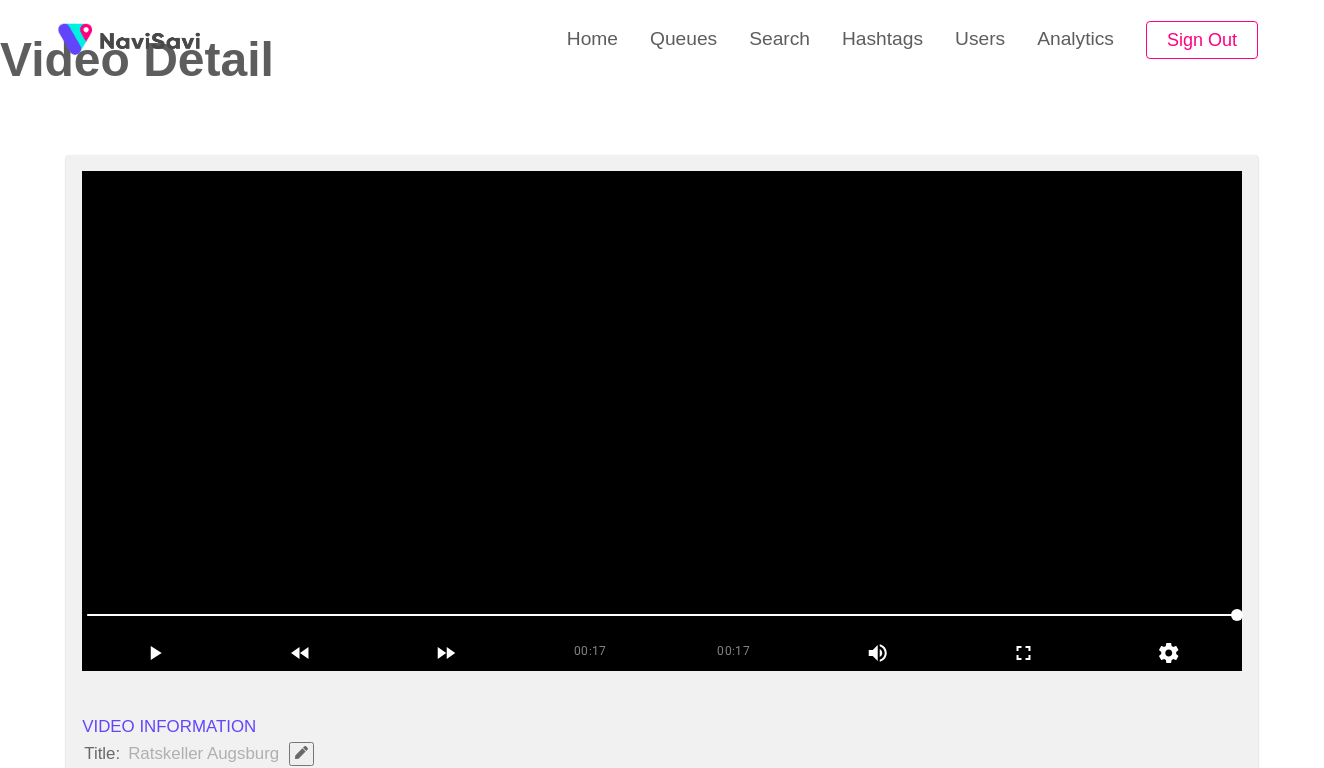 scroll, scrollTop: 157, scrollLeft: 0, axis: vertical 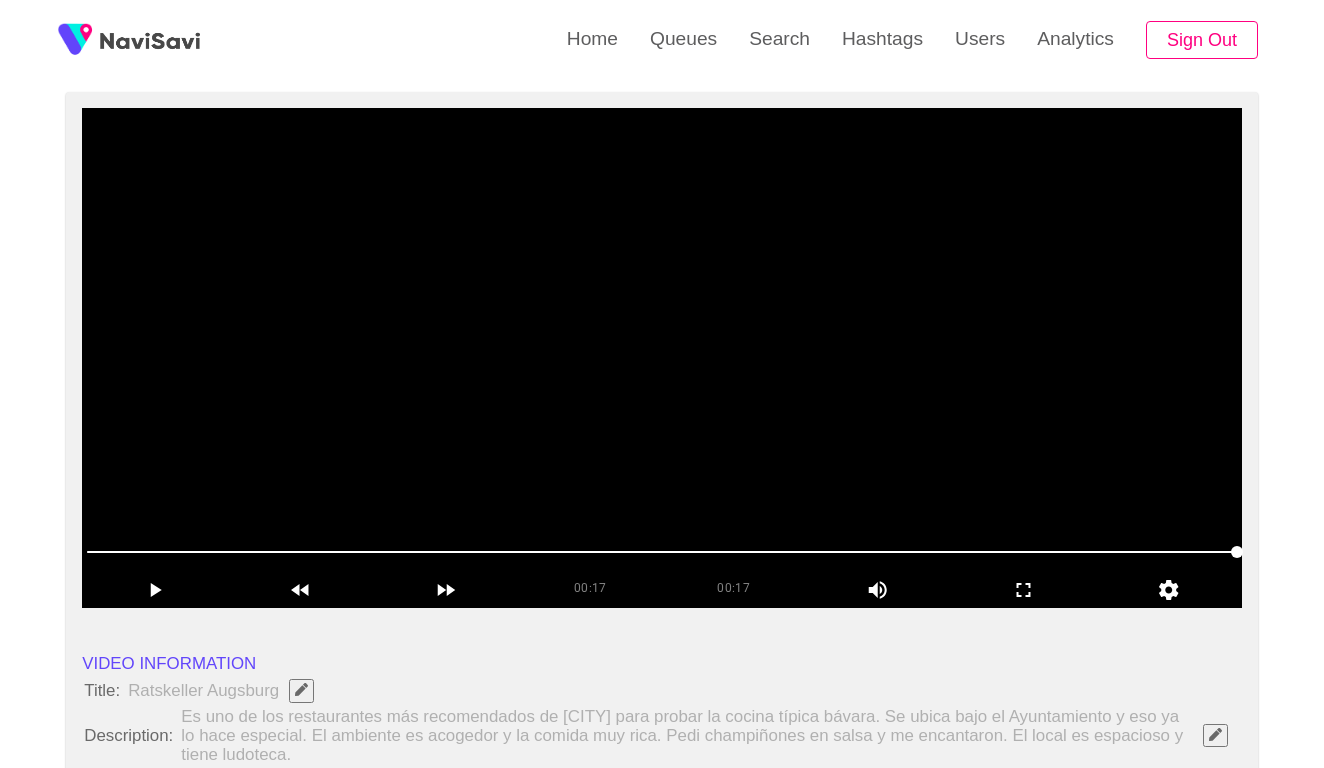 click at bounding box center (662, 358) 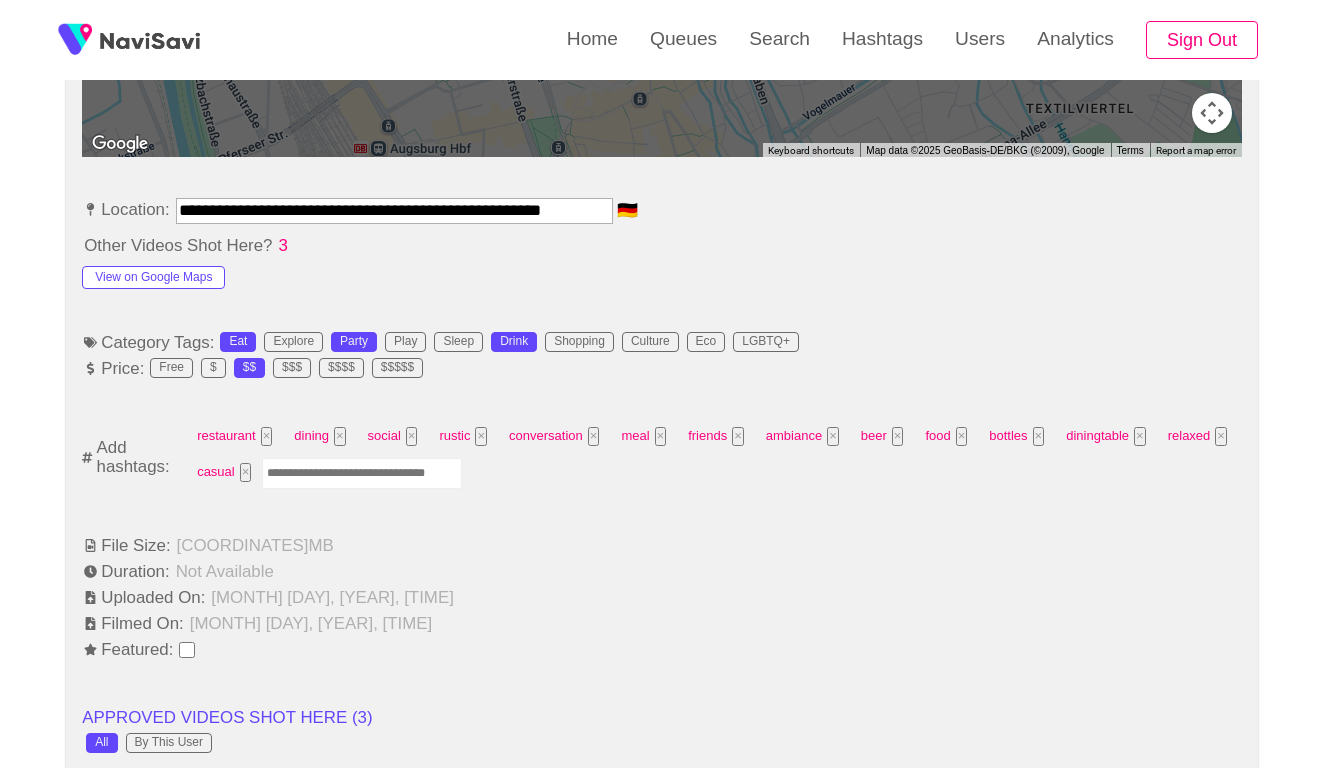 scroll, scrollTop: 1370, scrollLeft: 0, axis: vertical 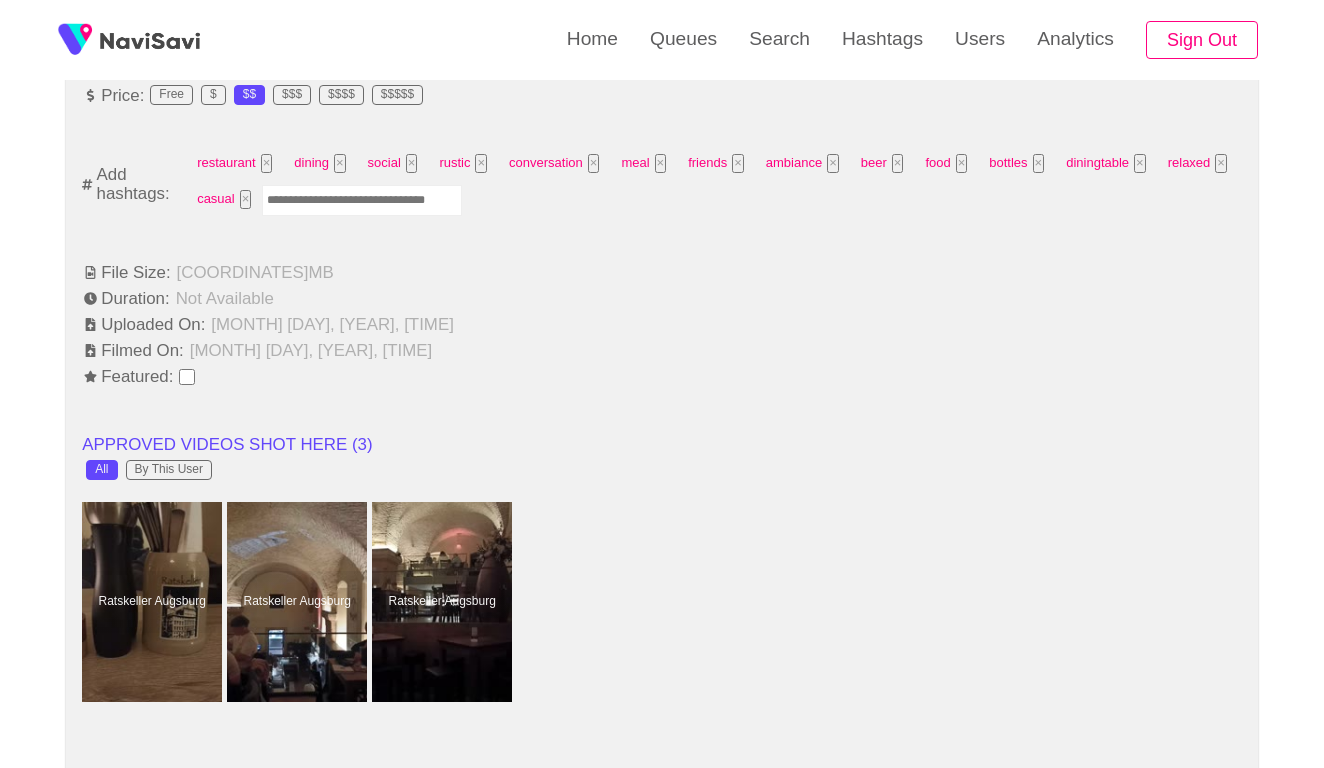 click at bounding box center (362, 200) 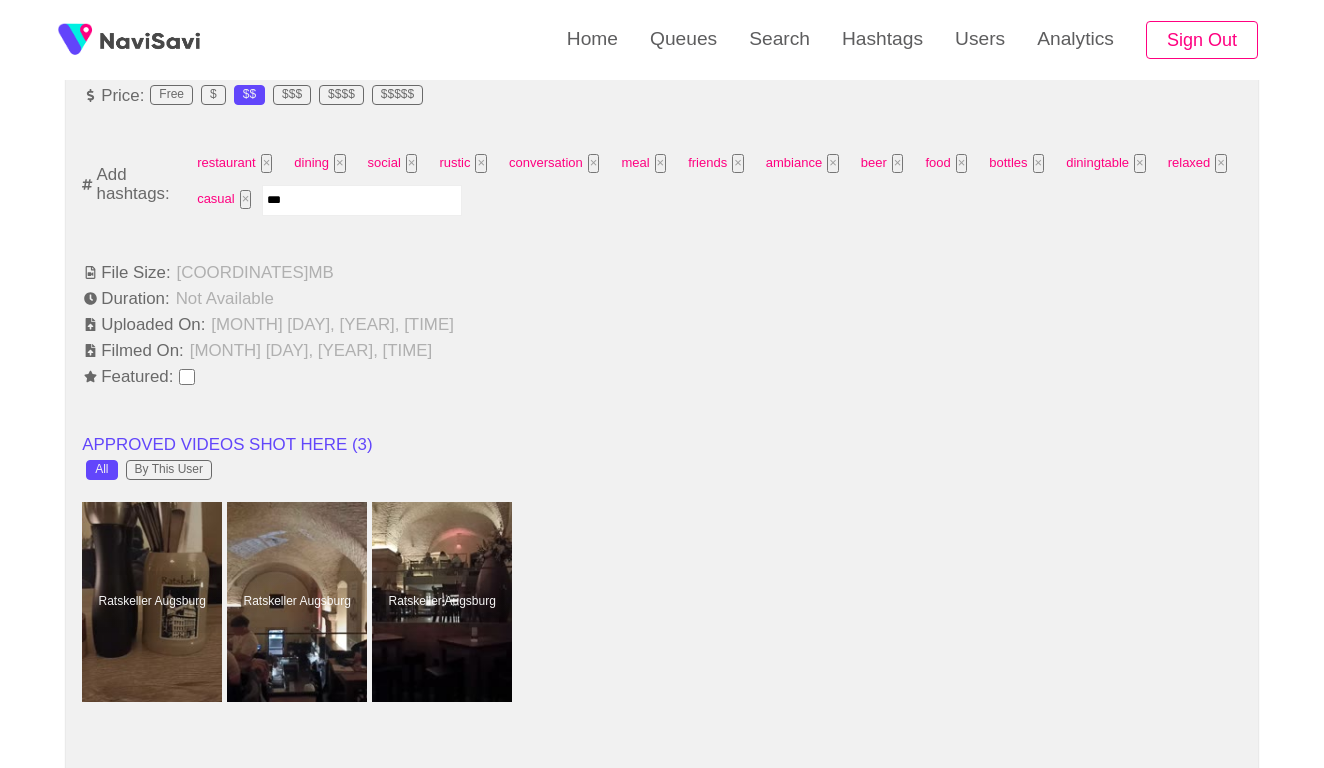 type on "****" 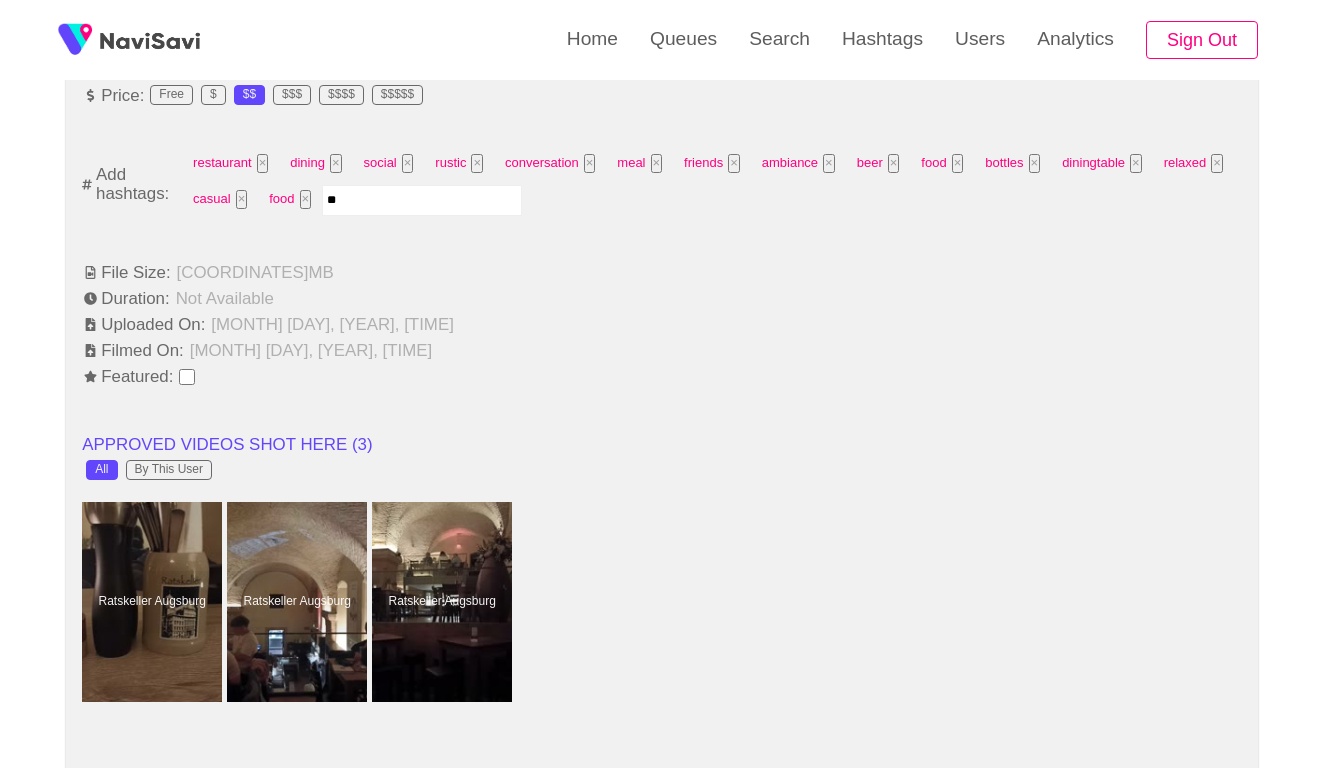 type on "***" 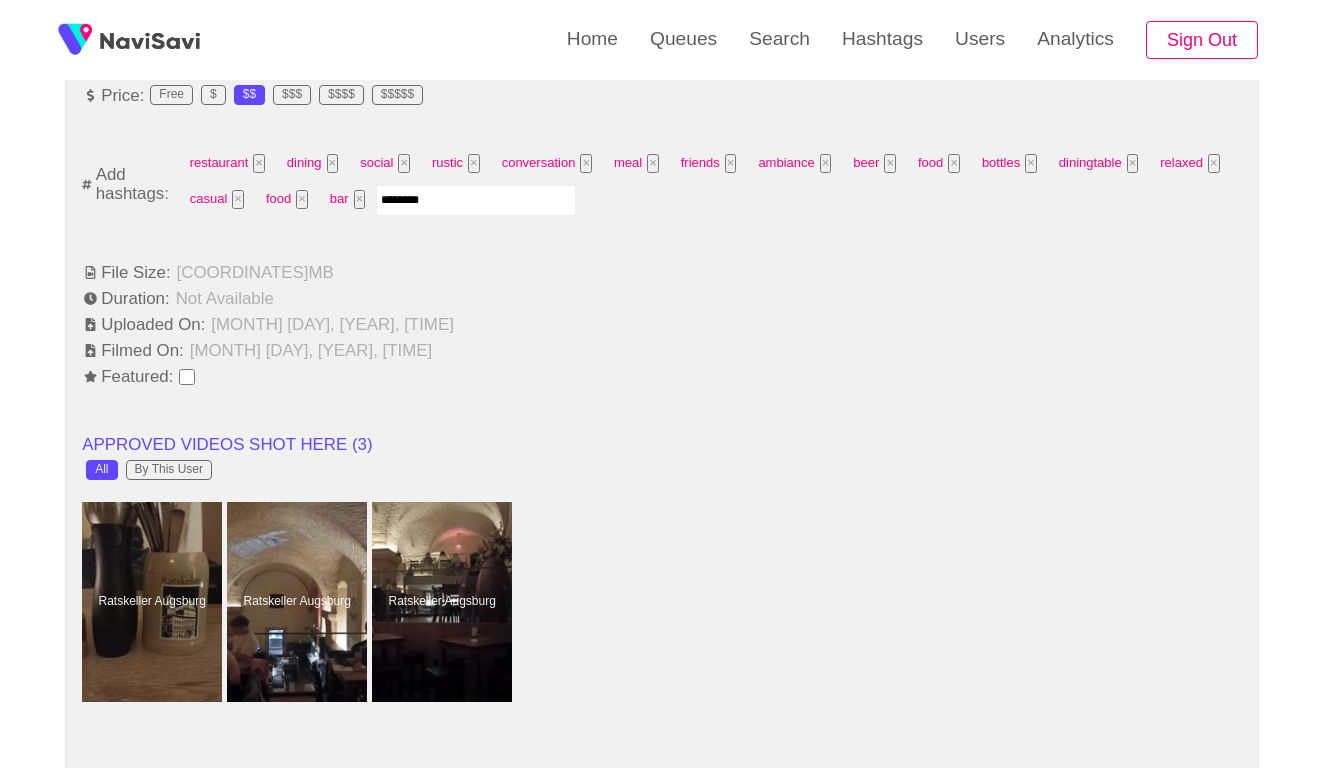 type on "*********" 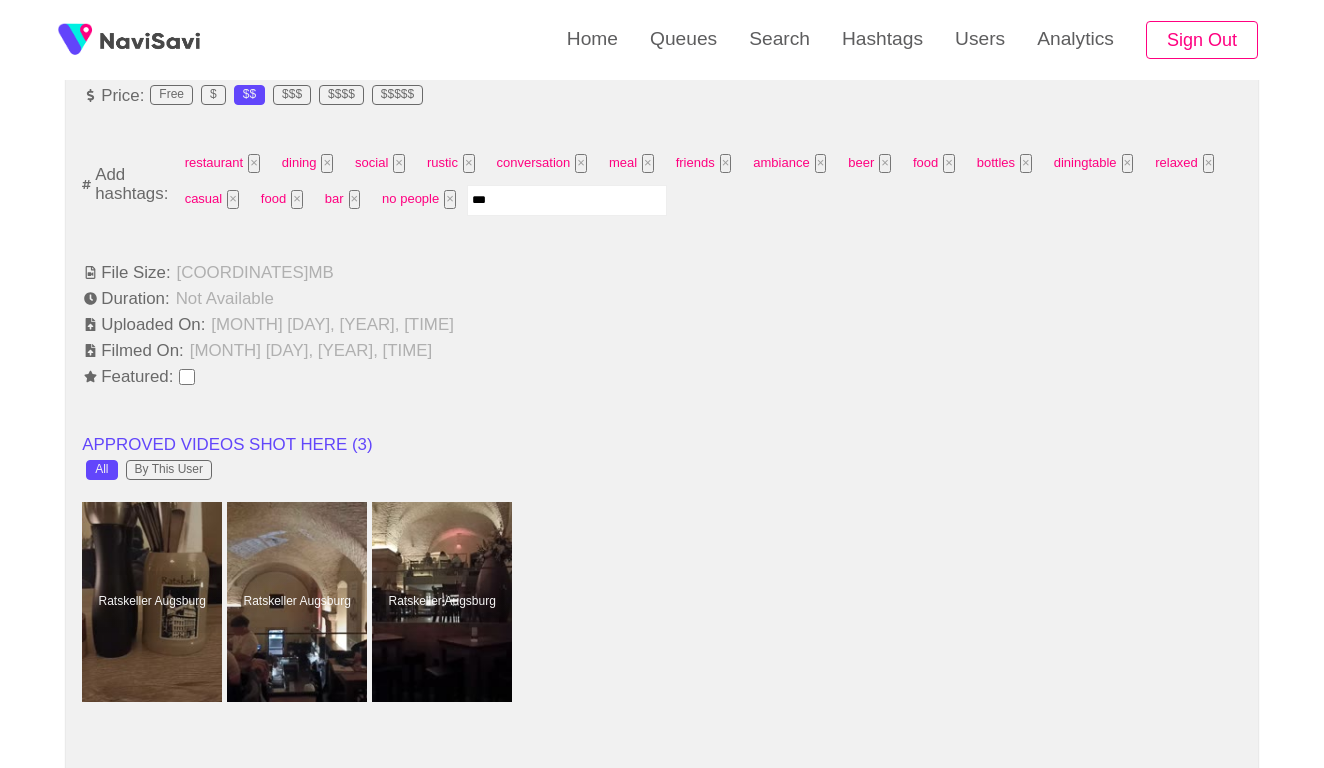 type on "****" 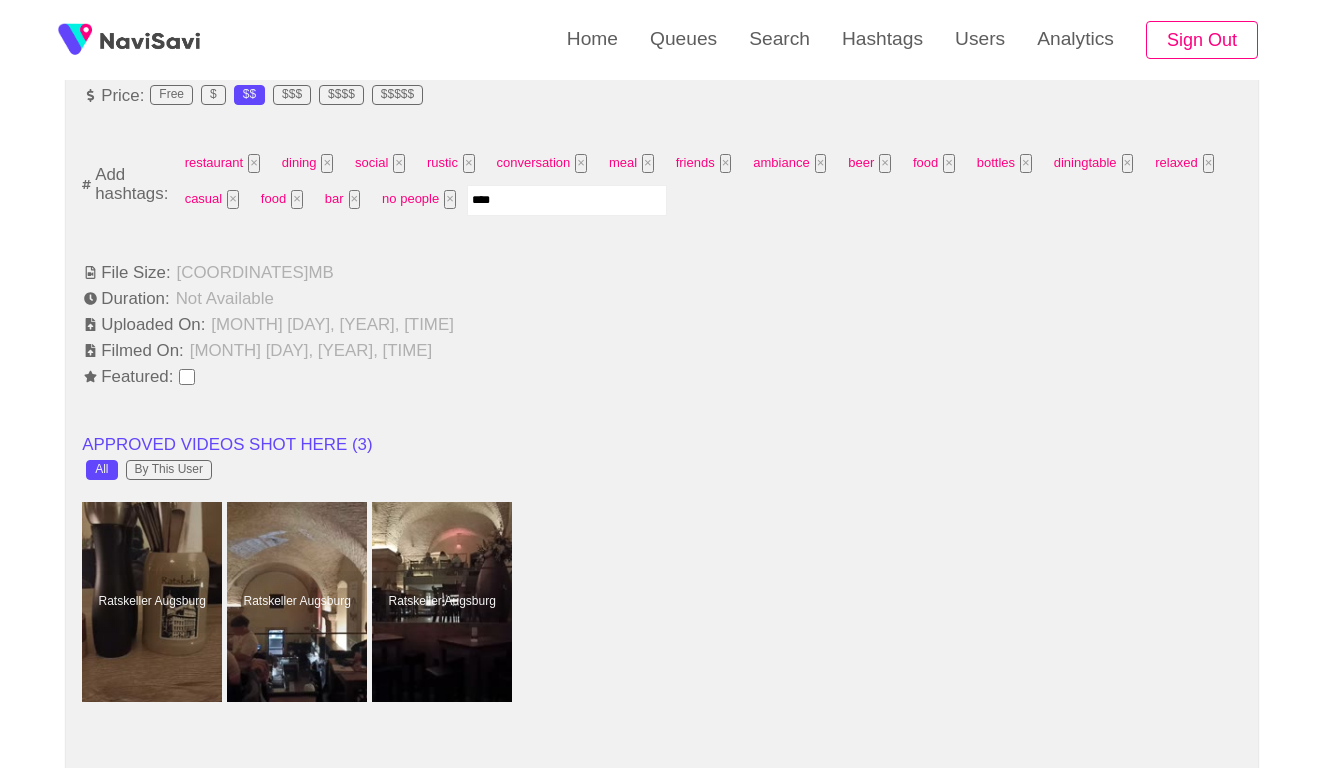 type 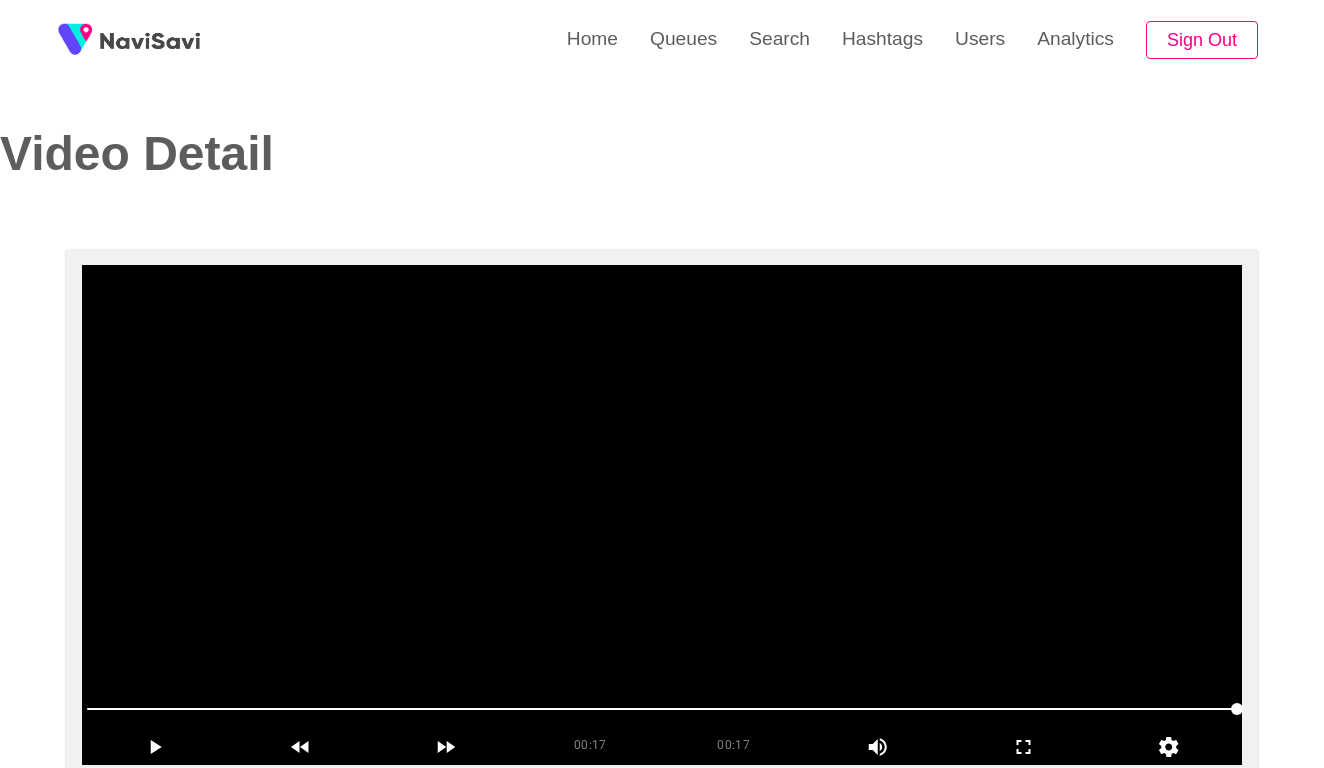 scroll, scrollTop: 0, scrollLeft: 0, axis: both 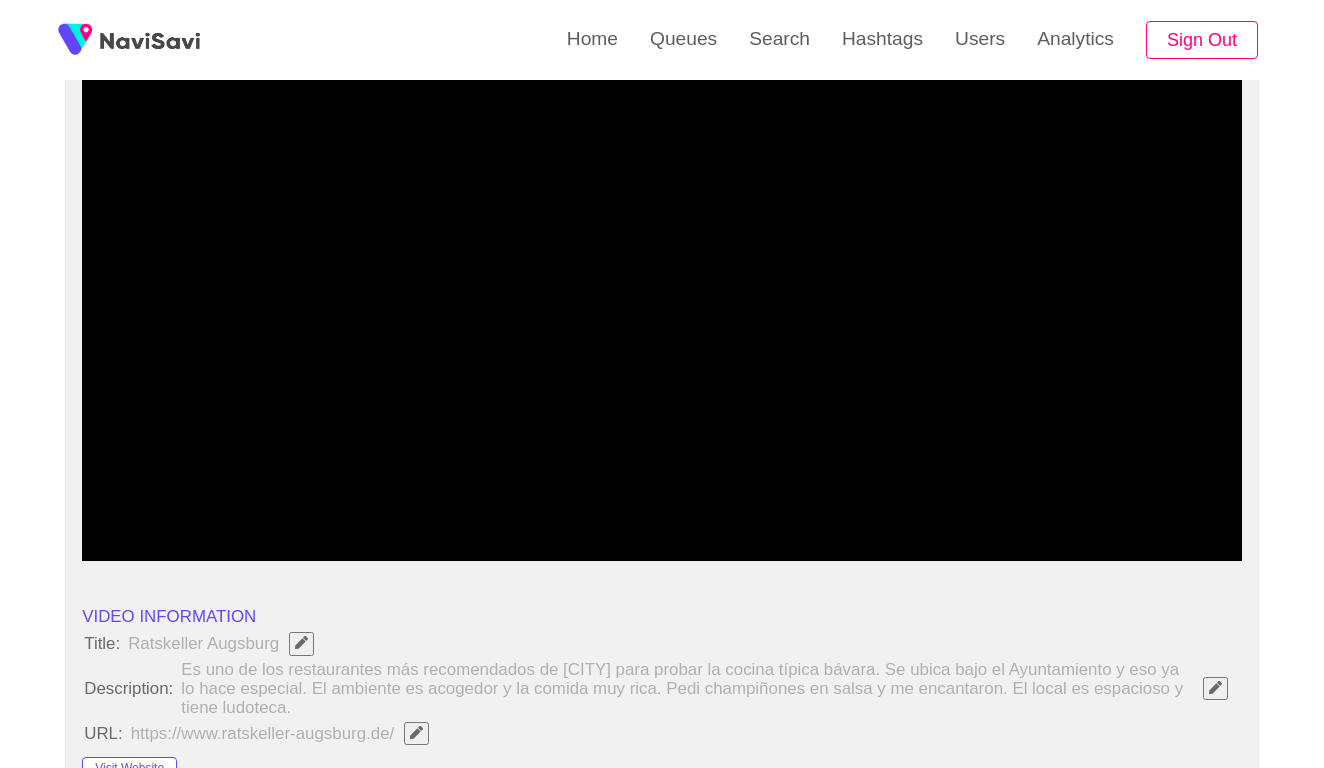 click 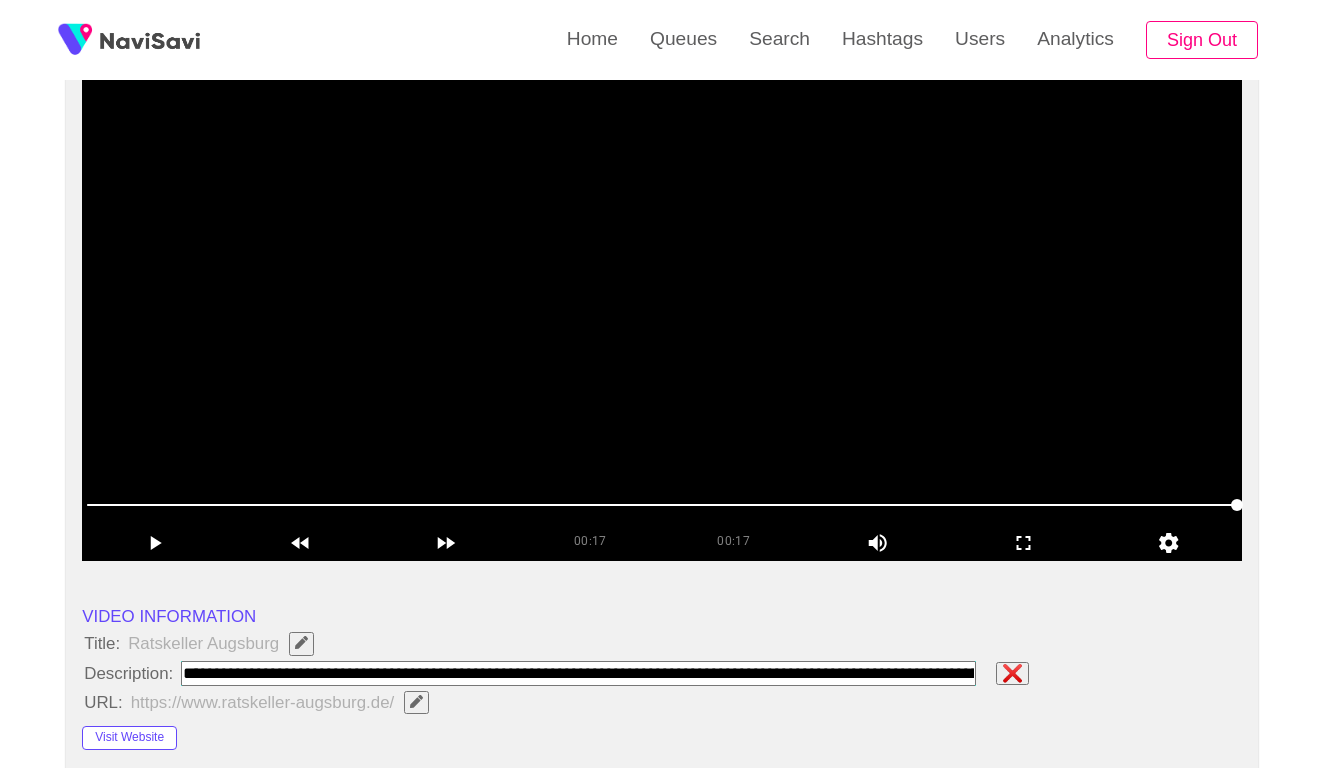 paste on "**********" 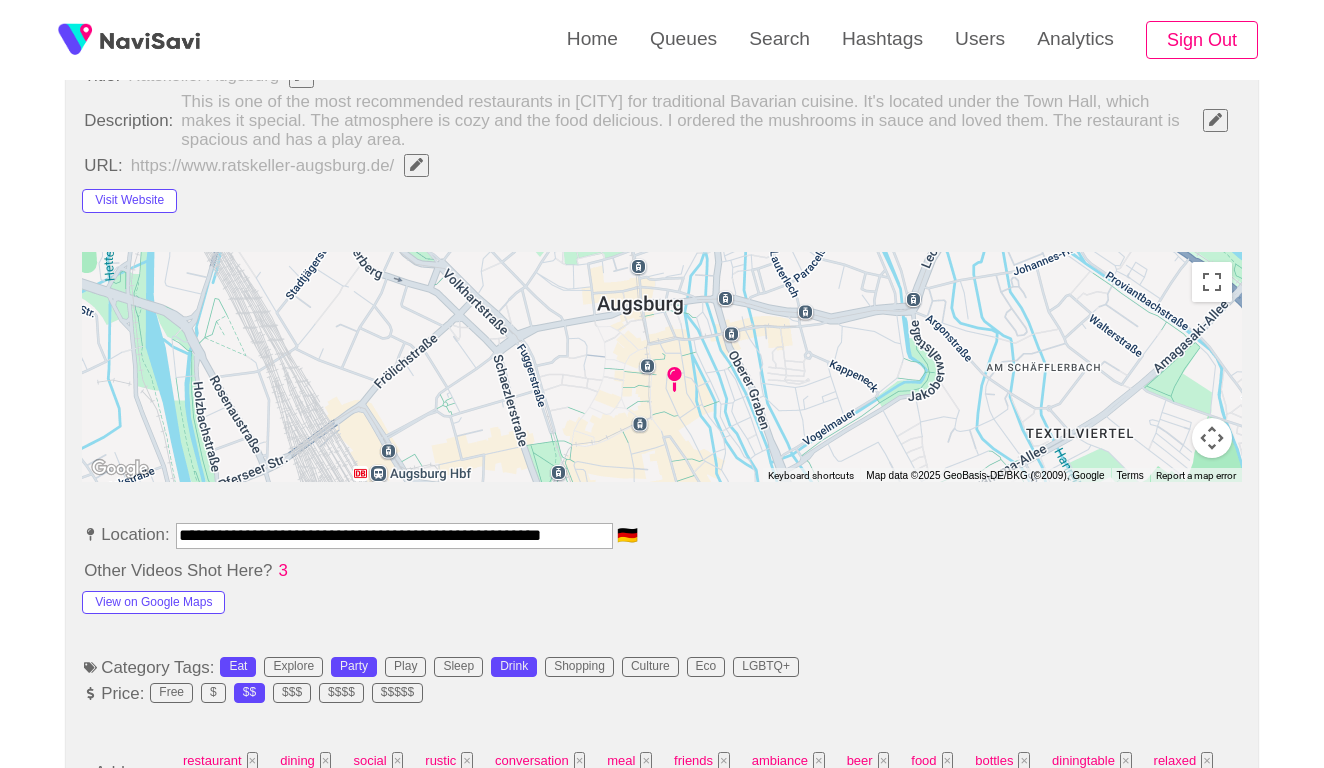 scroll, scrollTop: 773, scrollLeft: 0, axis: vertical 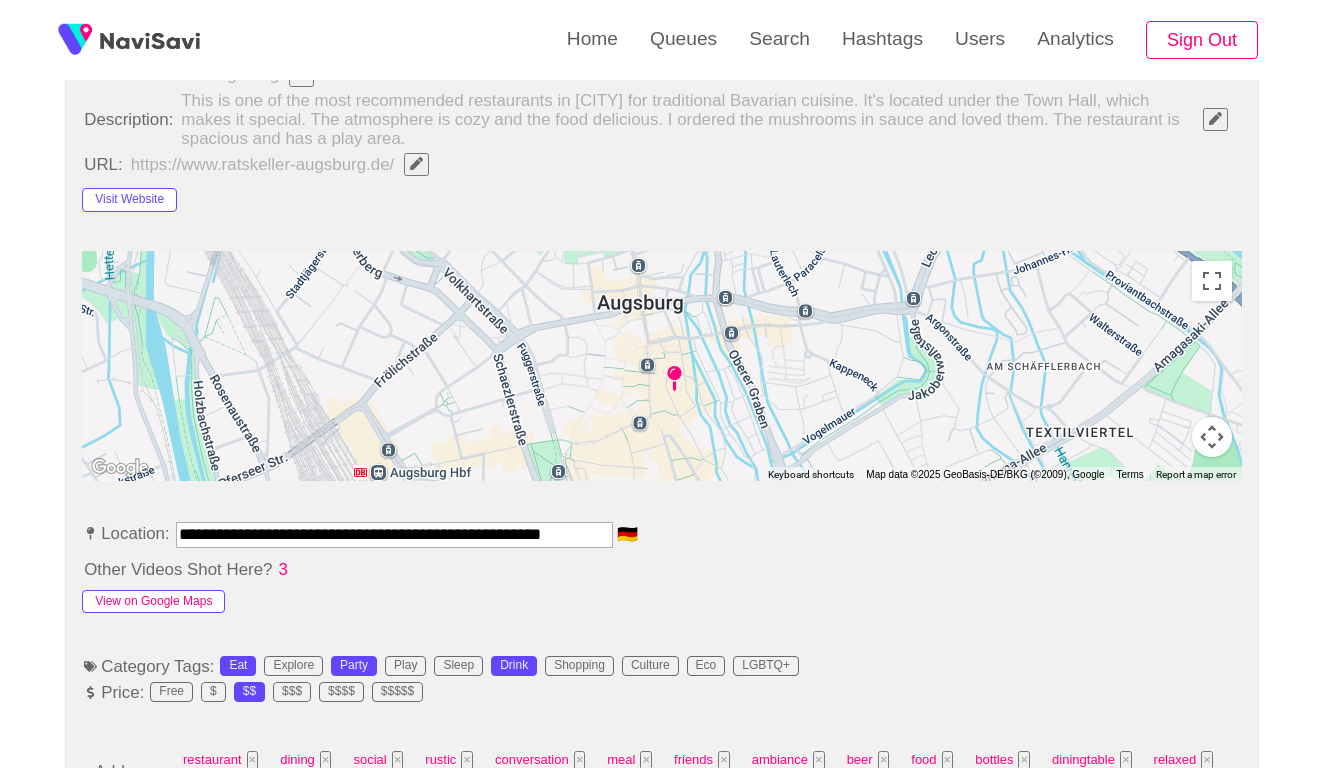 click on "View on Google Maps" at bounding box center (153, 602) 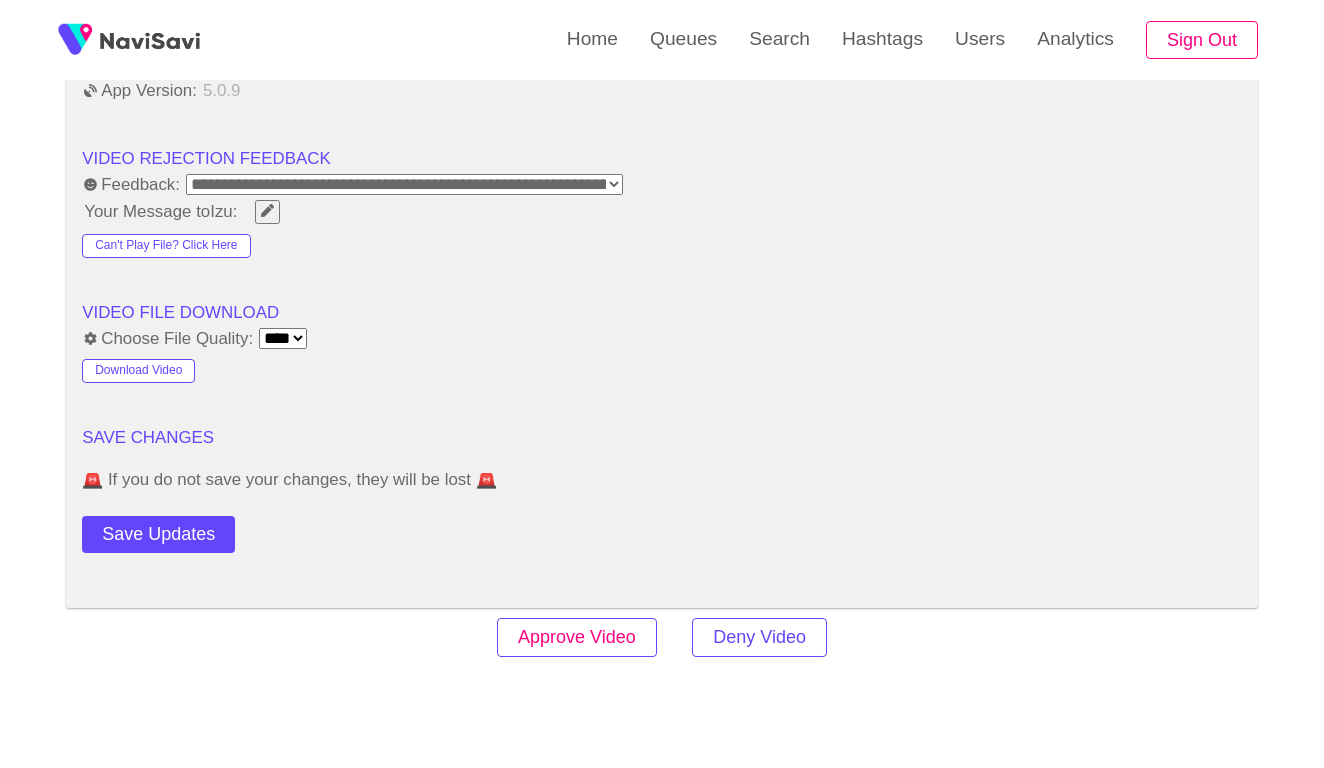 scroll, scrollTop: 2568, scrollLeft: 0, axis: vertical 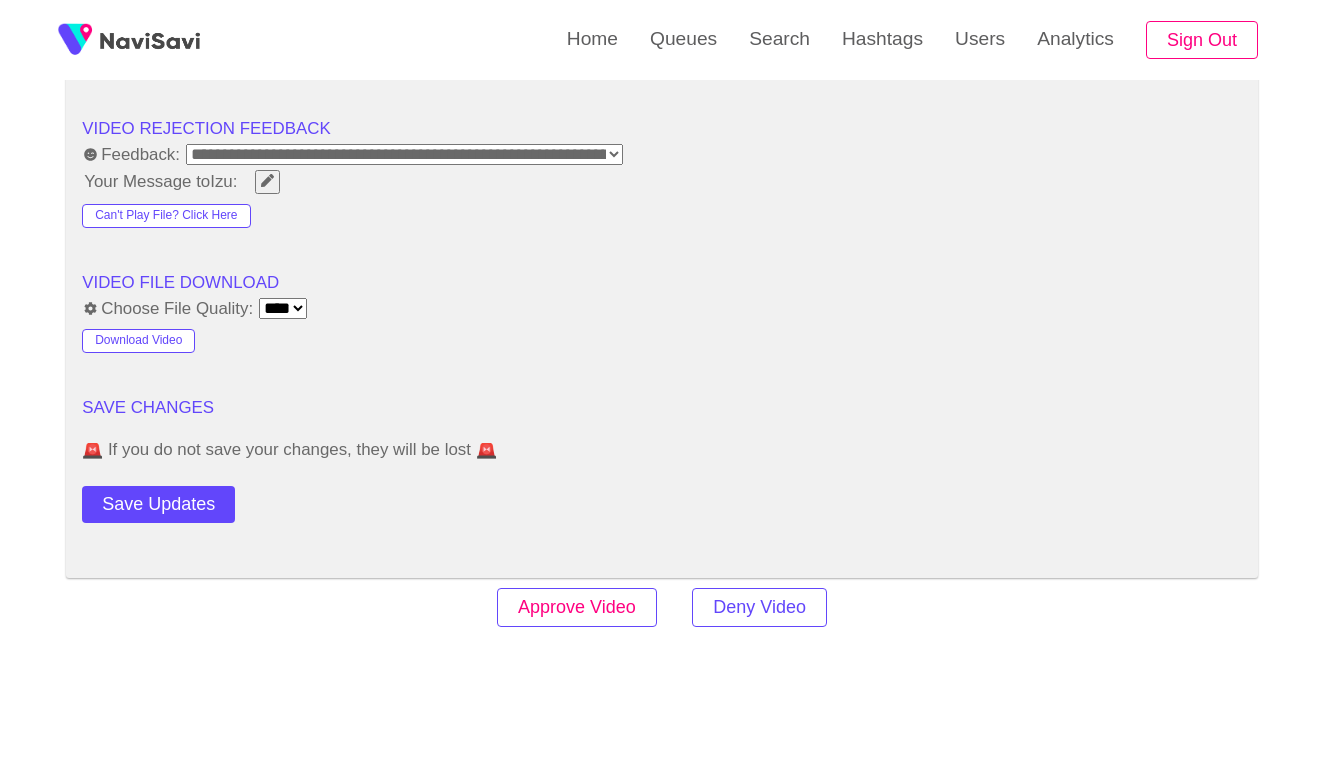 click on "Approve Video" at bounding box center (577, 607) 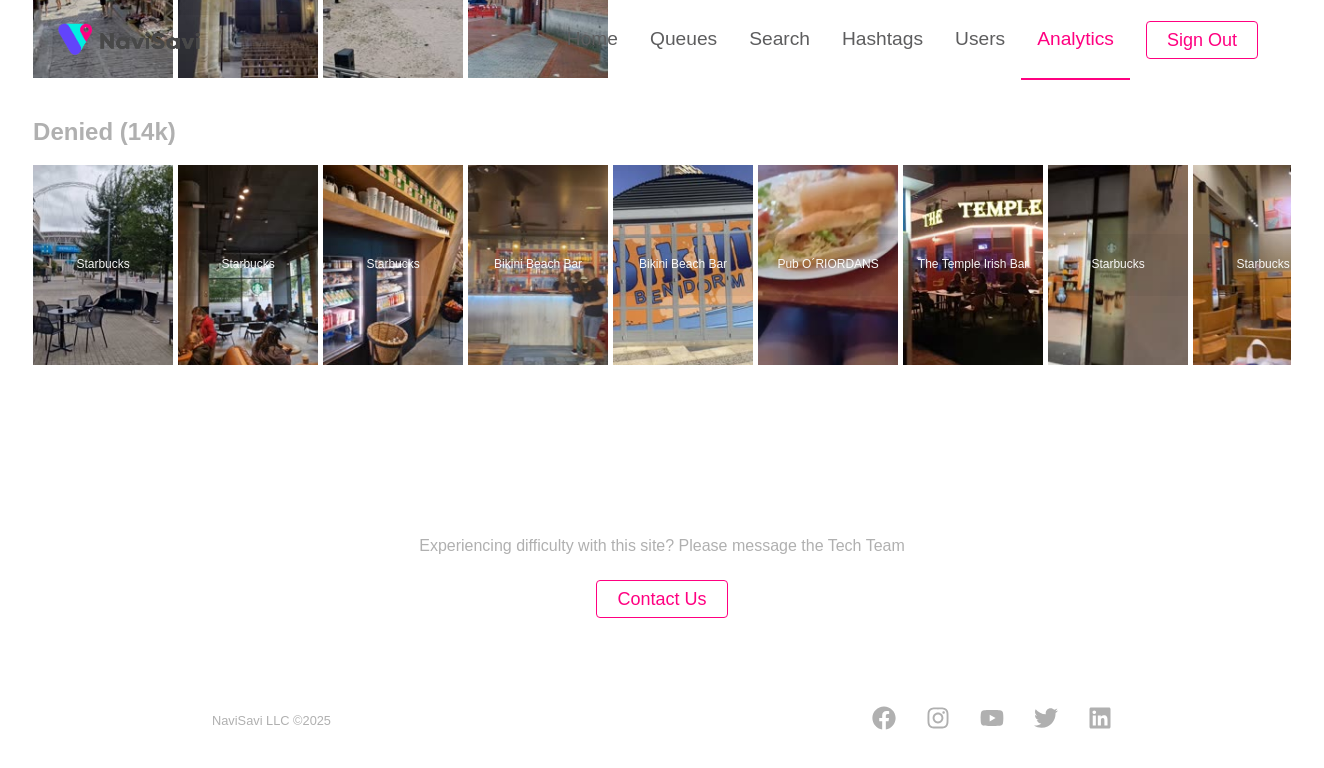scroll, scrollTop: 0, scrollLeft: 0, axis: both 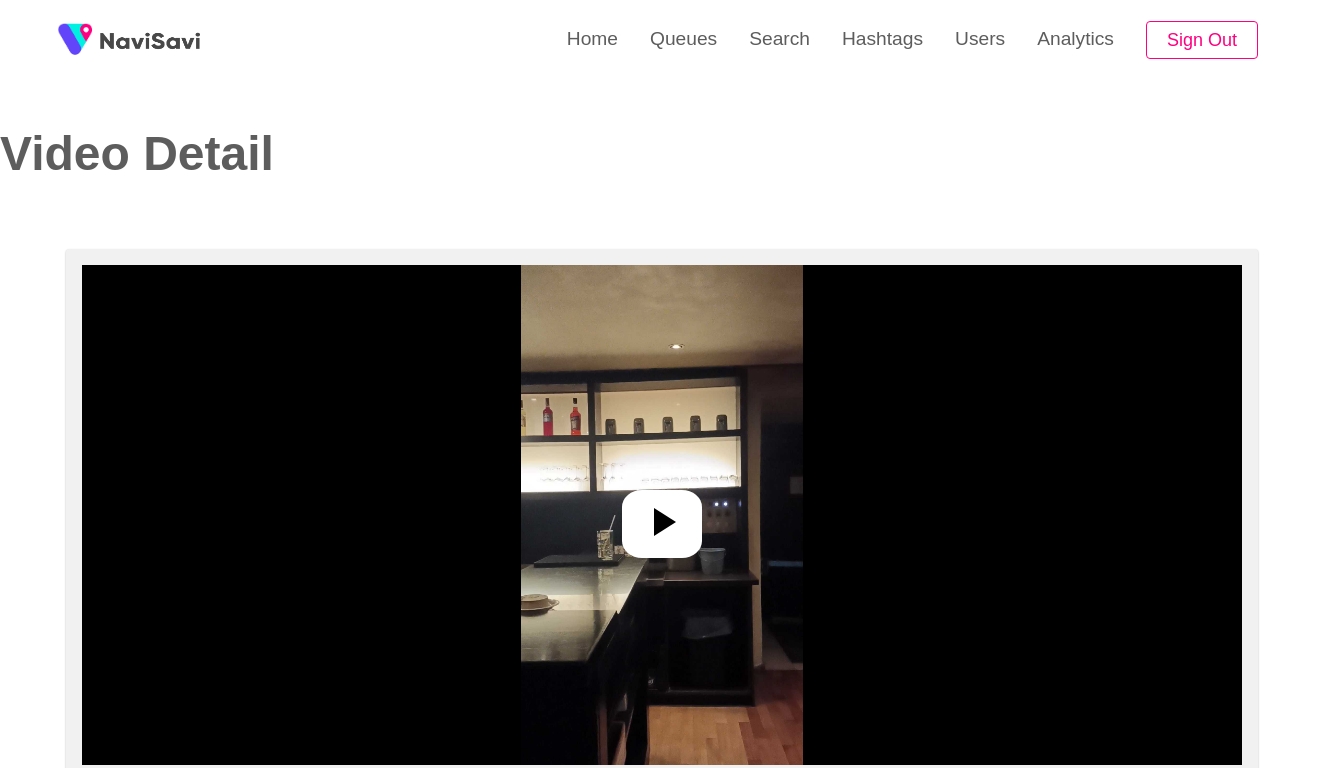 select on "**********" 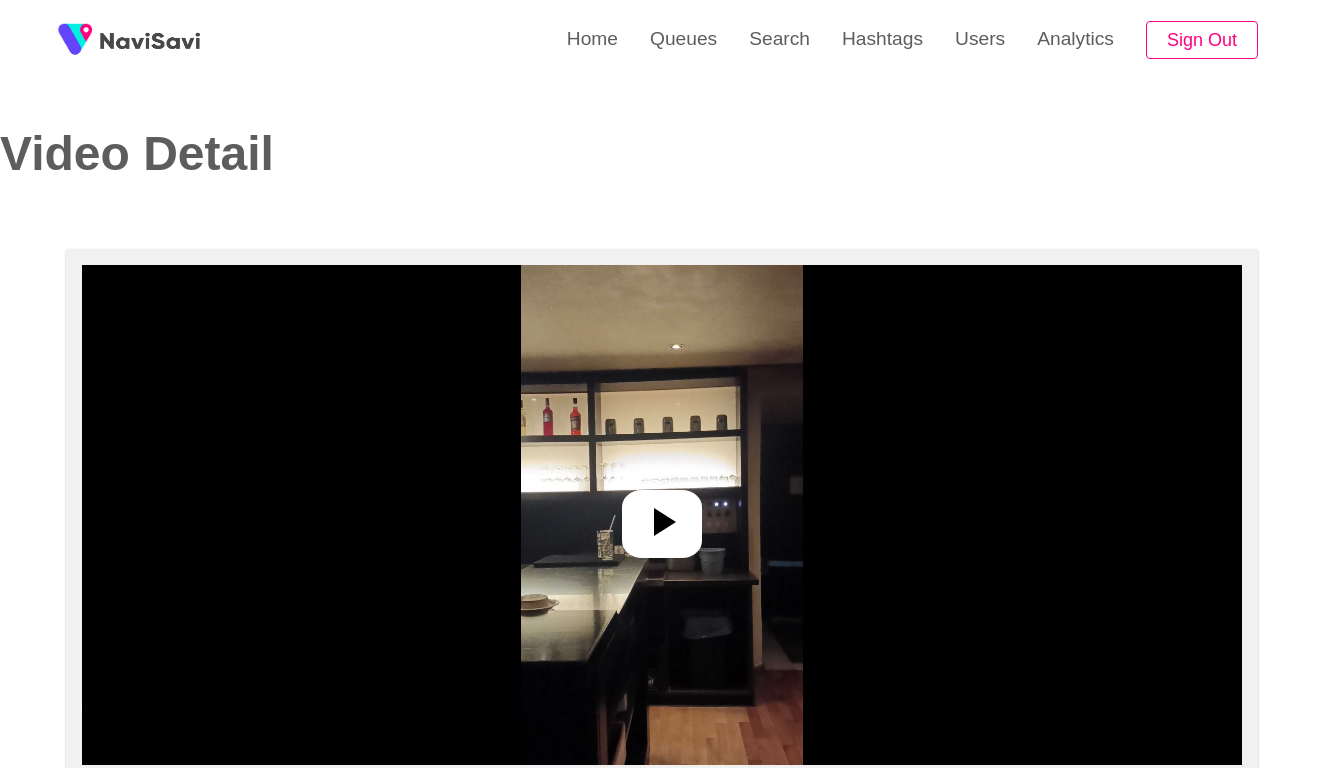 click at bounding box center (662, 515) 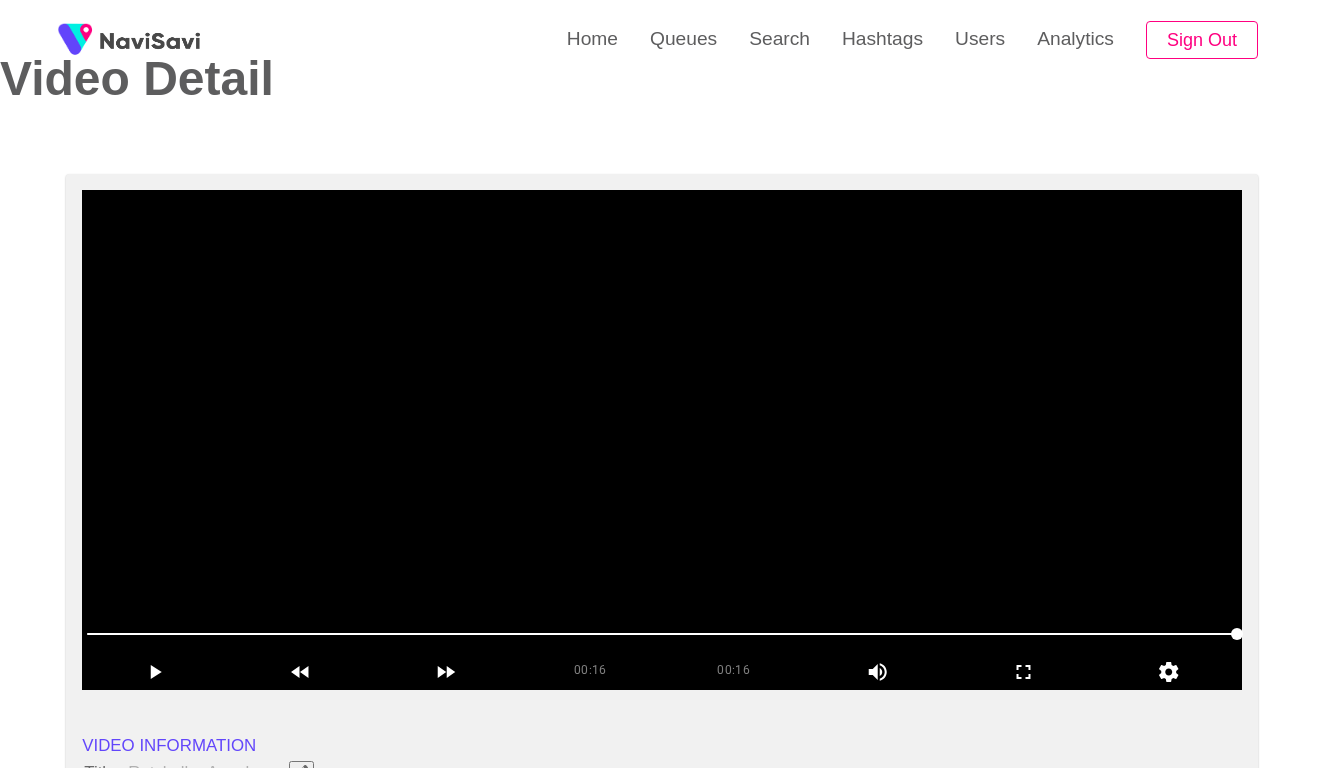 scroll, scrollTop: 162, scrollLeft: 0, axis: vertical 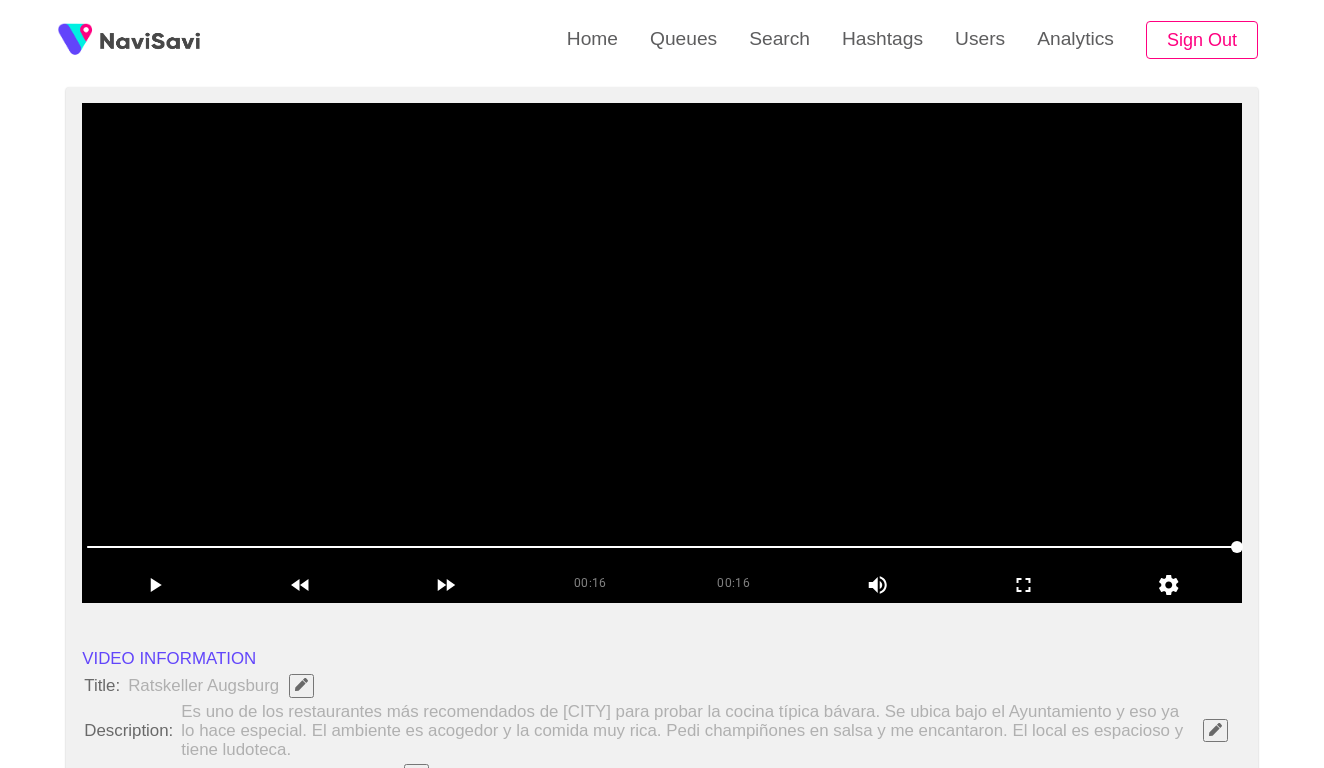 click at bounding box center (662, 353) 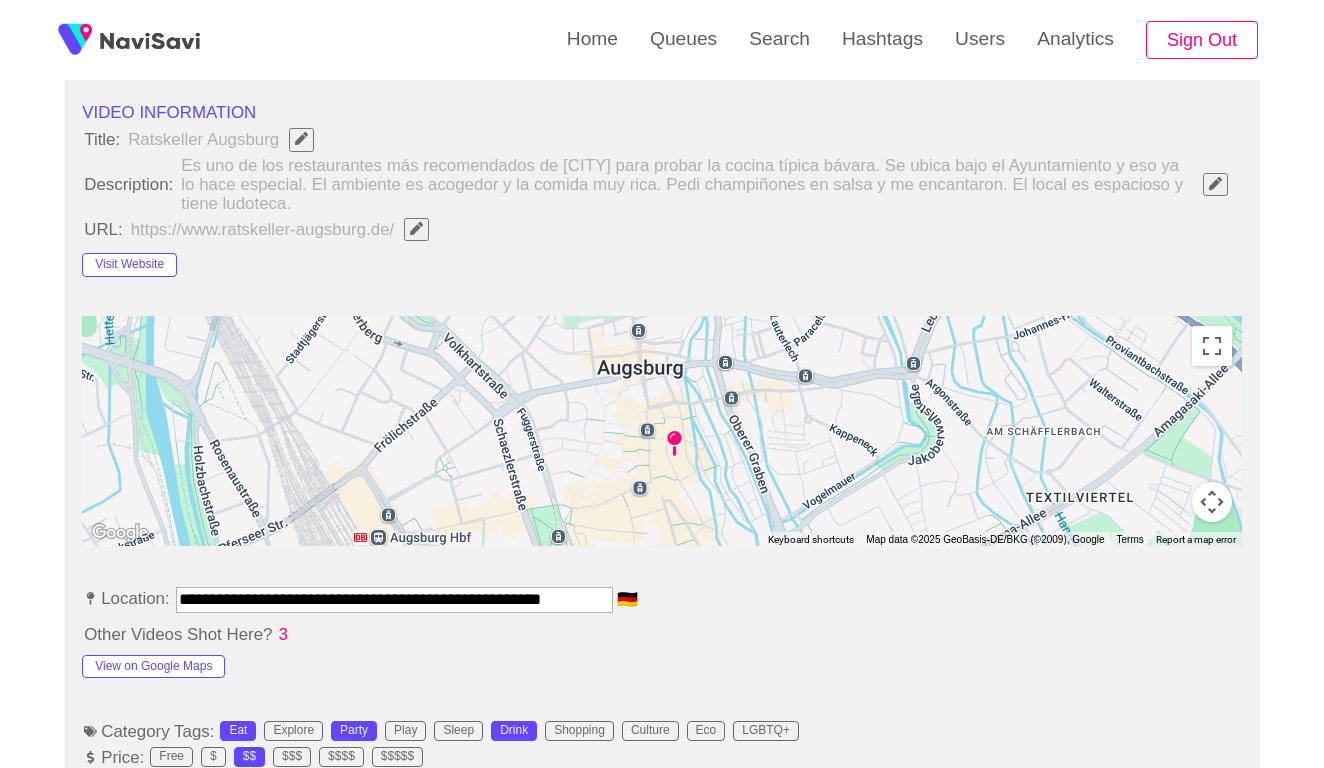 scroll, scrollTop: 728, scrollLeft: 0, axis: vertical 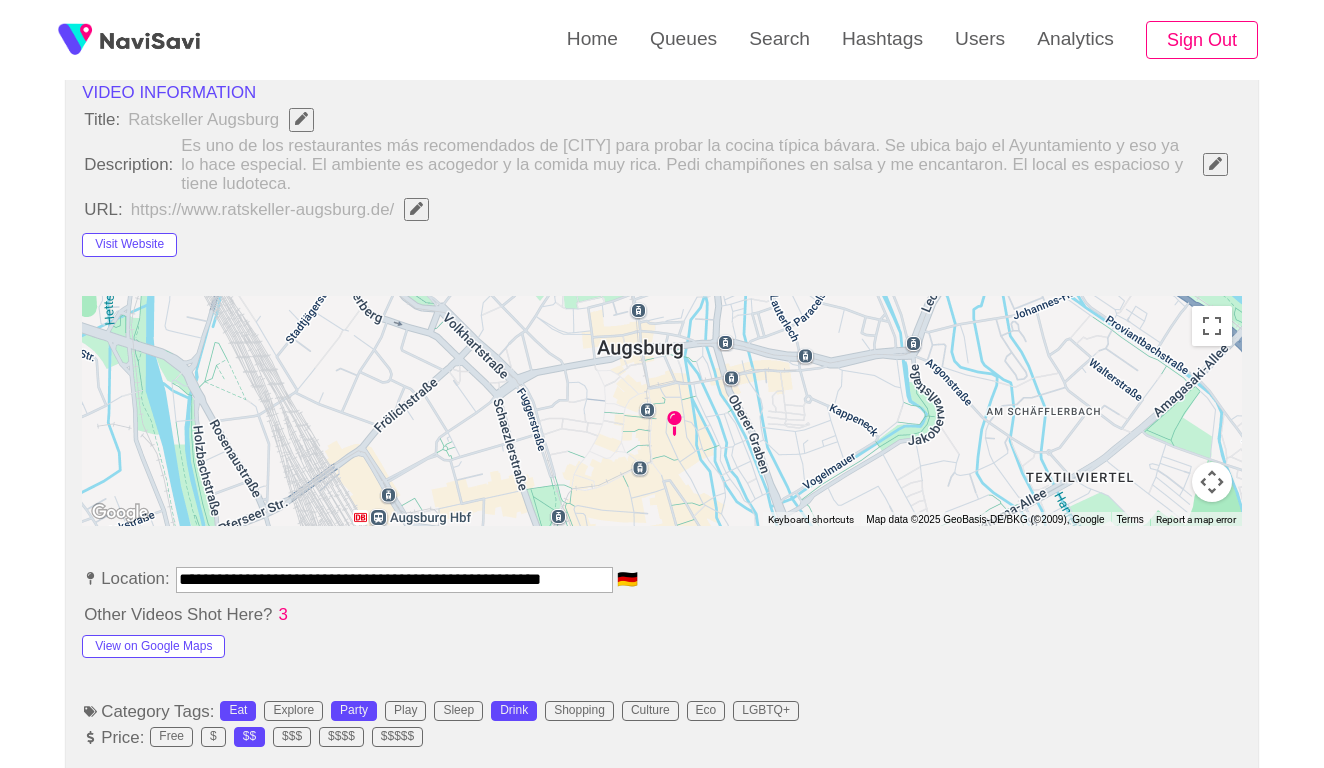 click at bounding box center (1215, 163) 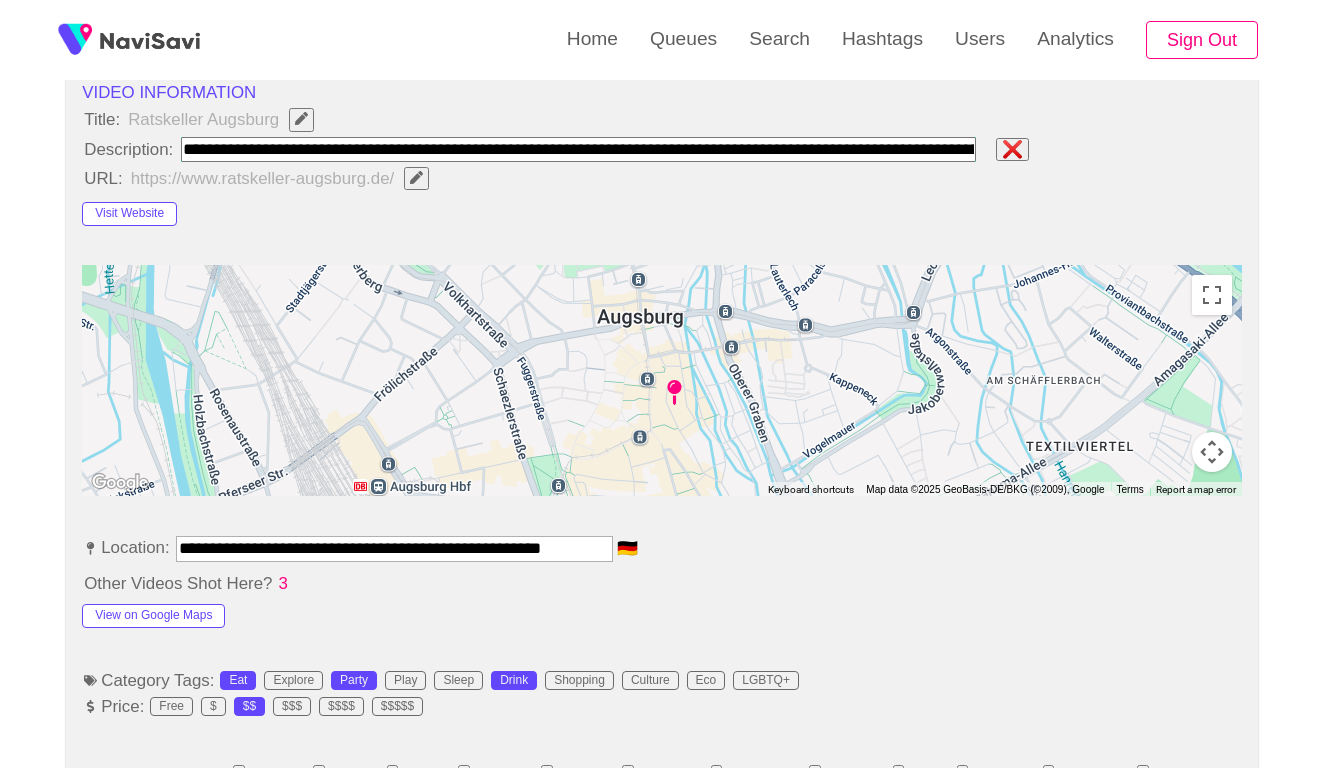 type on "**********" 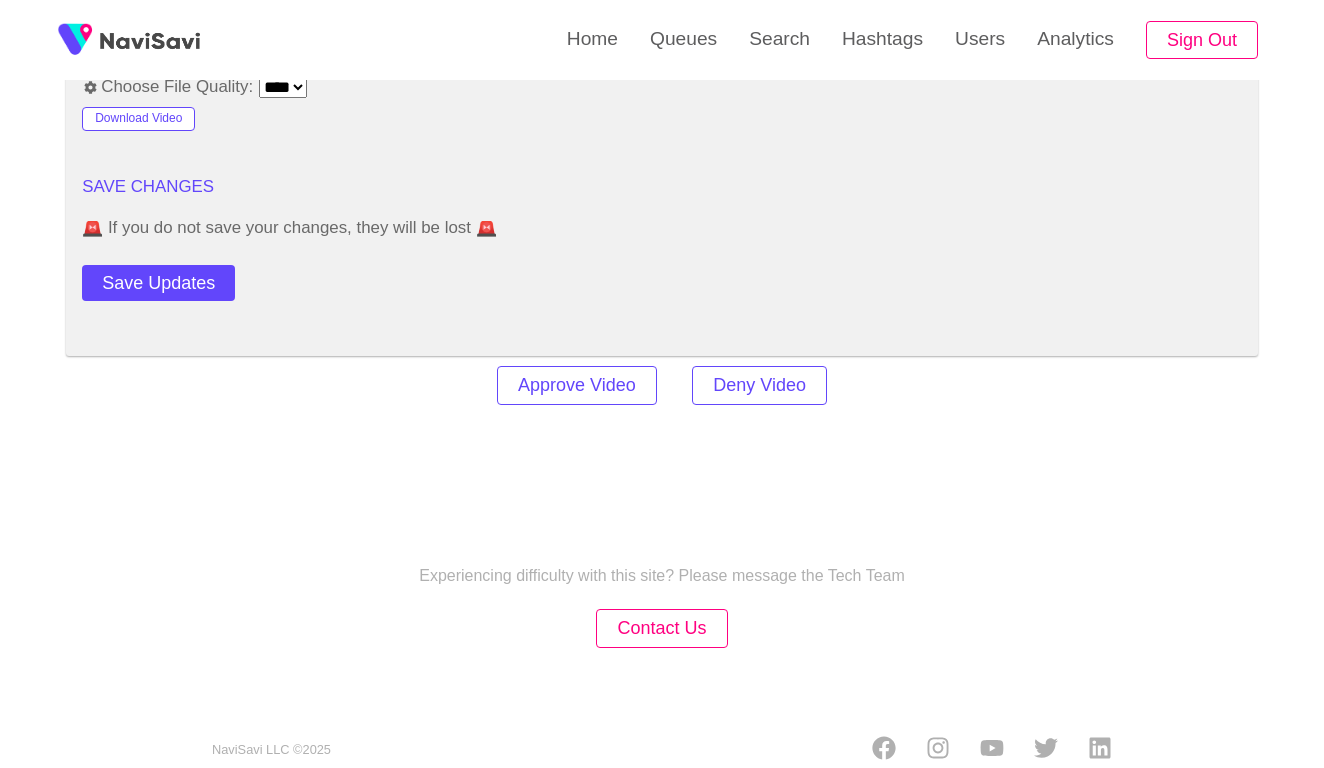 scroll, scrollTop: 2783, scrollLeft: 0, axis: vertical 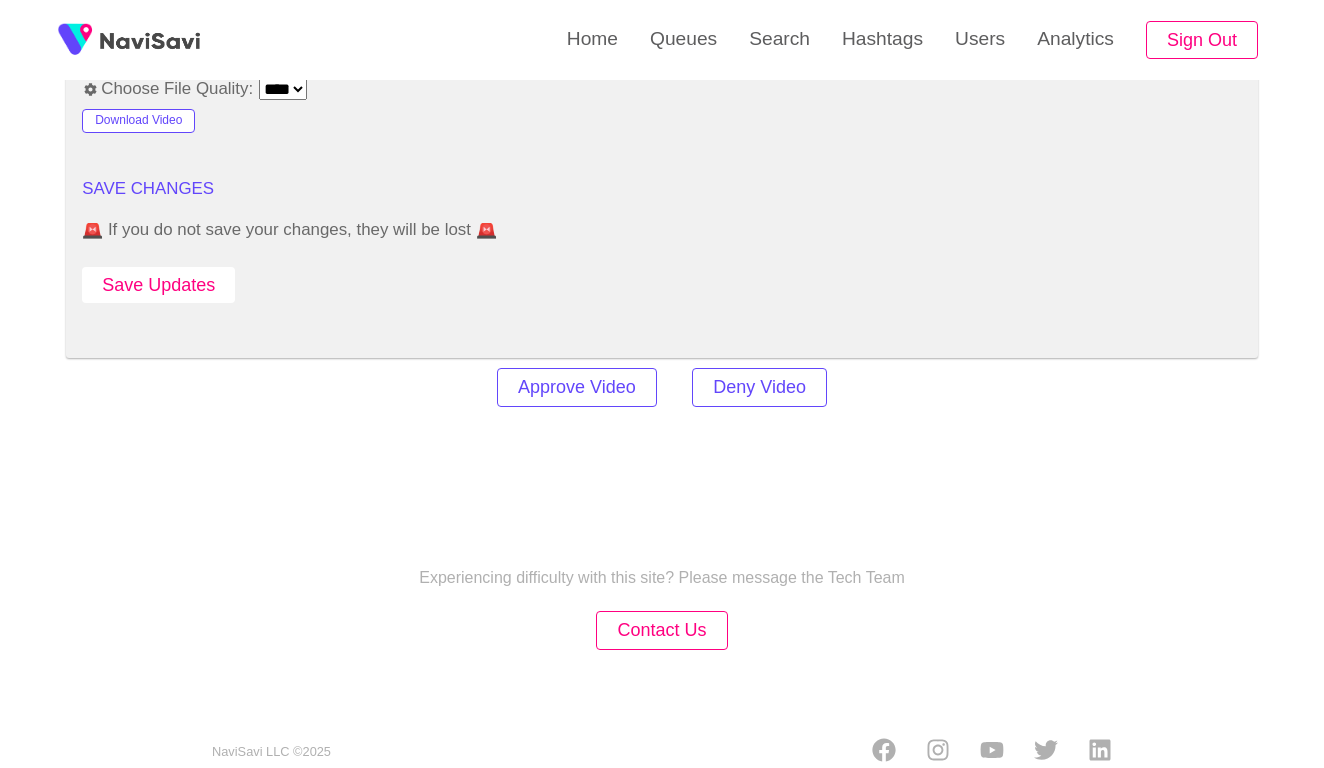 click on "Save Updates" at bounding box center [158, 285] 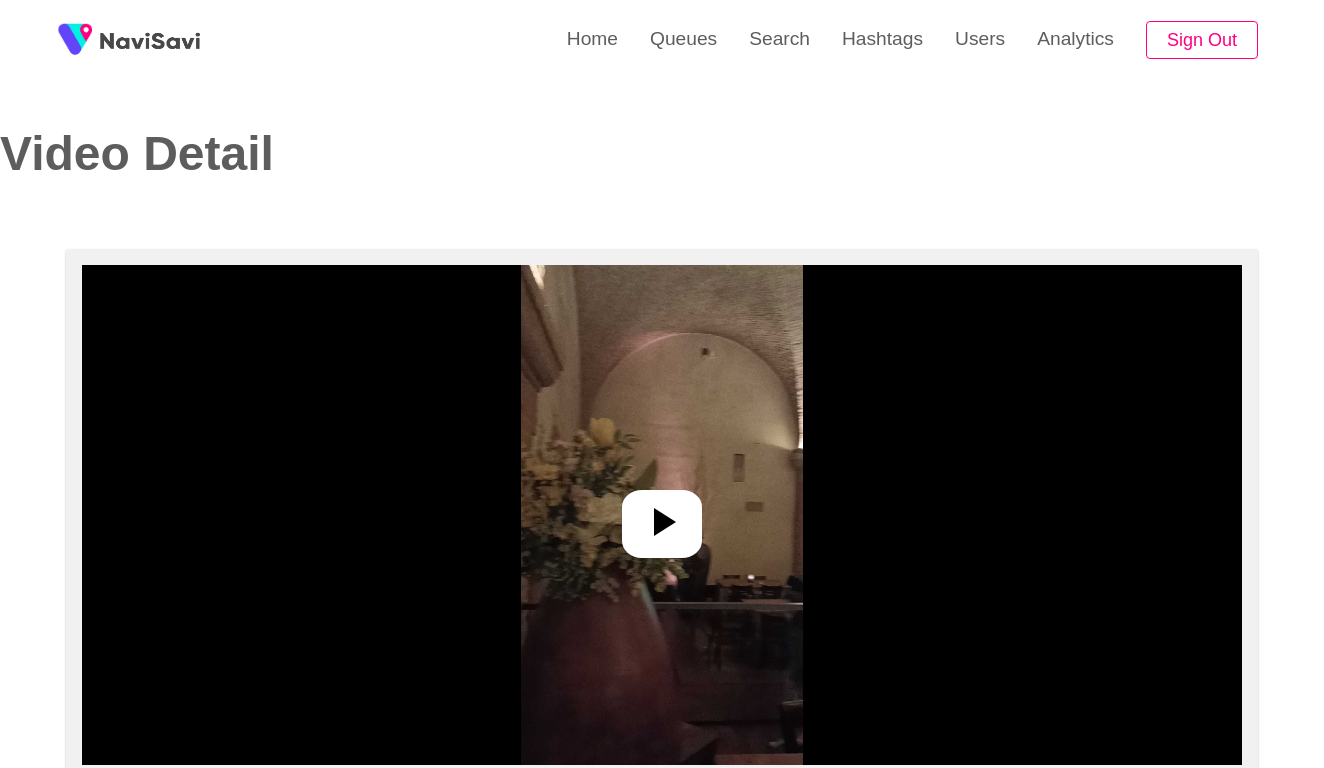 select on "**********" 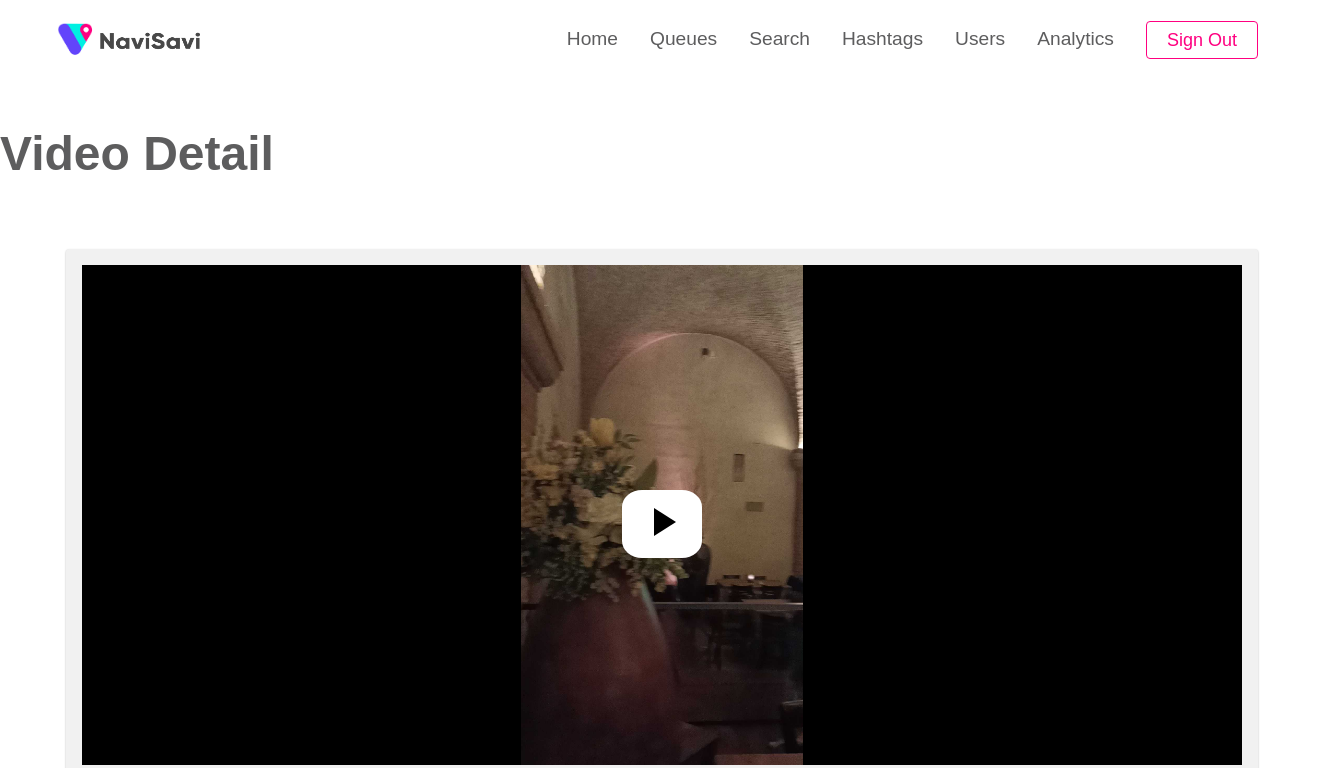 scroll, scrollTop: 0, scrollLeft: 0, axis: both 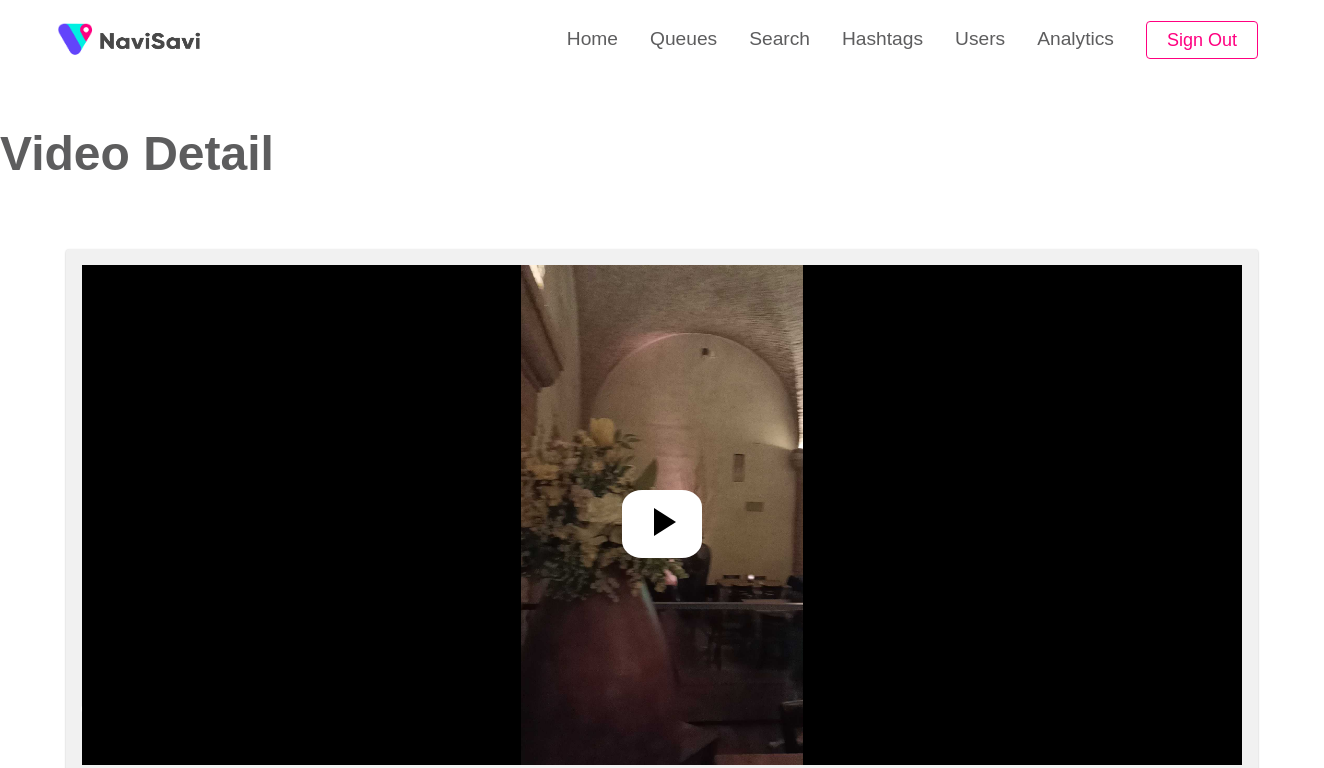 click at bounding box center (661, 515) 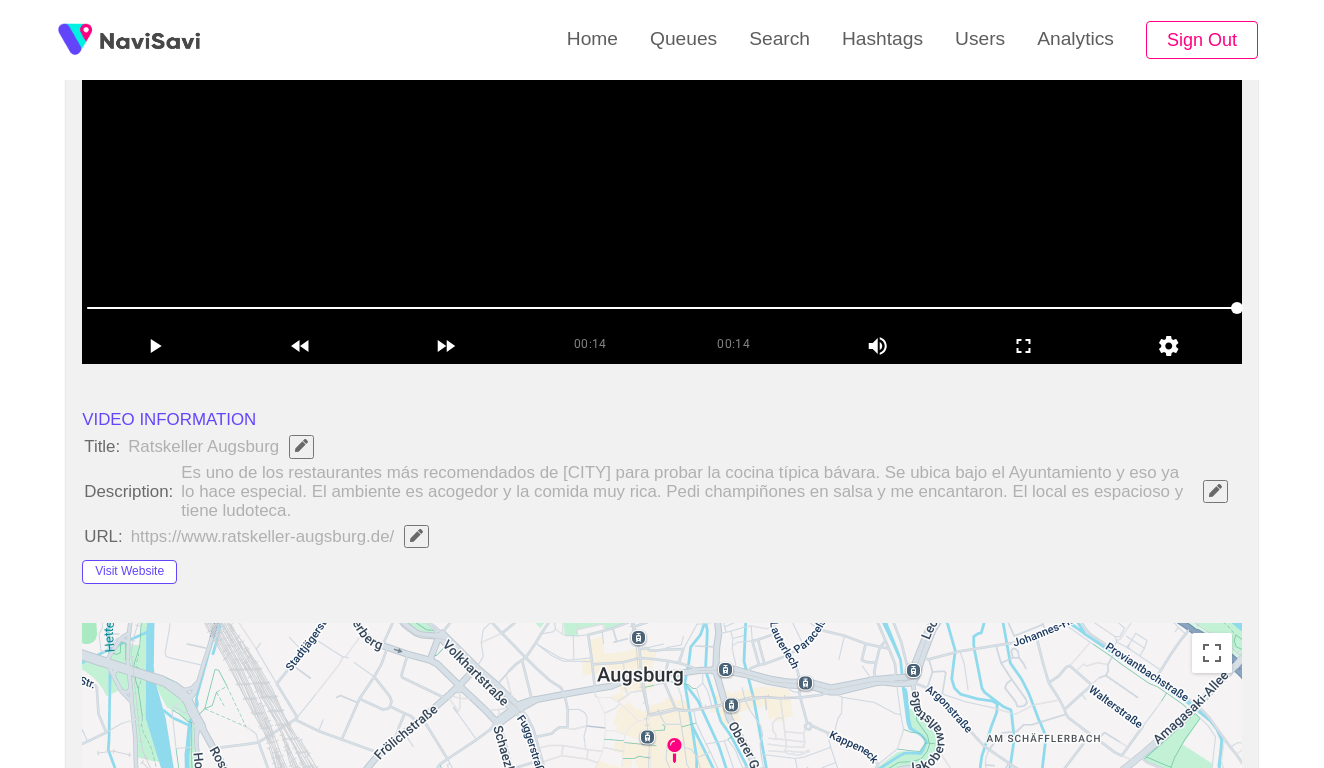 scroll, scrollTop: 464, scrollLeft: 0, axis: vertical 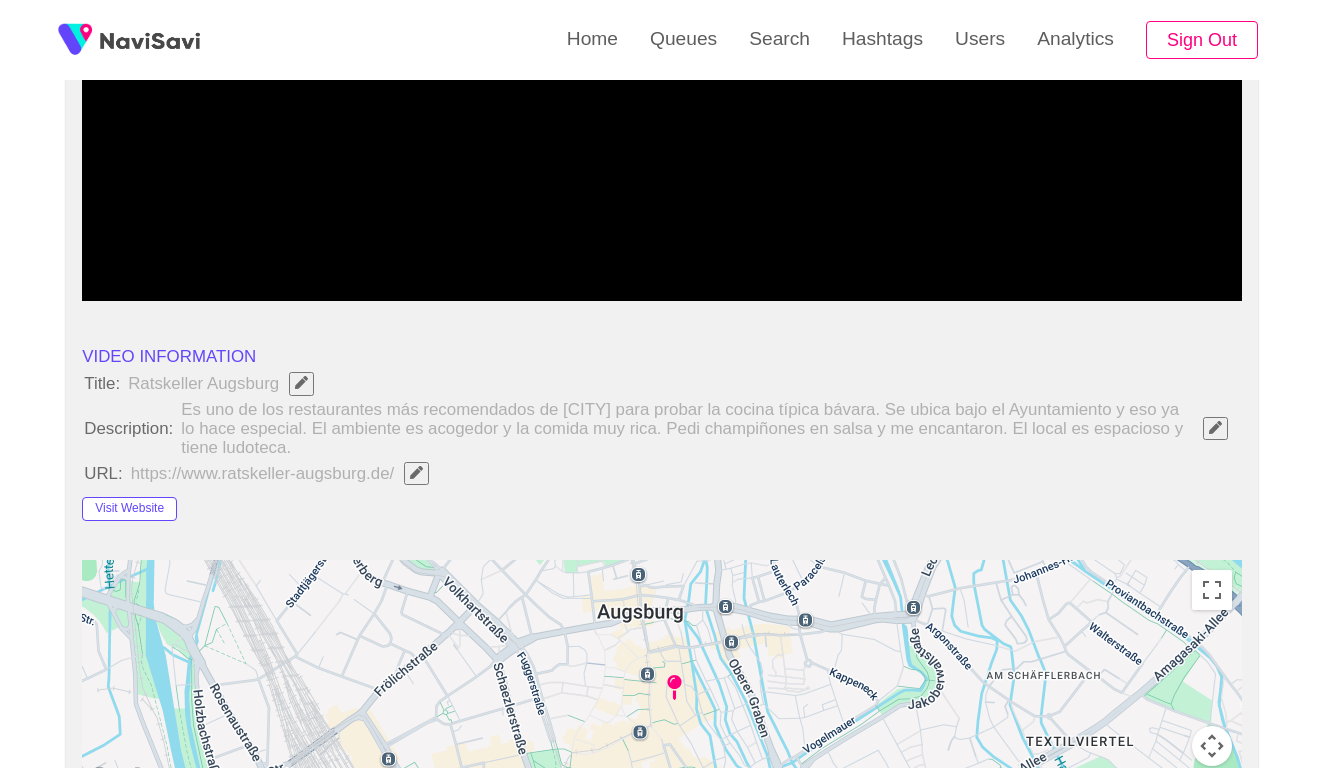 click 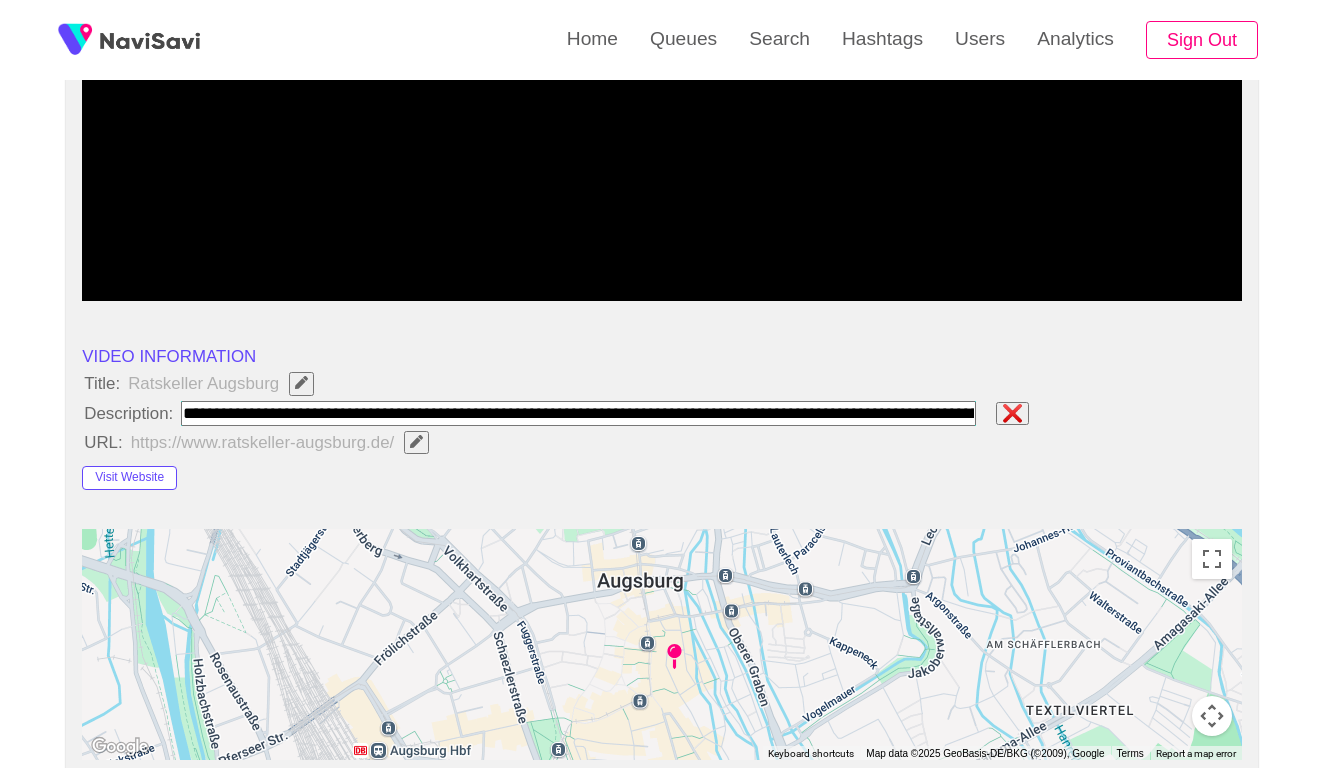 type on "**********" 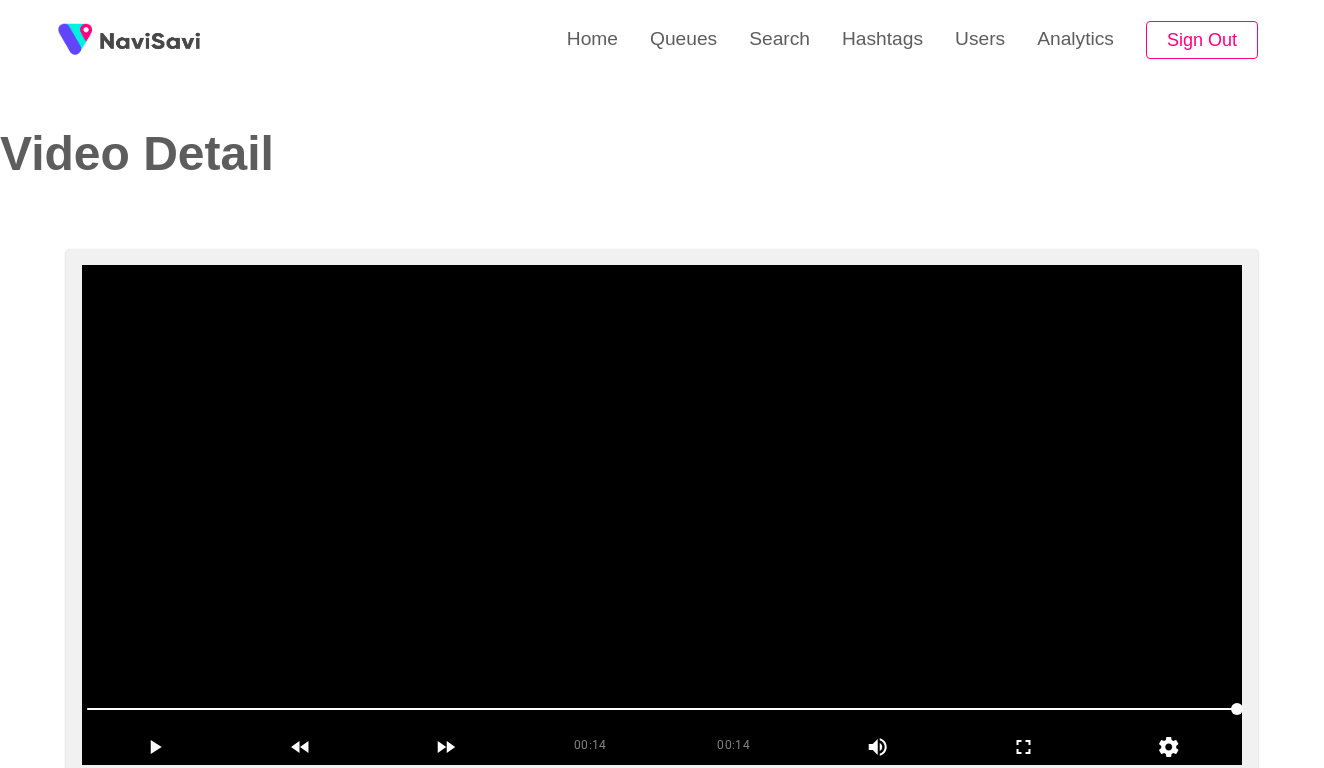 scroll, scrollTop: -1, scrollLeft: 0, axis: vertical 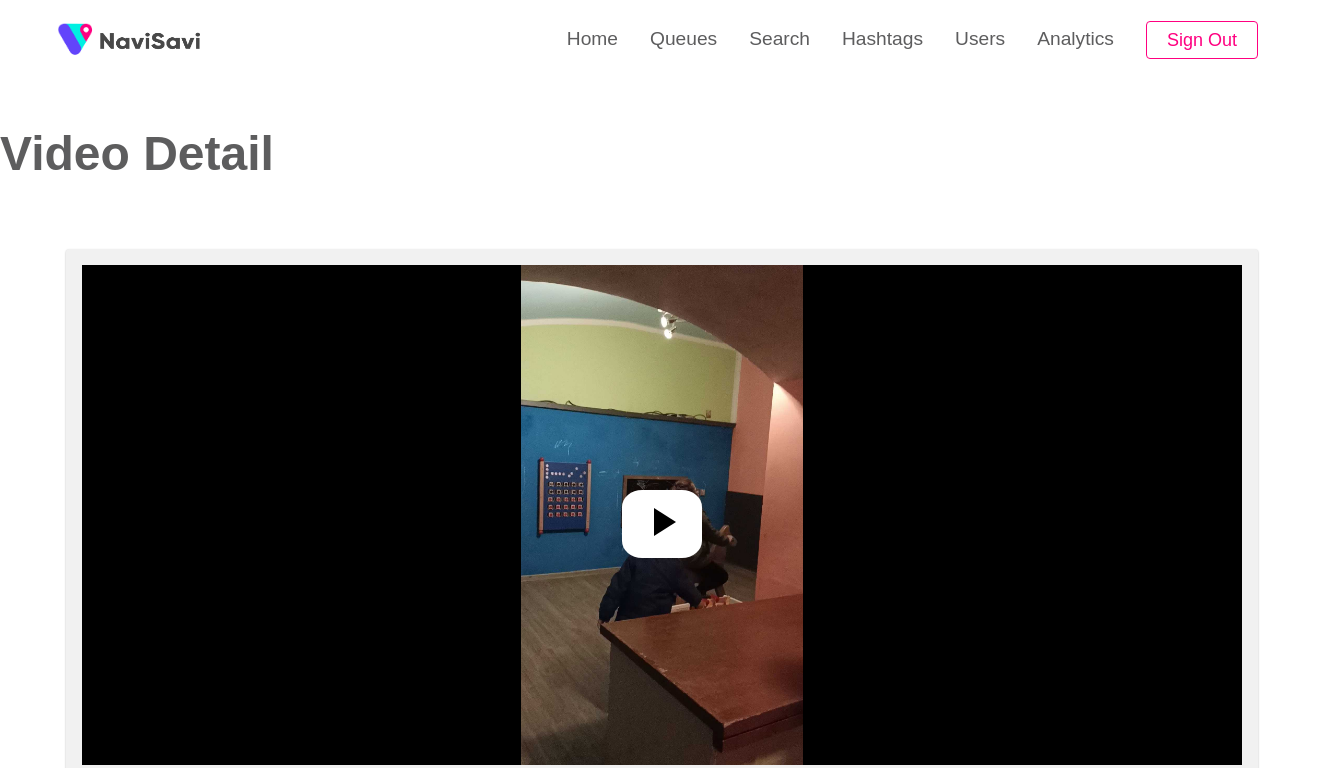 select on "**********" 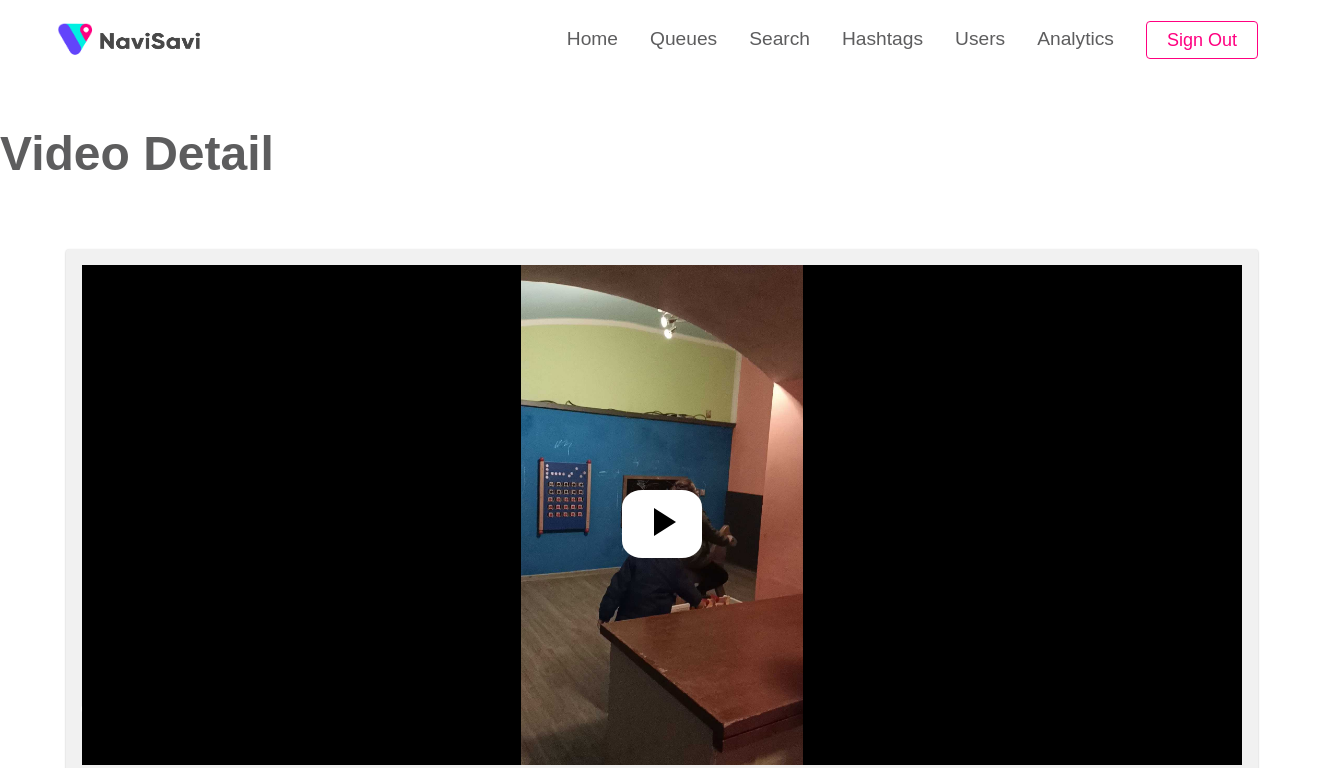 scroll, scrollTop: 0, scrollLeft: 0, axis: both 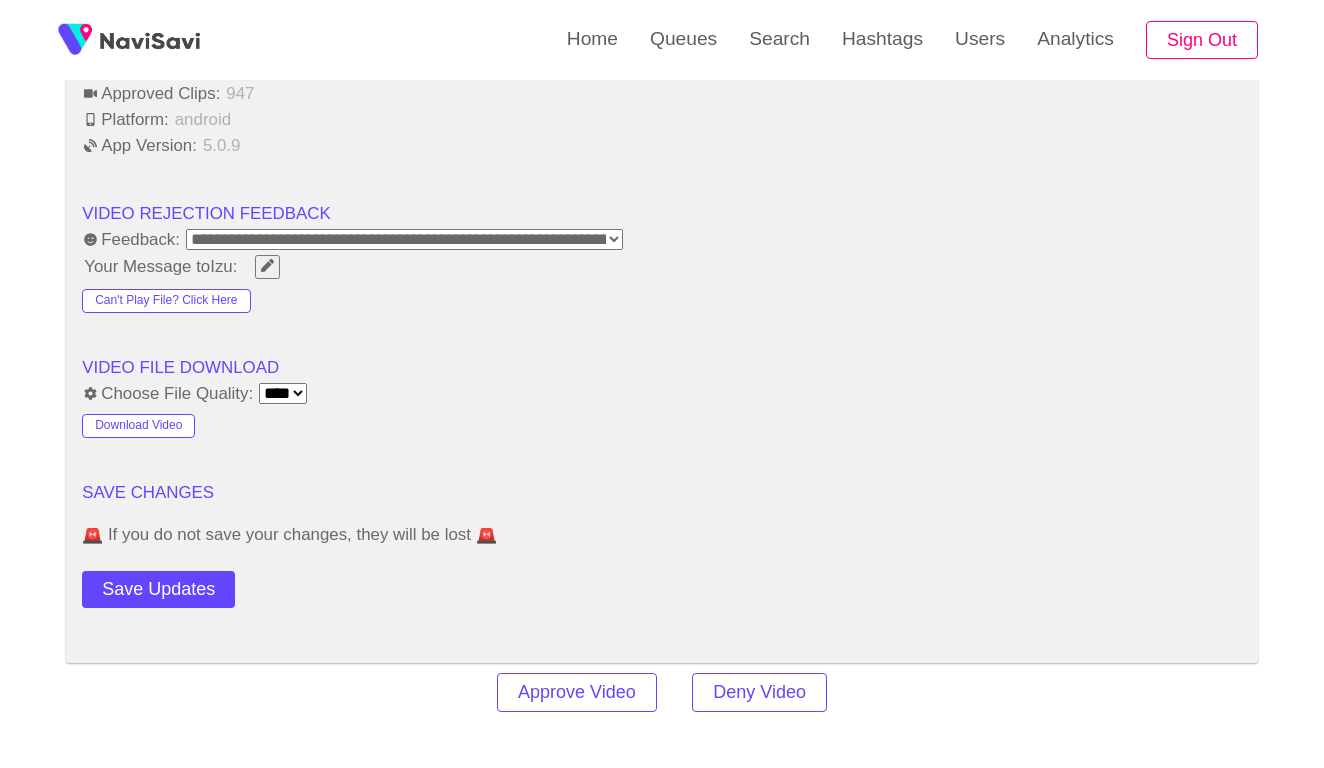click on "**********" at bounding box center (404, 239) 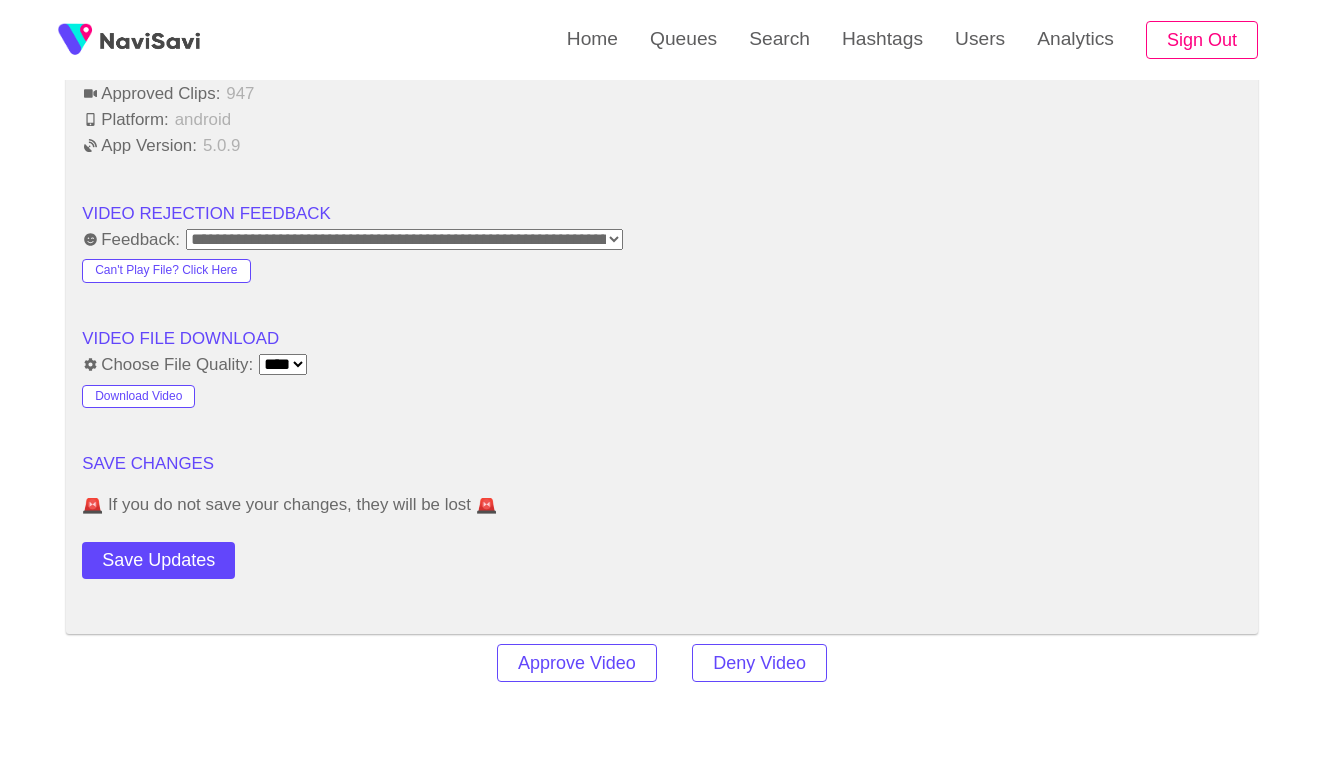 click on "**********" at bounding box center [662, -560] 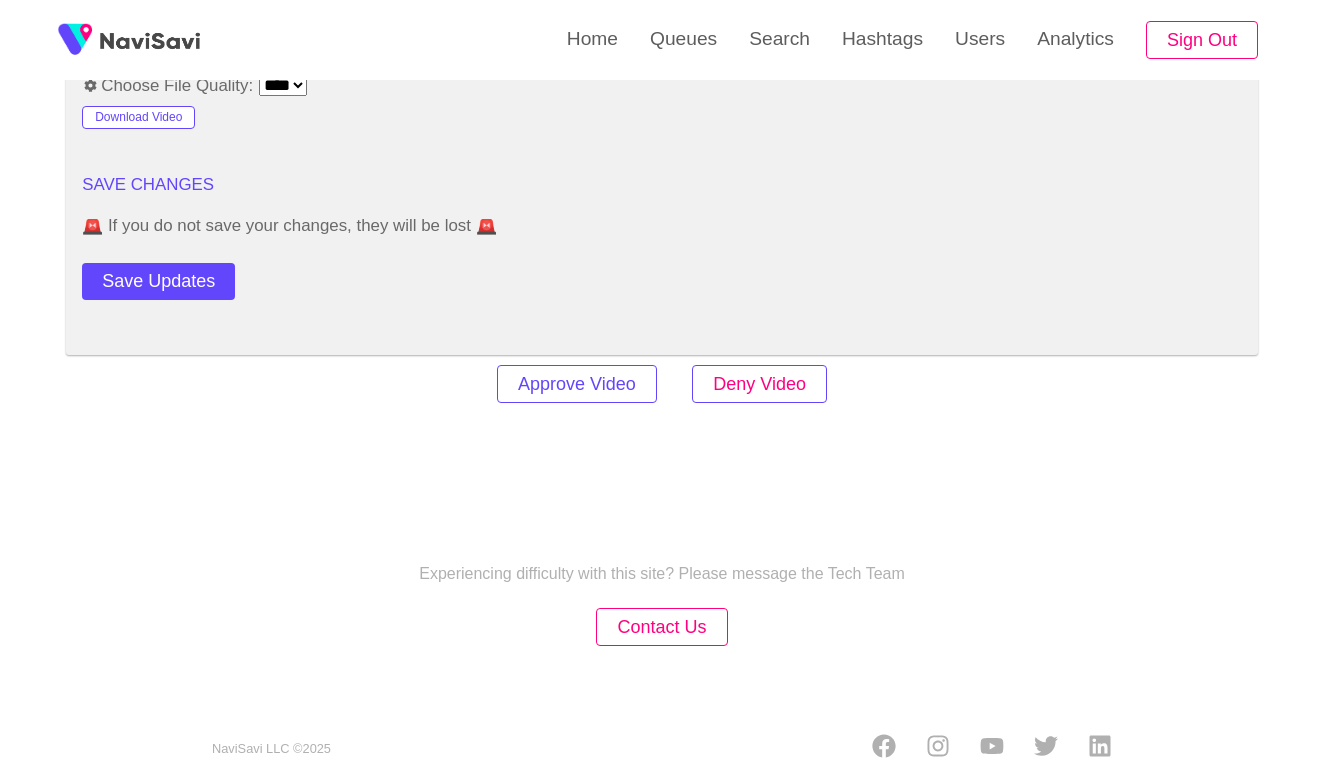 scroll, scrollTop: 2760, scrollLeft: 0, axis: vertical 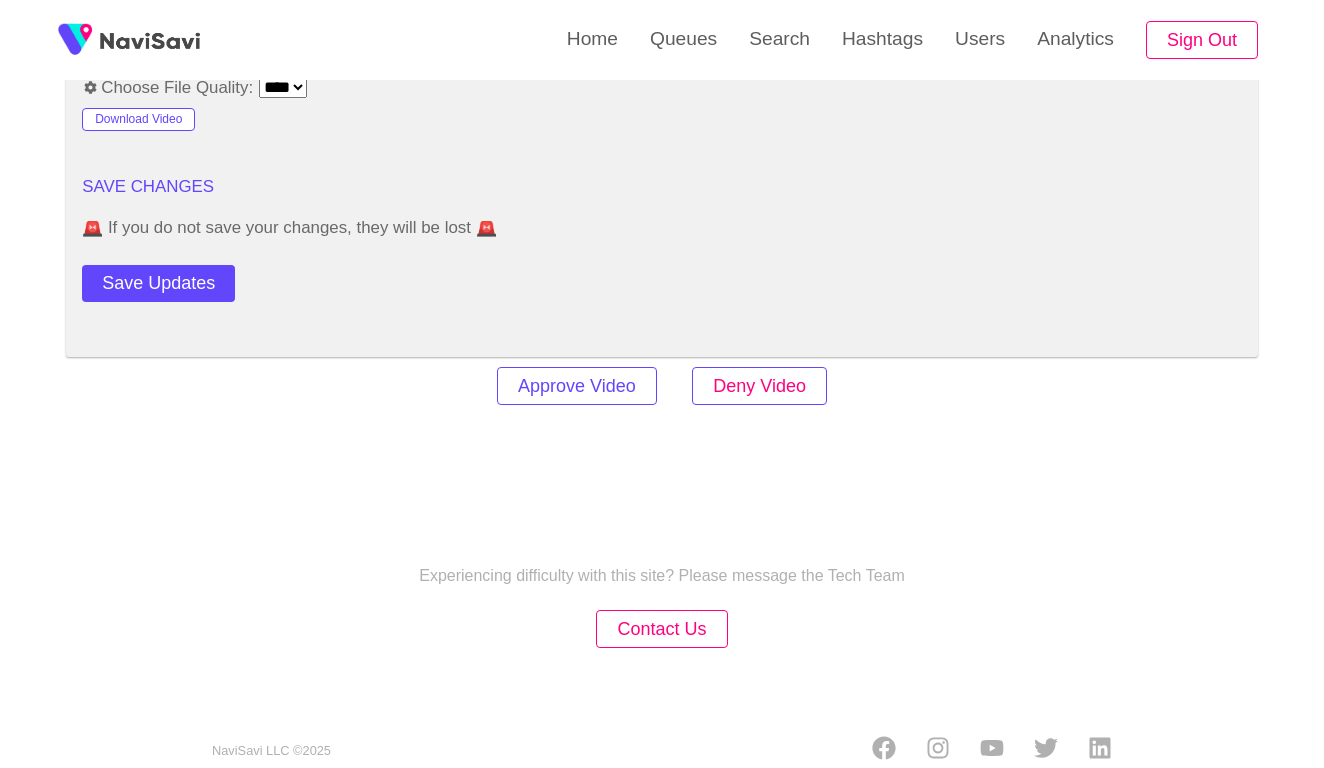 click on "Deny Video" at bounding box center (759, 386) 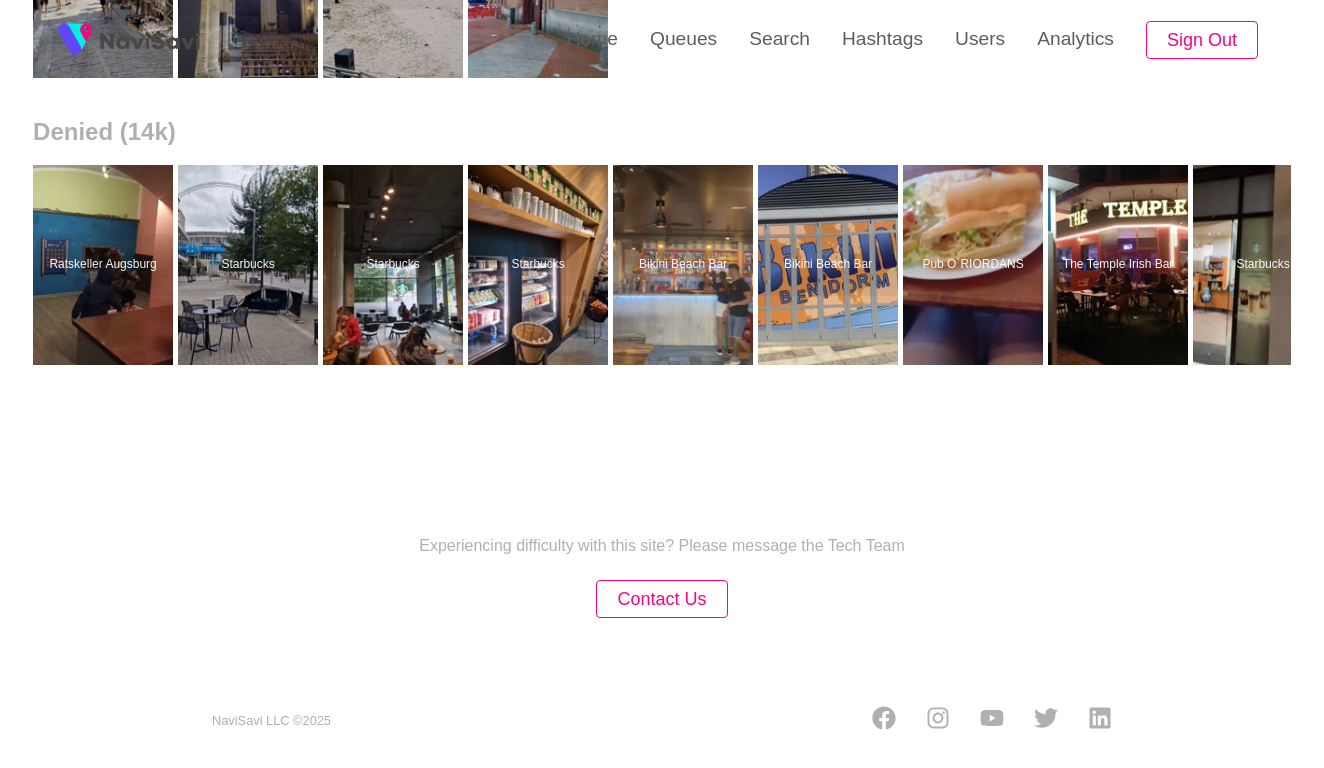 scroll, scrollTop: 0, scrollLeft: 0, axis: both 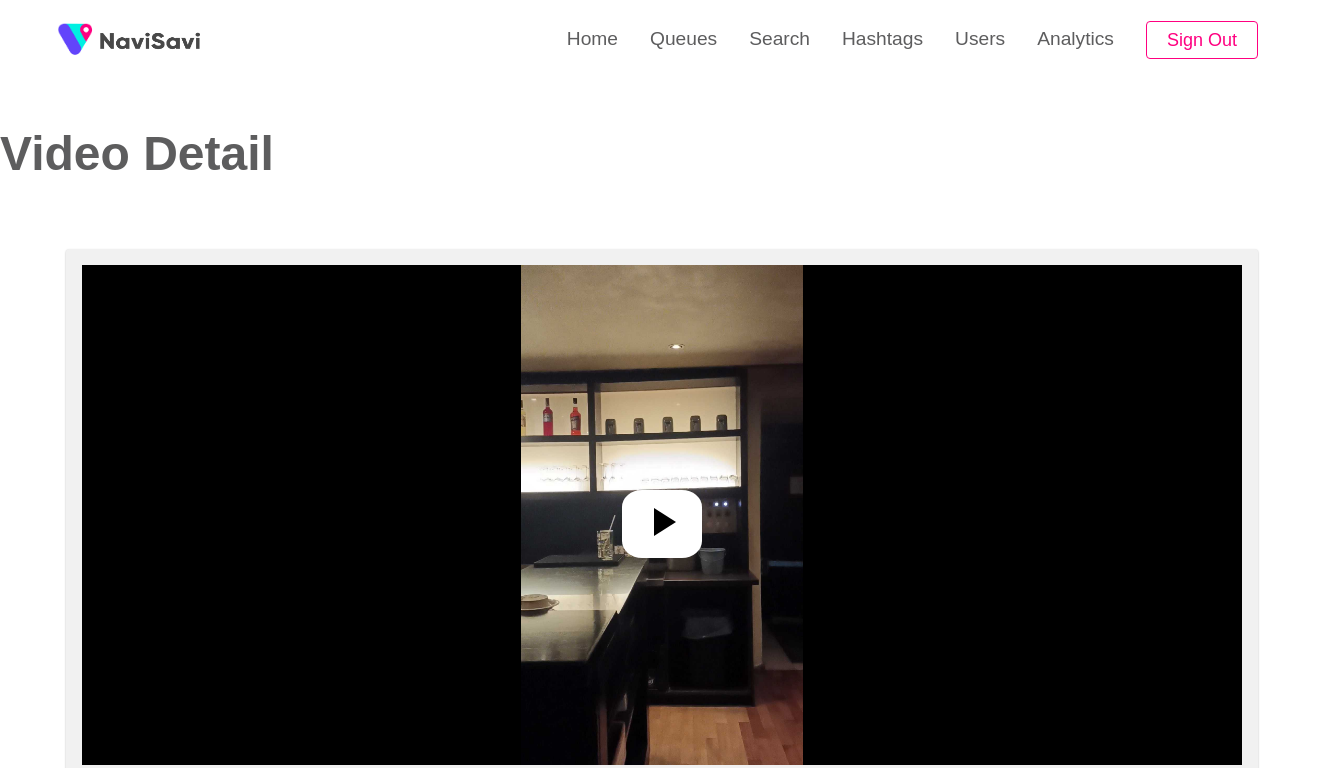 select on "**********" 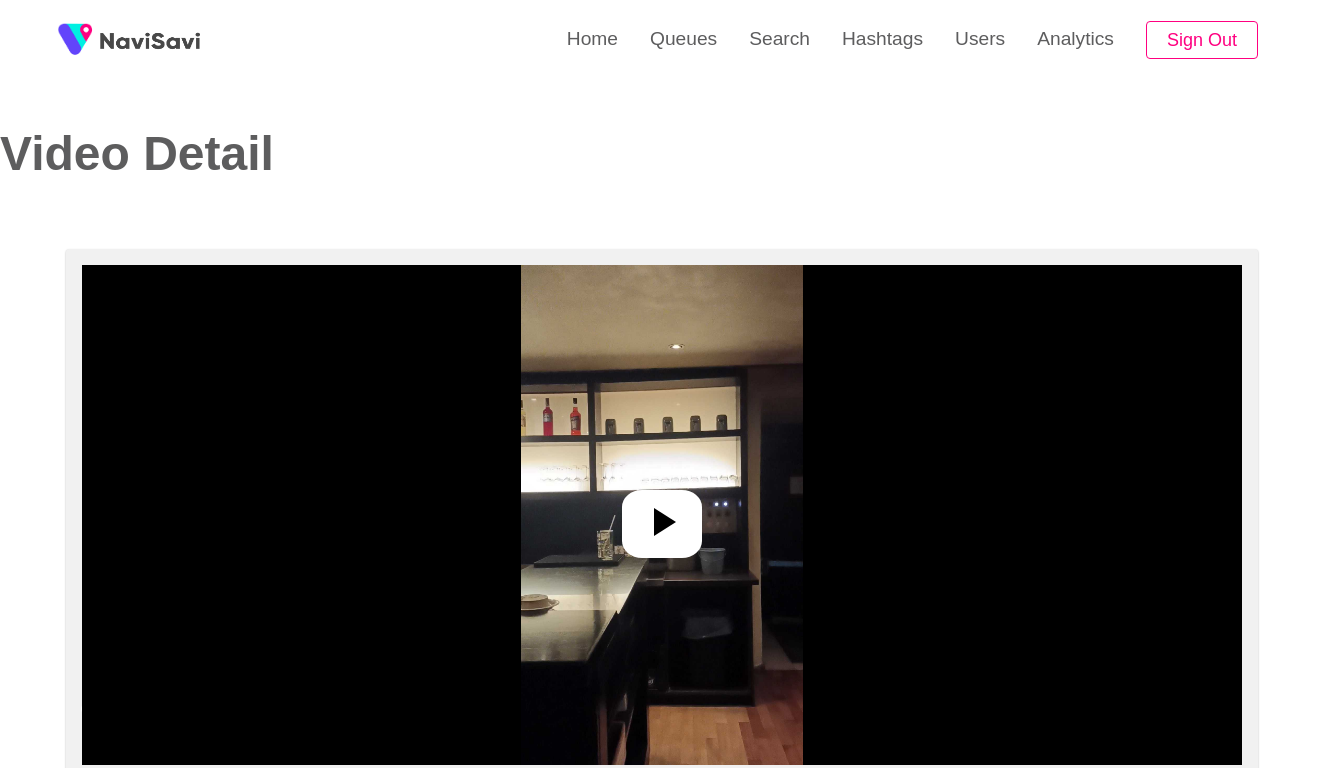 scroll, scrollTop: -1, scrollLeft: 0, axis: vertical 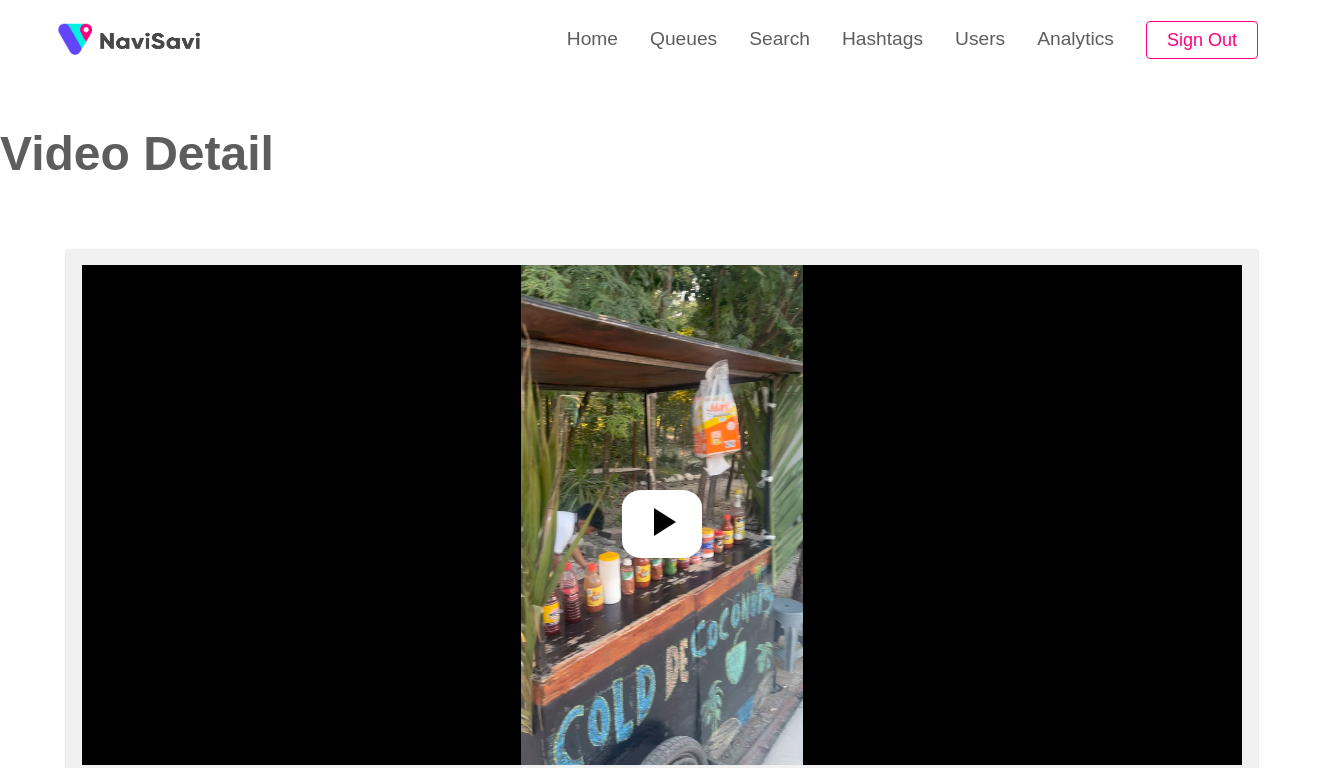 select on "****" 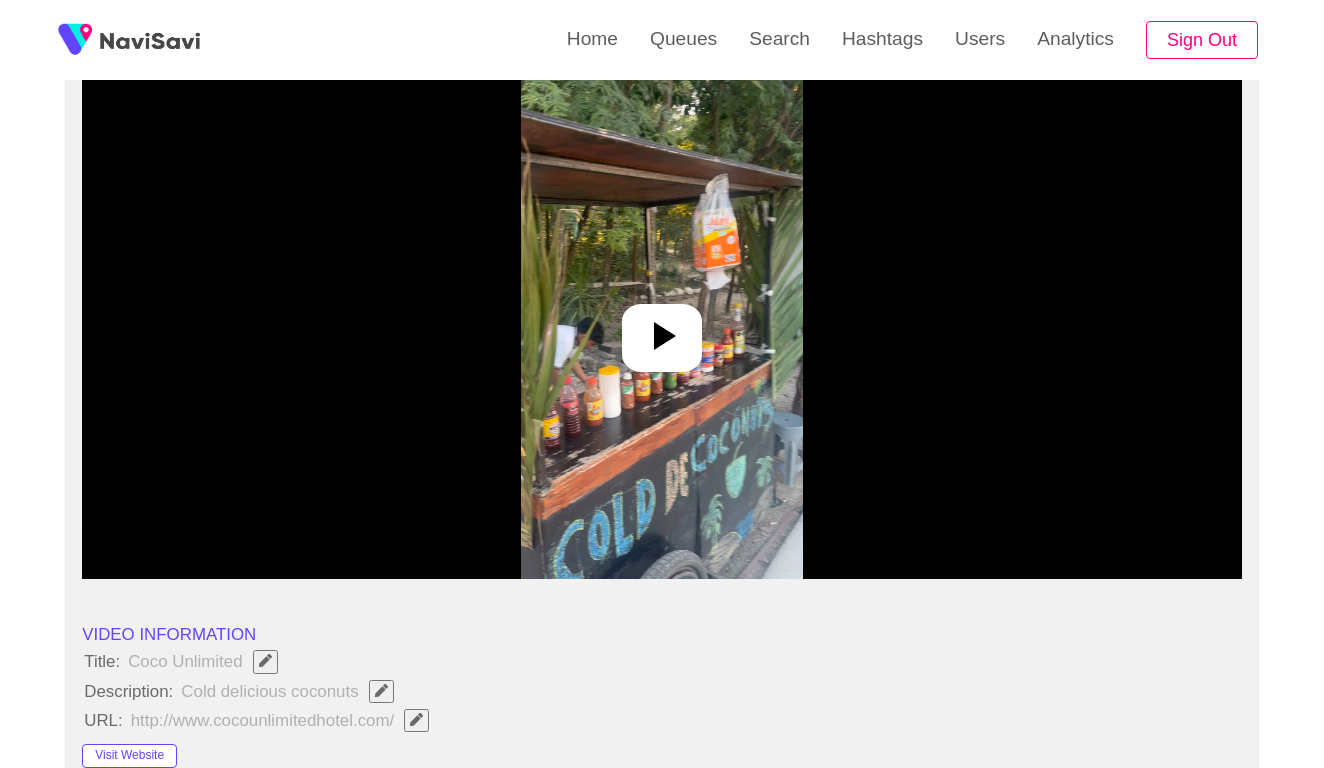 scroll, scrollTop: 195, scrollLeft: 0, axis: vertical 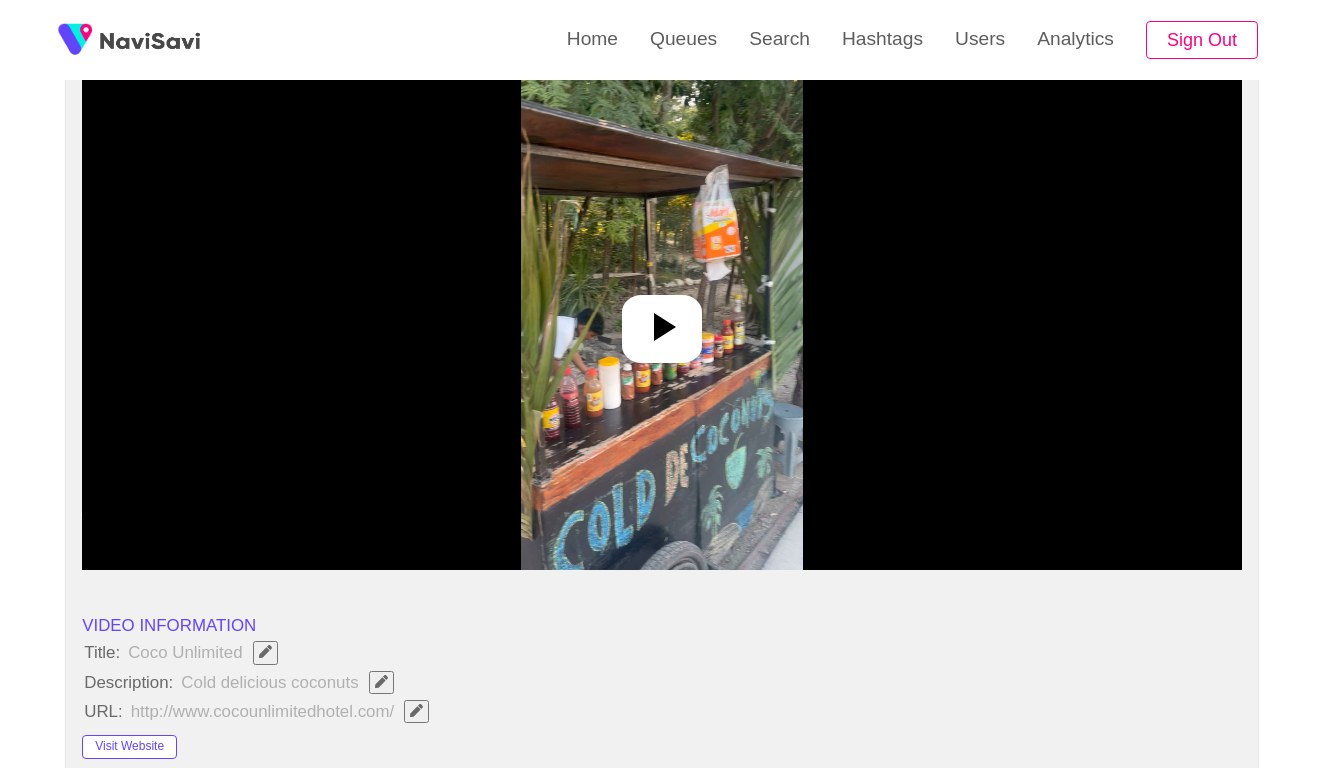 click at bounding box center [662, 320] 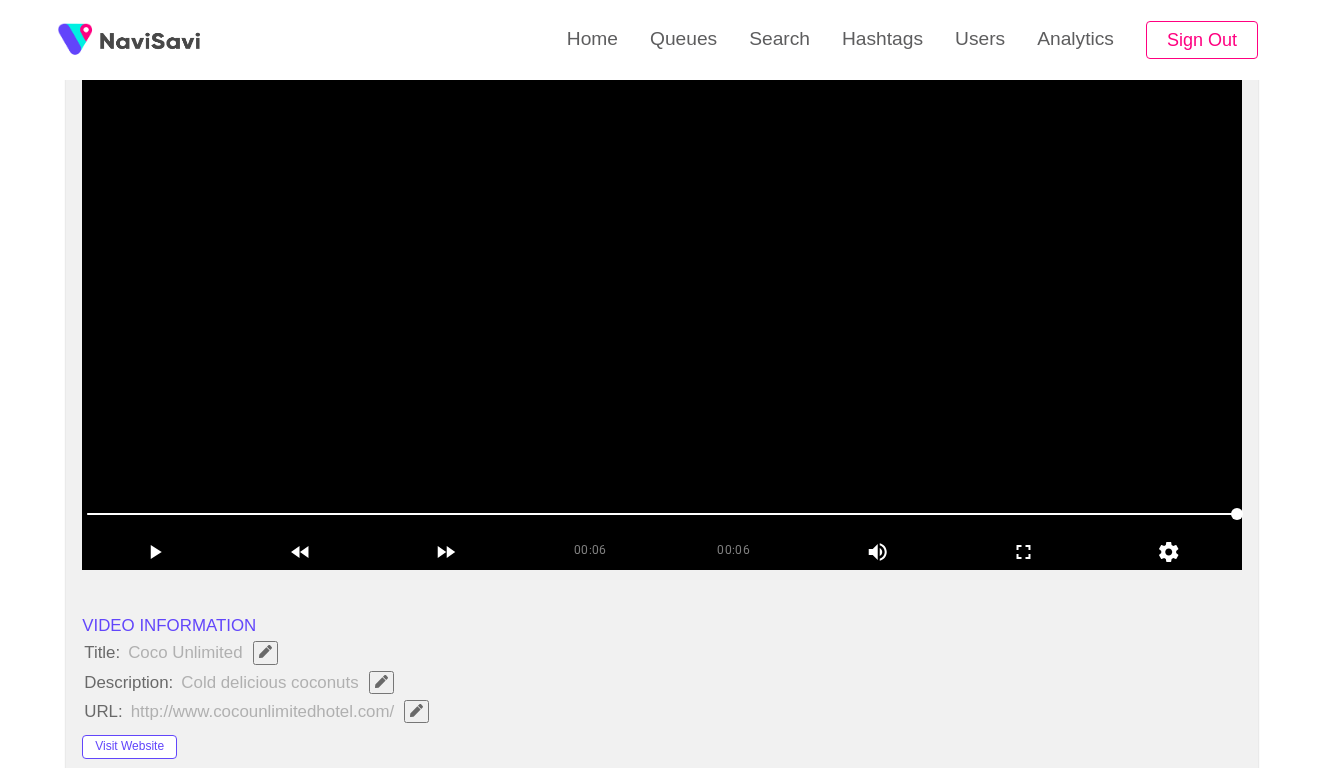 click at bounding box center [662, 320] 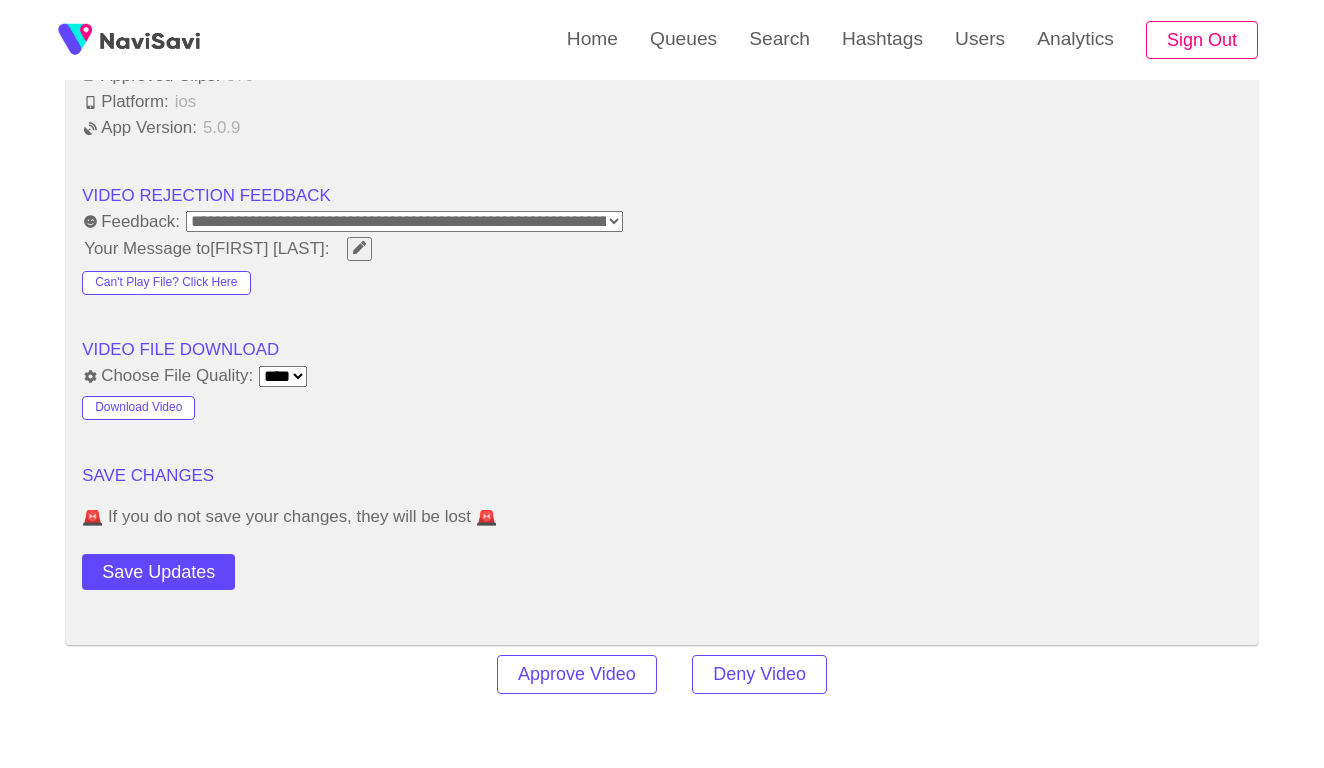 scroll, scrollTop: 2469, scrollLeft: 0, axis: vertical 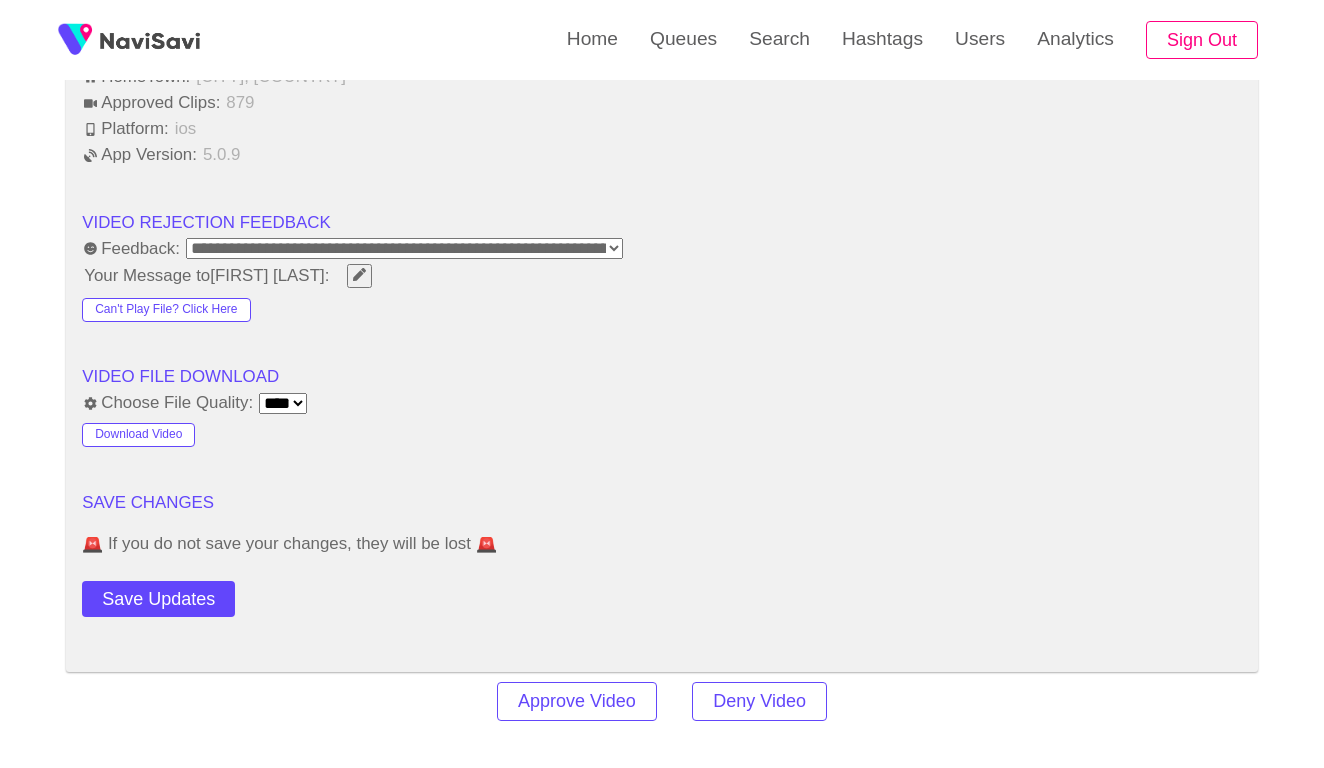 click on "**********" at bounding box center (404, 248) 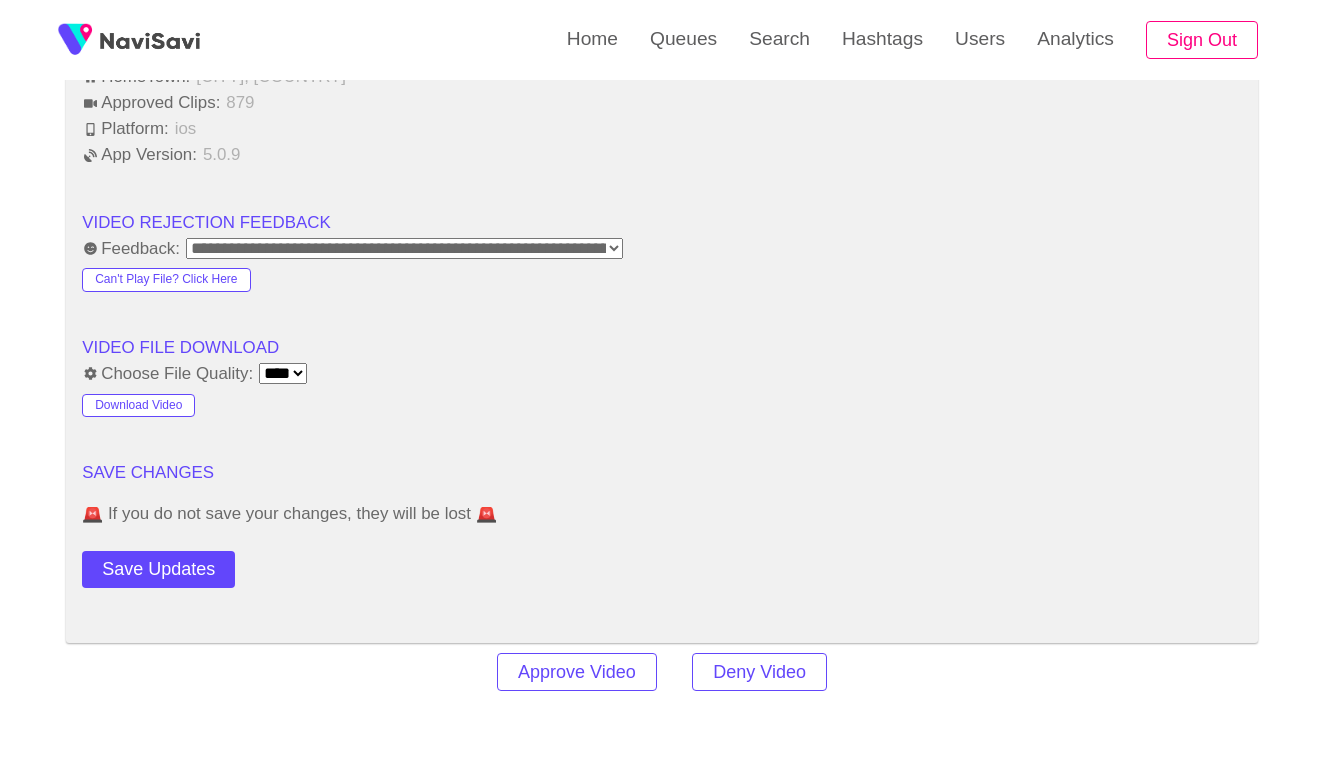 click on "**********" at bounding box center (662, -549) 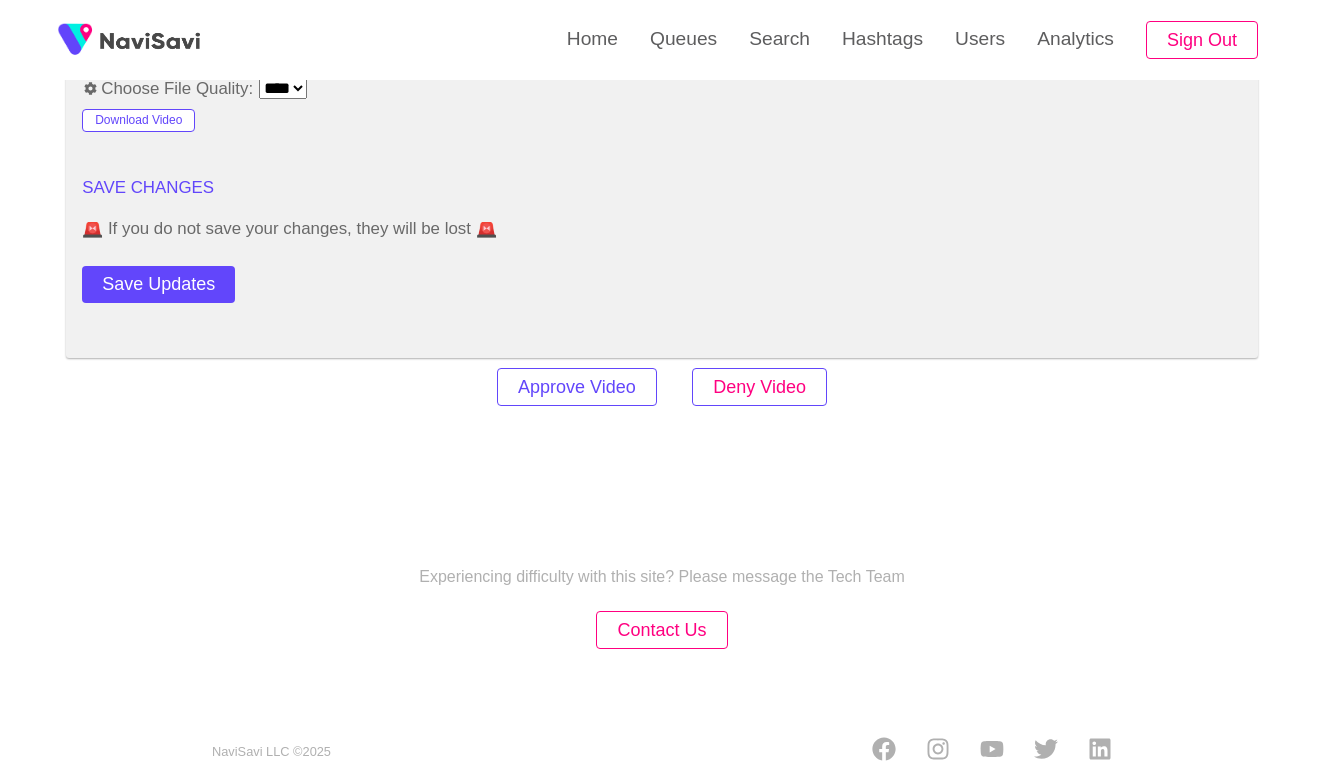 scroll, scrollTop: 2753, scrollLeft: 0, axis: vertical 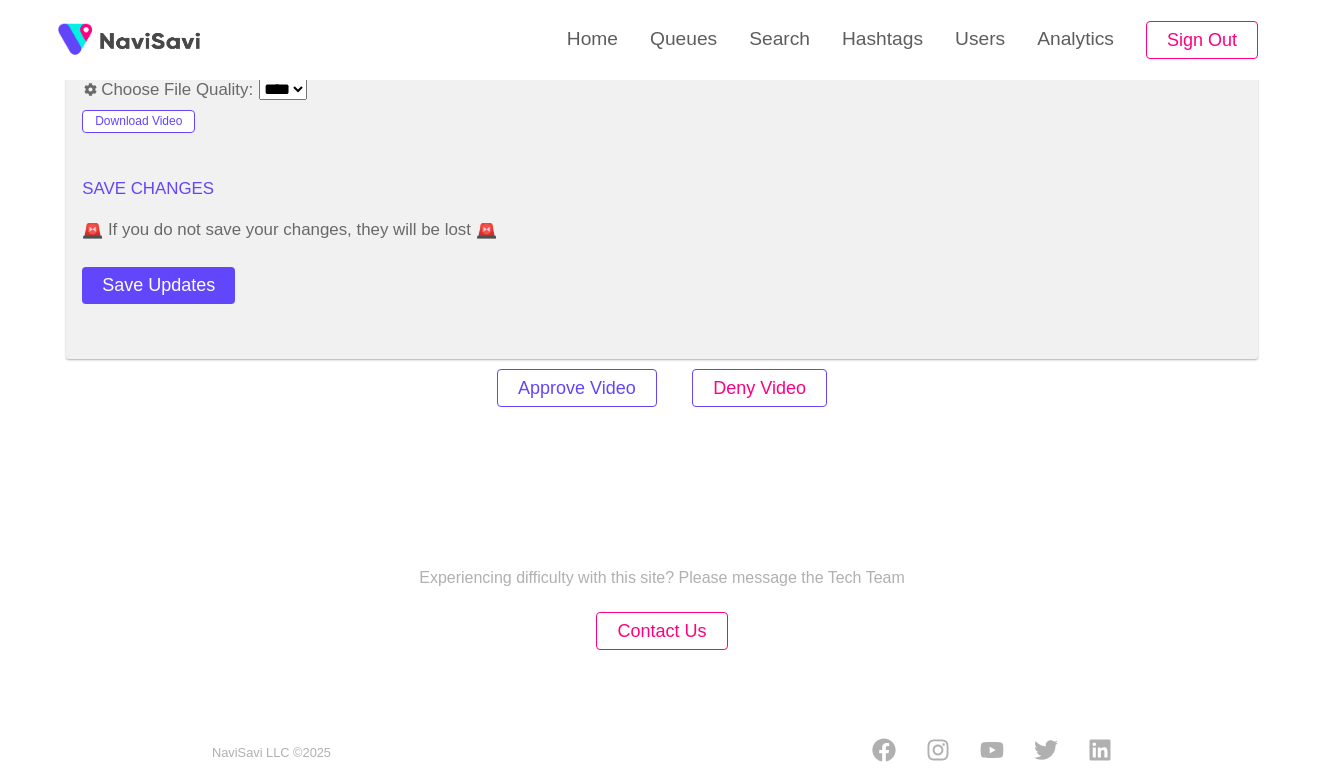 click on "Deny Video" at bounding box center [759, 388] 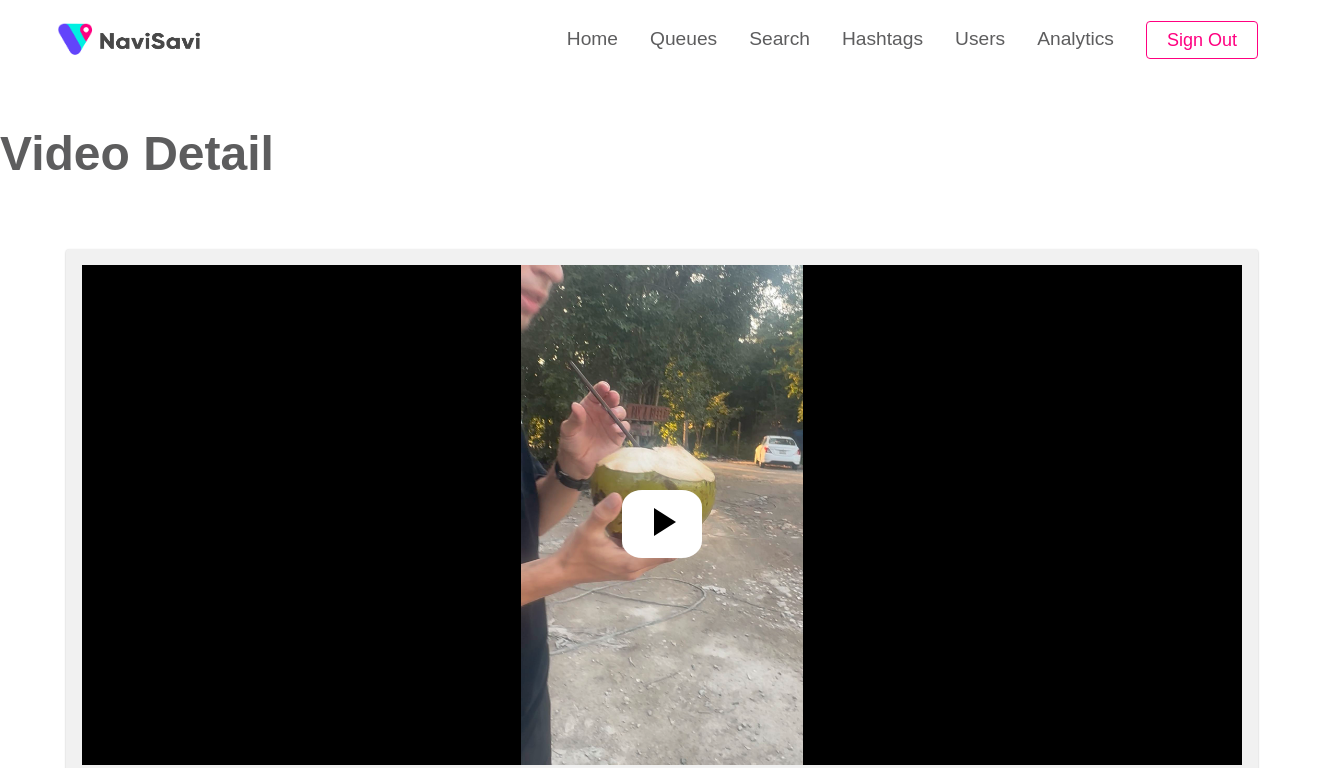 select on "****" 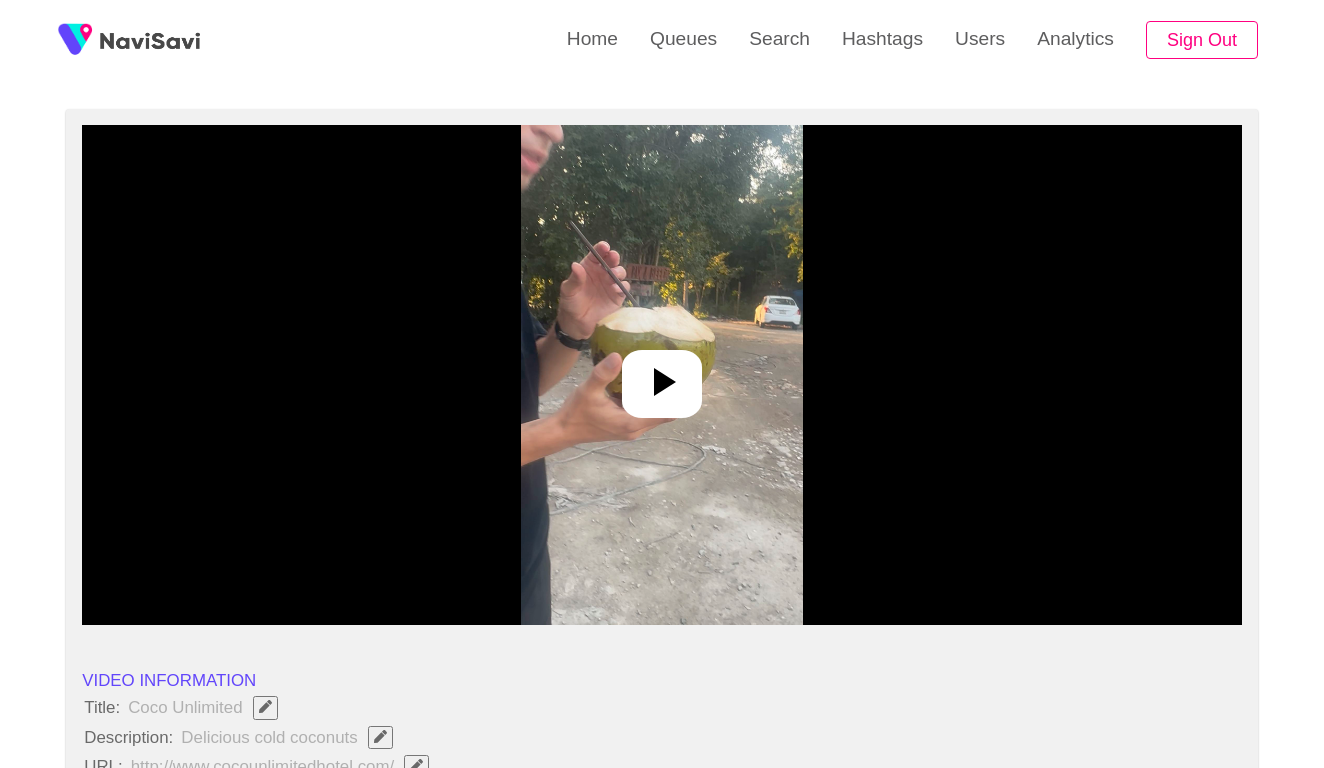scroll, scrollTop: 234, scrollLeft: 0, axis: vertical 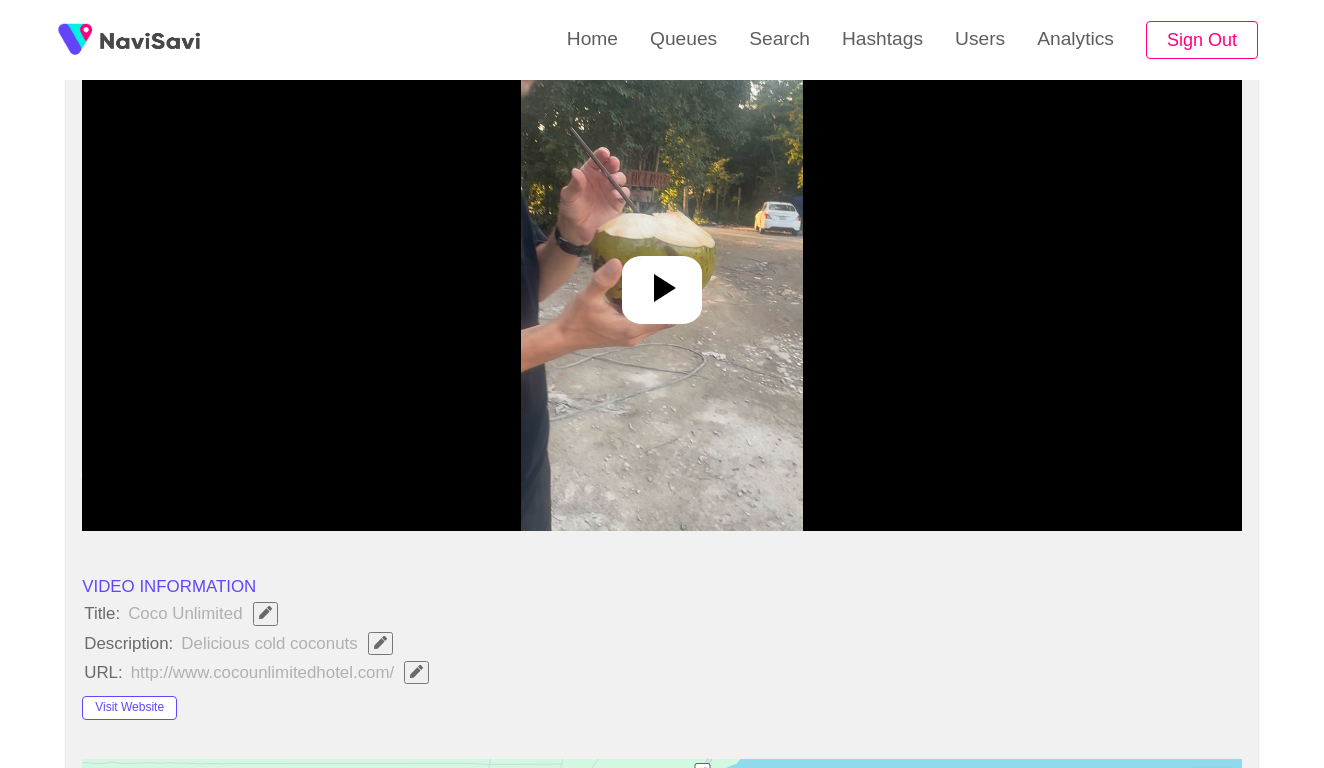click at bounding box center (661, 281) 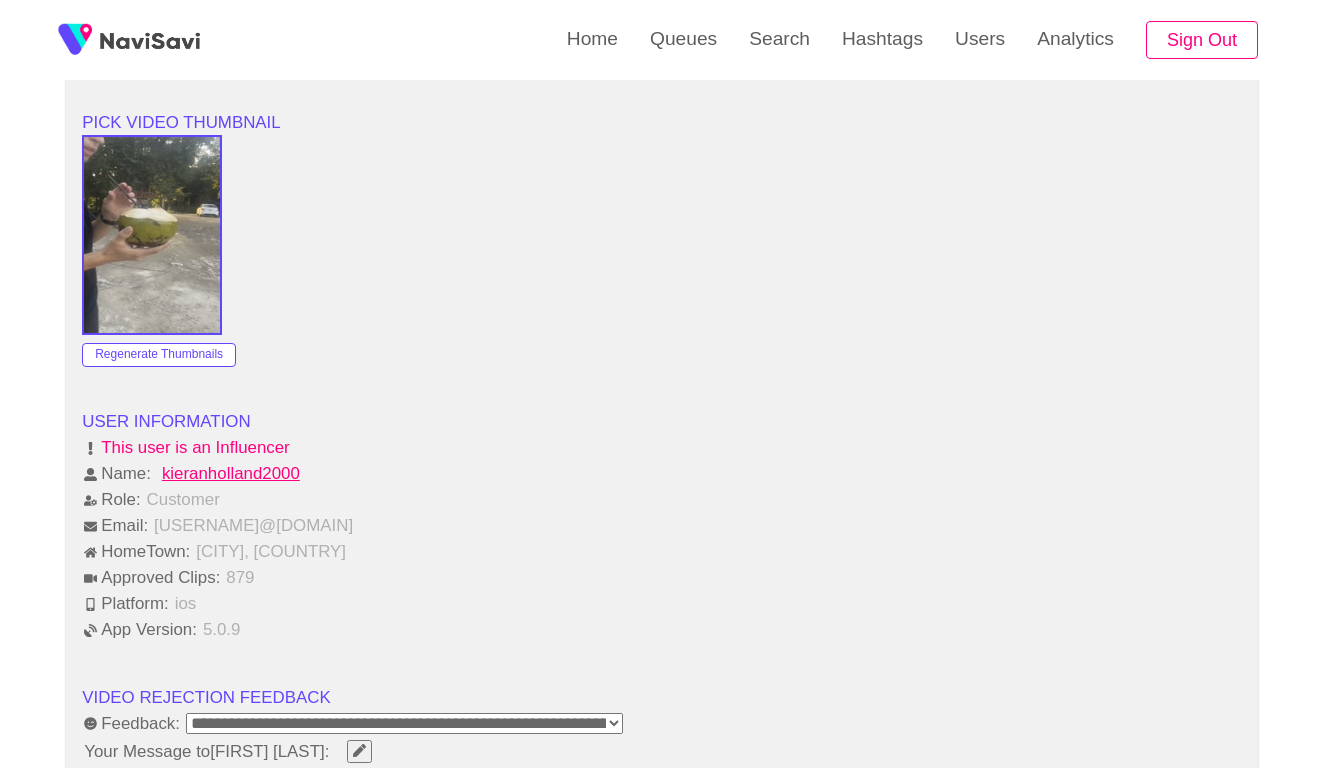 scroll, scrollTop: 2016, scrollLeft: 0, axis: vertical 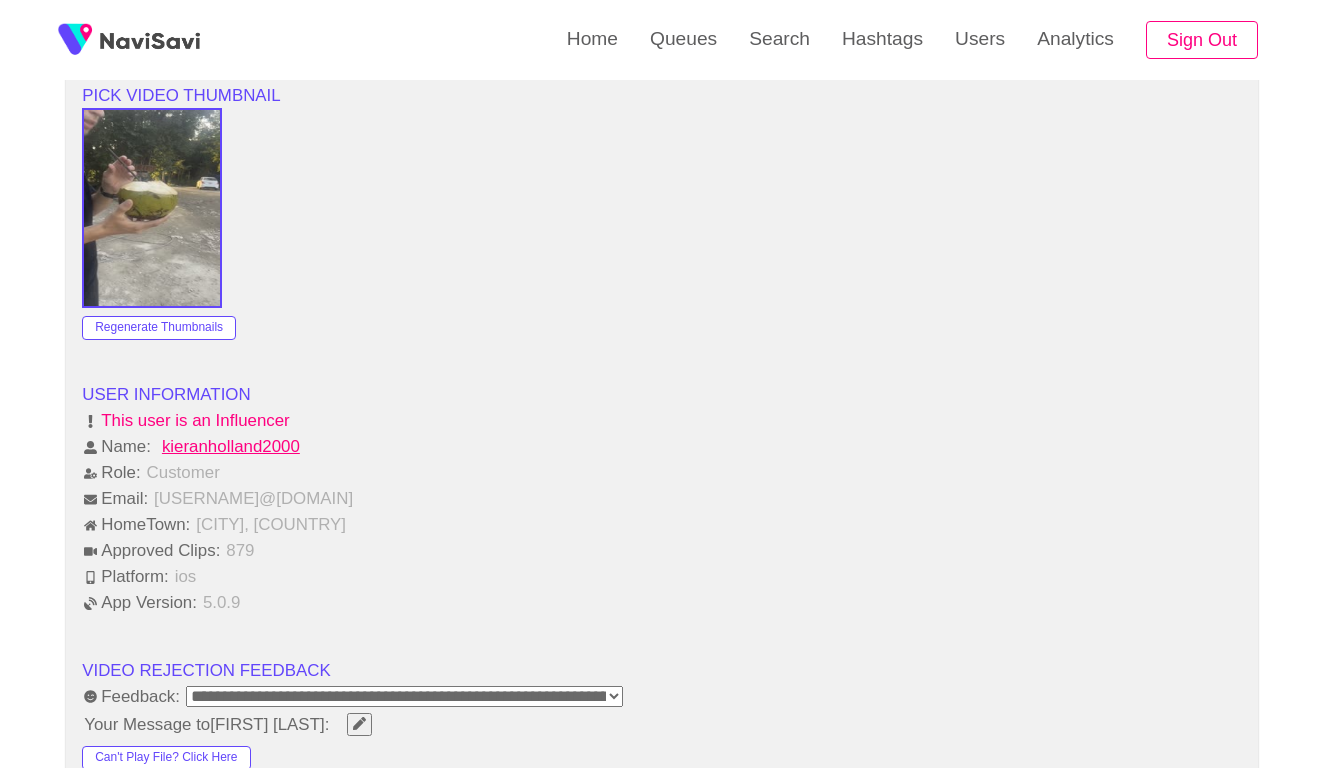 click on "**********" at bounding box center [404, 696] 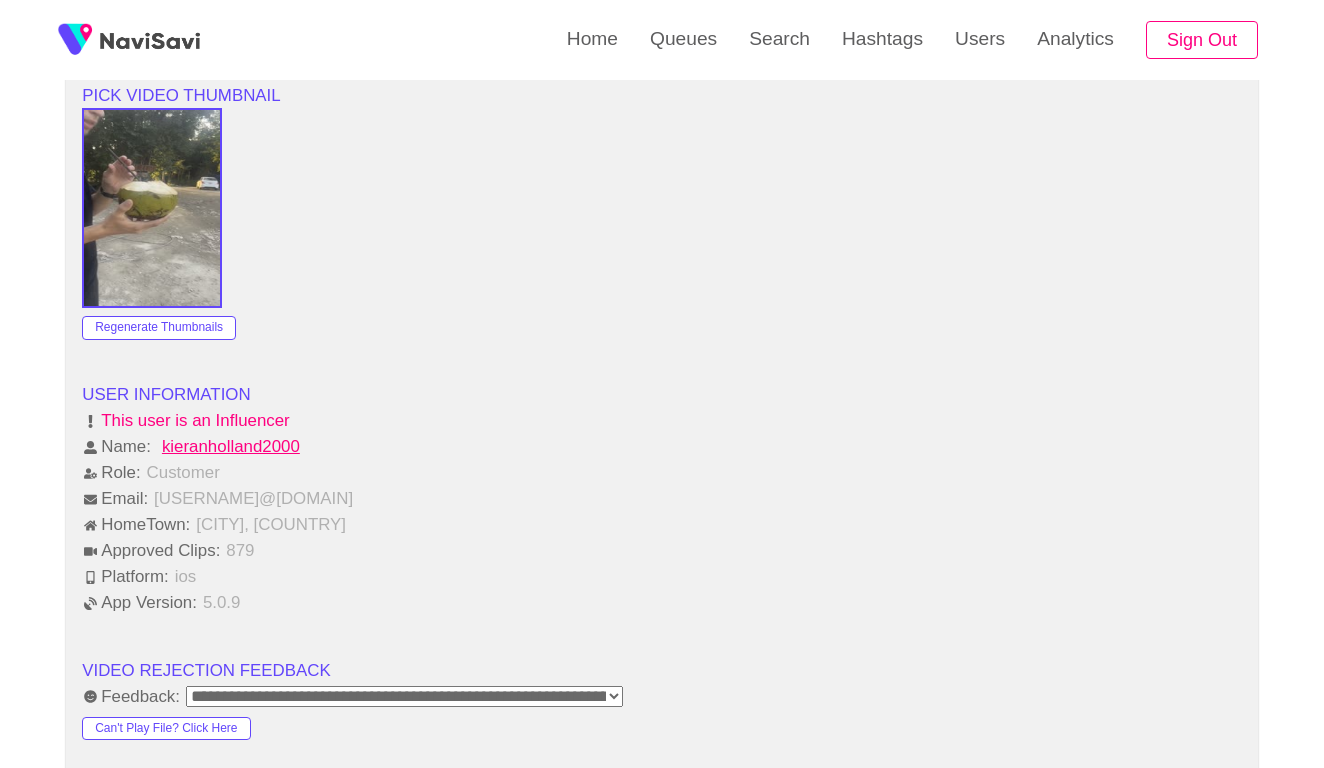 click on "HomeTown:     Coventry, UK" at bounding box center (662, 525) 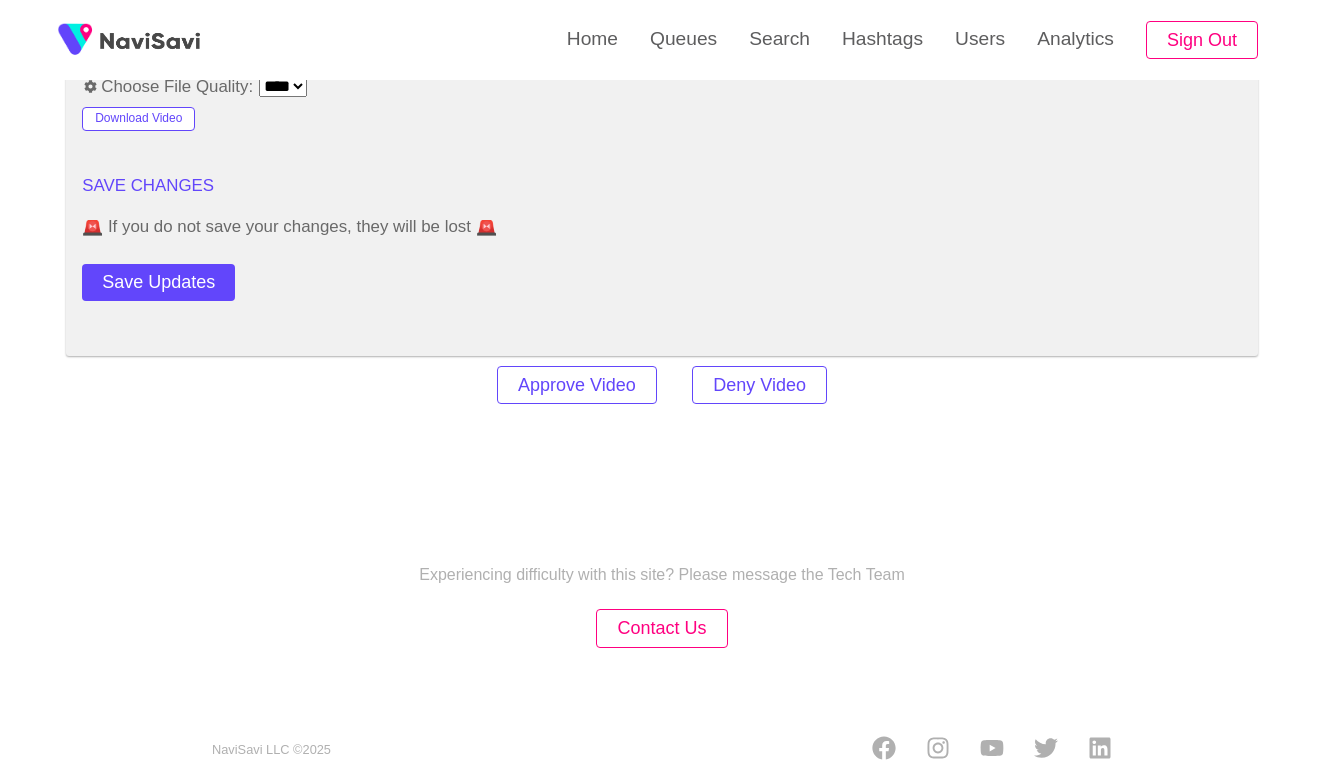 scroll, scrollTop: 2750, scrollLeft: 0, axis: vertical 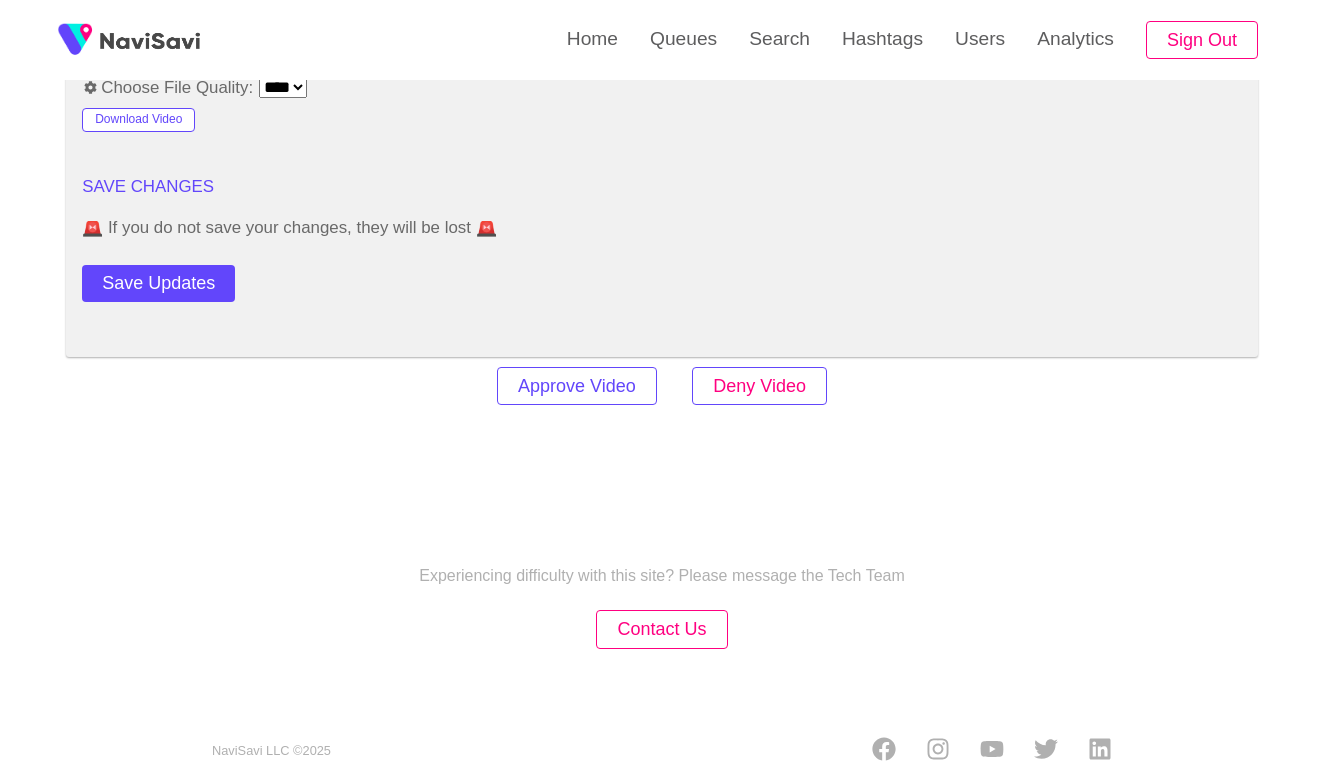 click on "Deny Video" at bounding box center (759, 386) 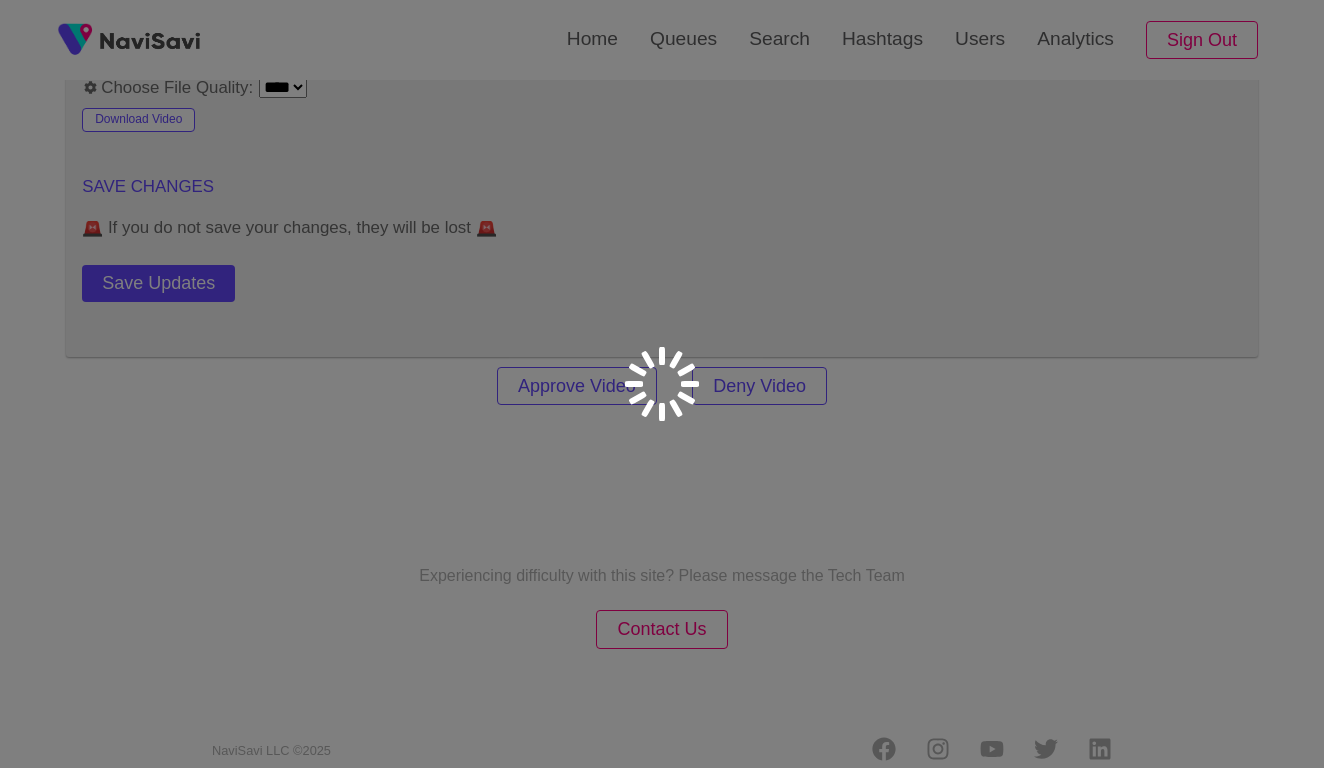 scroll, scrollTop: 0, scrollLeft: 0, axis: both 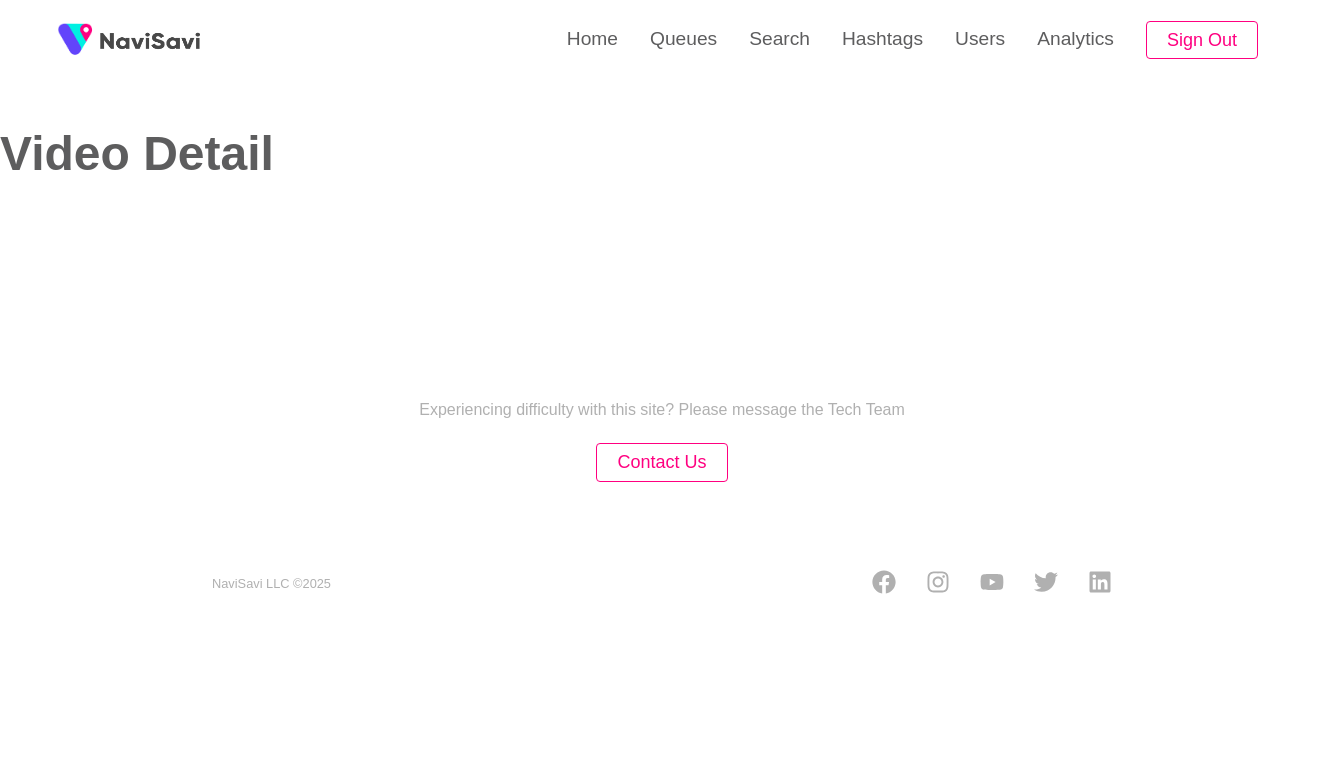 select on "**********" 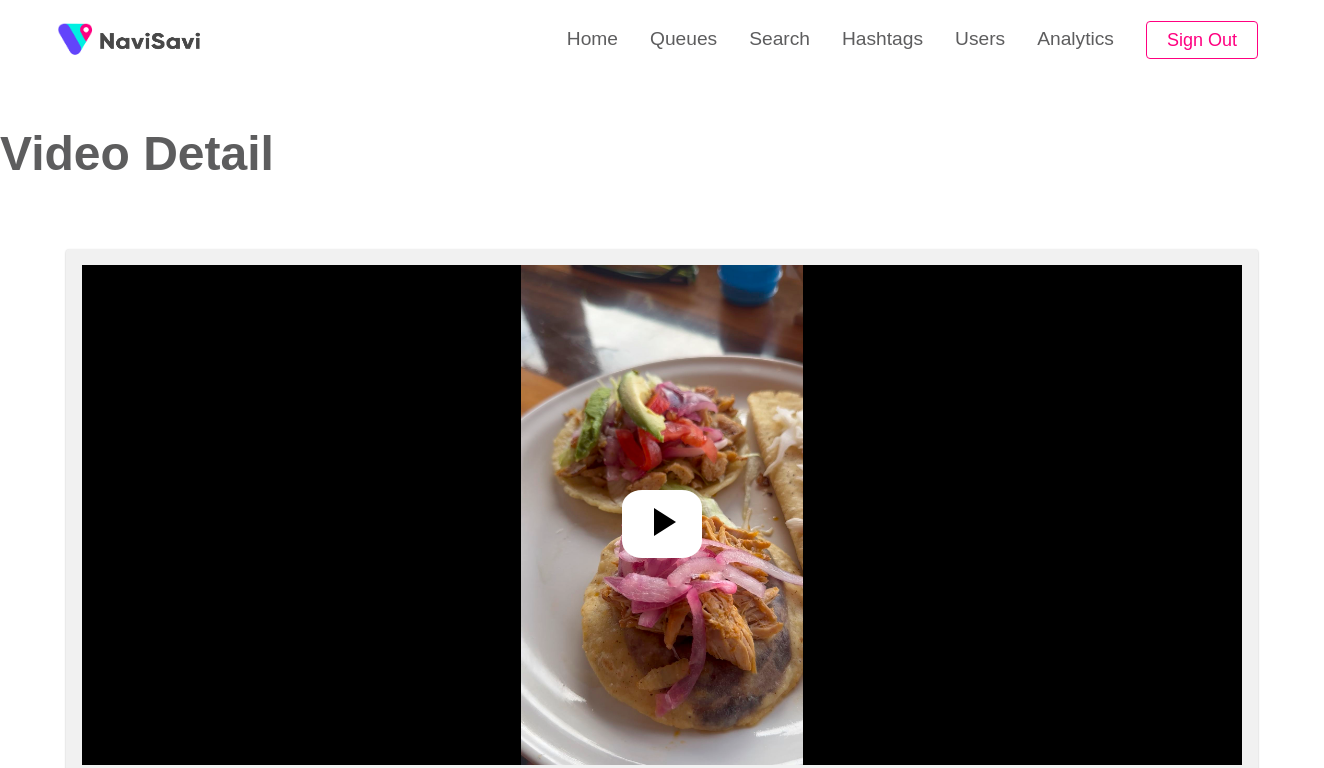 scroll, scrollTop: 0, scrollLeft: 0, axis: both 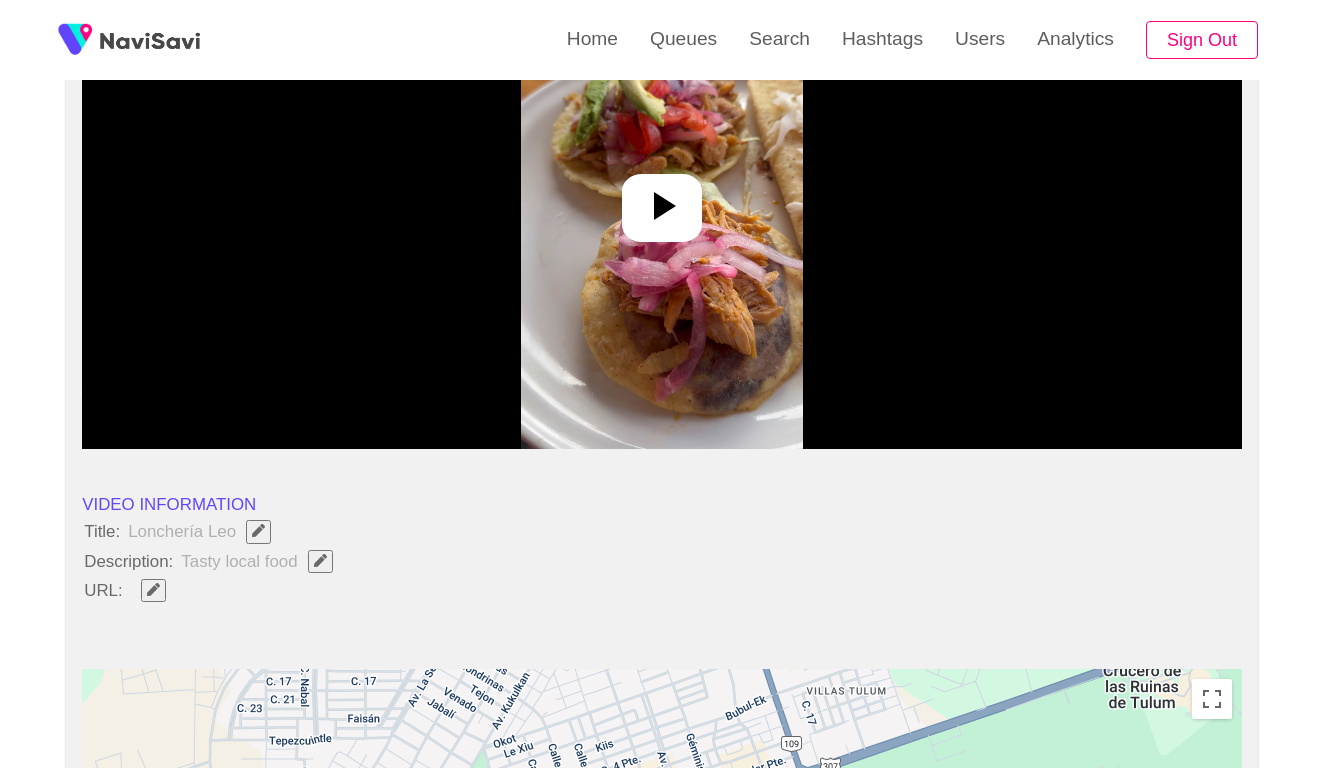 click at bounding box center (662, 199) 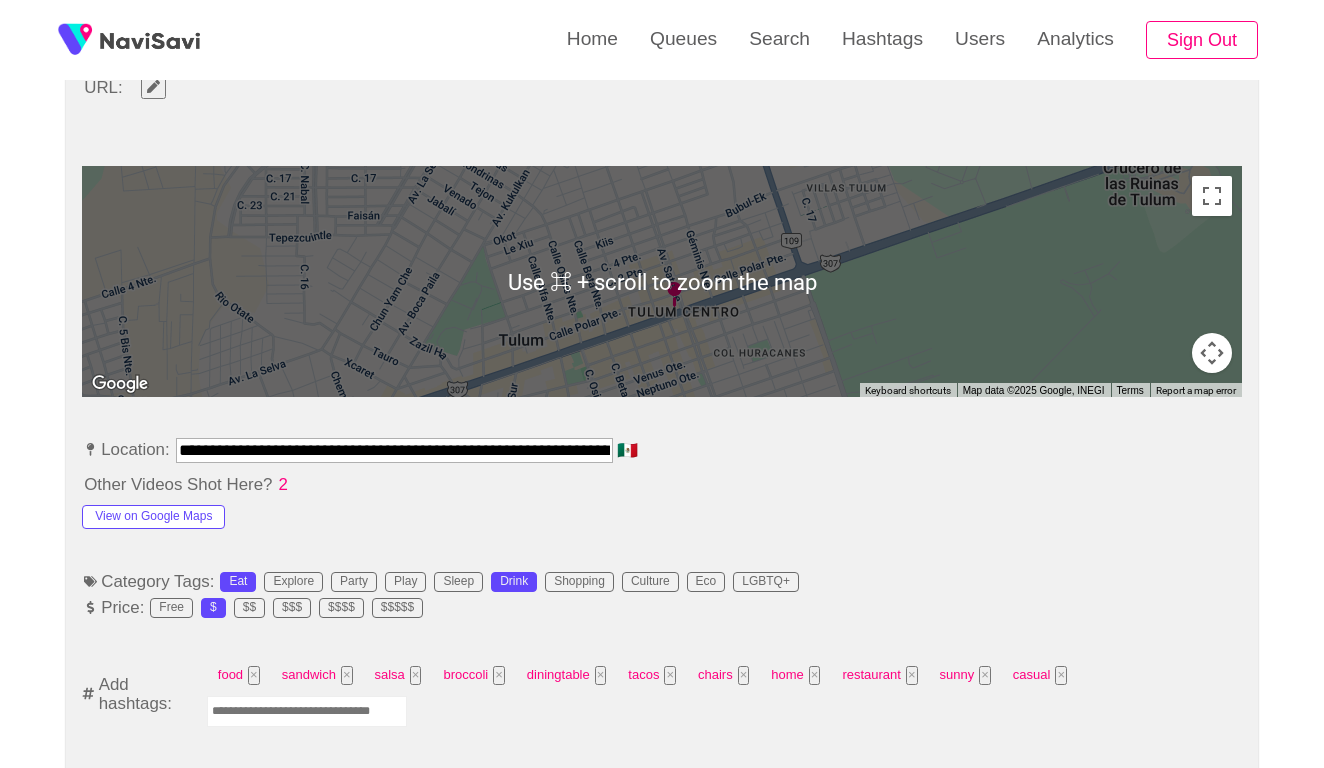 scroll, scrollTop: 831, scrollLeft: 0, axis: vertical 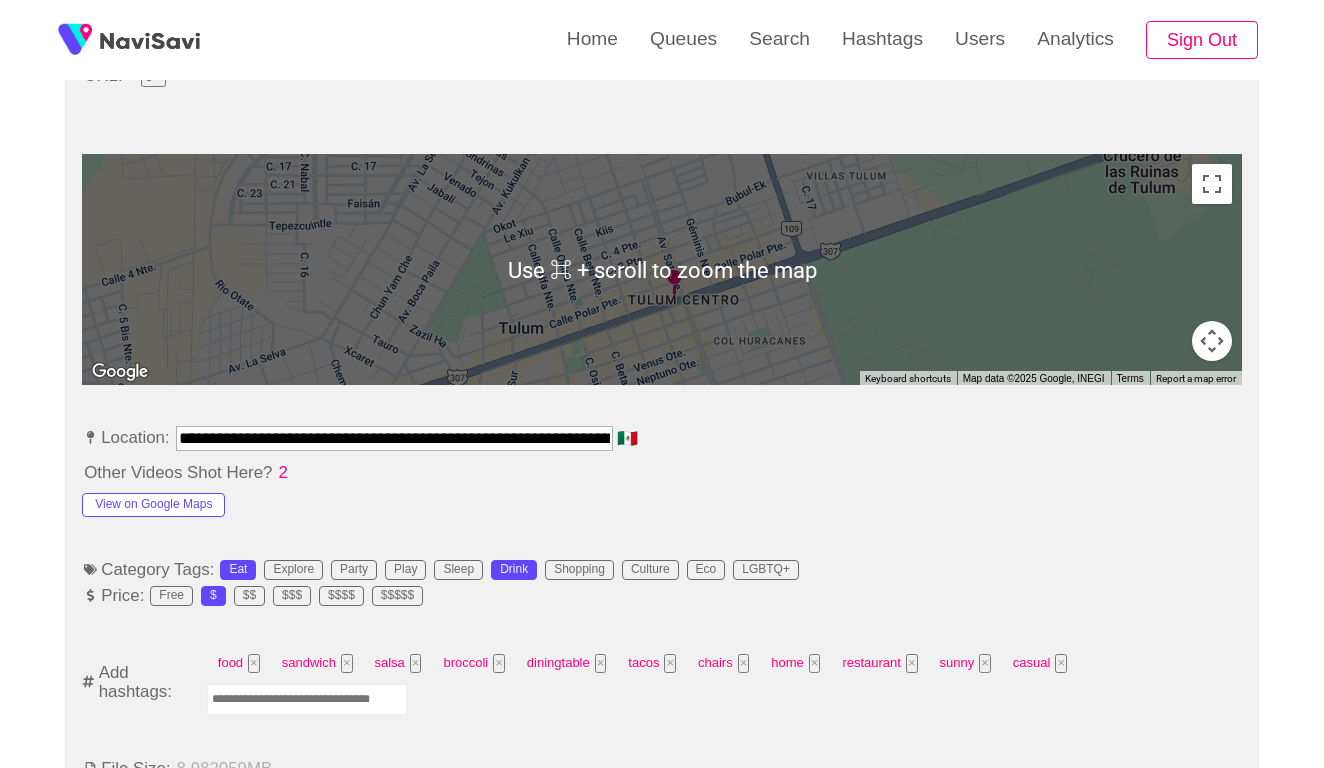 click at bounding box center [307, 699] 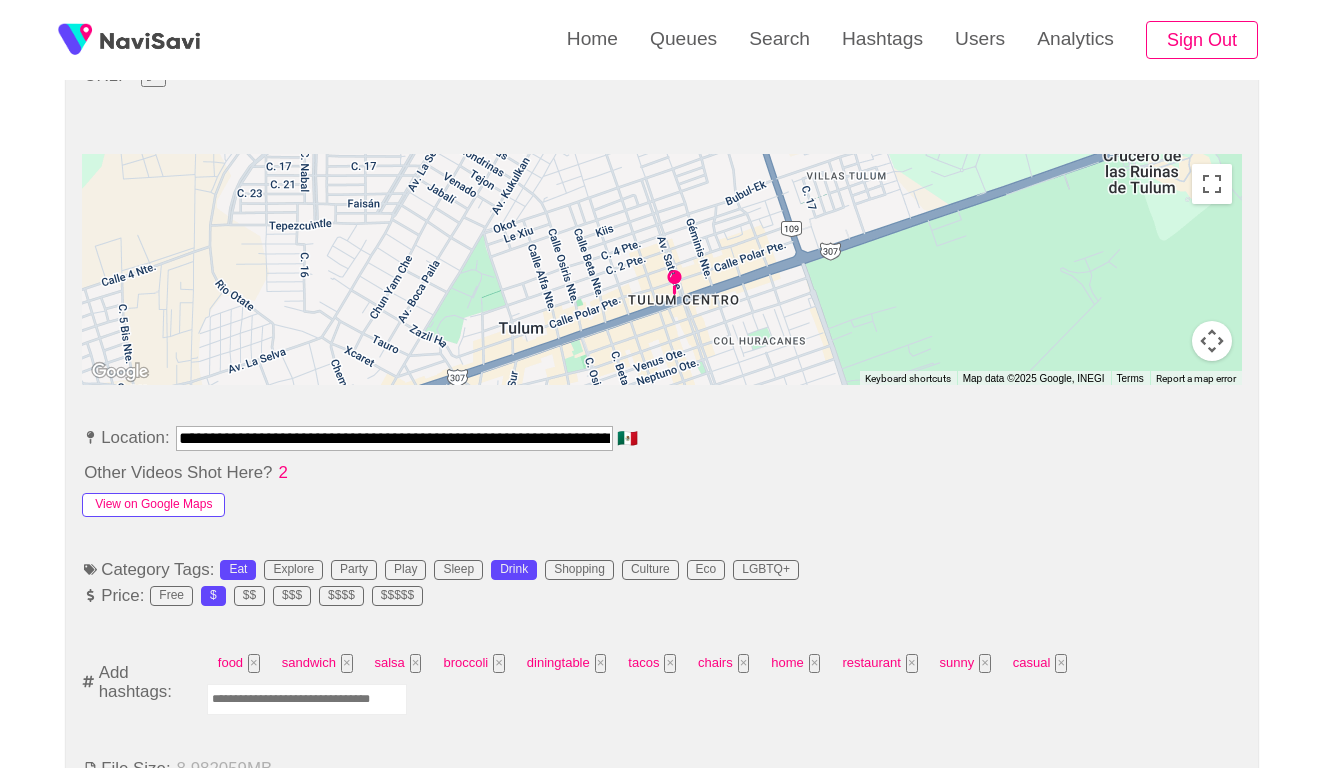 click on "View on Google Maps" at bounding box center (153, 505) 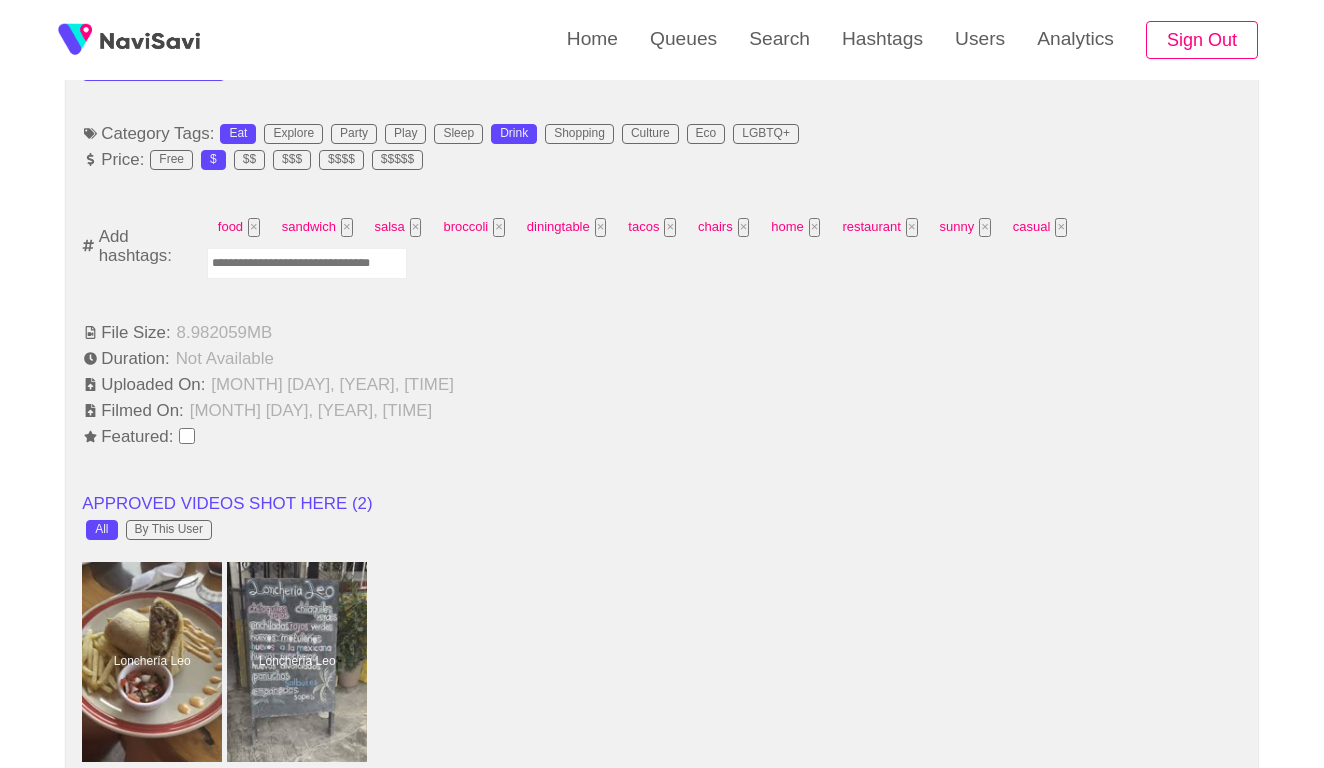 scroll, scrollTop: 1298, scrollLeft: 0, axis: vertical 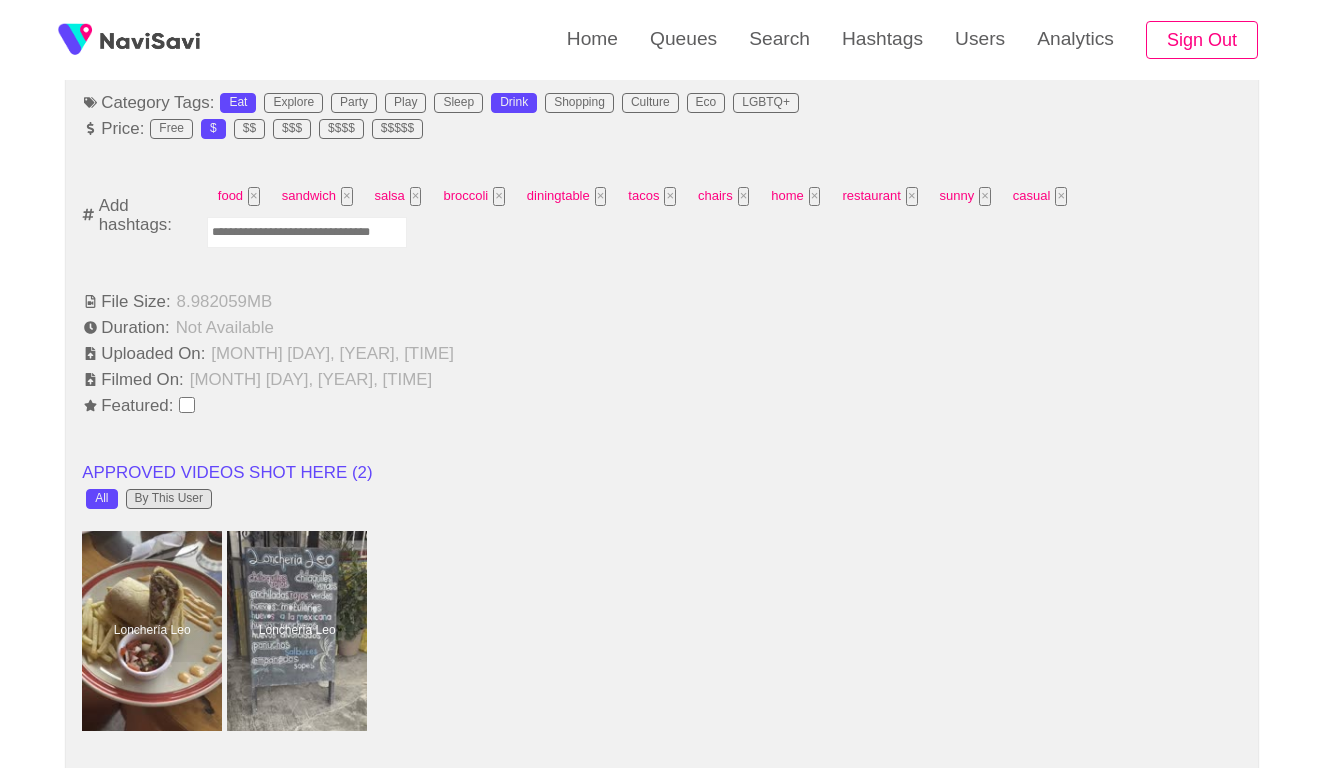click on "By This User" at bounding box center (169, 499) 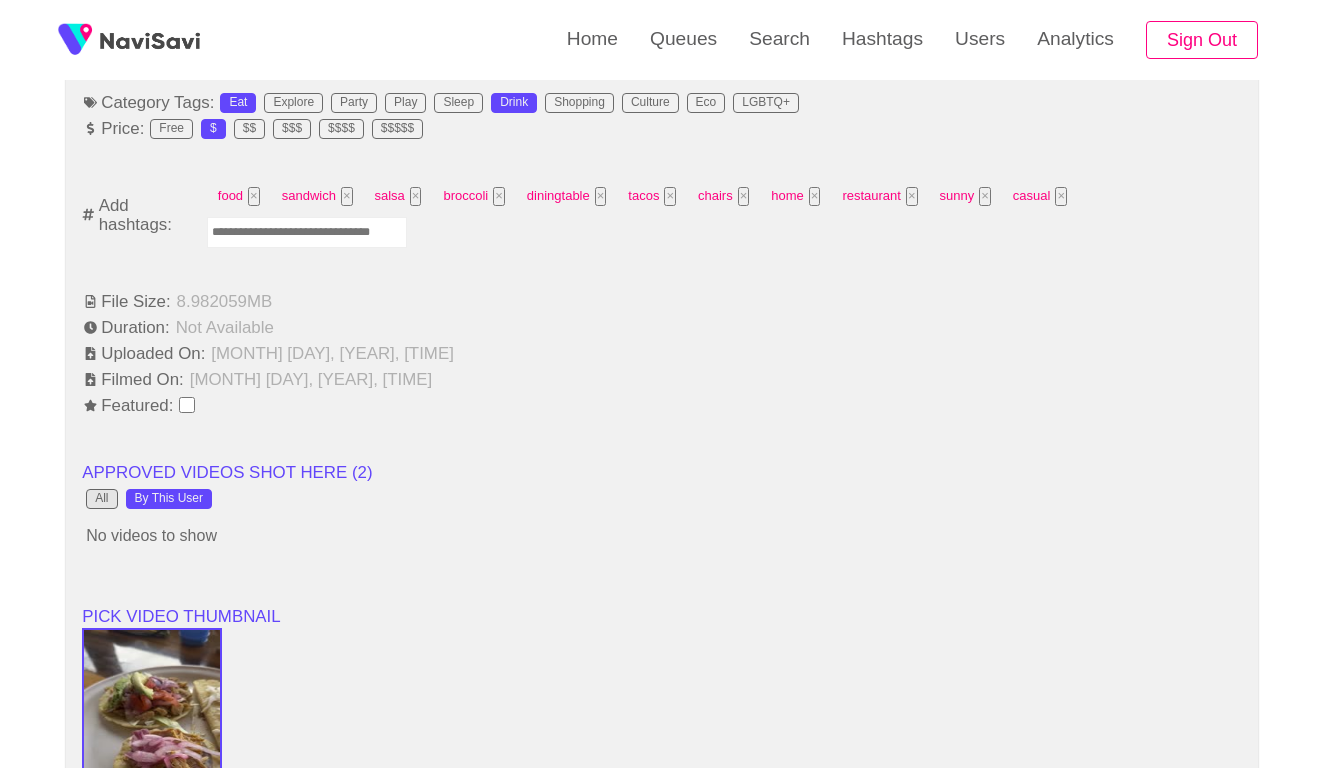 click on "All" at bounding box center (101, 499) 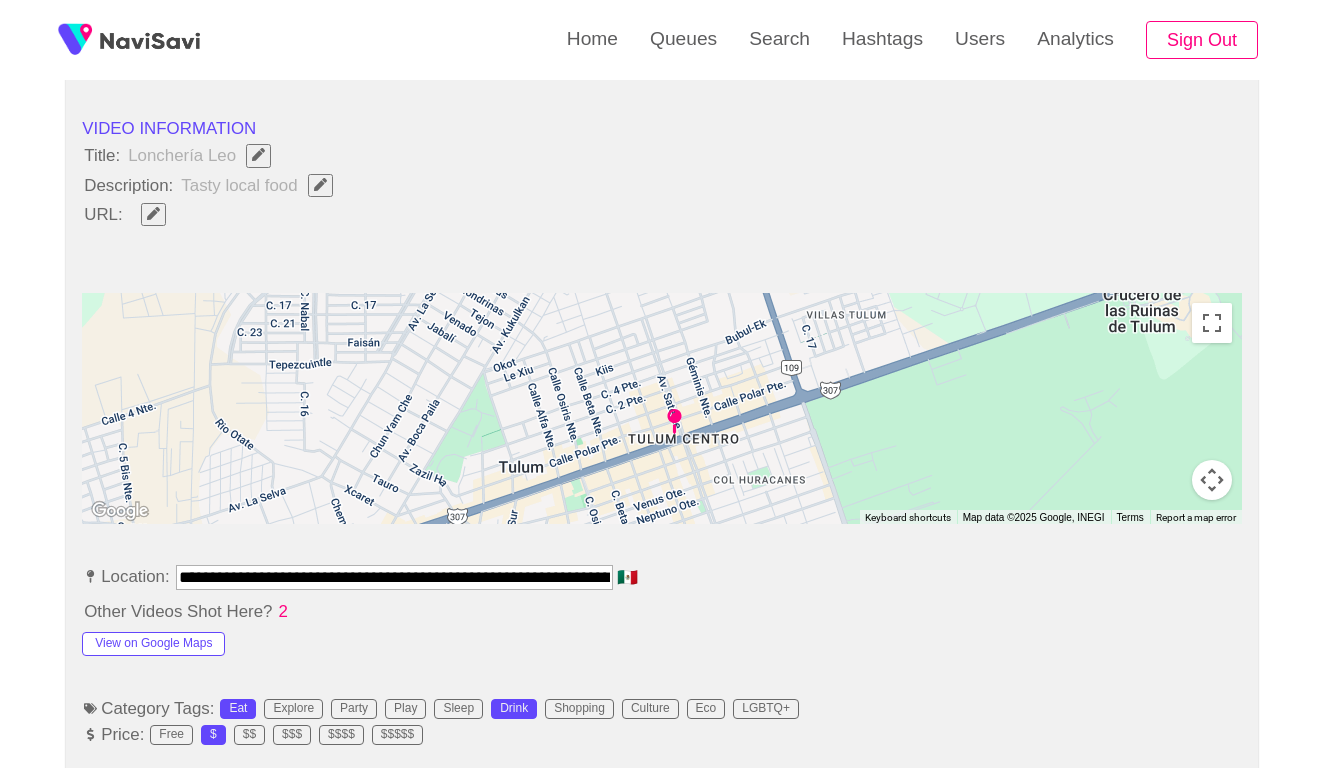 scroll, scrollTop: 681, scrollLeft: 0, axis: vertical 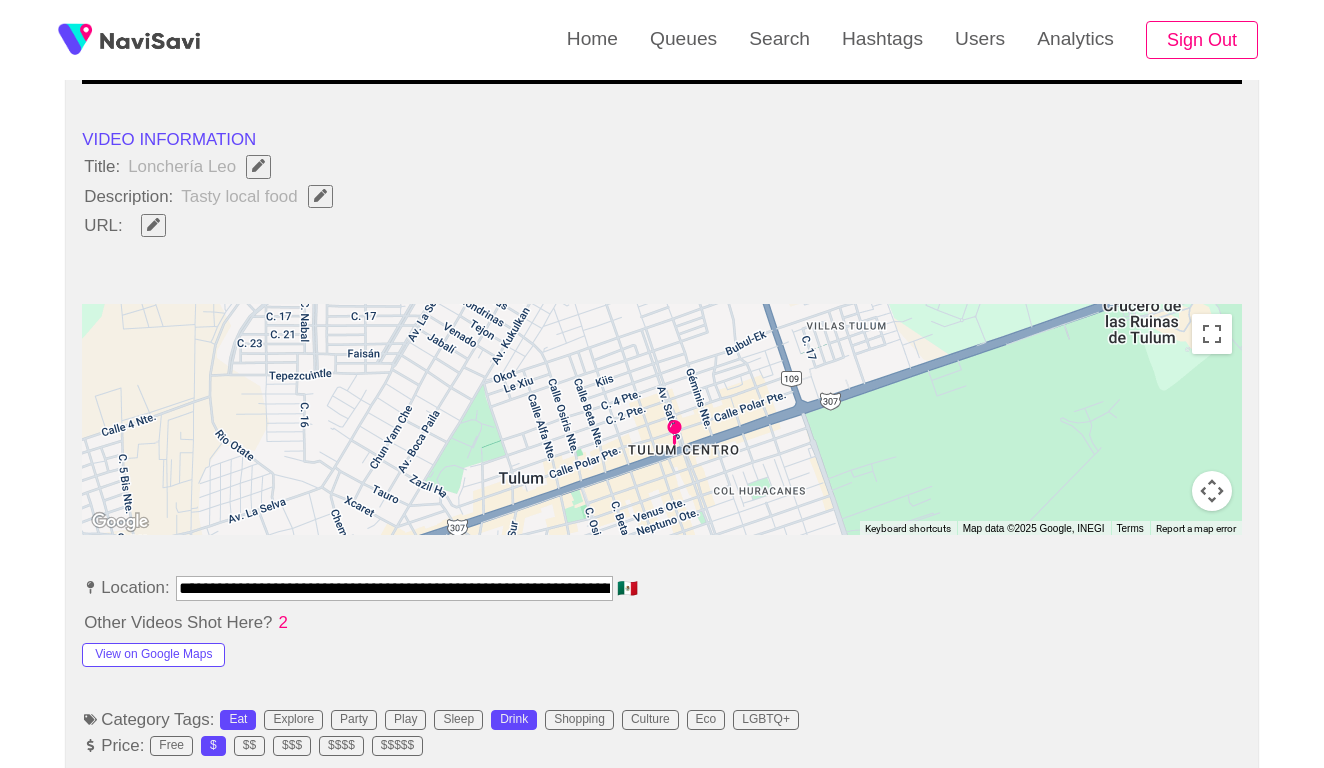 click 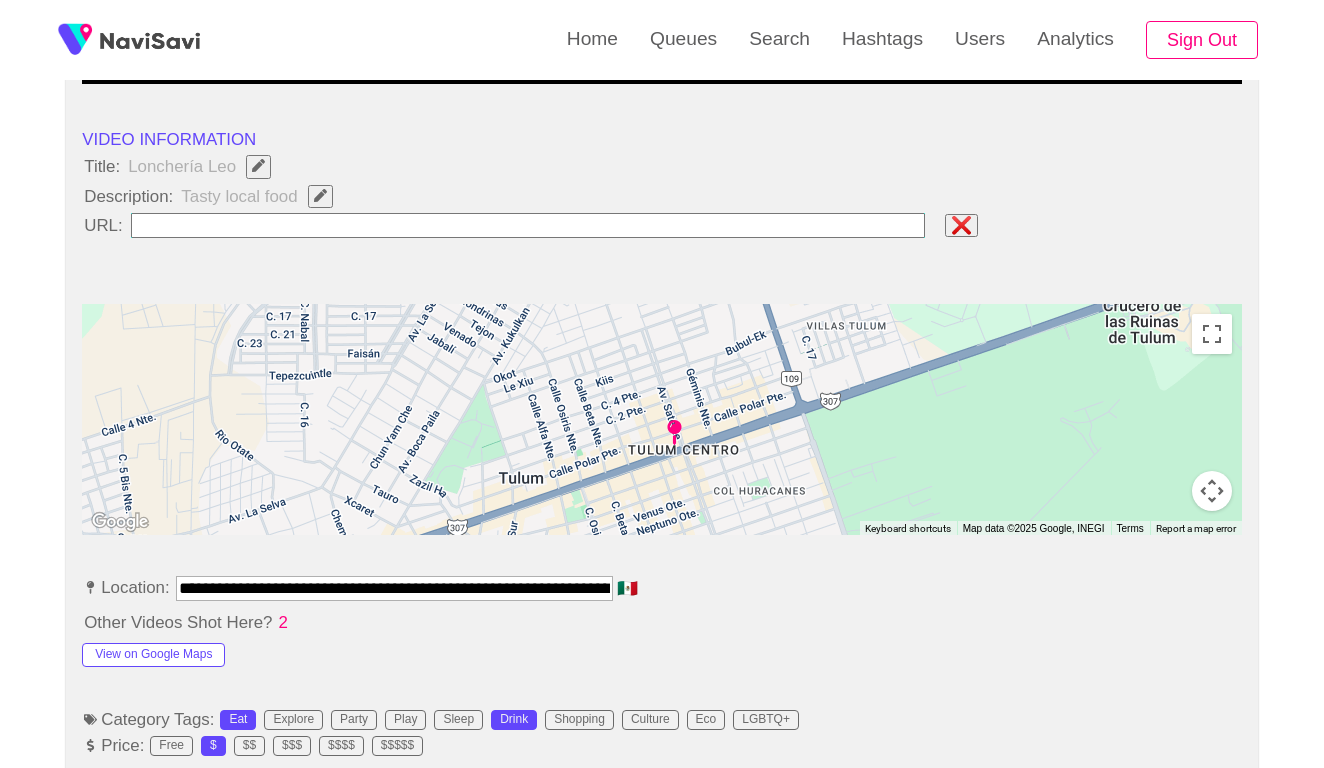 type on "**********" 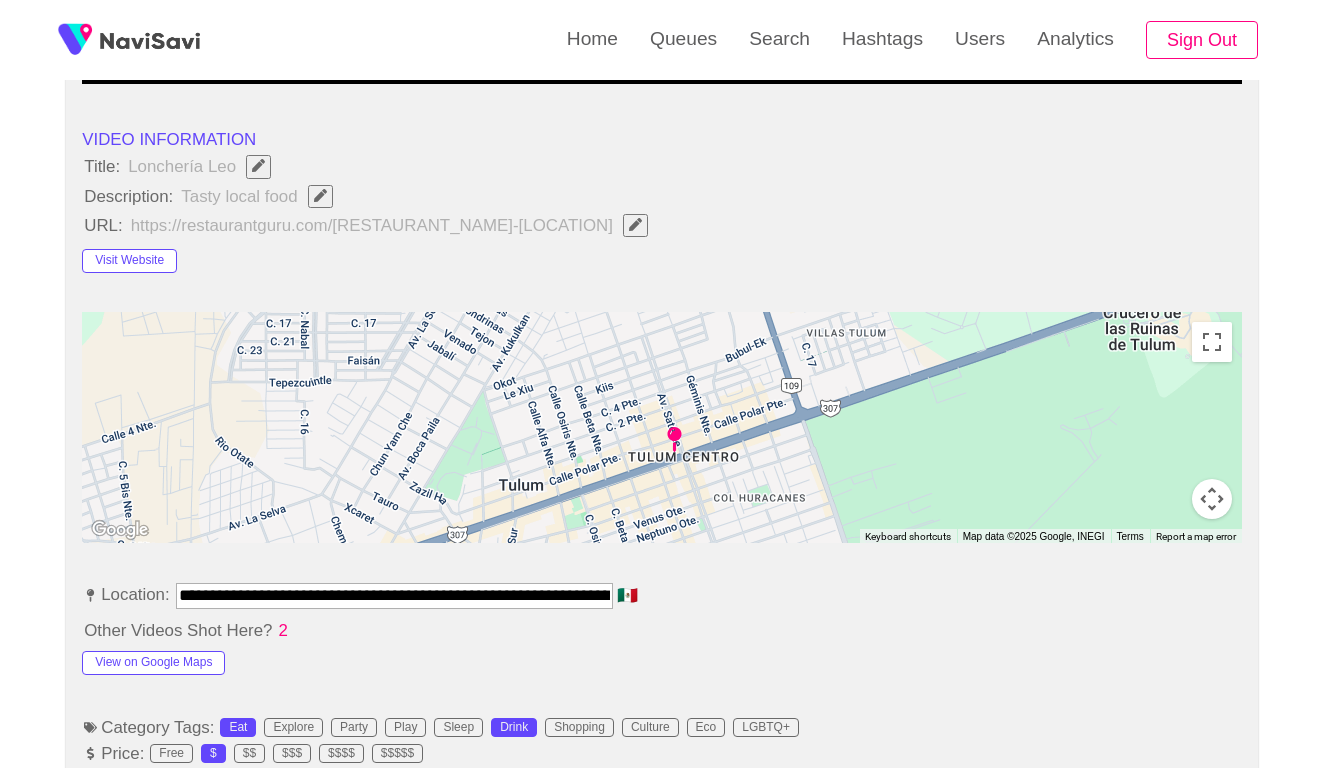click 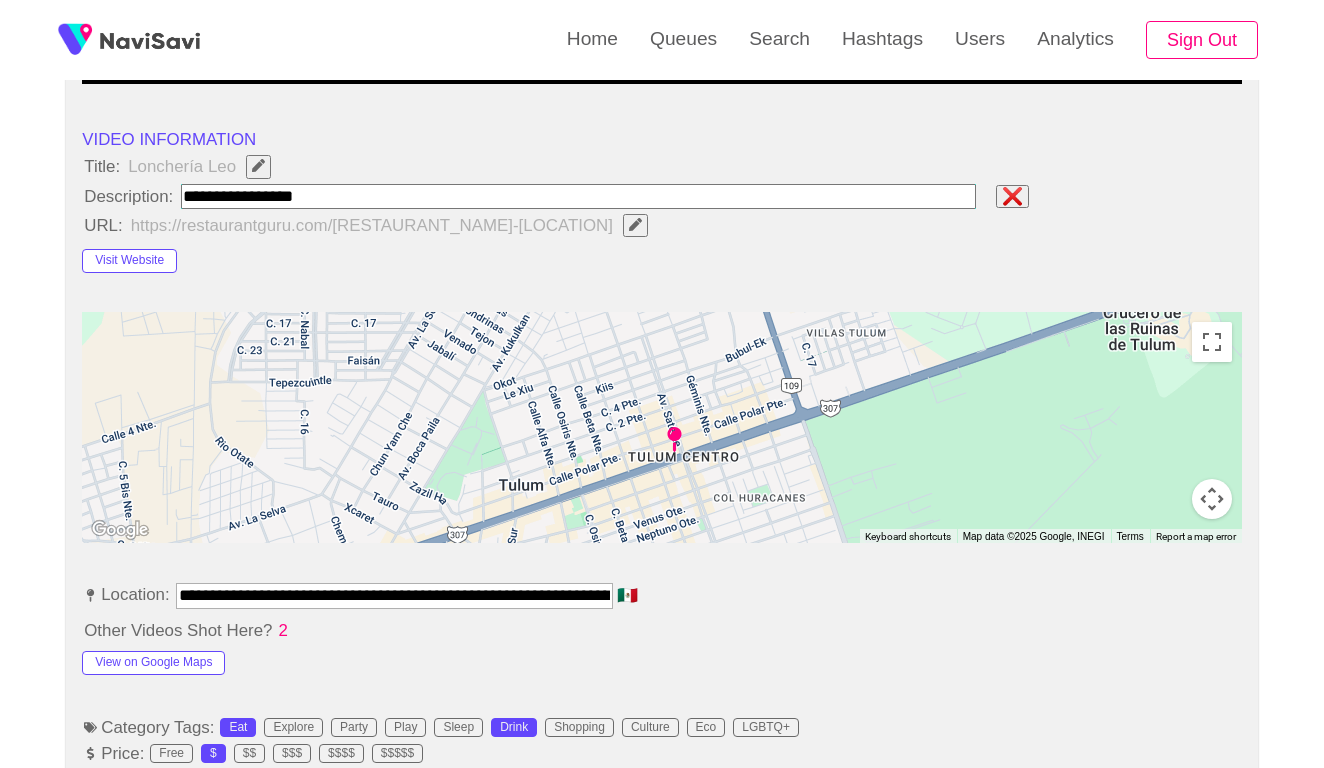 click at bounding box center (578, 196) 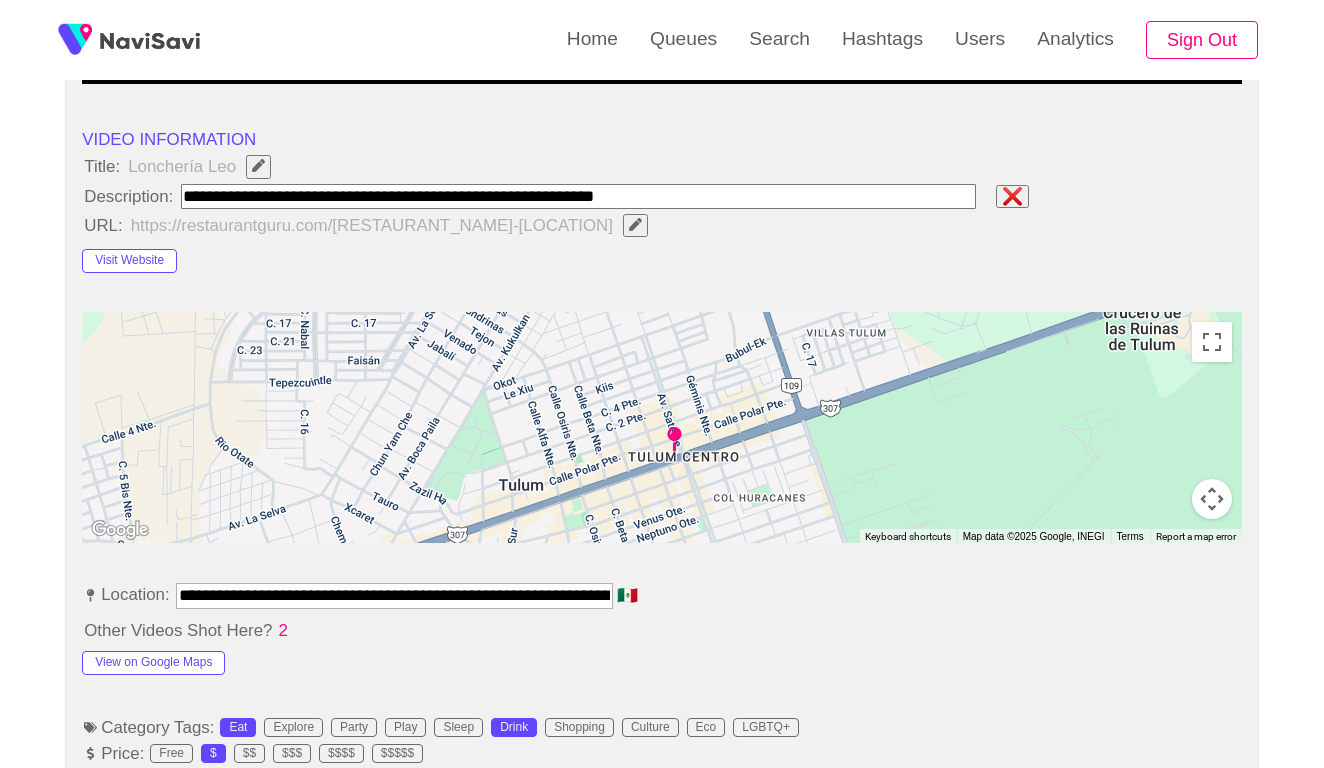 drag, startPoint x: 308, startPoint y: 193, endPoint x: 398, endPoint y: 199, distance: 90.199776 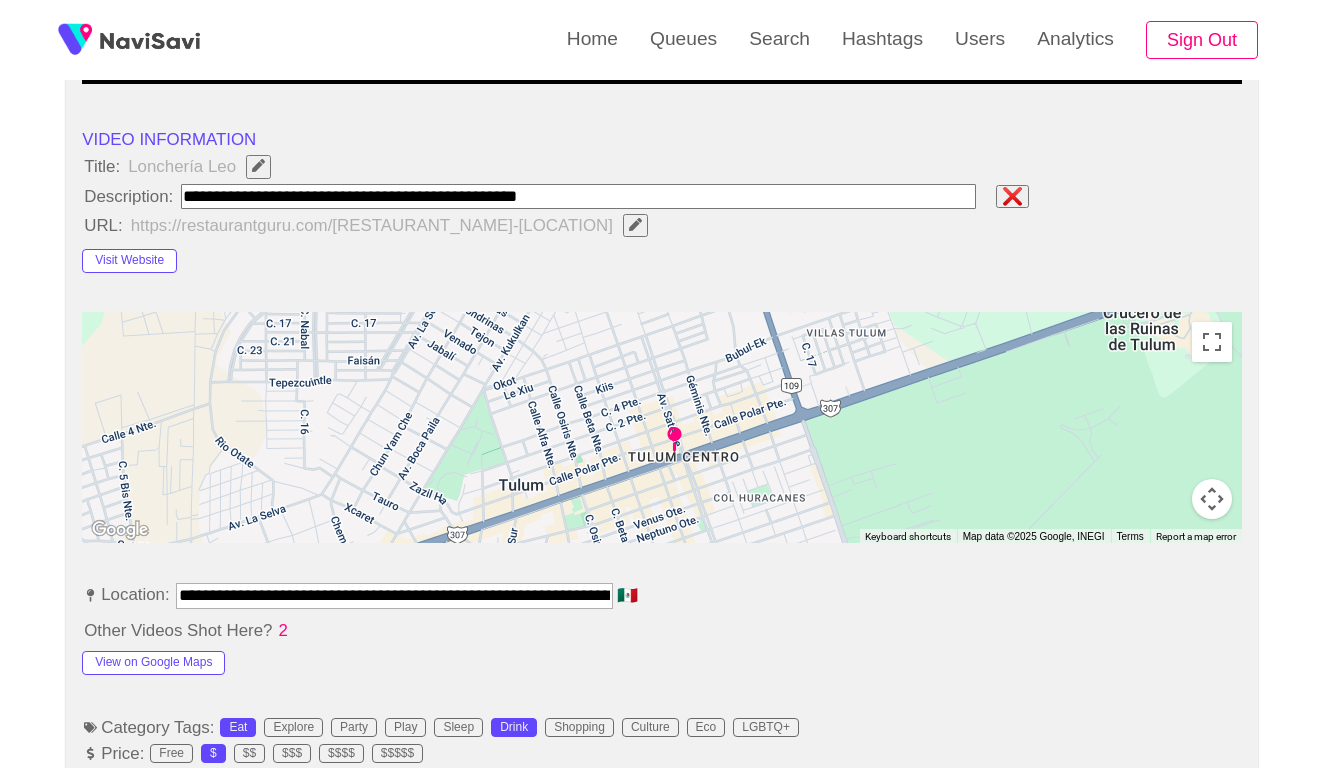 drag, startPoint x: 413, startPoint y: 190, endPoint x: 455, endPoint y: 194, distance: 42.190044 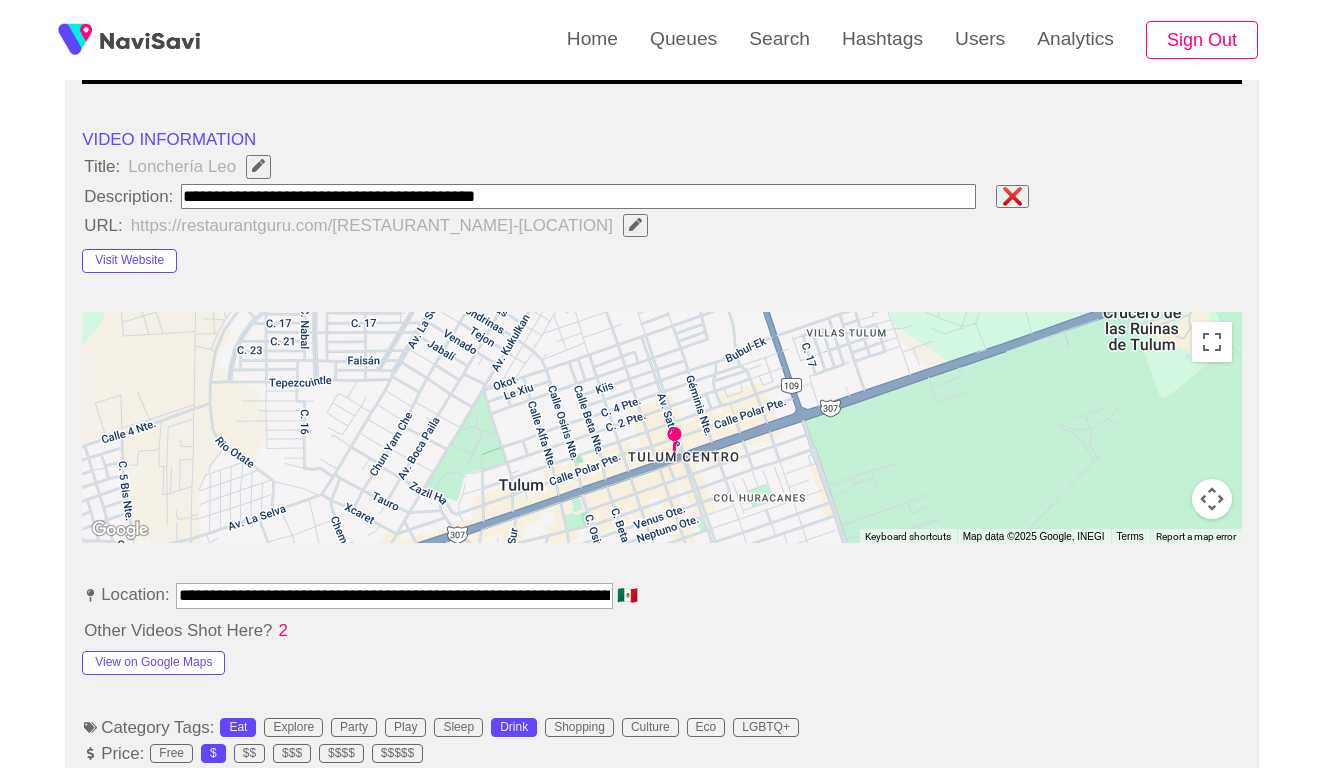click at bounding box center (578, 196) 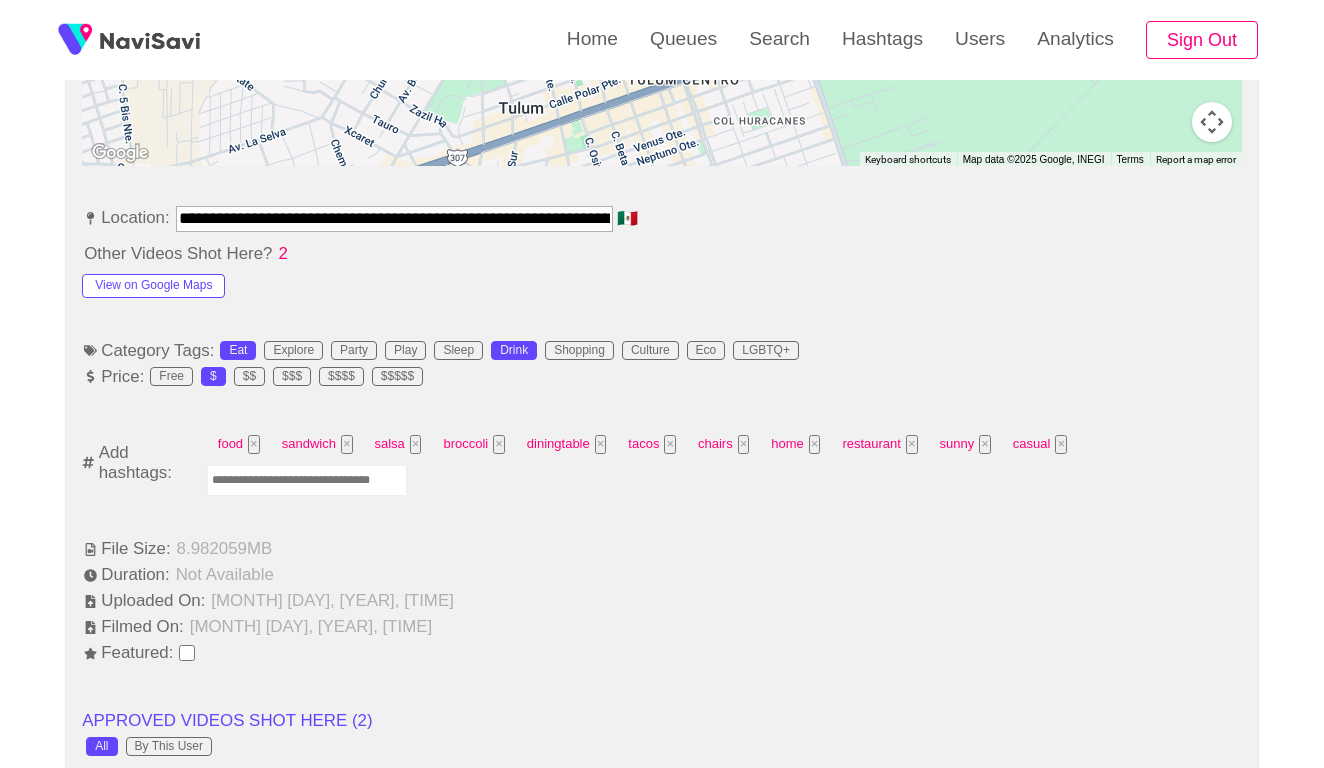 scroll, scrollTop: 1059, scrollLeft: 0, axis: vertical 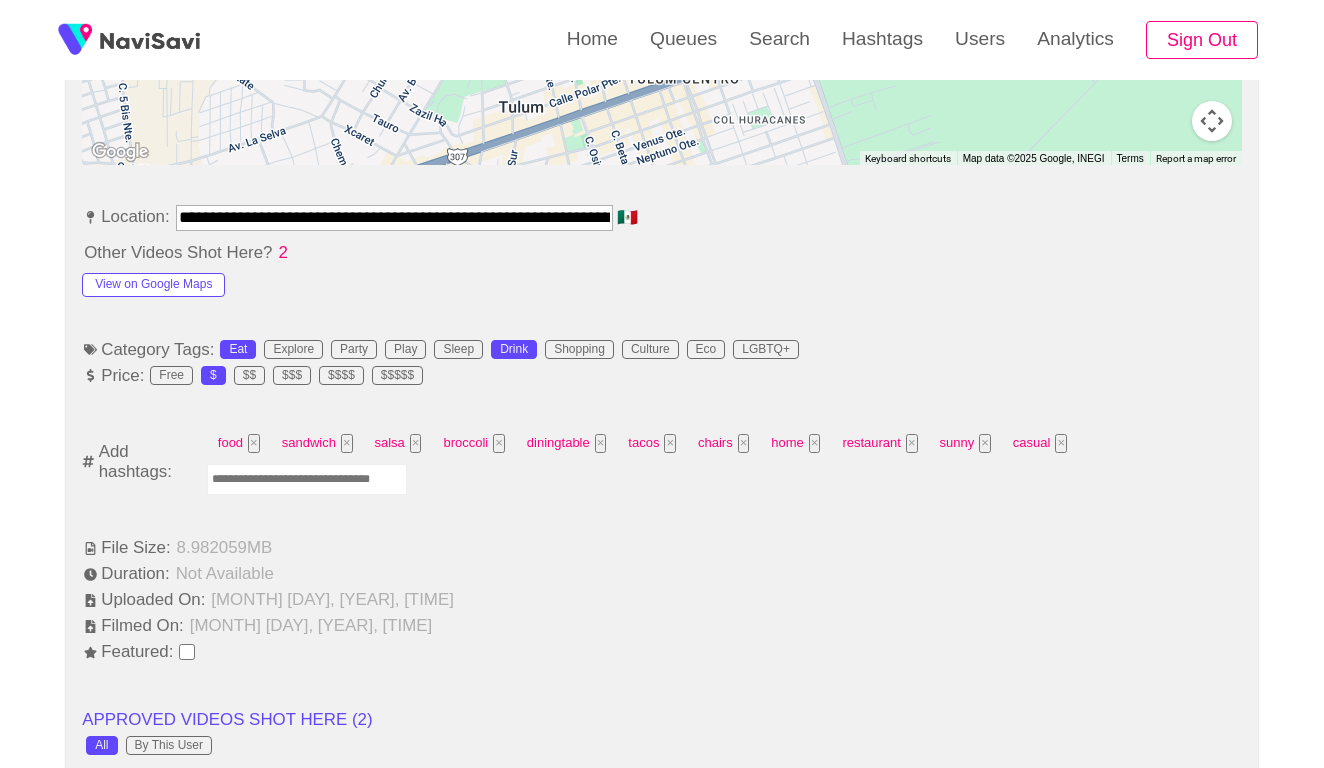 click at bounding box center [307, 479] 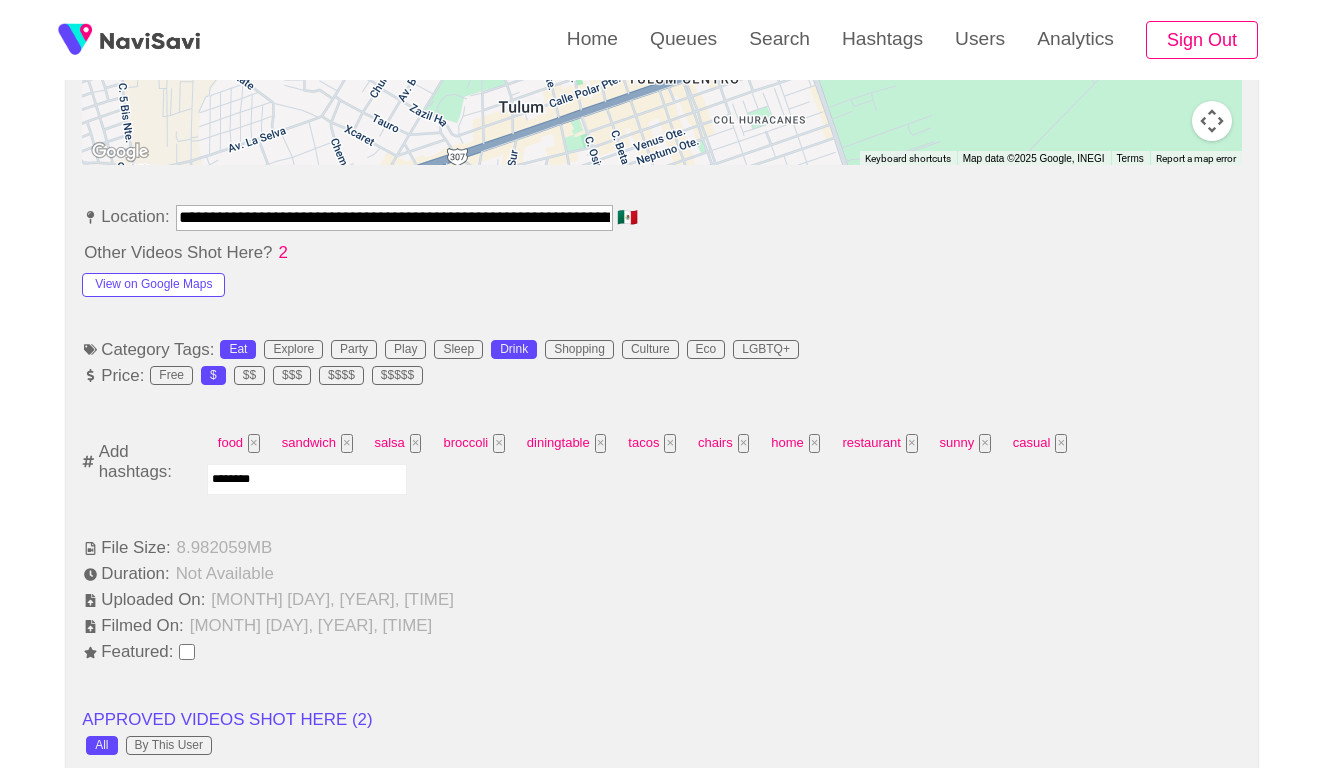 type on "*********" 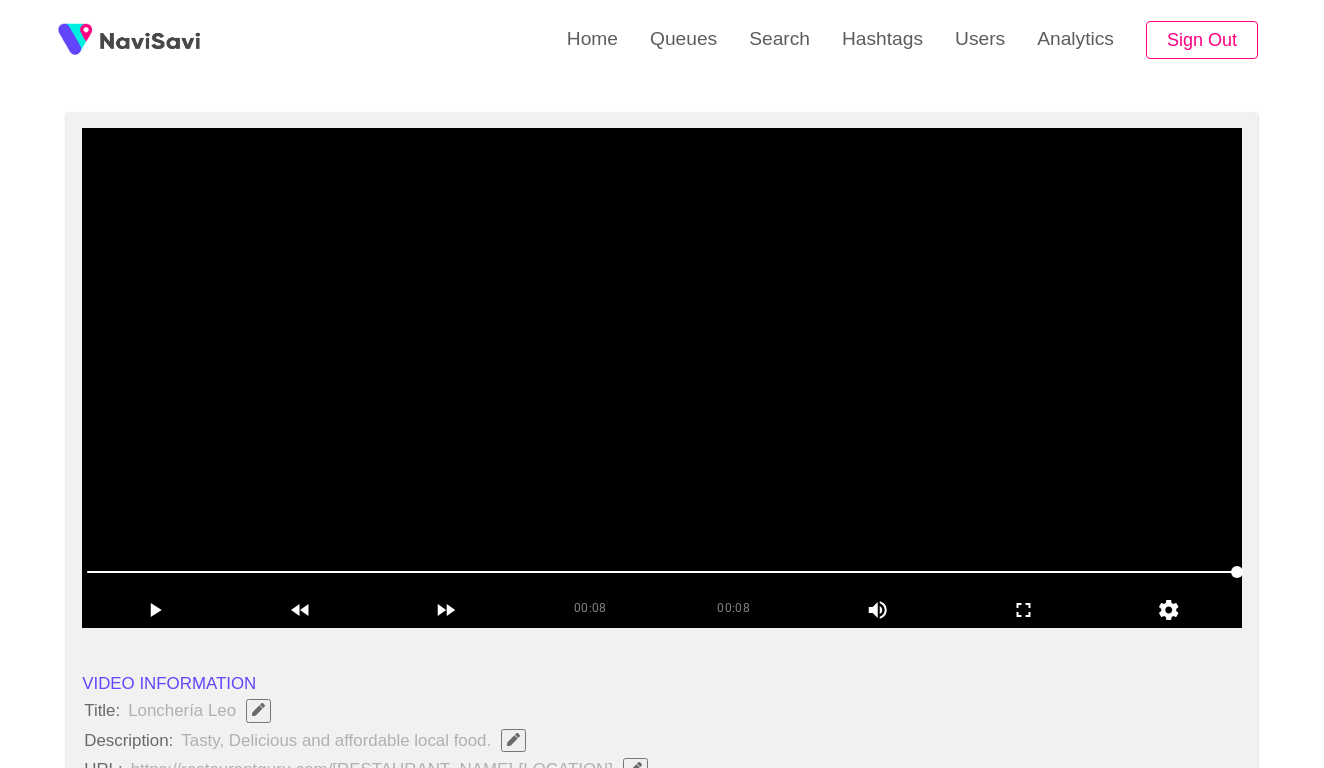 scroll, scrollTop: 129, scrollLeft: 0, axis: vertical 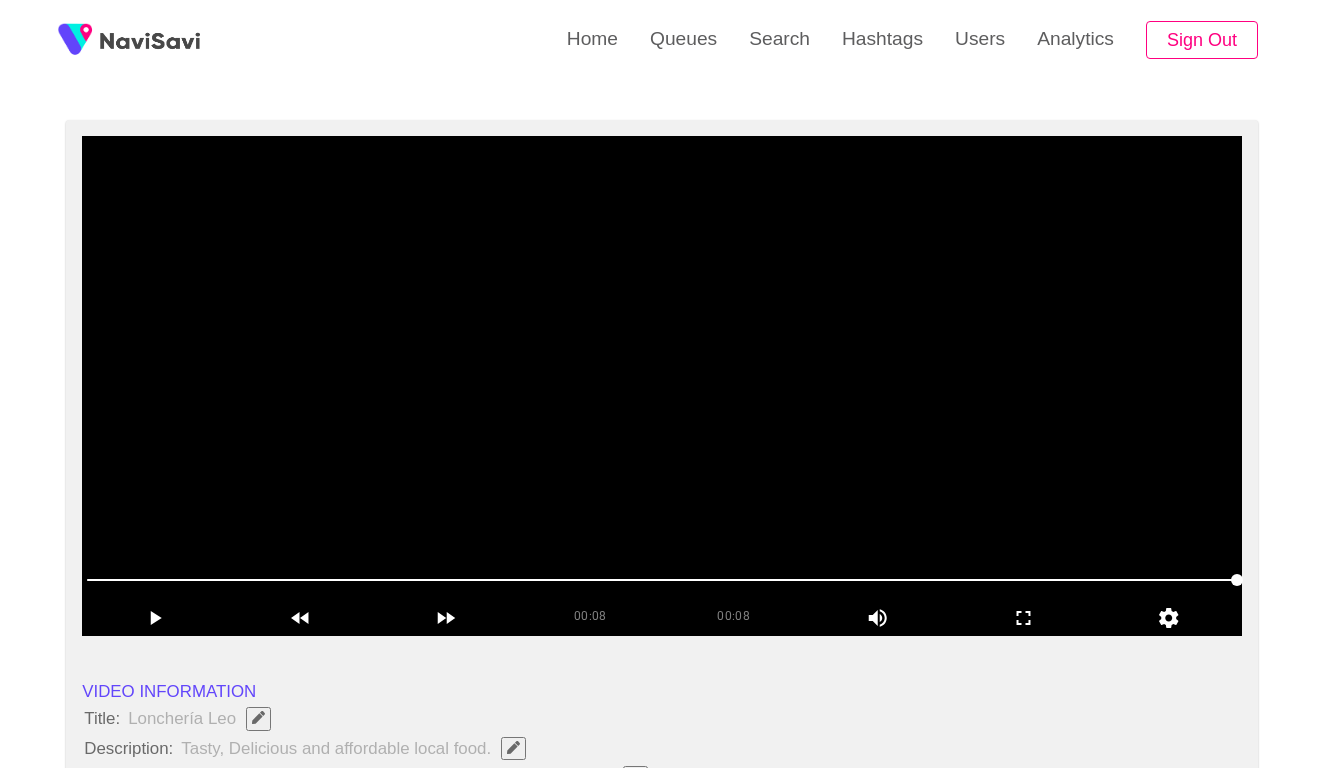 click at bounding box center (662, 386) 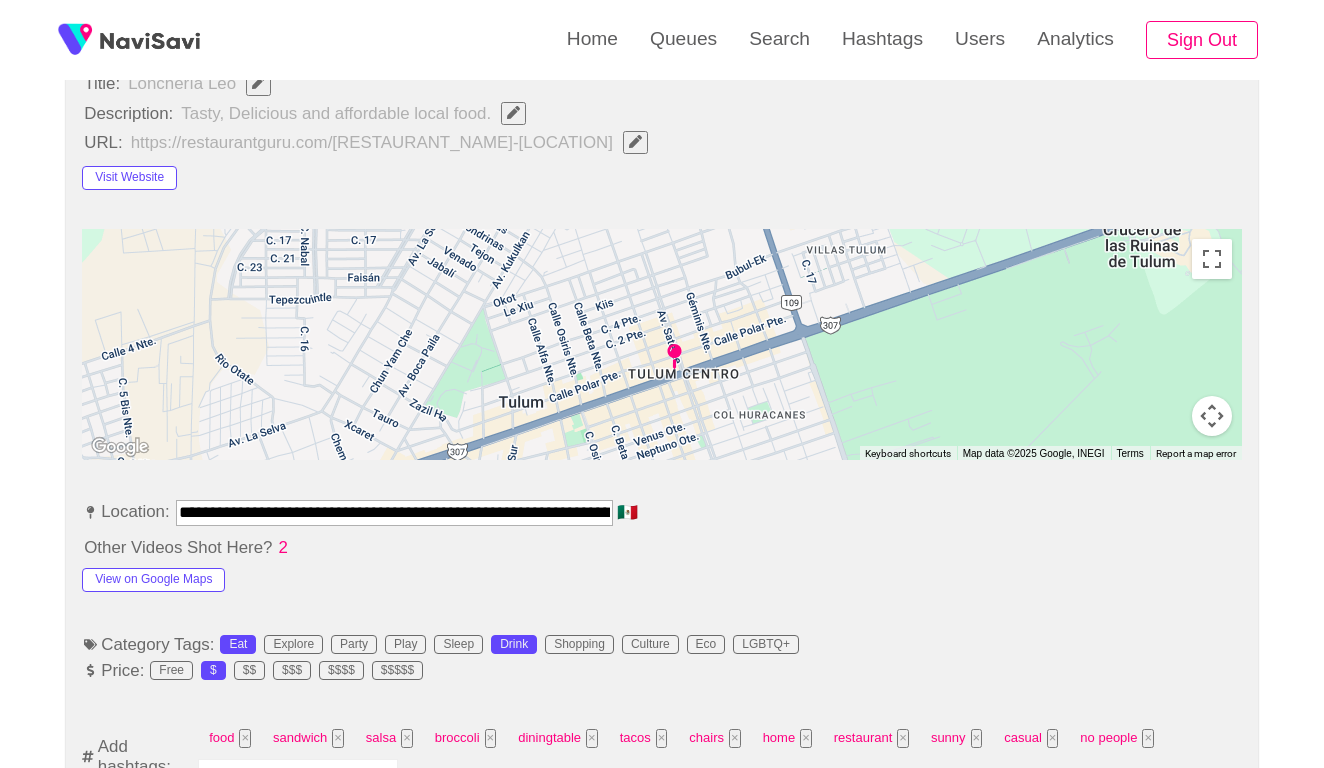 scroll, scrollTop: 842, scrollLeft: 0, axis: vertical 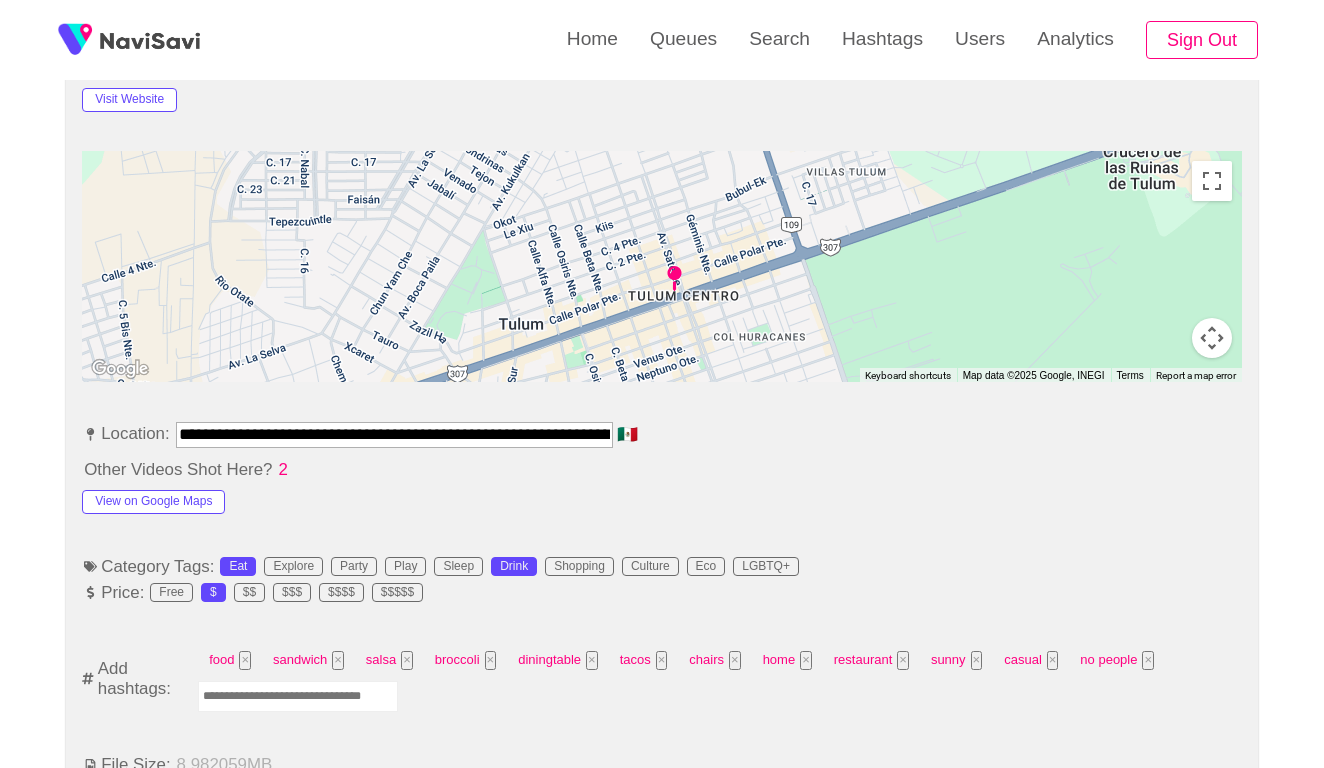 click at bounding box center [298, 696] 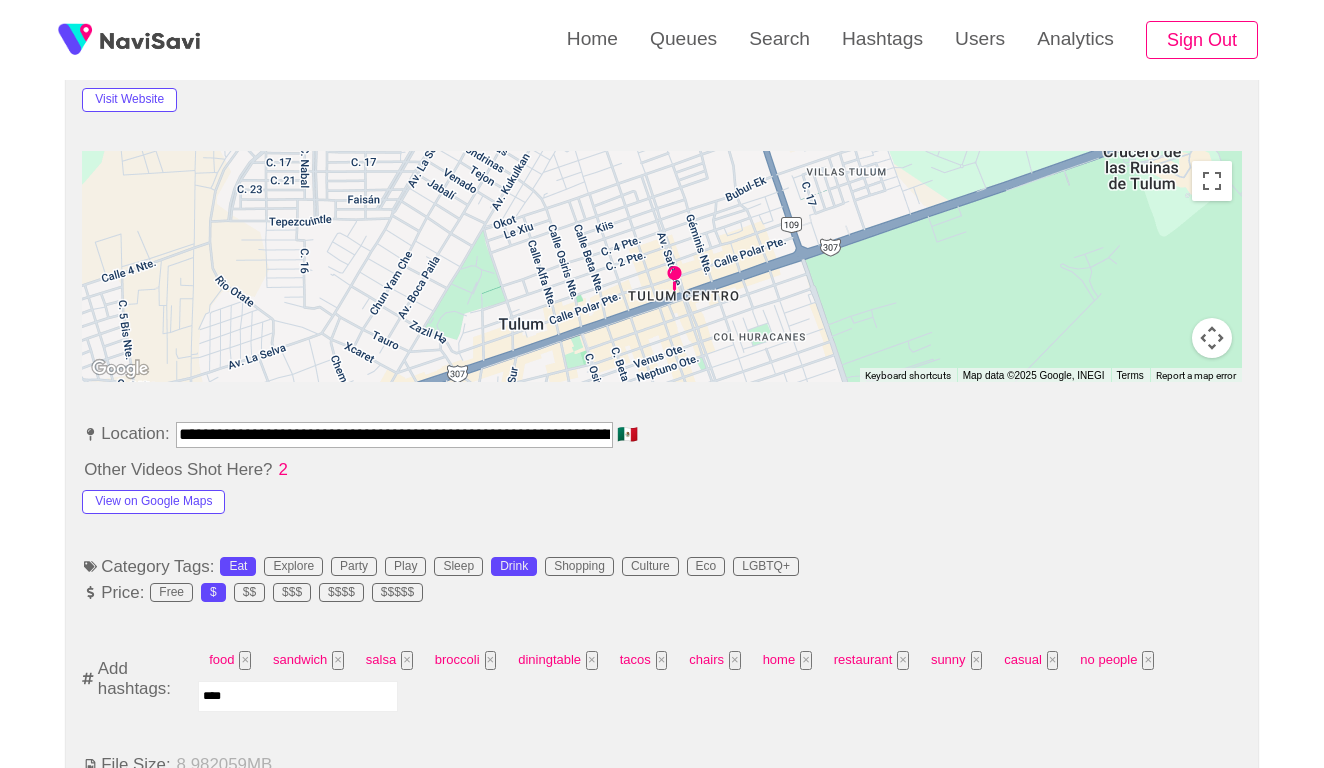 type on "*****" 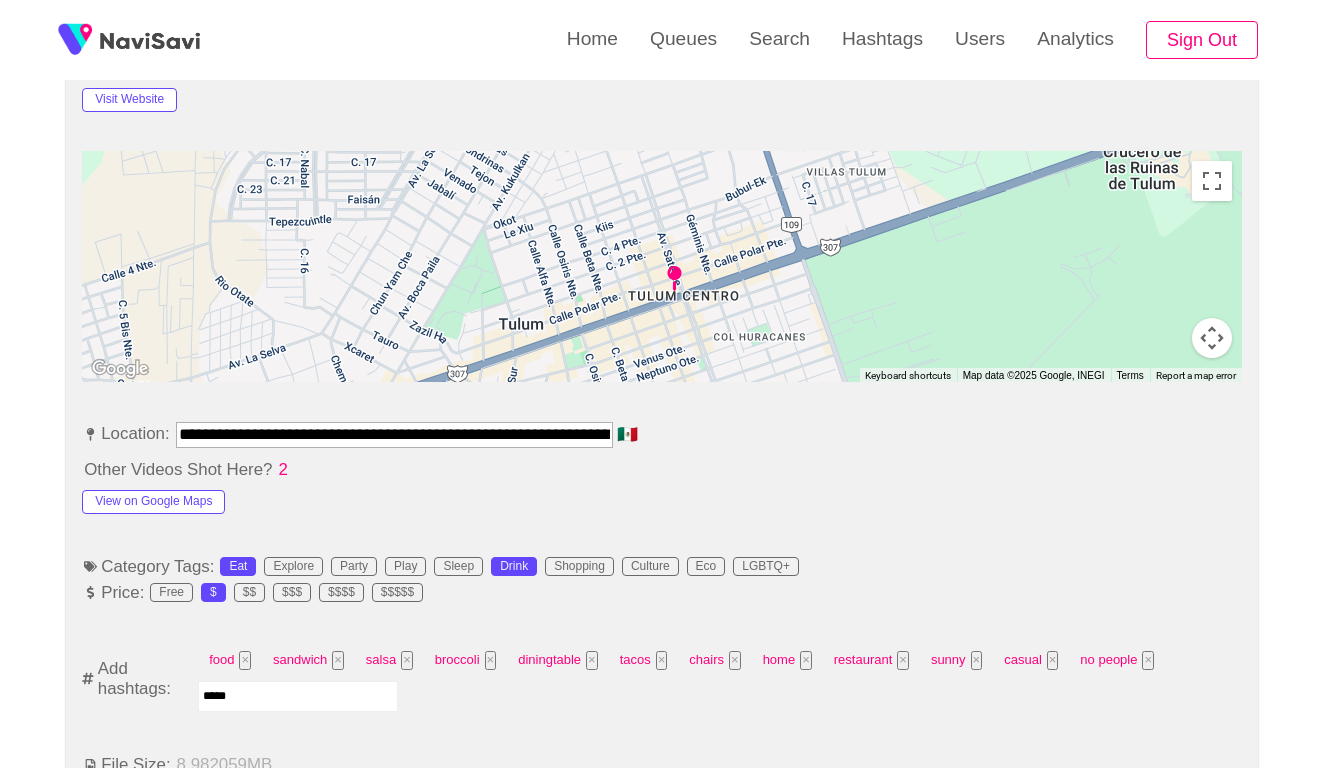type 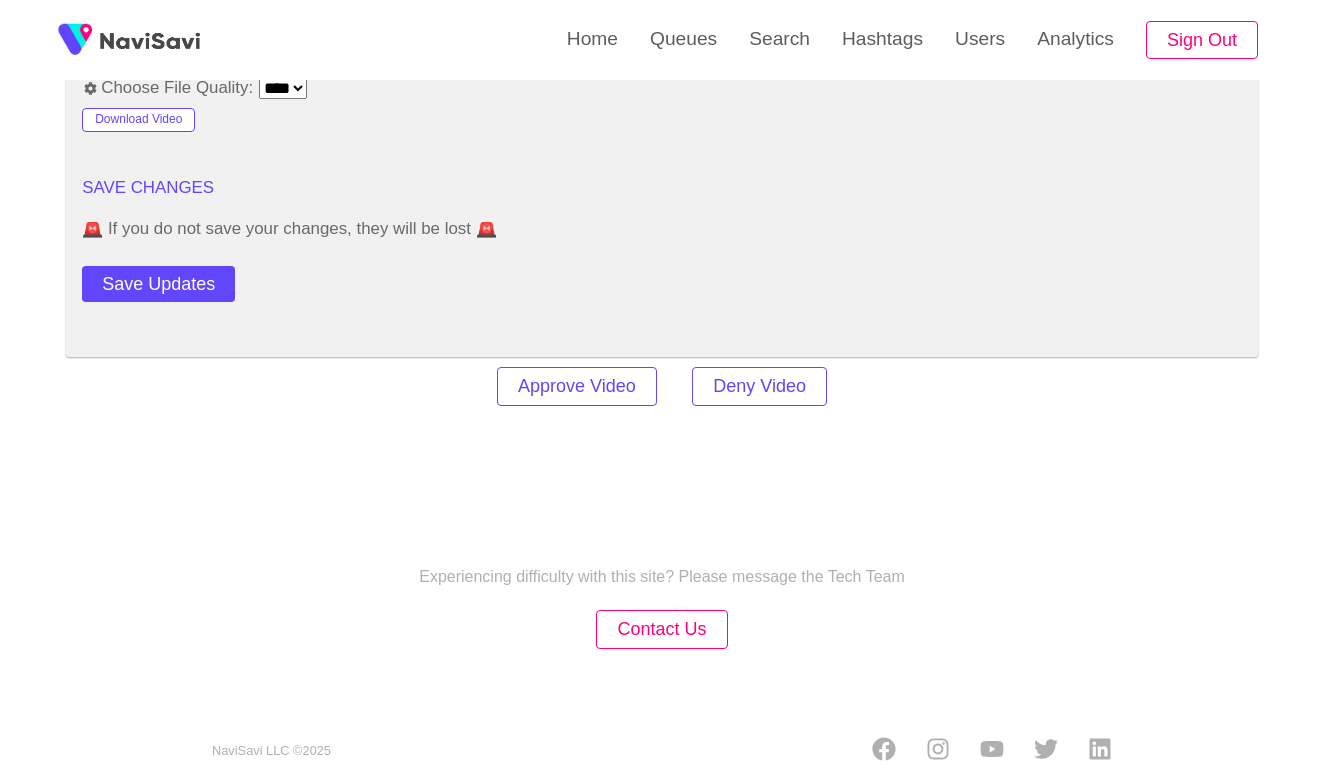 scroll, scrollTop: 2776, scrollLeft: 0, axis: vertical 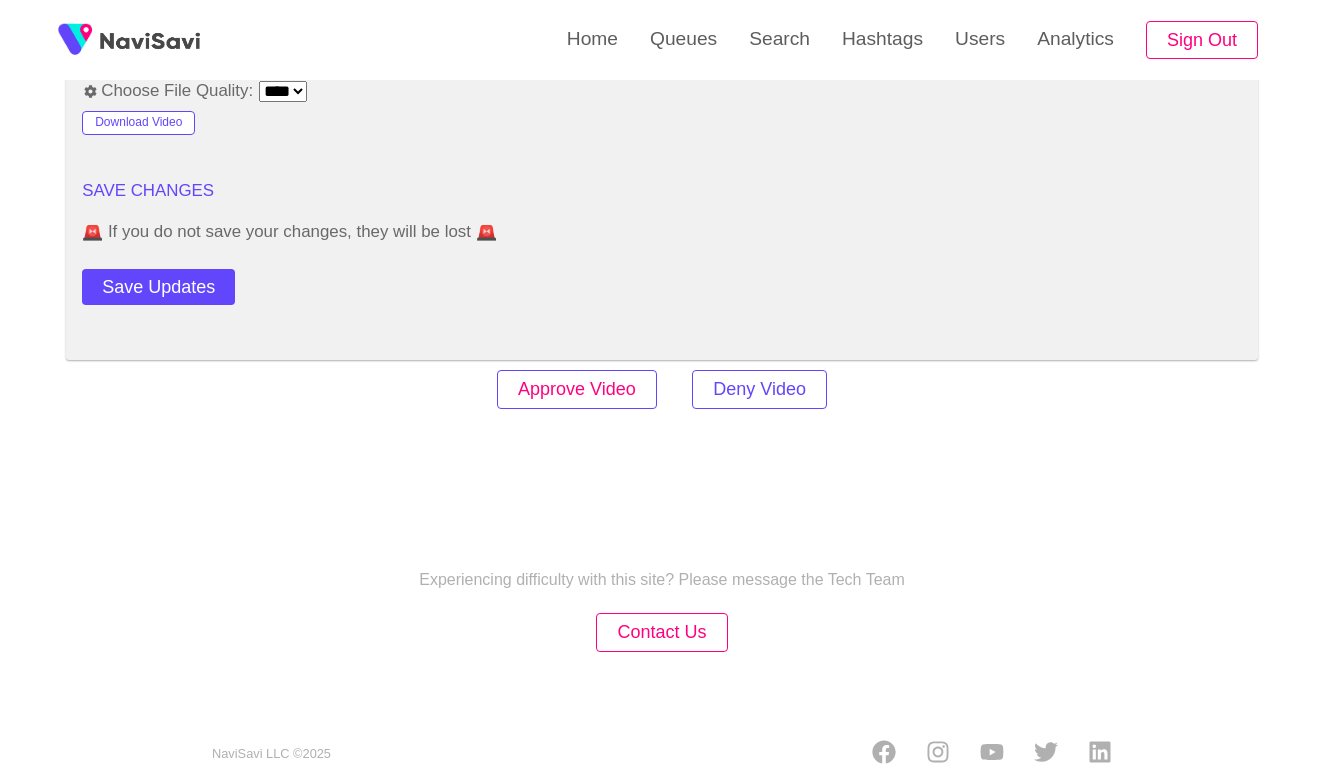 click on "Approve Video" at bounding box center [577, 389] 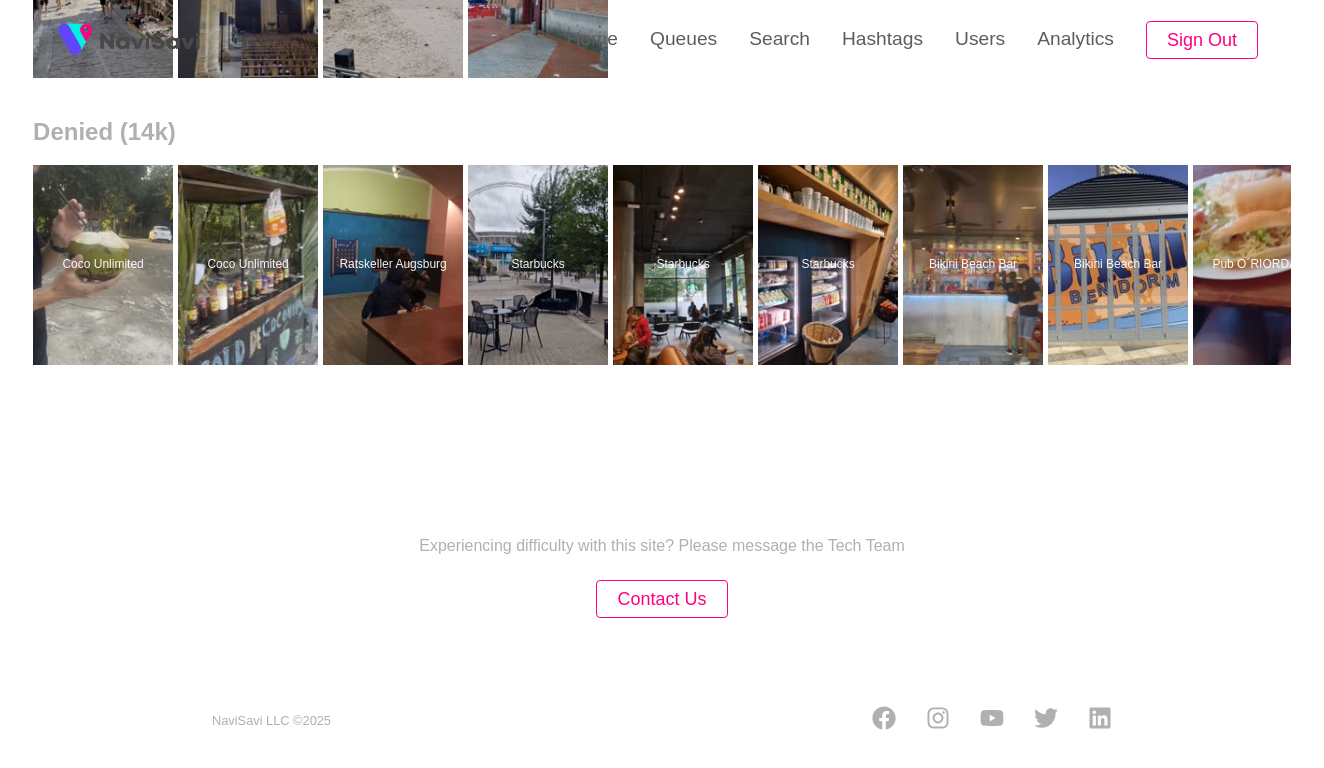scroll, scrollTop: 0, scrollLeft: 0, axis: both 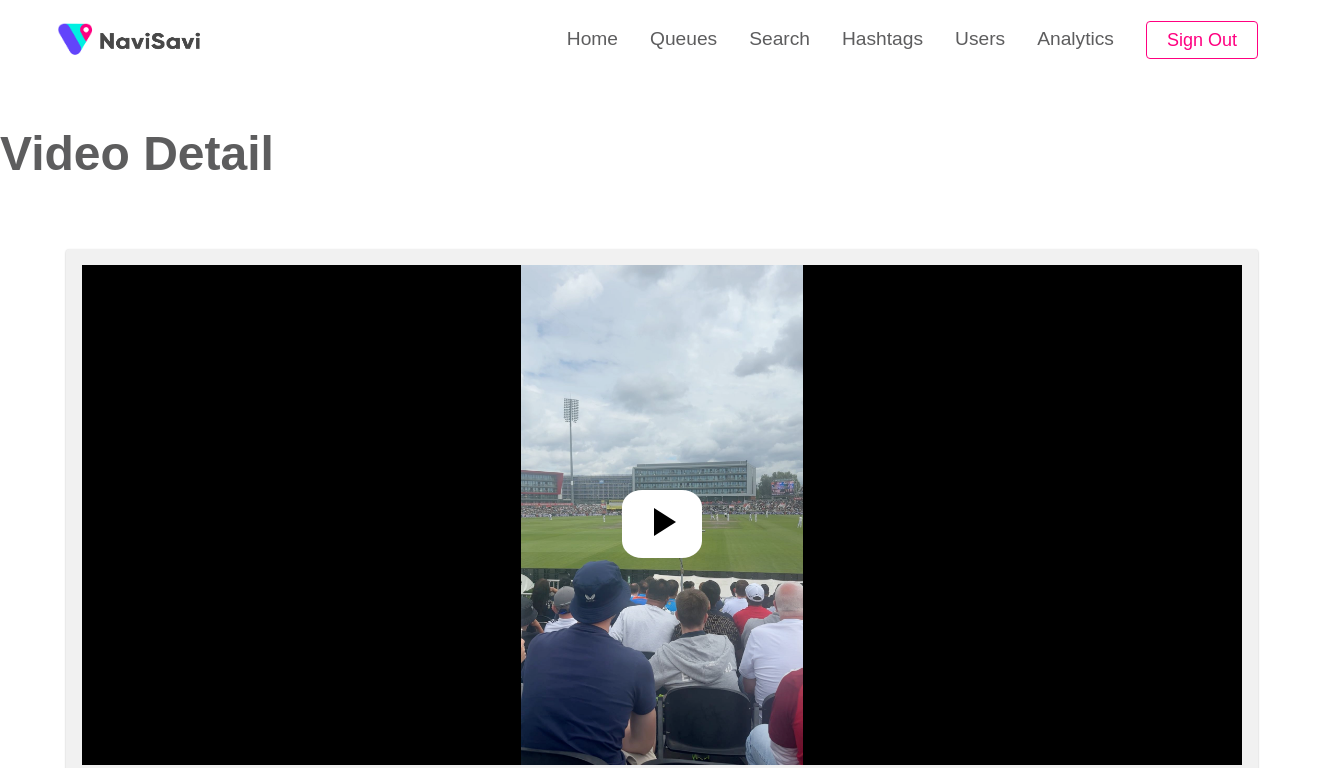 select on "**********" 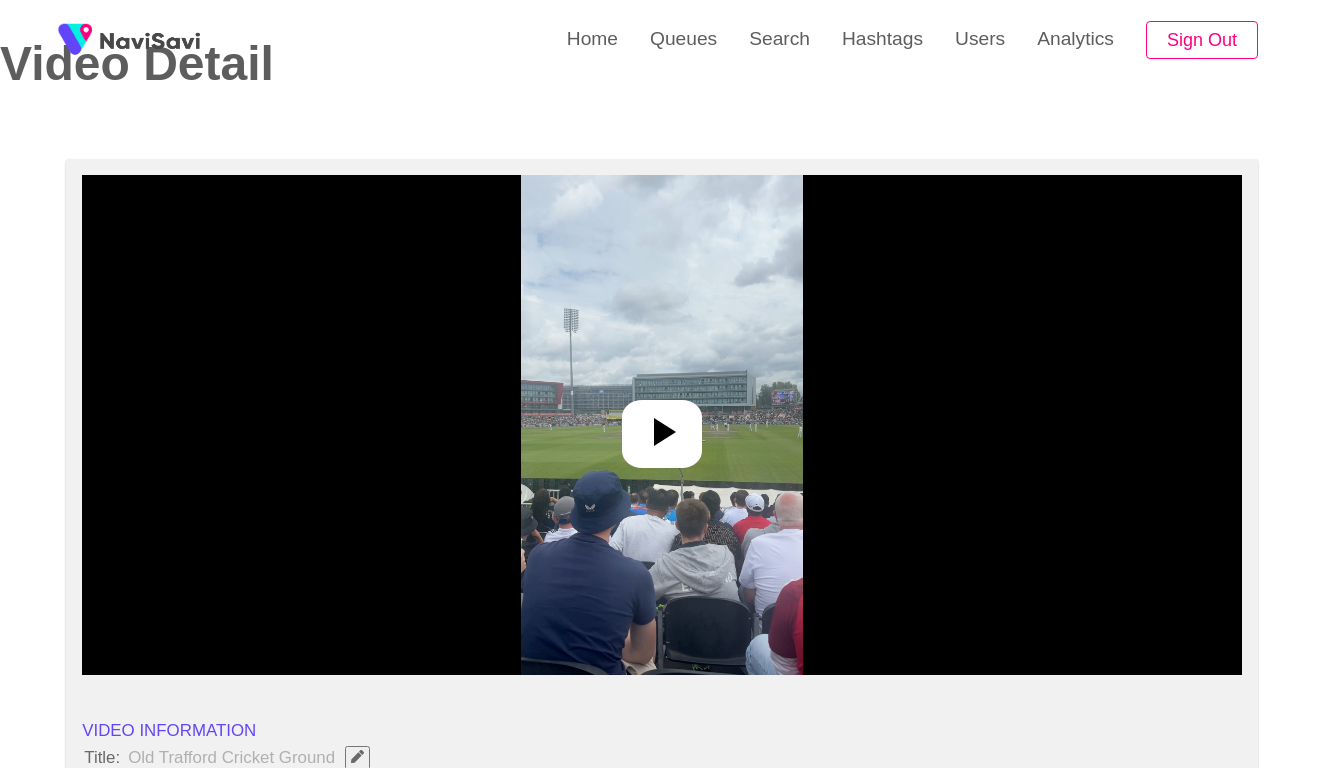 scroll, scrollTop: 193, scrollLeft: 0, axis: vertical 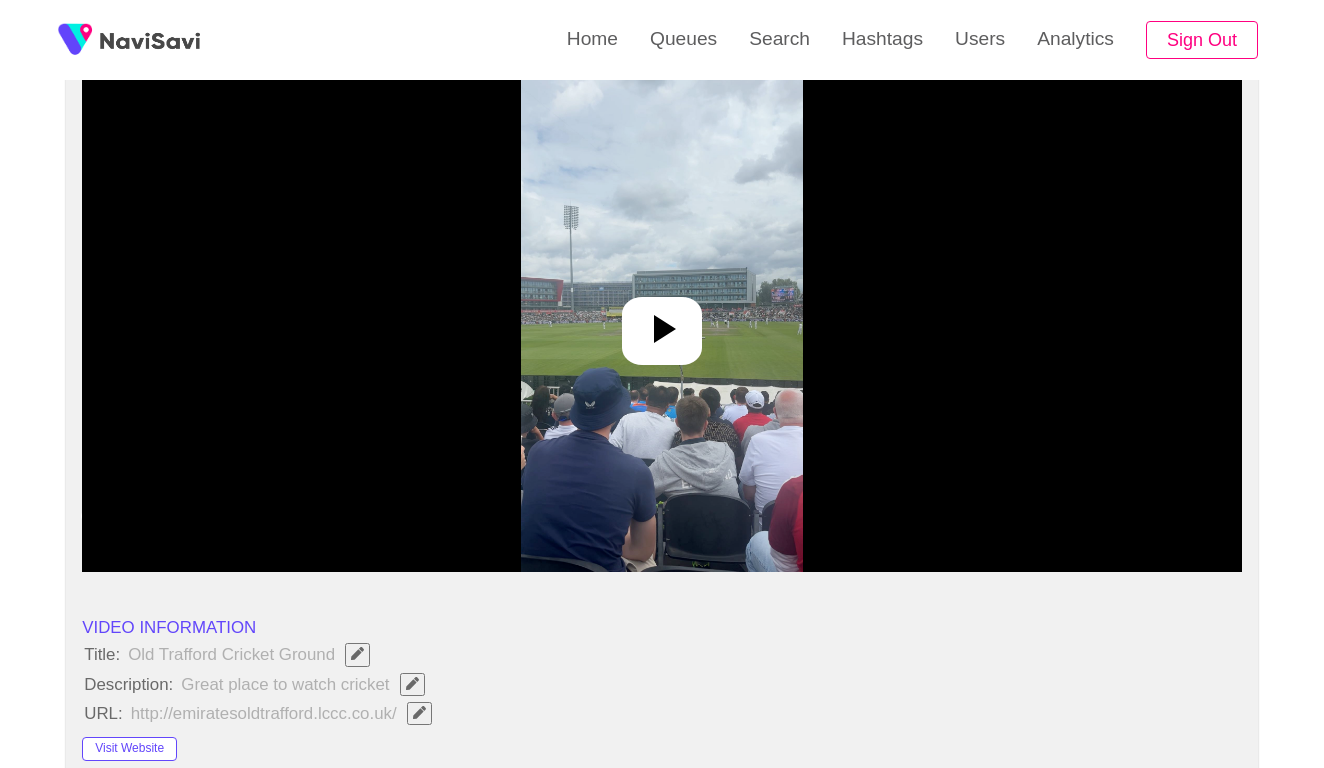 click at bounding box center [662, 322] 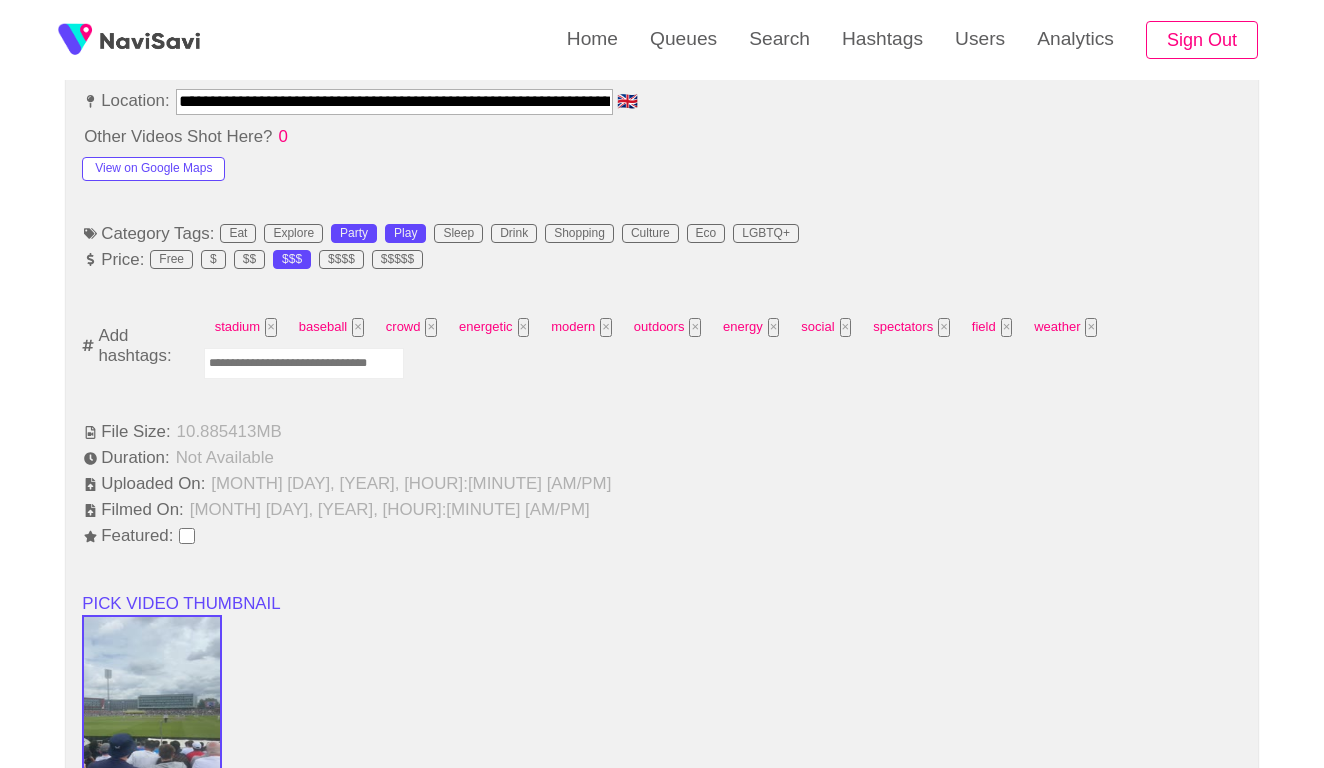 scroll, scrollTop: 1213, scrollLeft: 0, axis: vertical 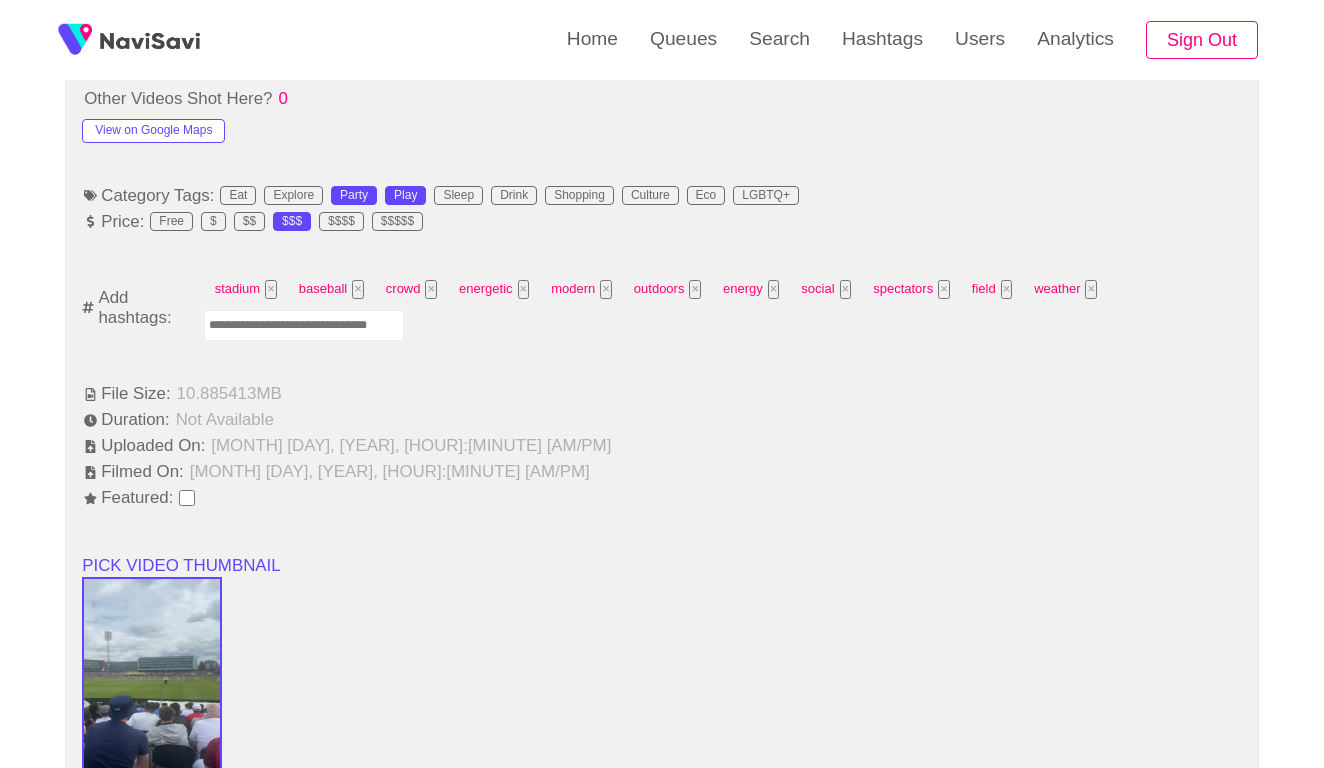 click at bounding box center (304, 325) 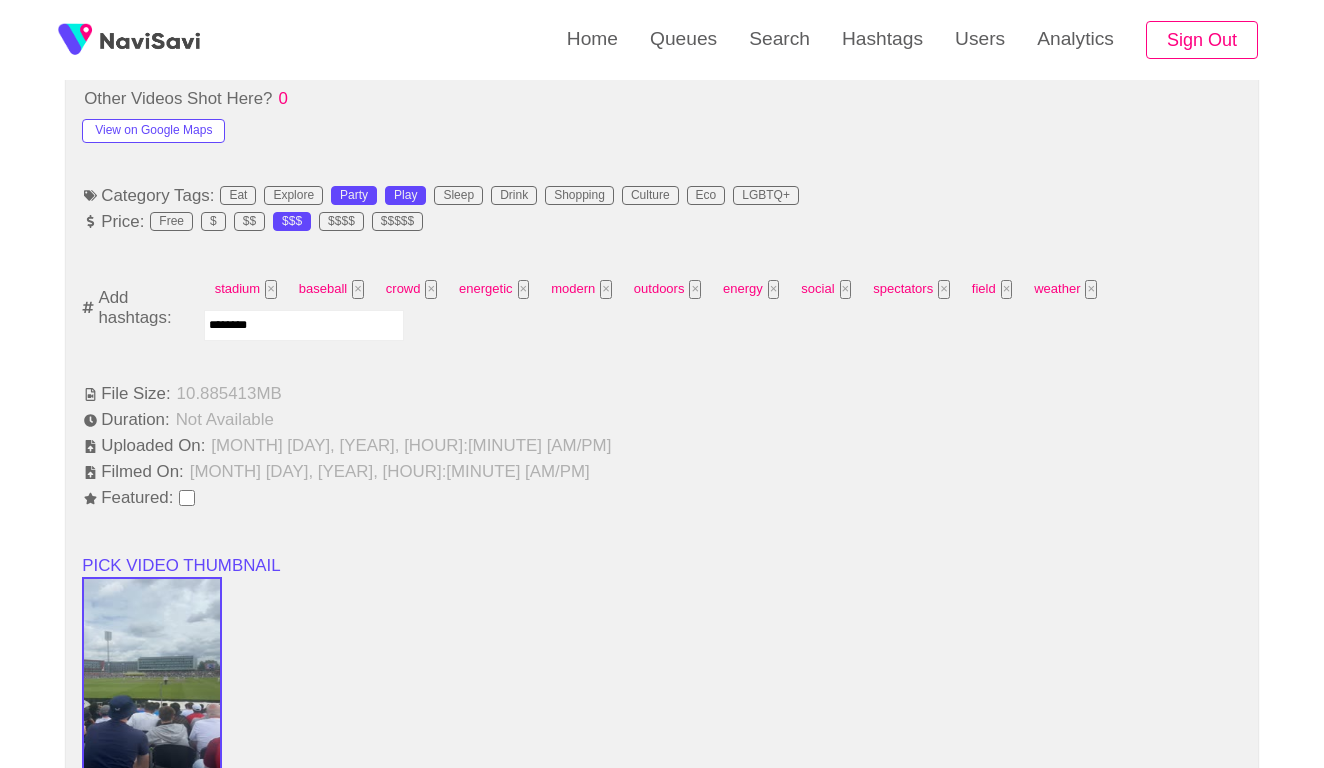 type on "*********" 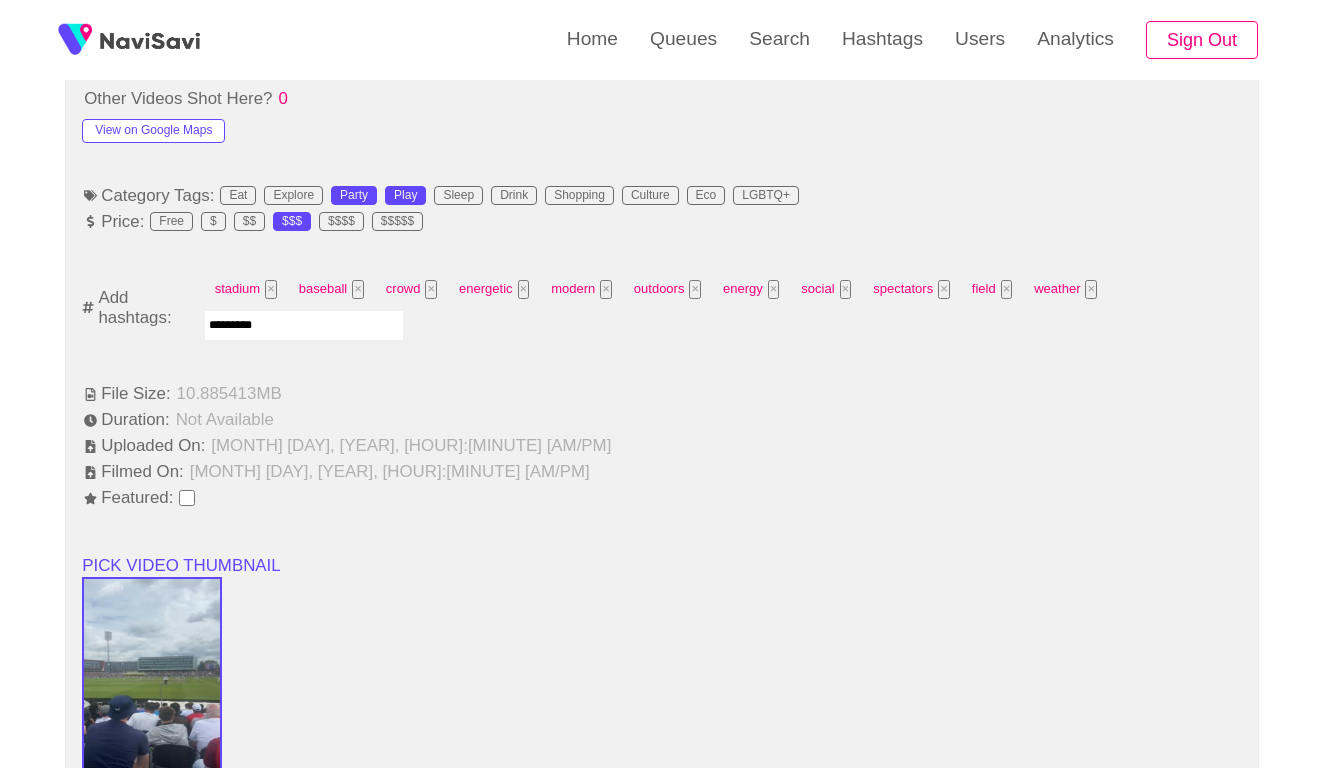 type 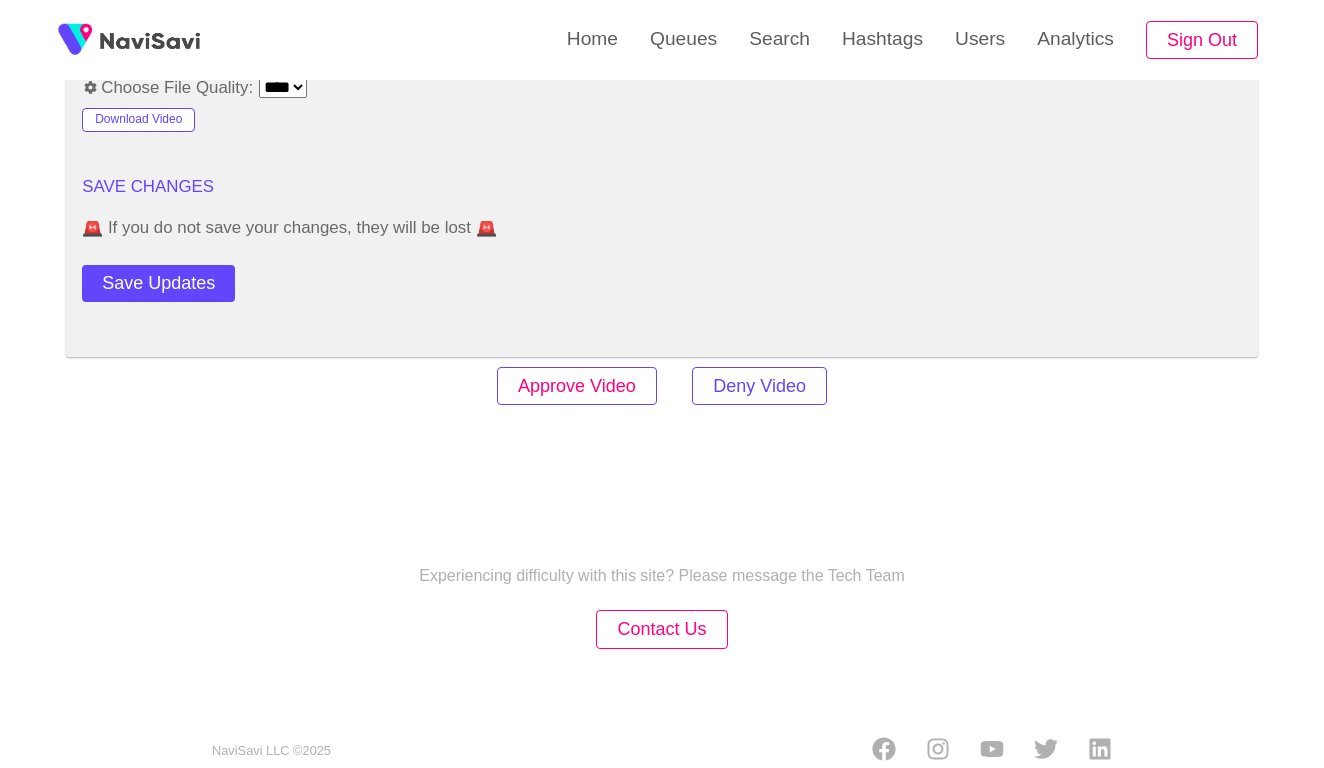 scroll, scrollTop: 2443, scrollLeft: 0, axis: vertical 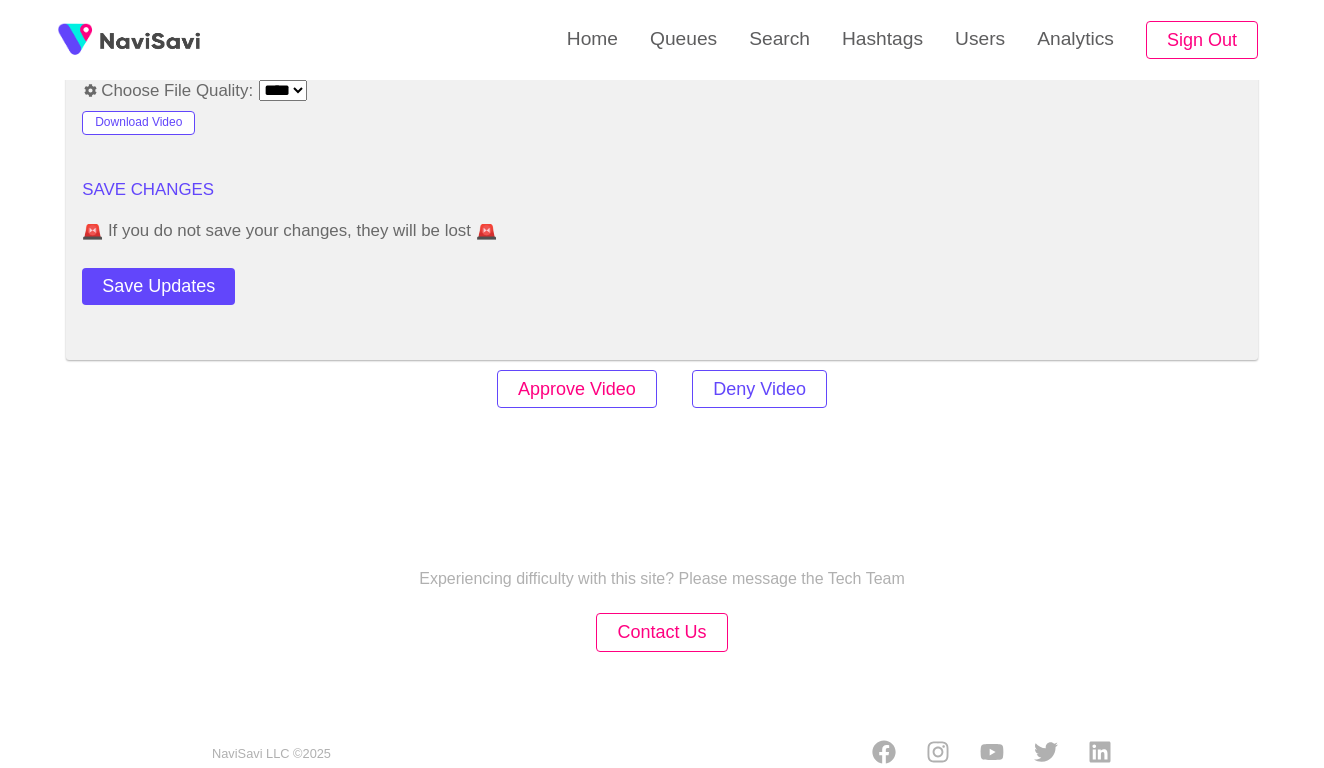 click on "Approve Video" at bounding box center [577, 389] 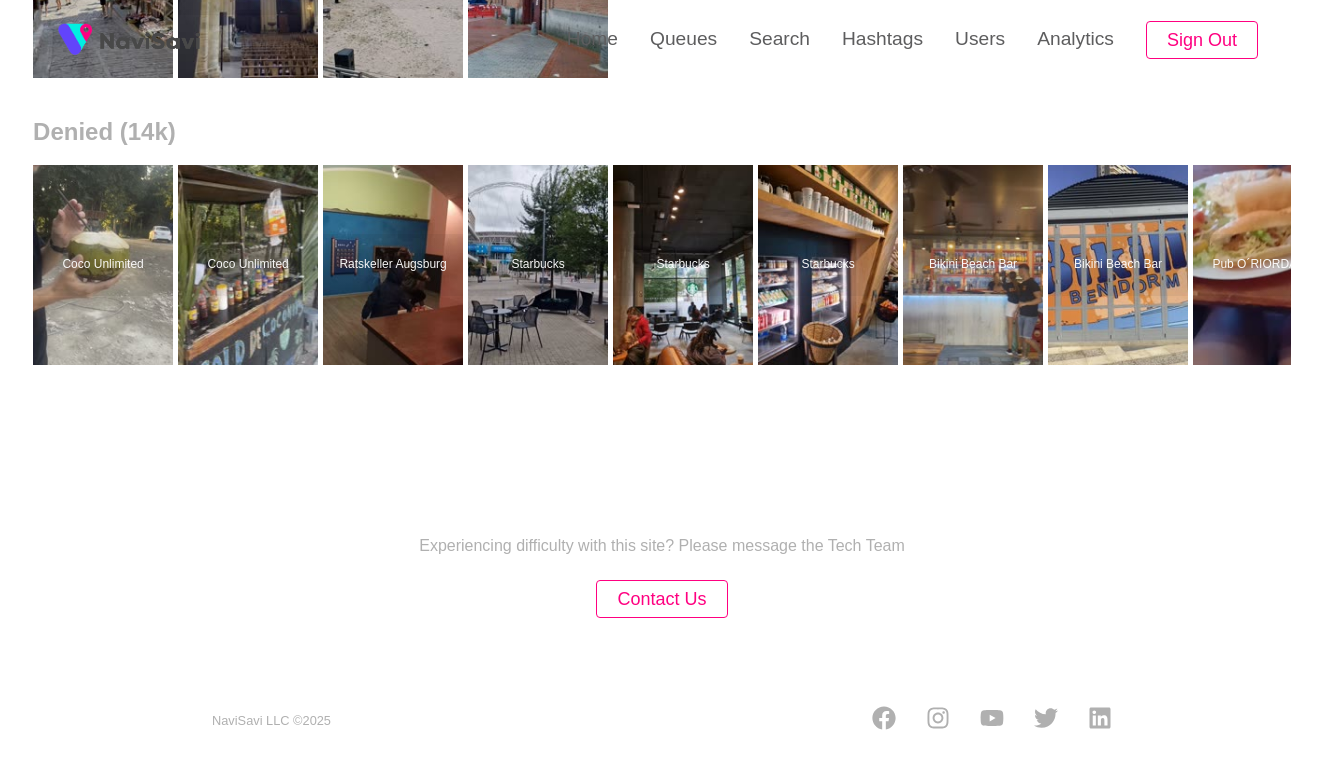 scroll, scrollTop: 0, scrollLeft: 0, axis: both 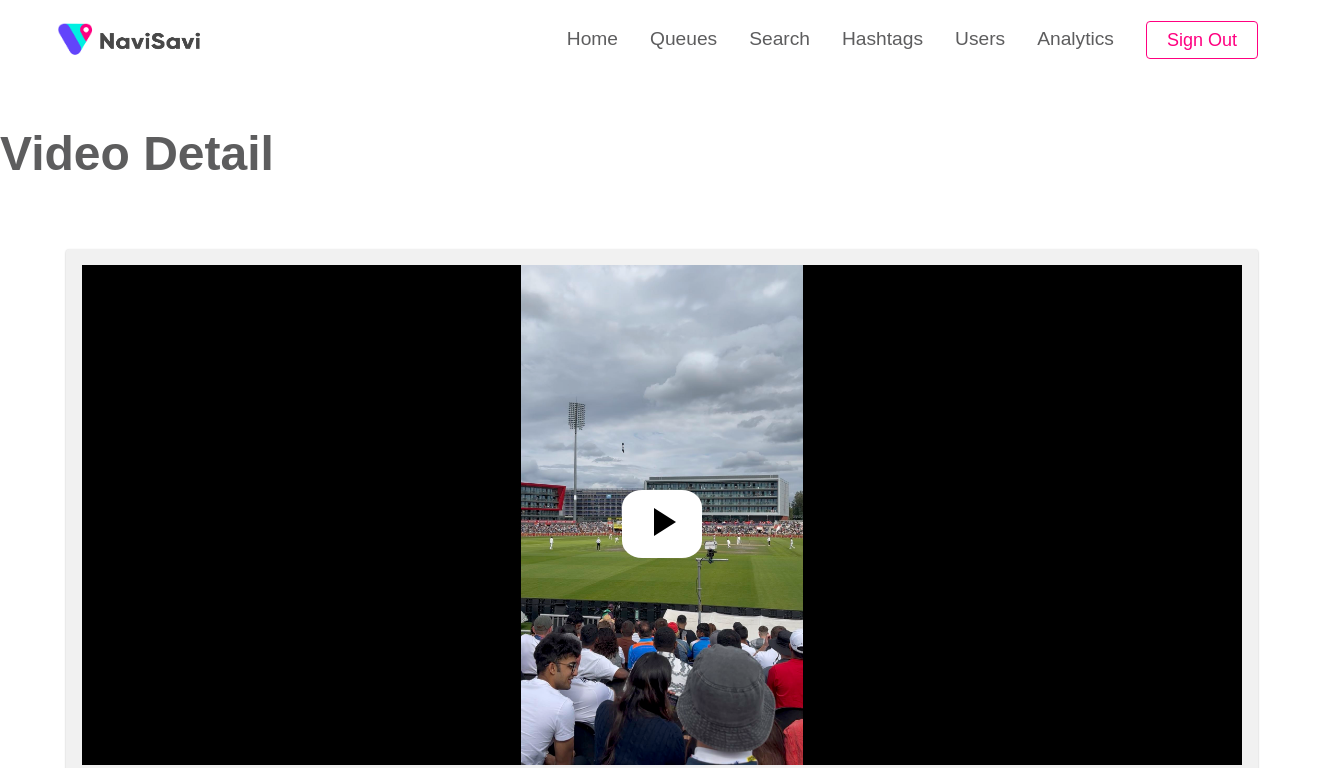 select on "**********" 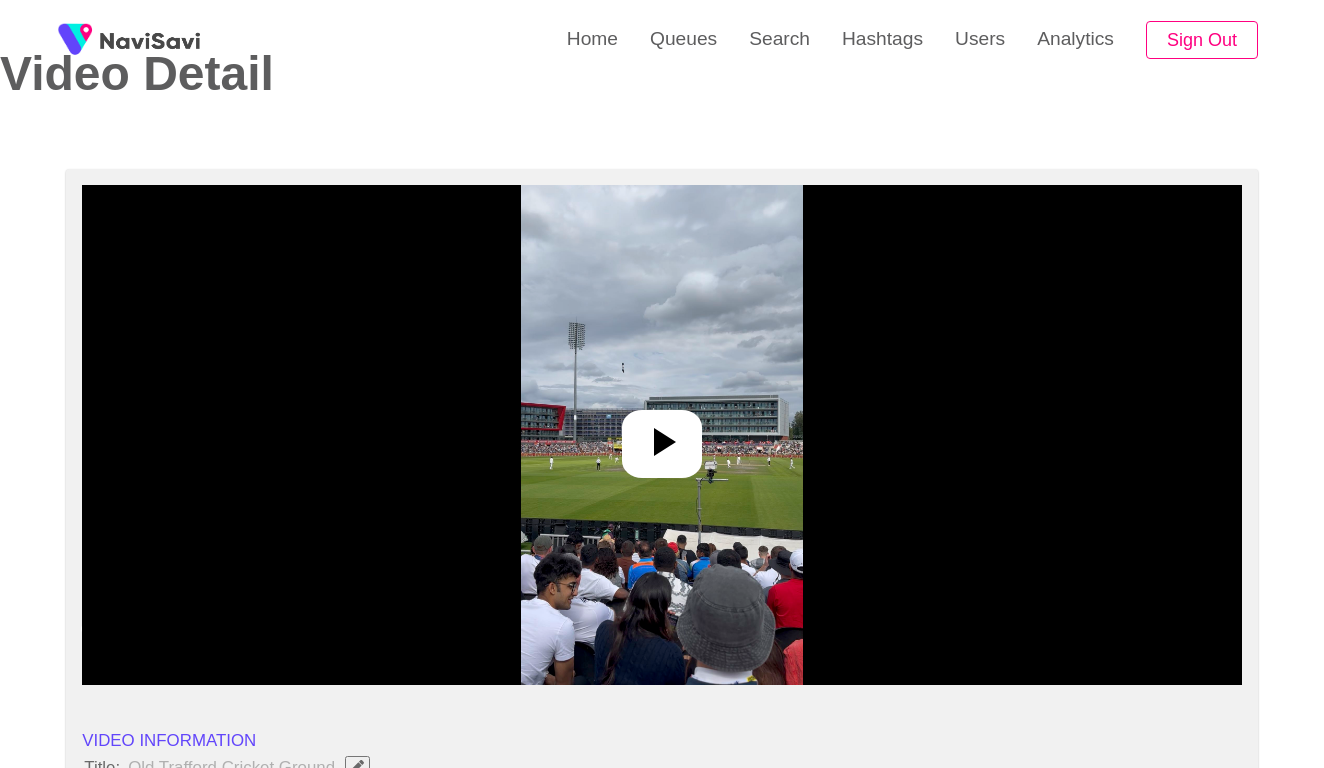 scroll, scrollTop: 162, scrollLeft: 0, axis: vertical 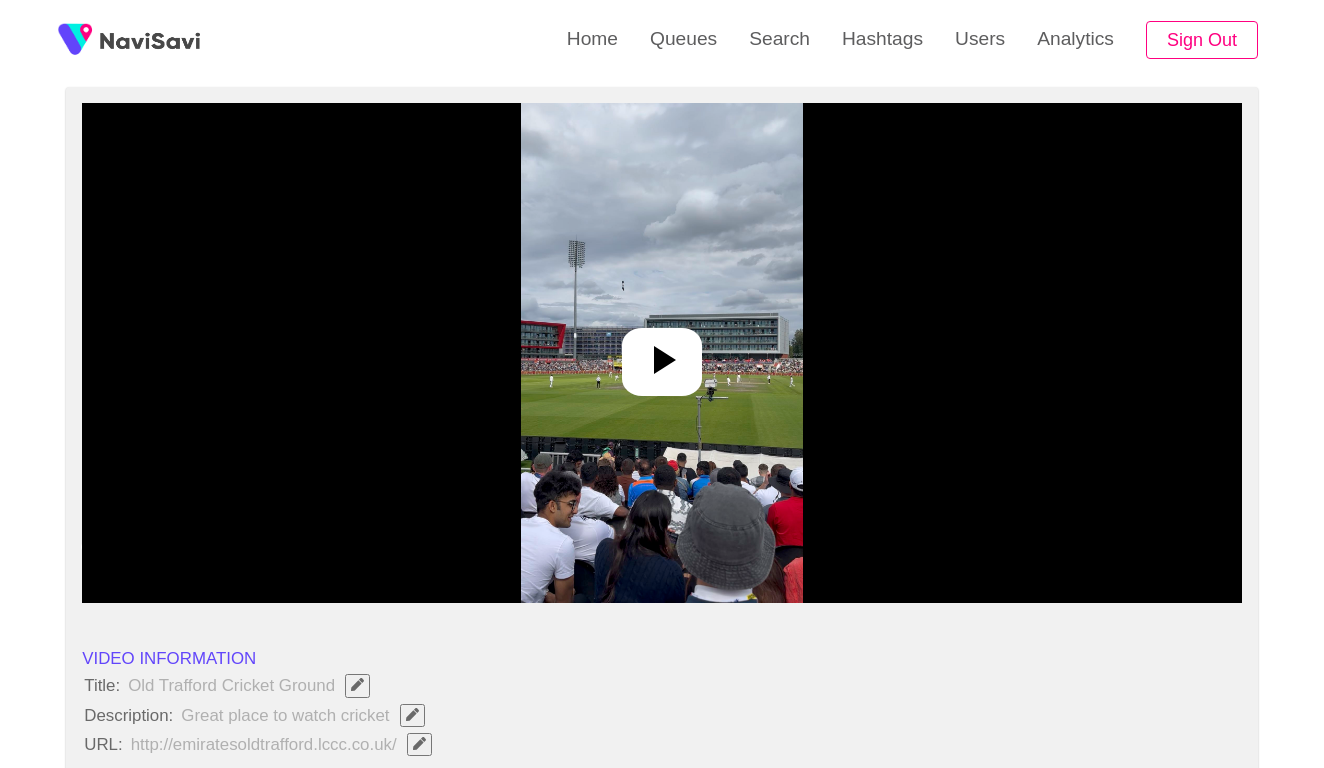 click at bounding box center (661, 353) 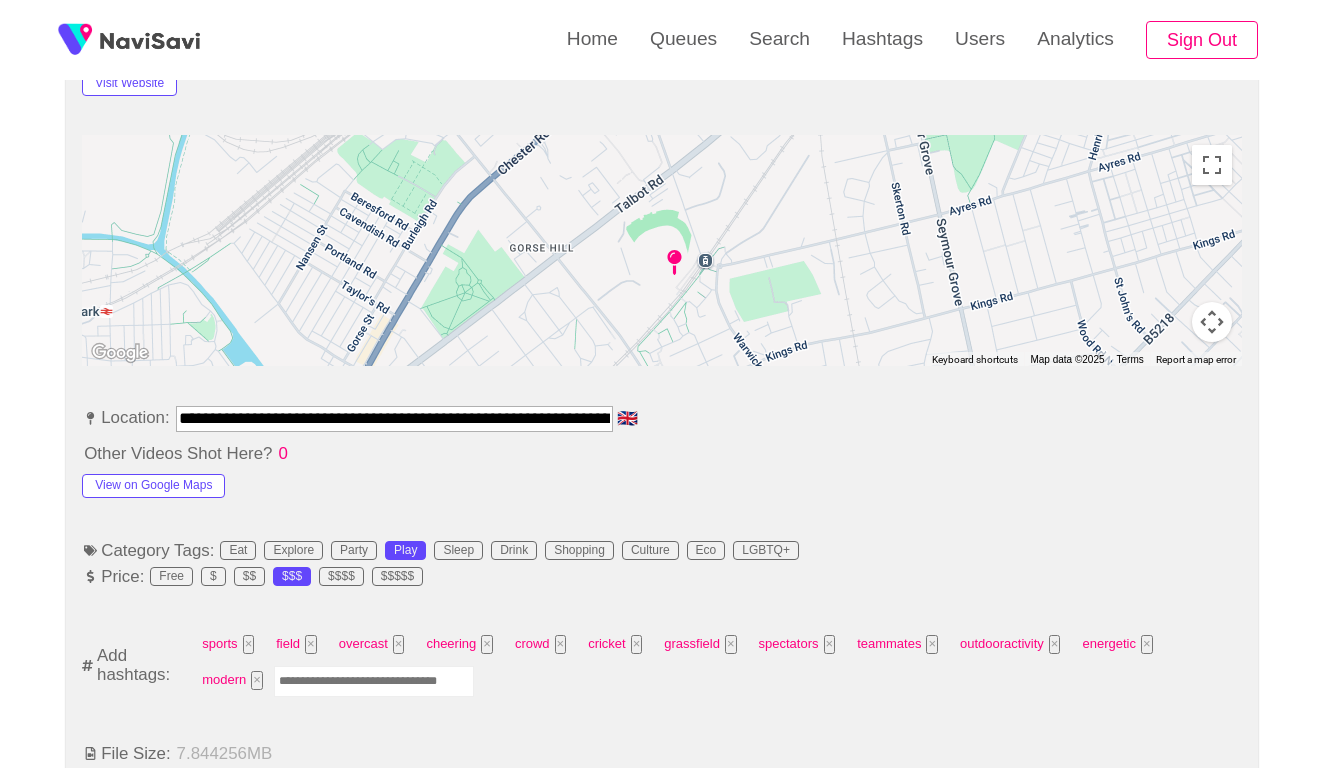 scroll, scrollTop: 859, scrollLeft: 0, axis: vertical 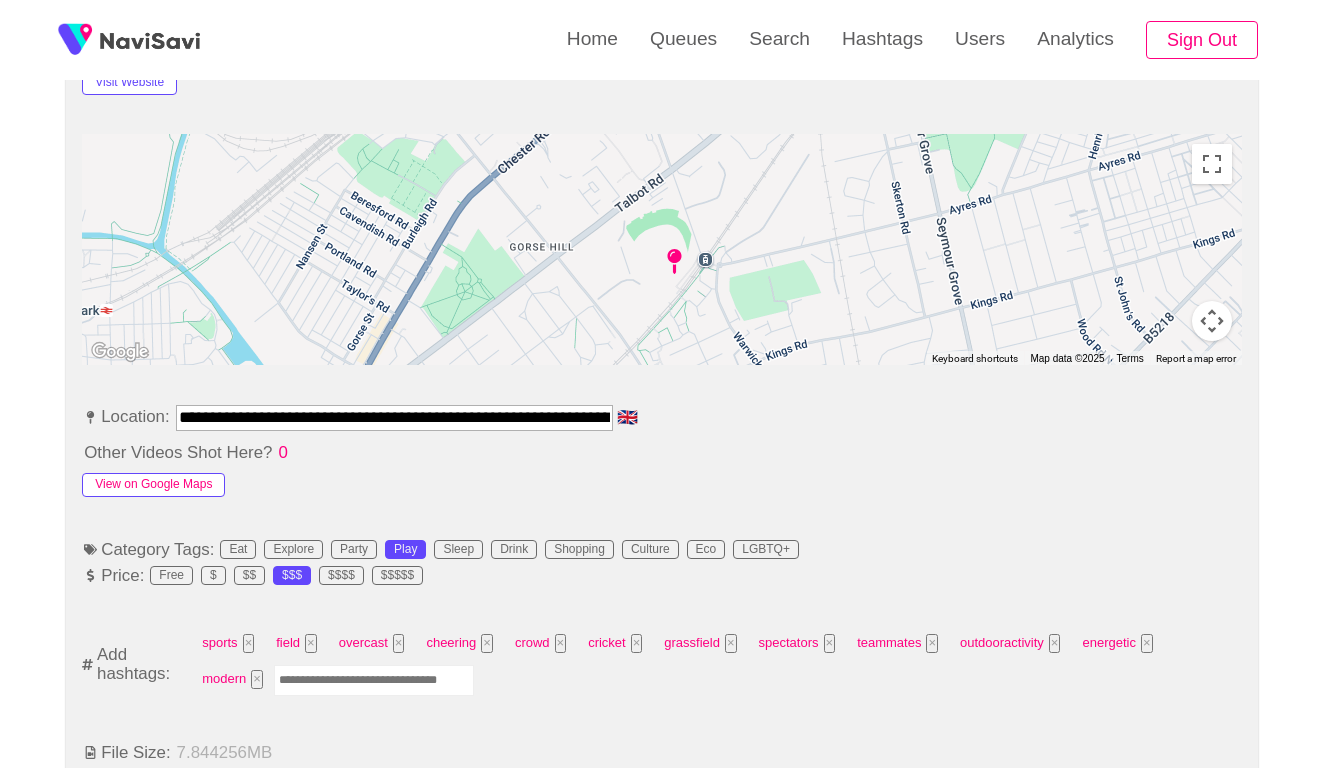 click on "View on Google Maps" at bounding box center (153, 485) 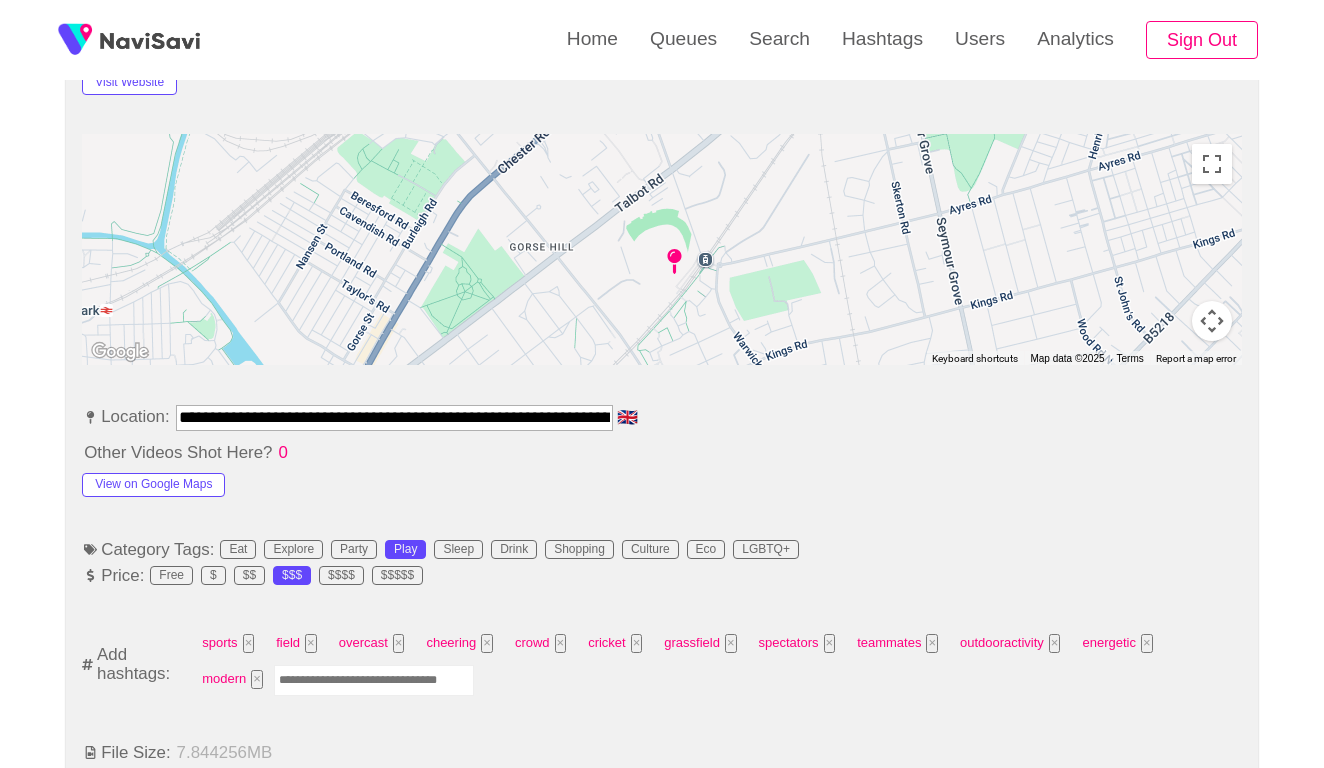 click at bounding box center [374, 680] 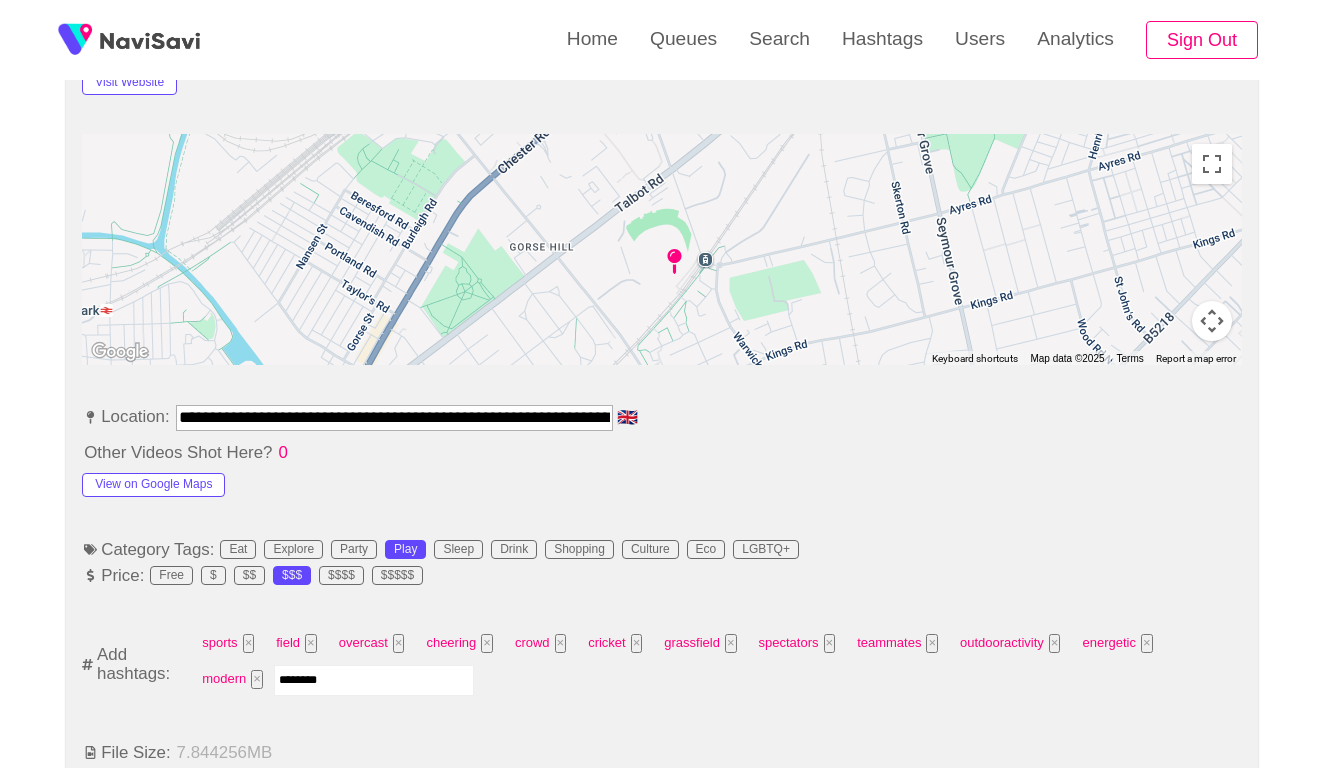 type on "*********" 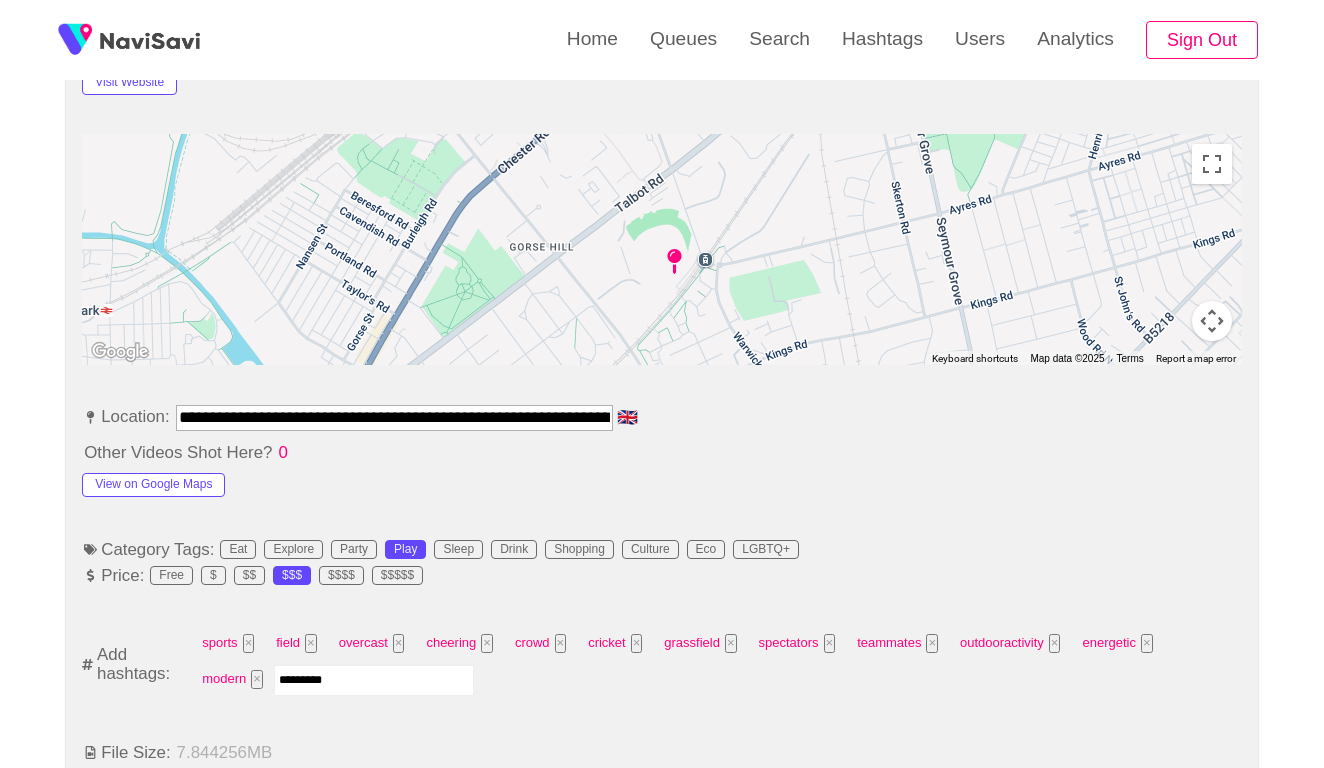 type 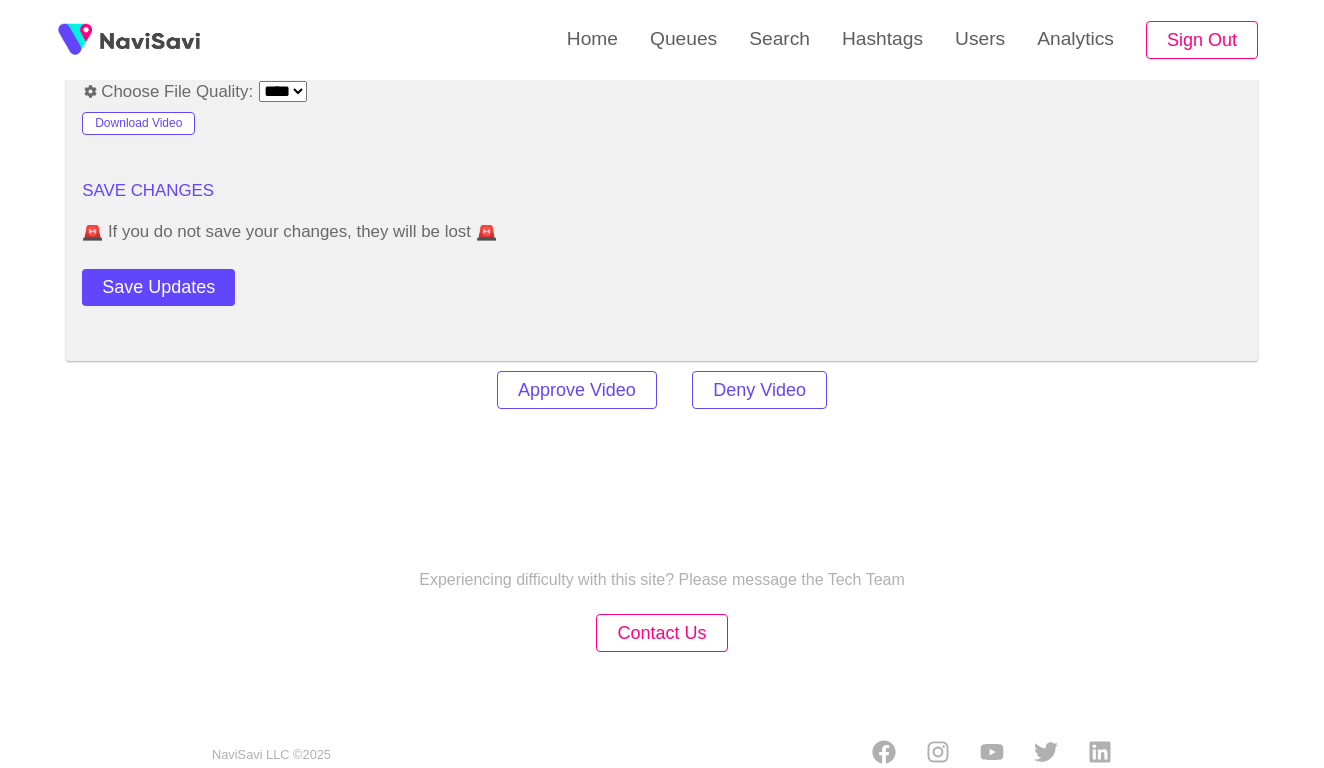 scroll, scrollTop: 2446, scrollLeft: 0, axis: vertical 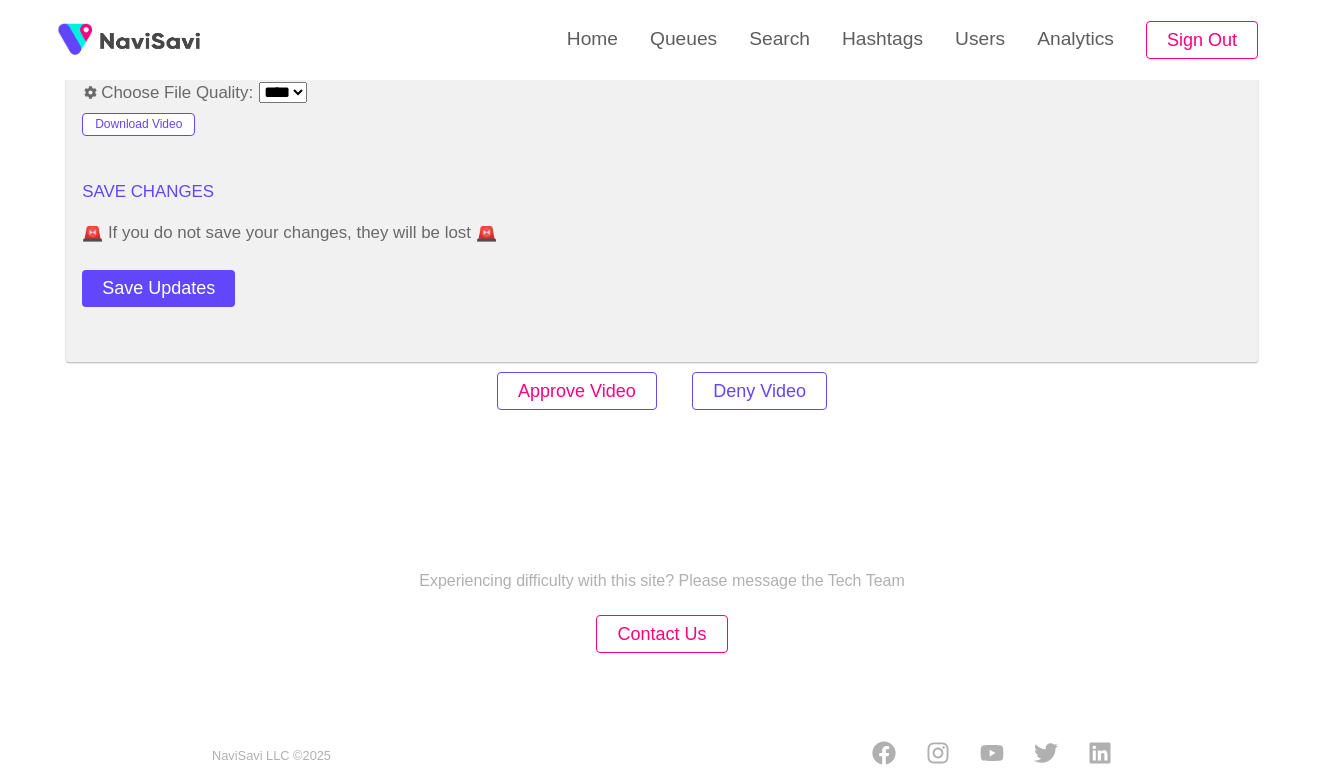 click on "Approve Video" at bounding box center (577, 391) 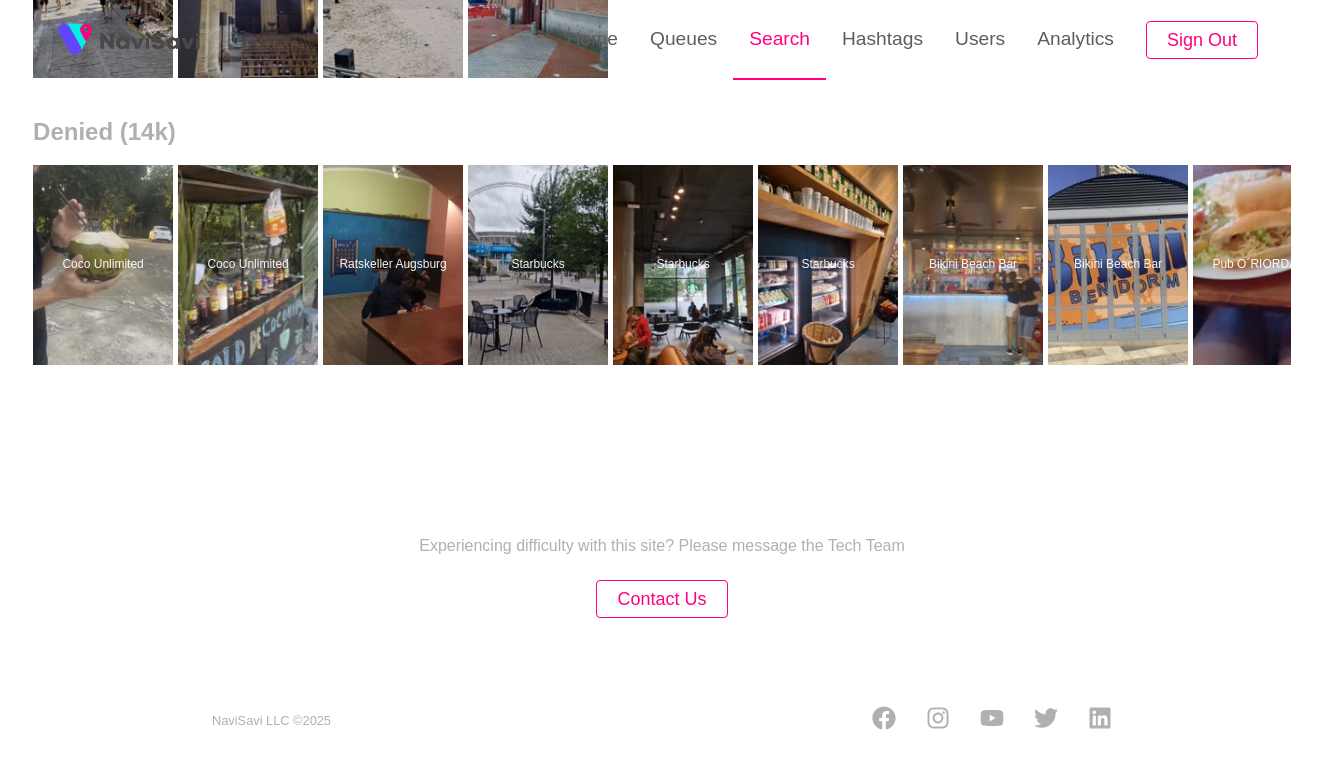 scroll, scrollTop: 0, scrollLeft: 0, axis: both 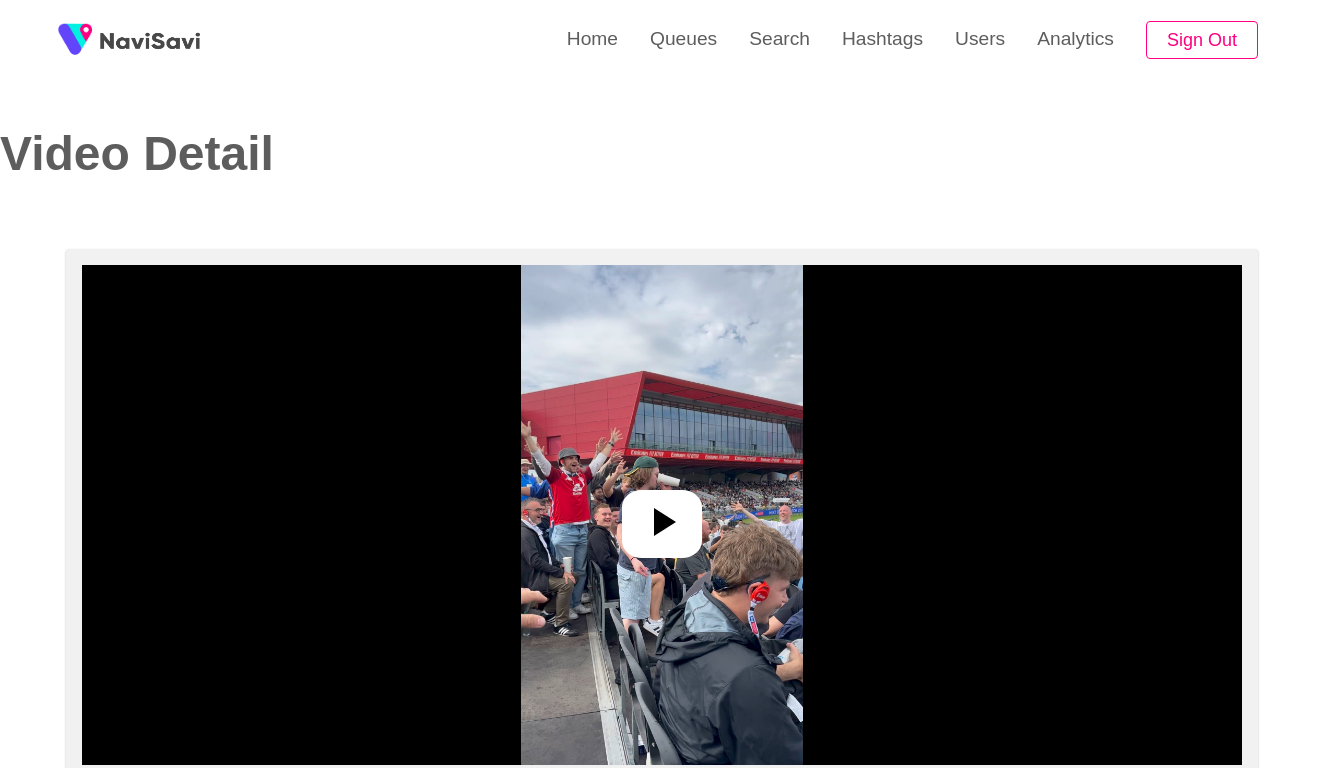 select on "**********" 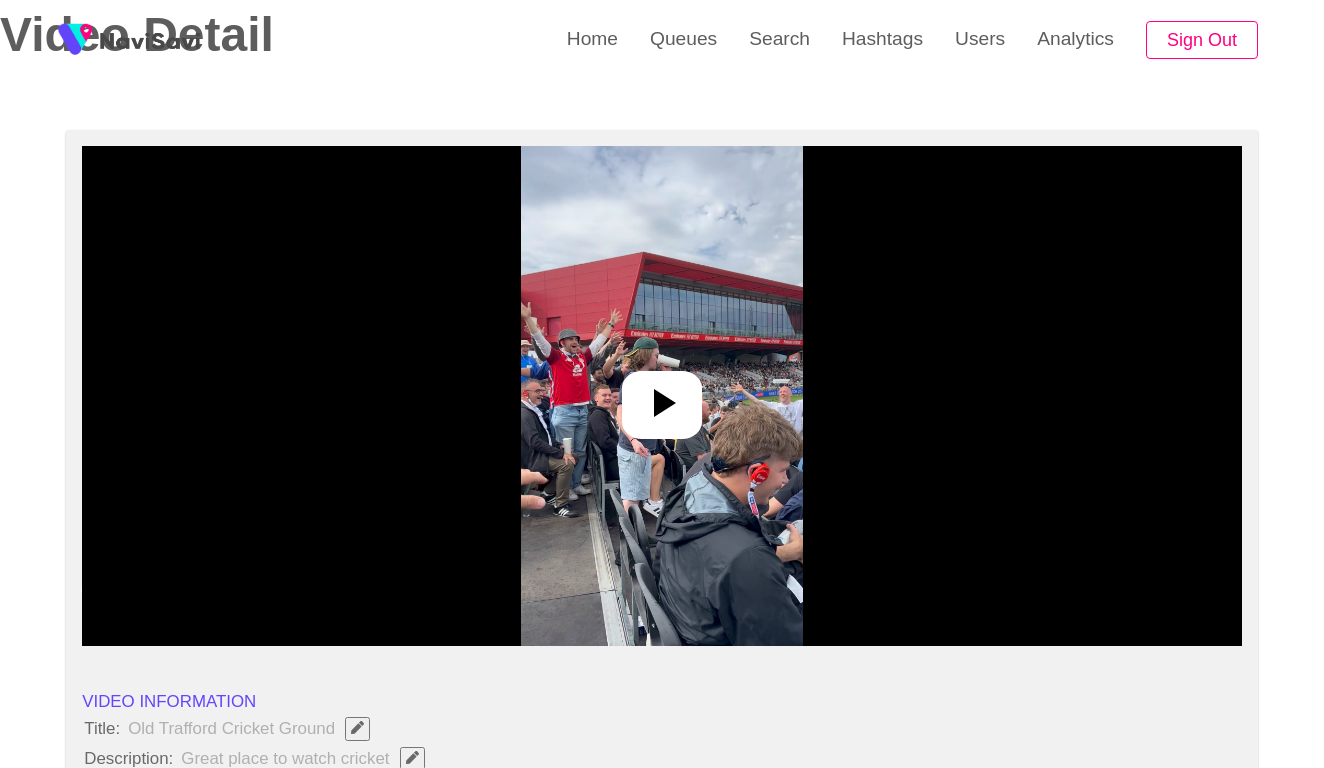scroll, scrollTop: 207, scrollLeft: 0, axis: vertical 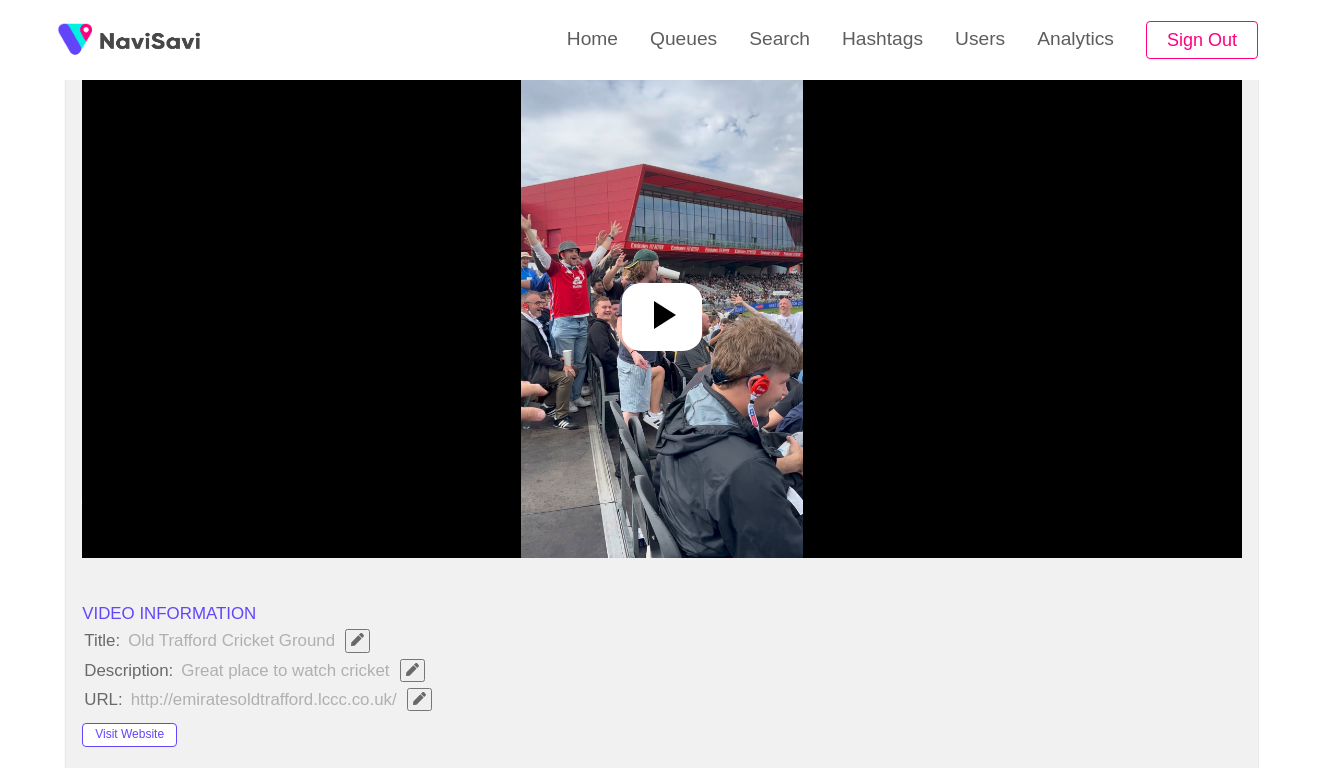 click at bounding box center (661, 308) 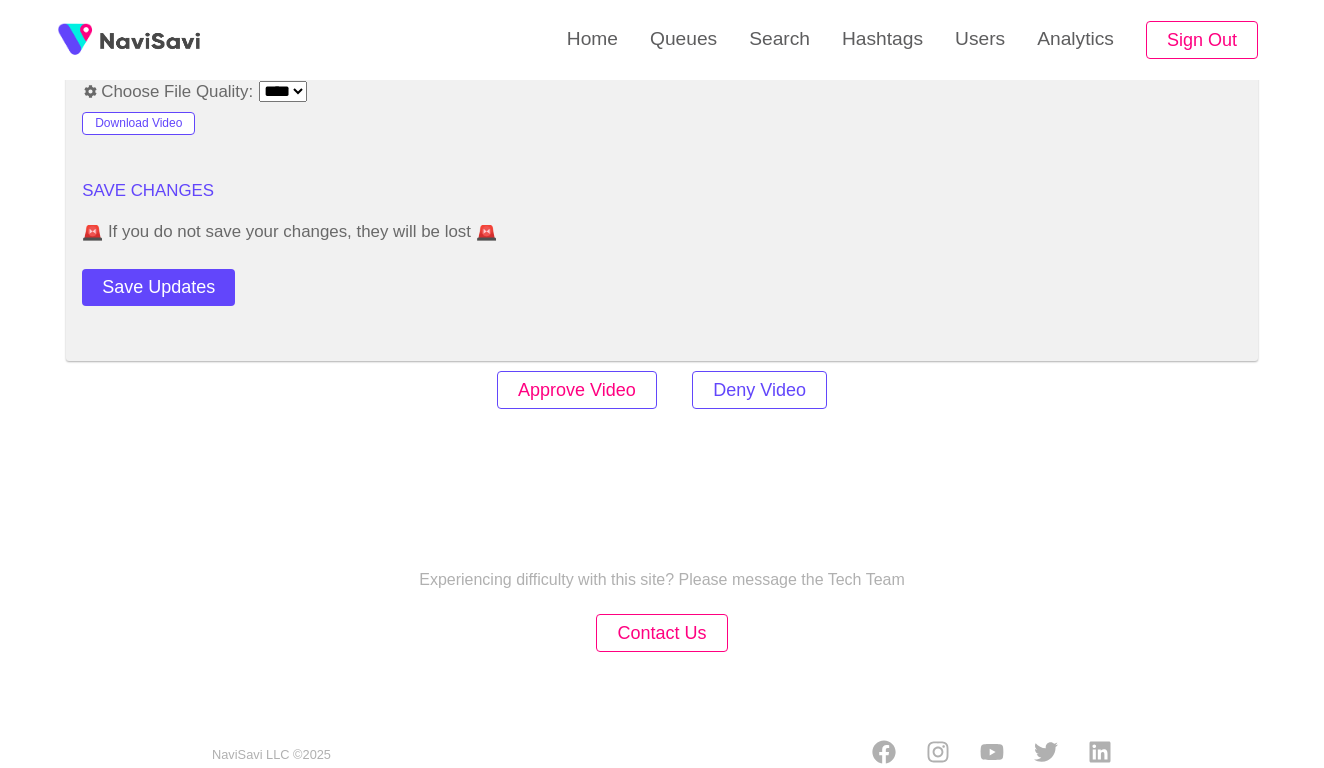scroll, scrollTop: 2446, scrollLeft: 0, axis: vertical 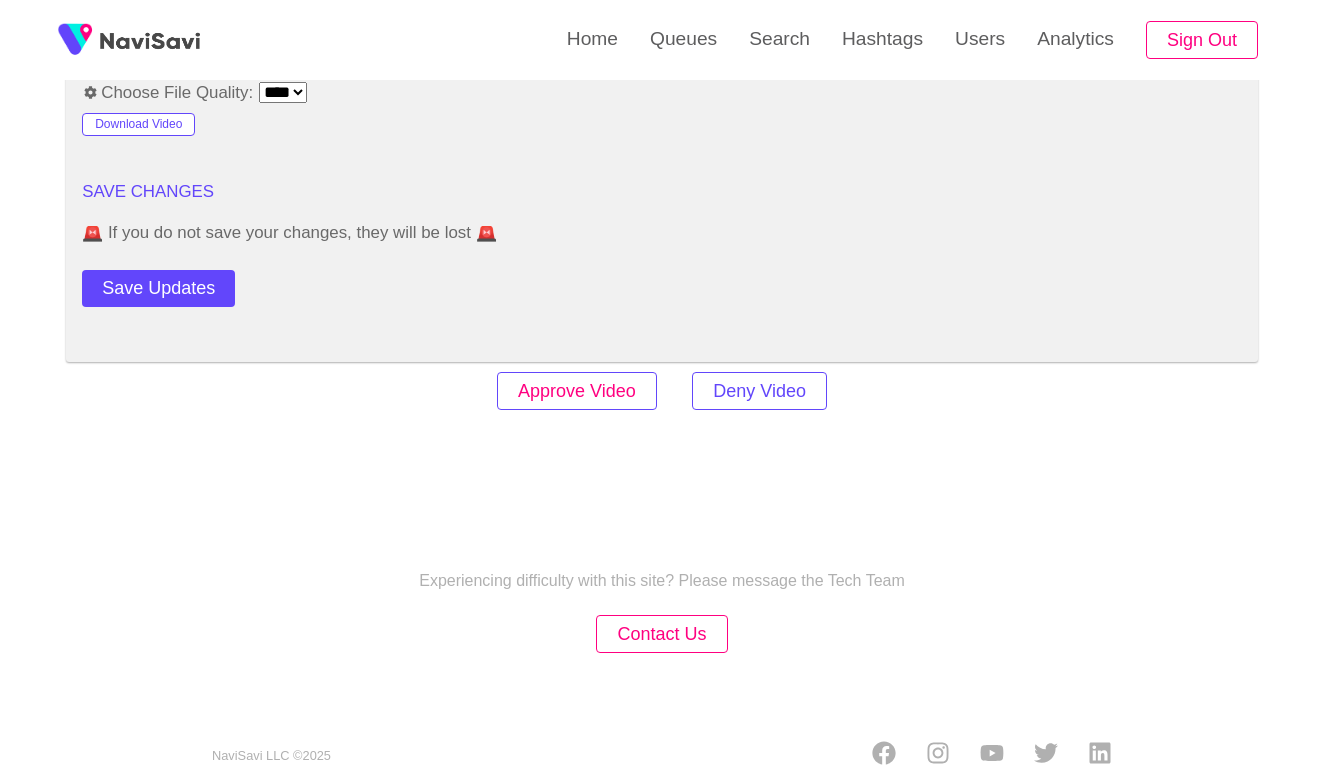 click on "Approve Video" at bounding box center (577, 391) 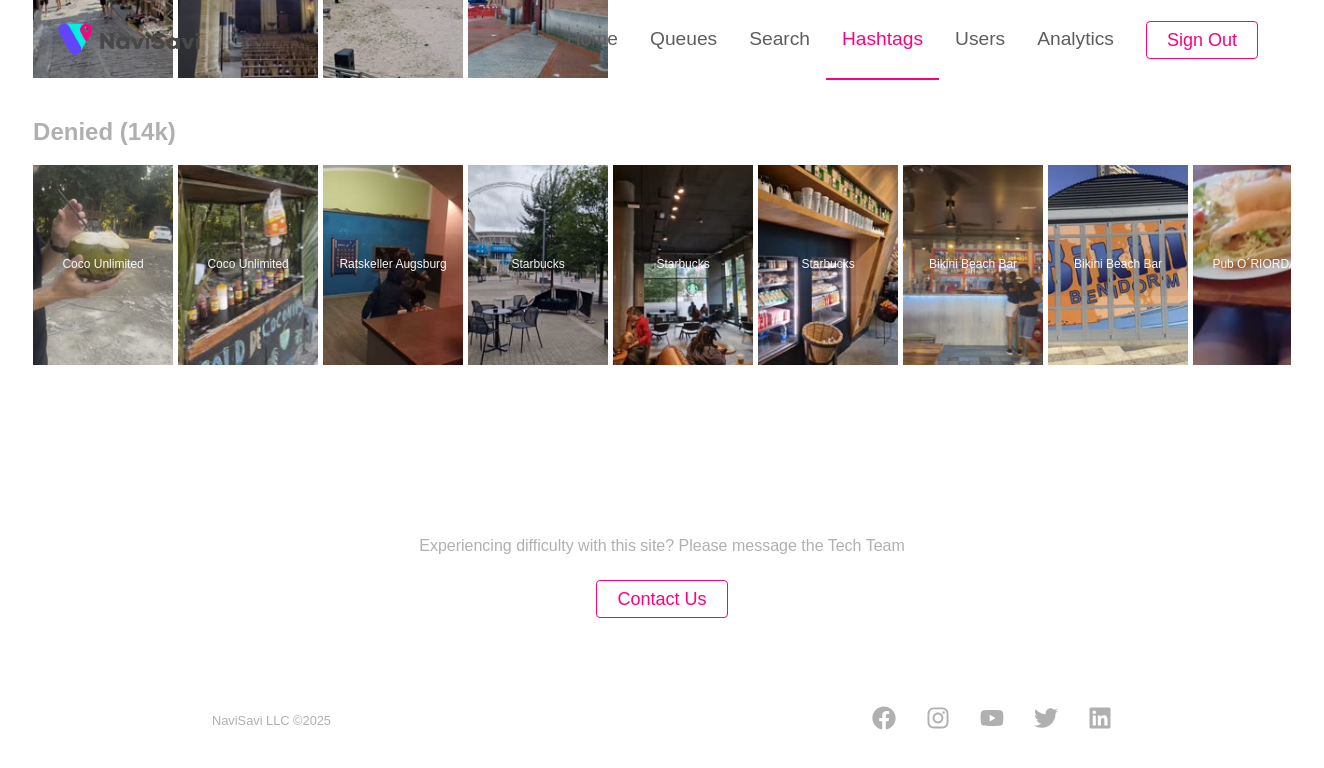 scroll, scrollTop: 0, scrollLeft: 0, axis: both 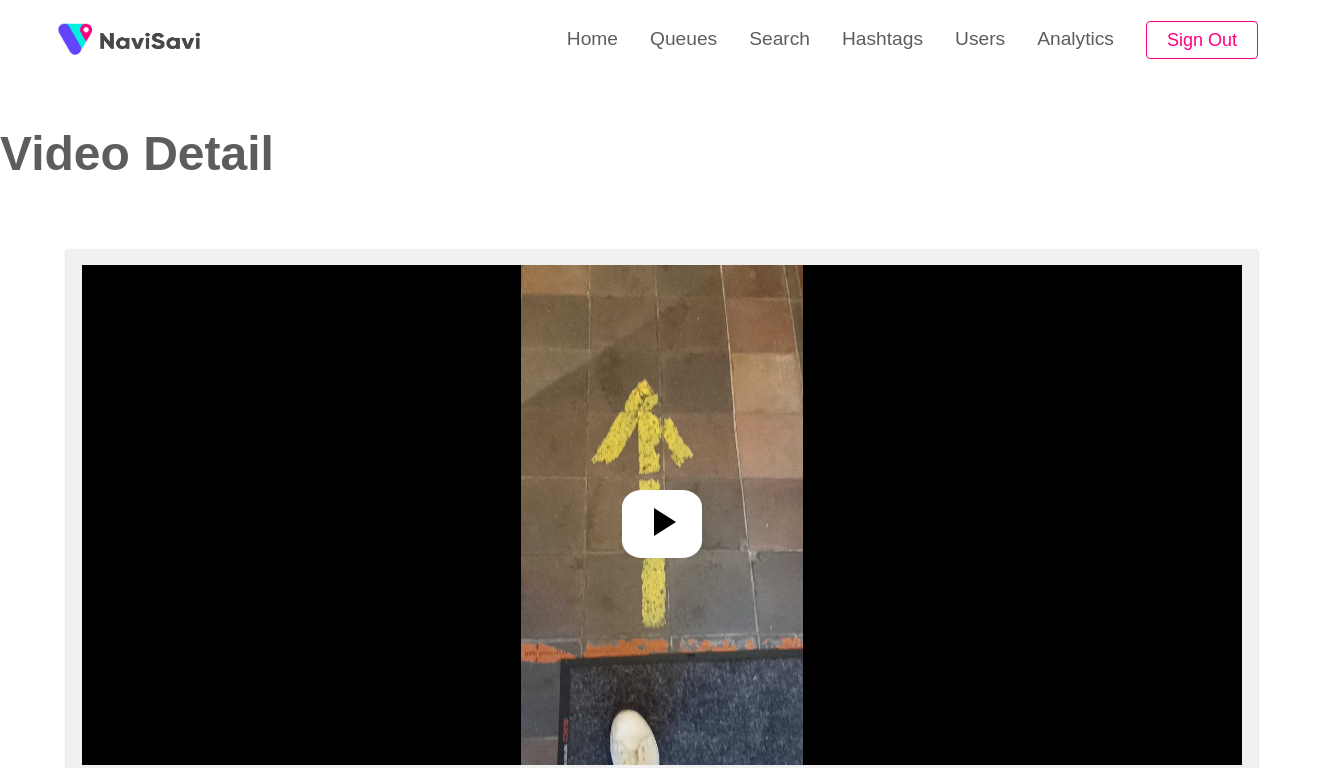 select on "**********" 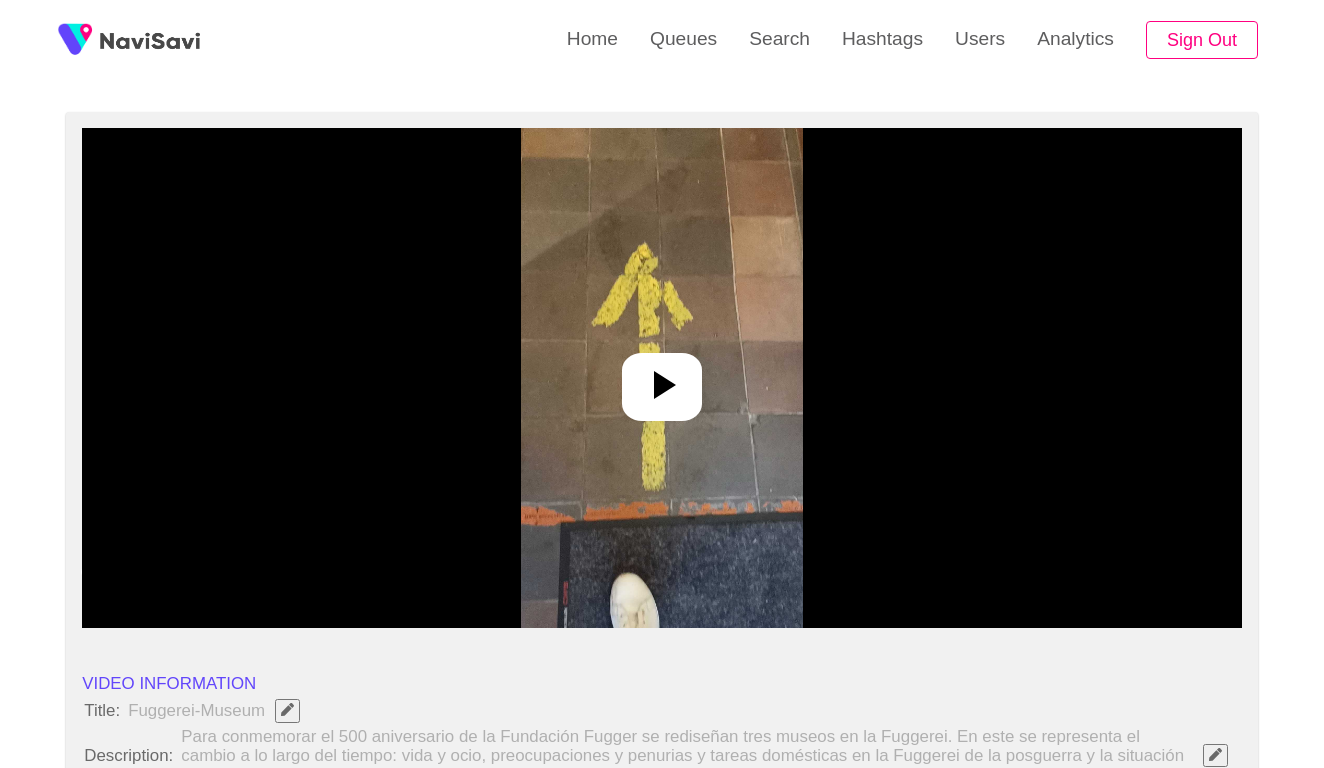 scroll, scrollTop: 183, scrollLeft: 0, axis: vertical 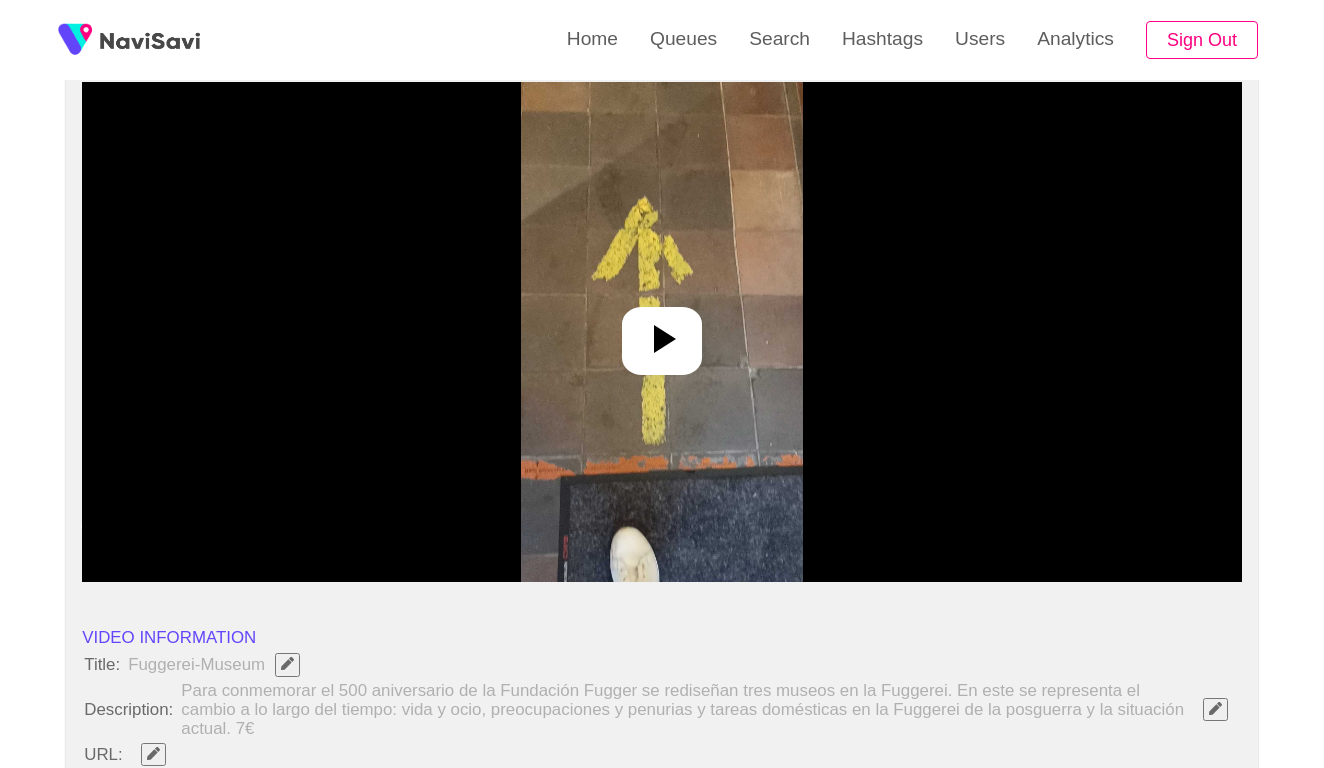 click at bounding box center (661, 332) 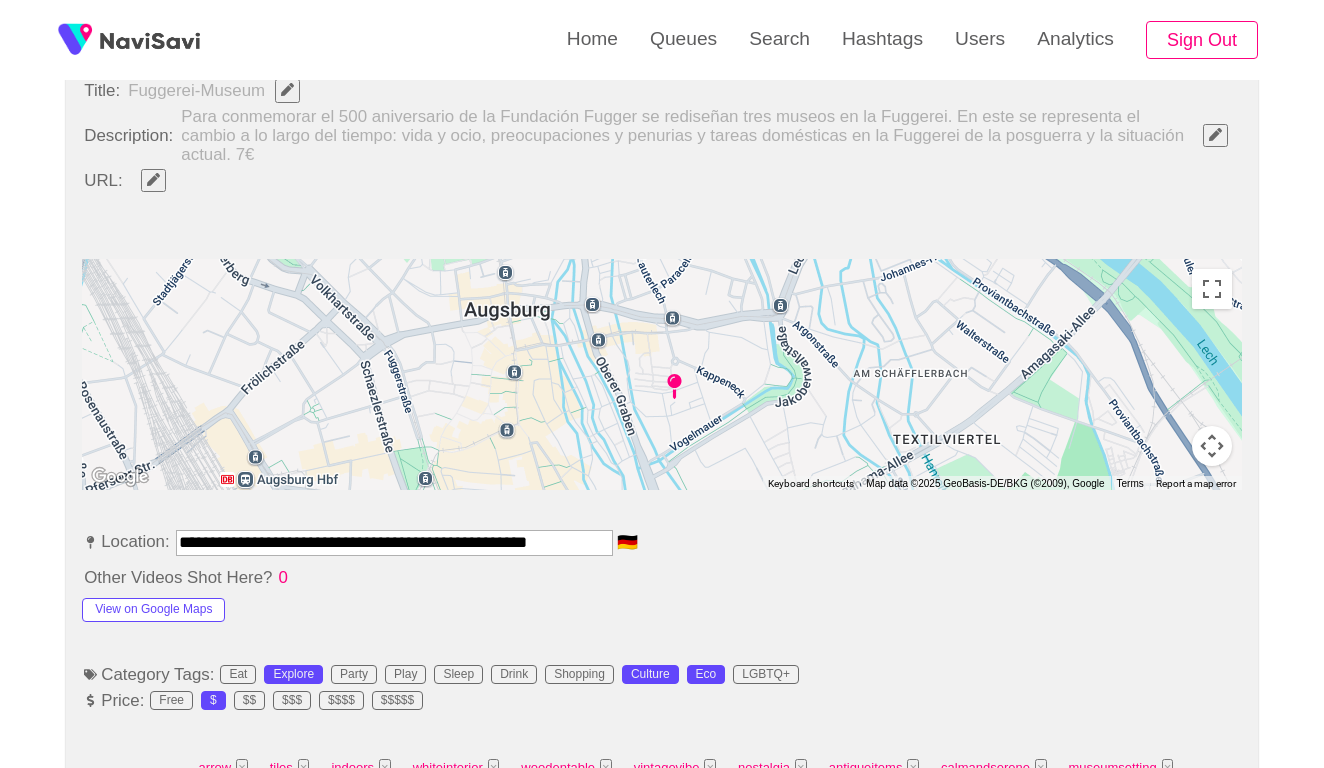 scroll, scrollTop: 833, scrollLeft: 0, axis: vertical 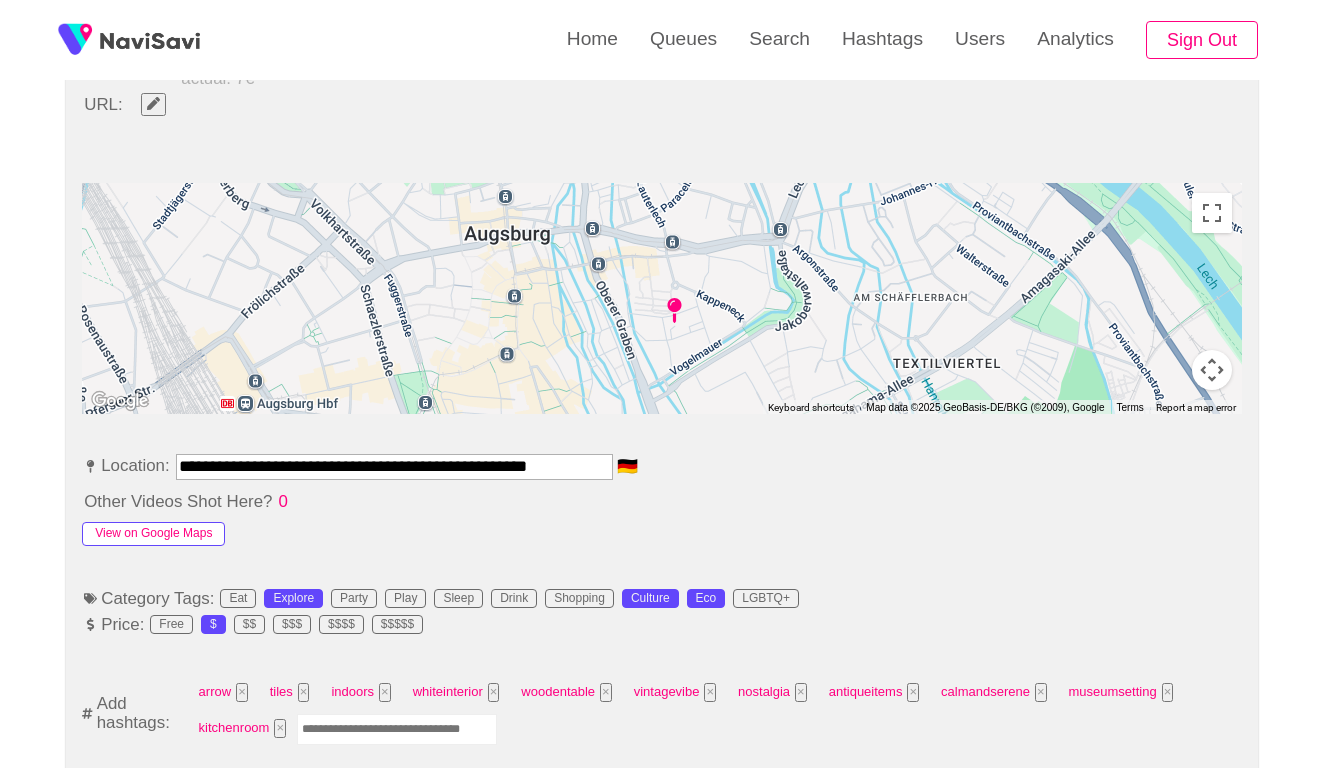 click on "View on Google Maps" at bounding box center [153, 534] 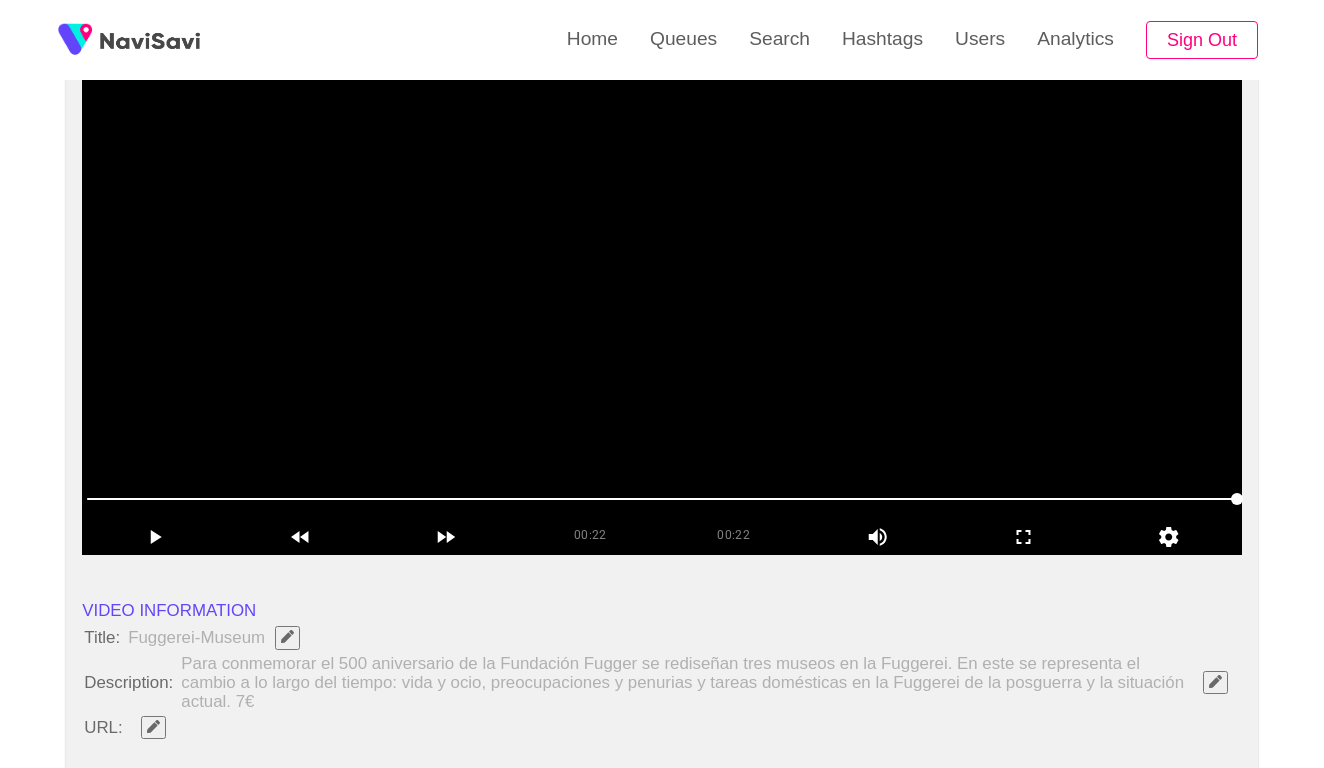 scroll, scrollTop: 263, scrollLeft: 0, axis: vertical 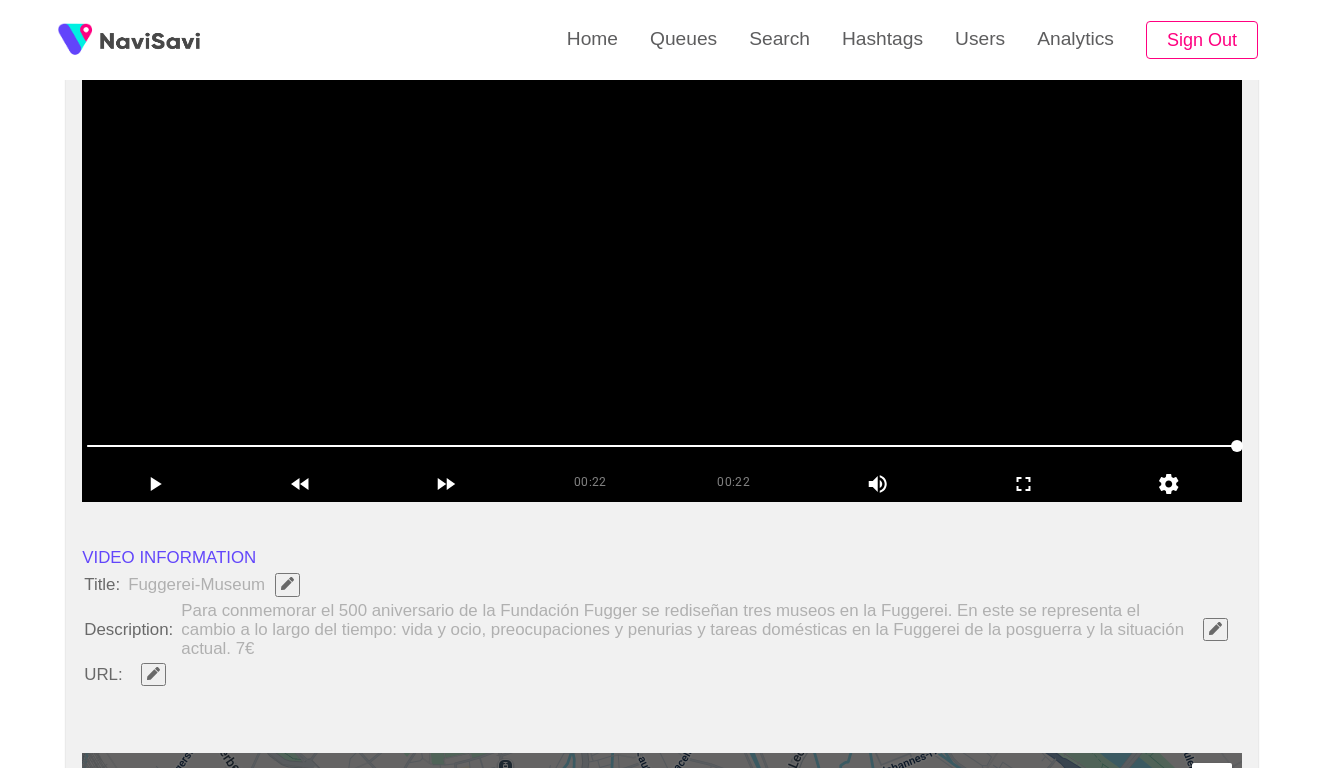 click at bounding box center (662, 252) 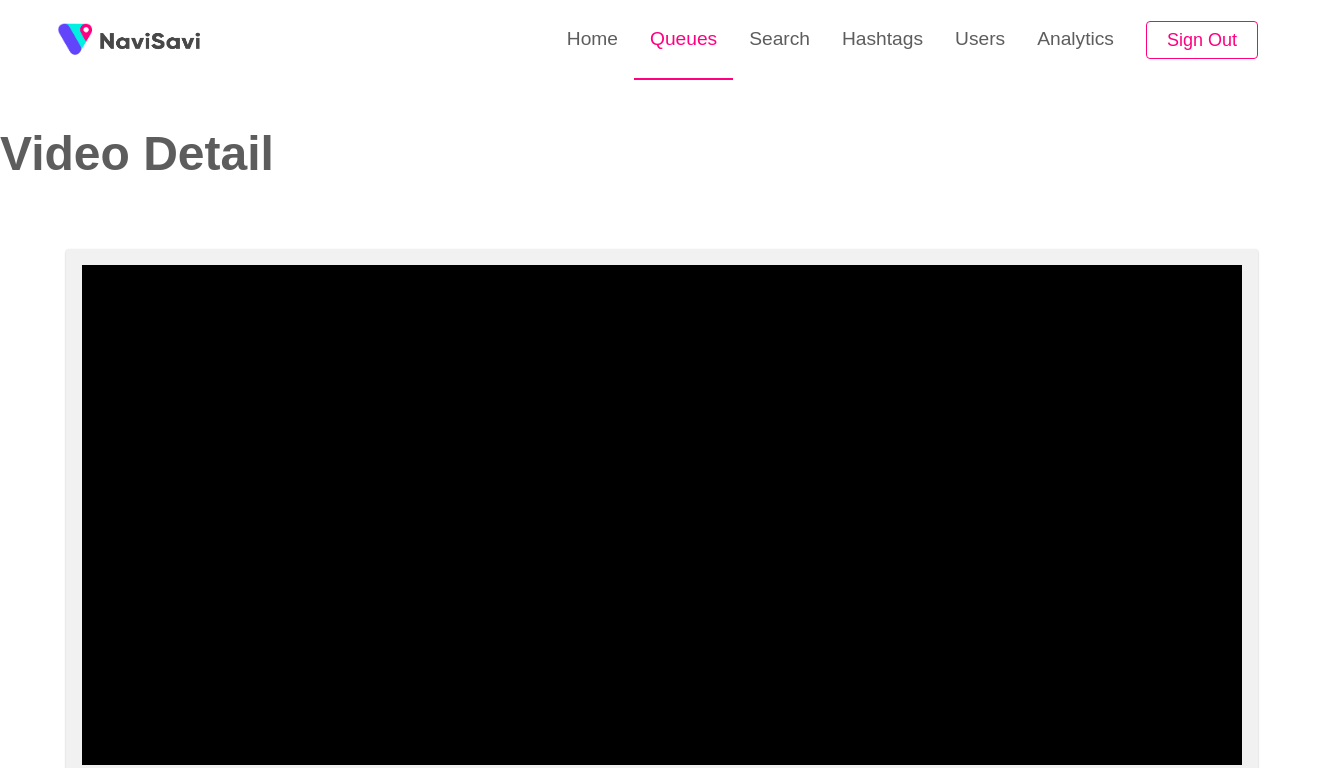 scroll, scrollTop: 0, scrollLeft: 0, axis: both 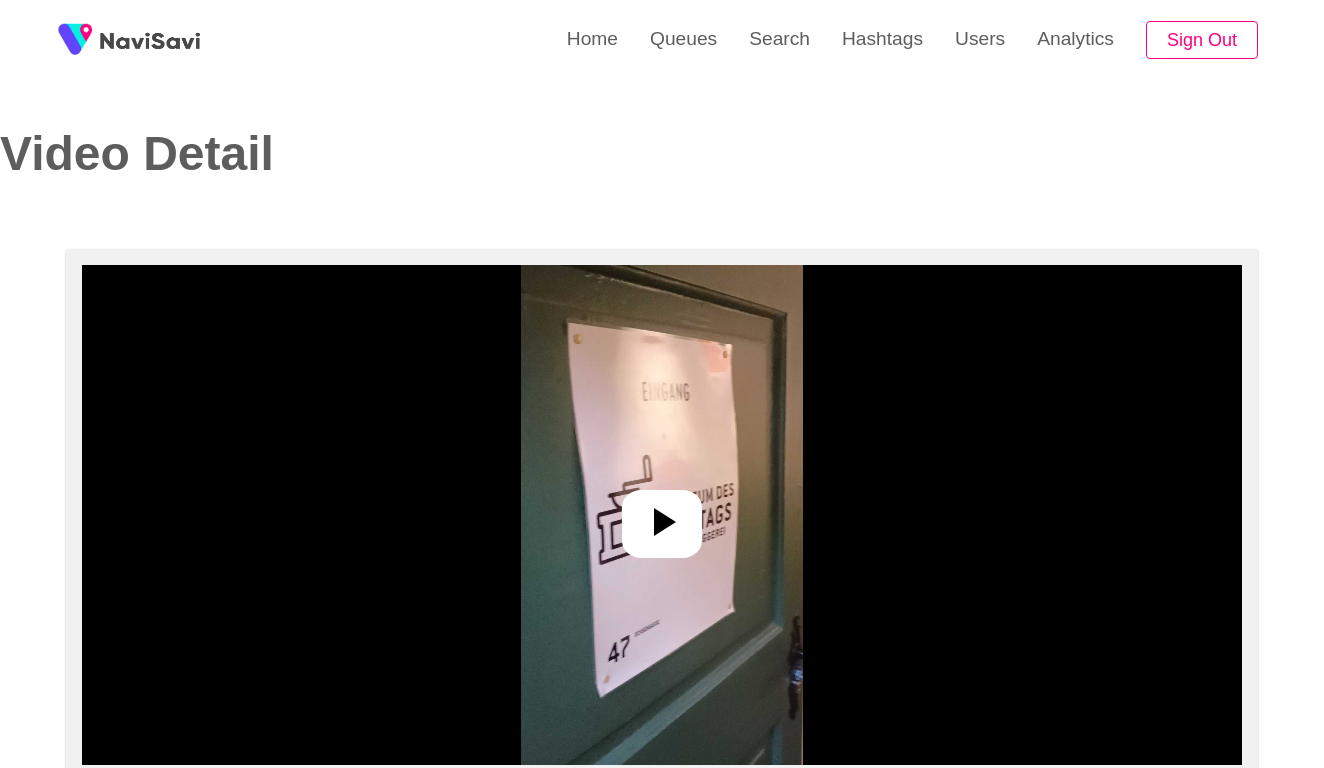 select on "**********" 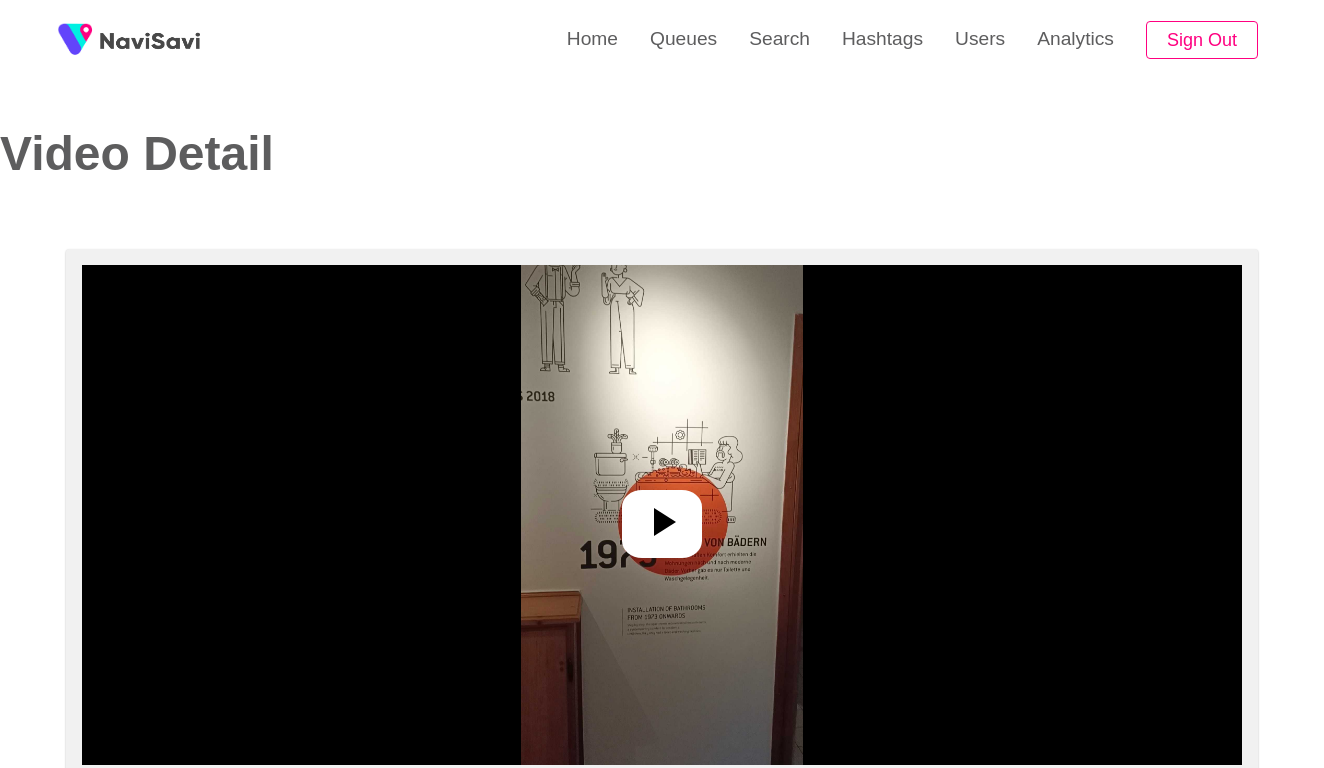 select on "**********" 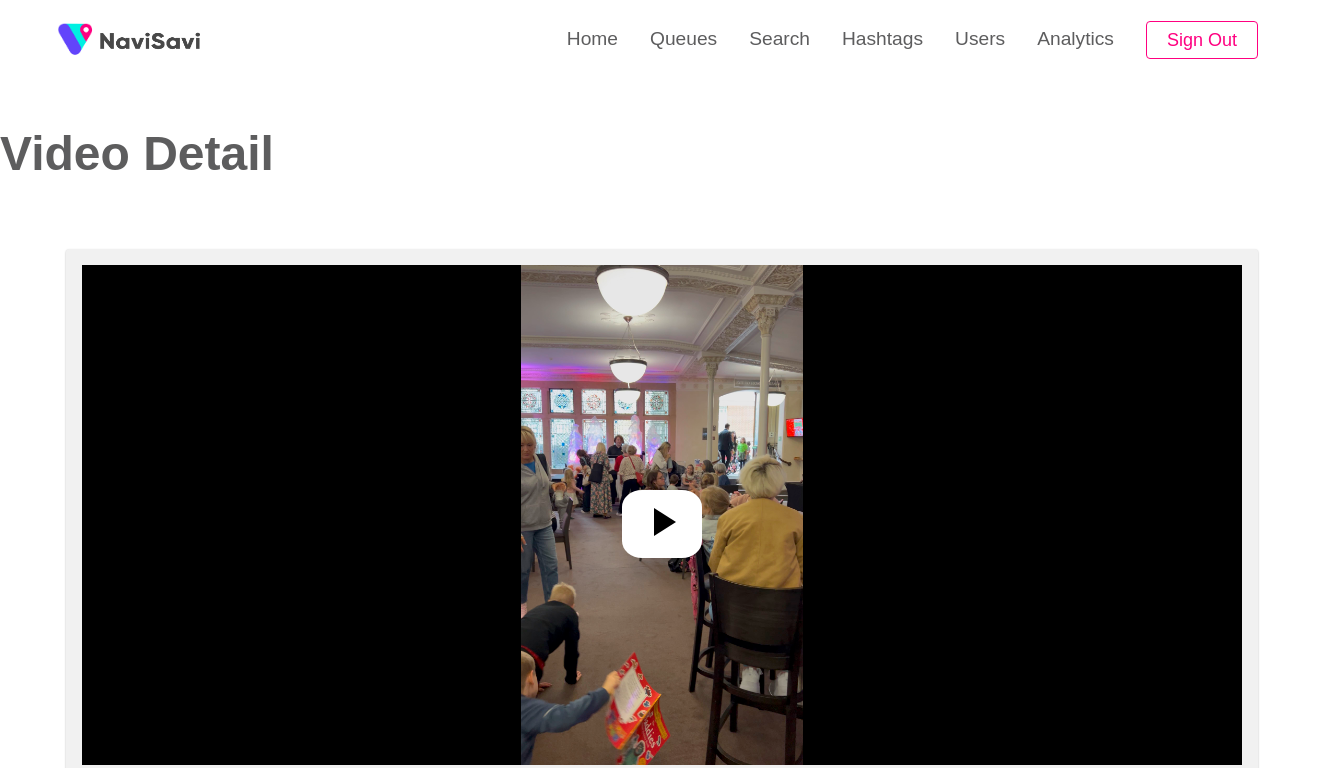 select on "**********" 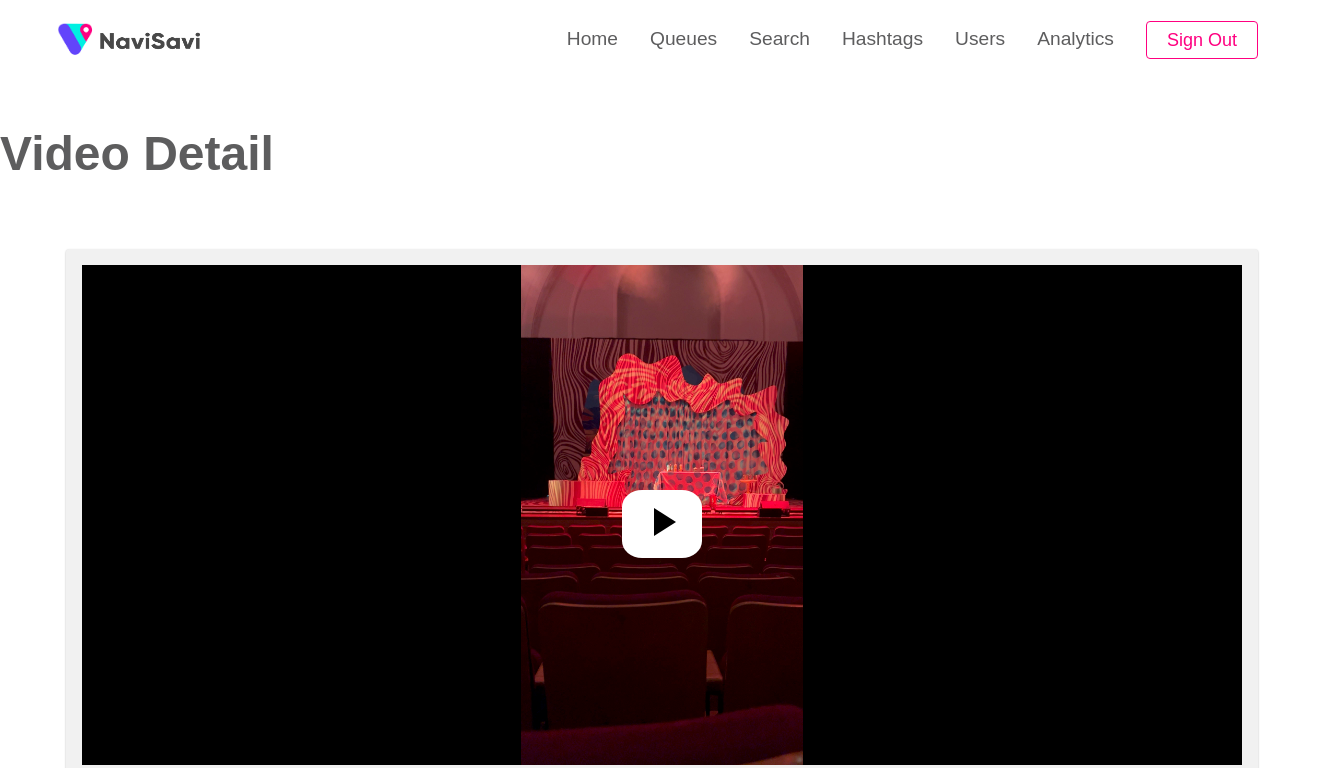select on "**********" 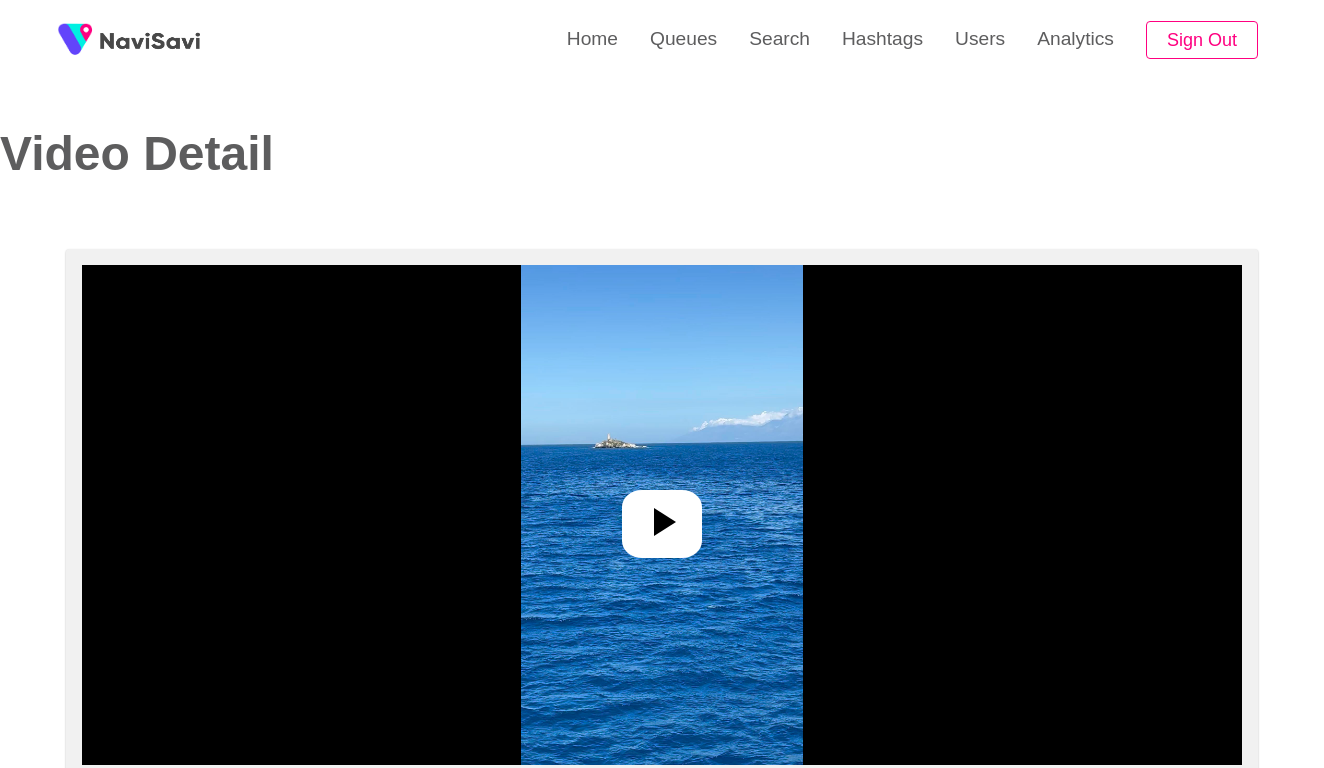 select on "**********" 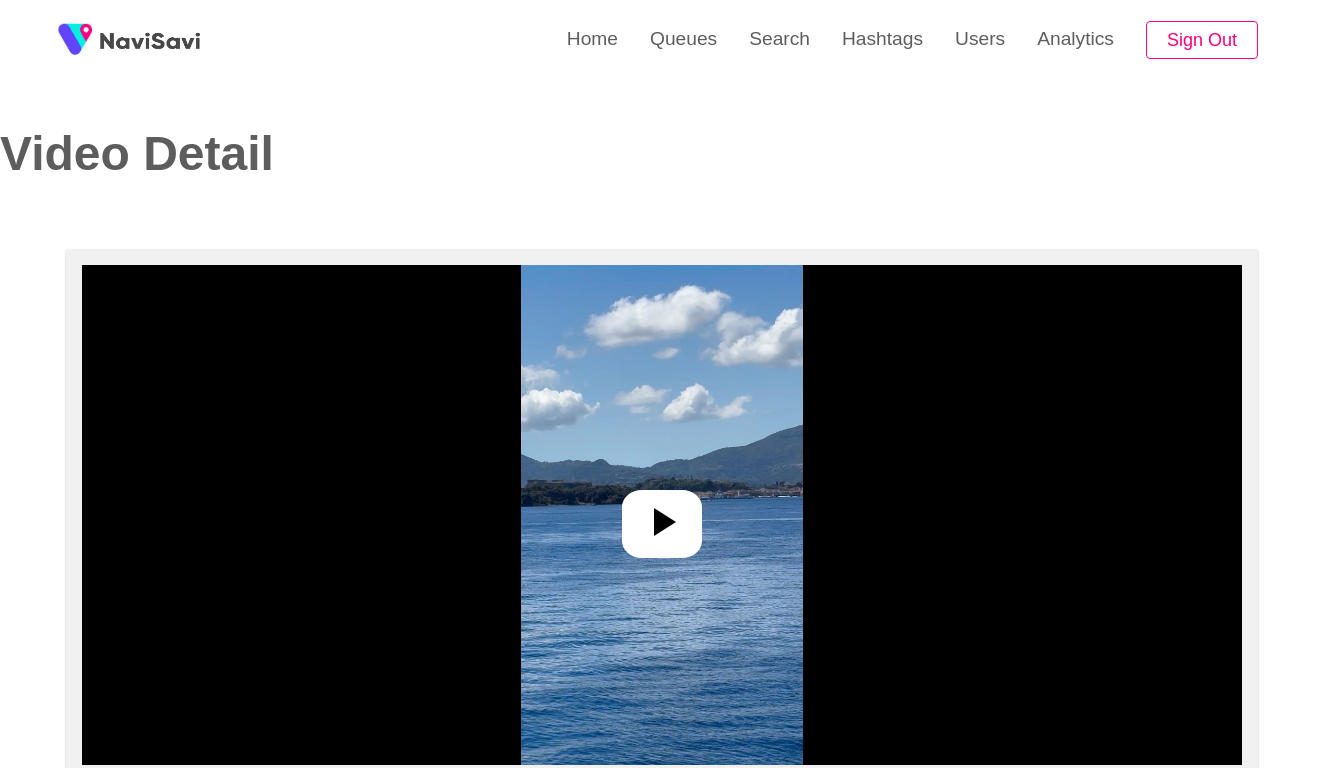 select on "**********" 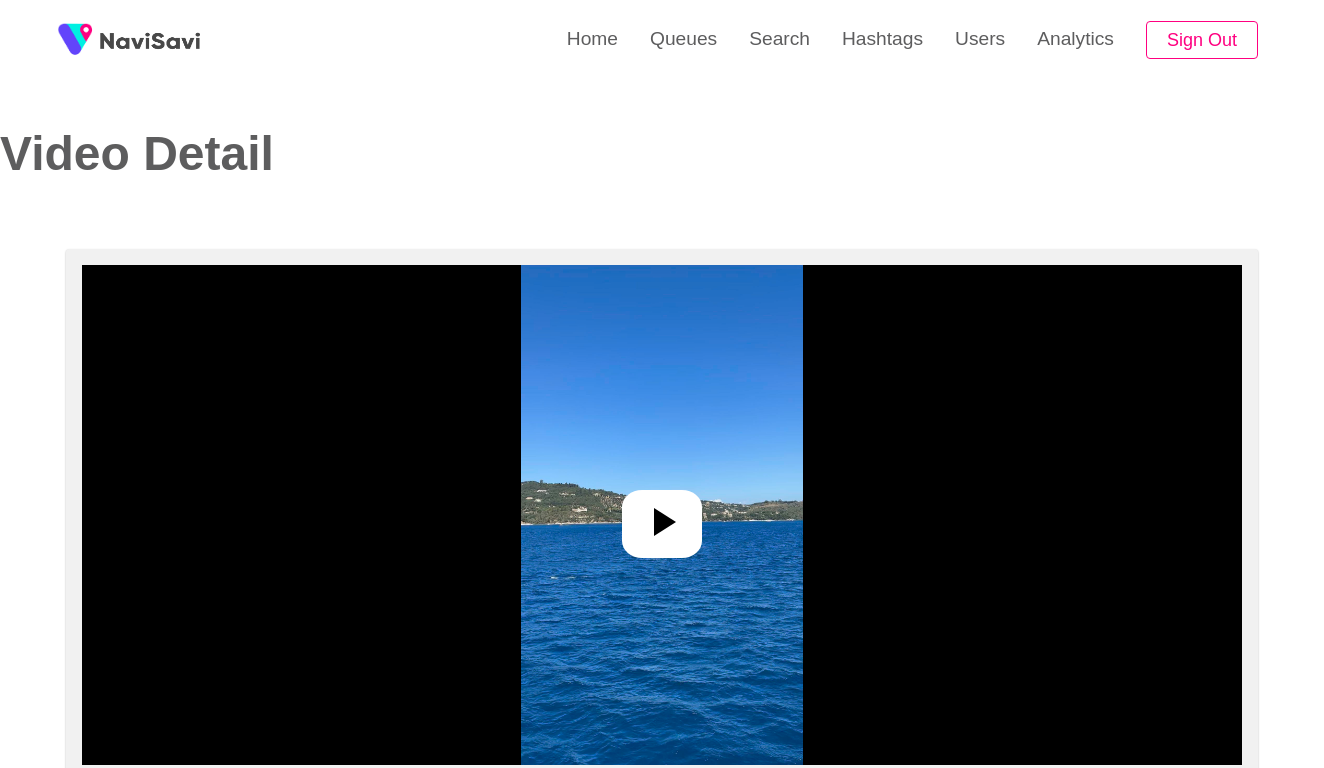select on "**********" 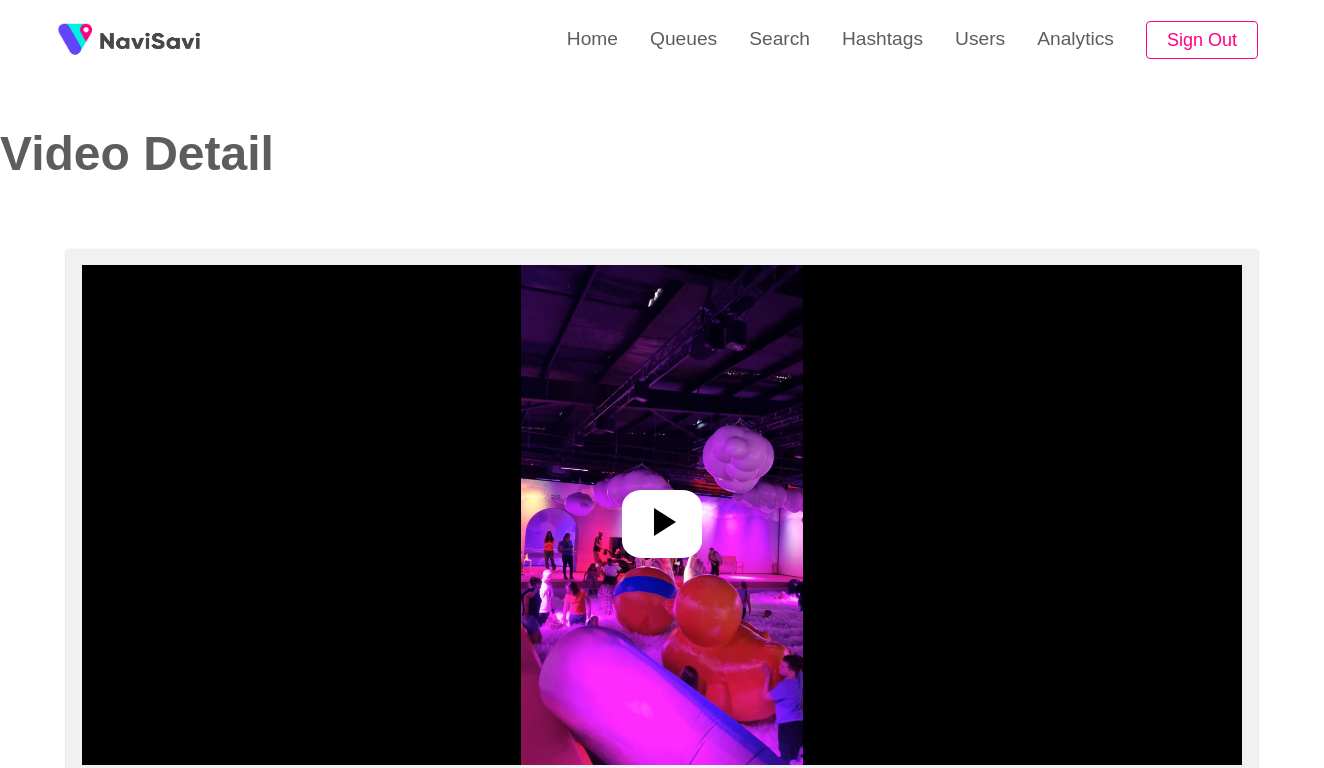 select on "**********" 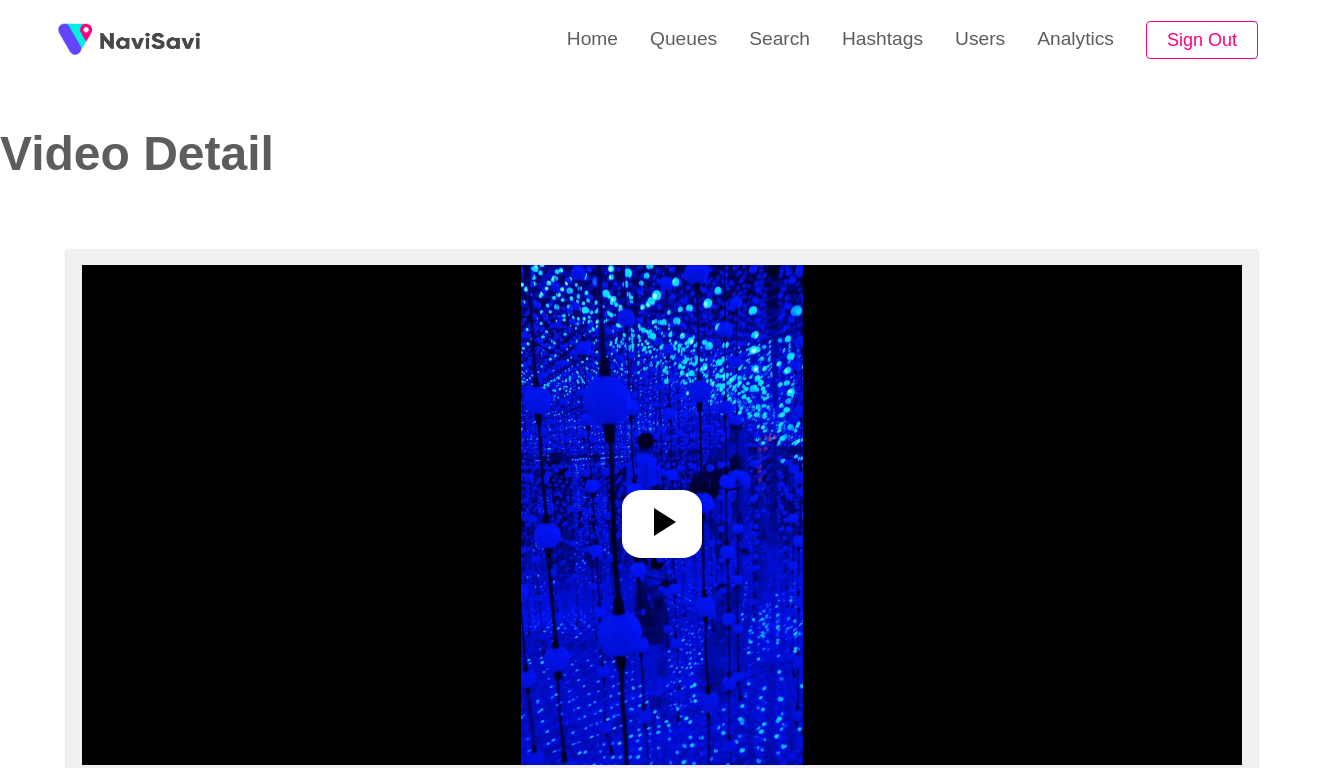 select on "**********" 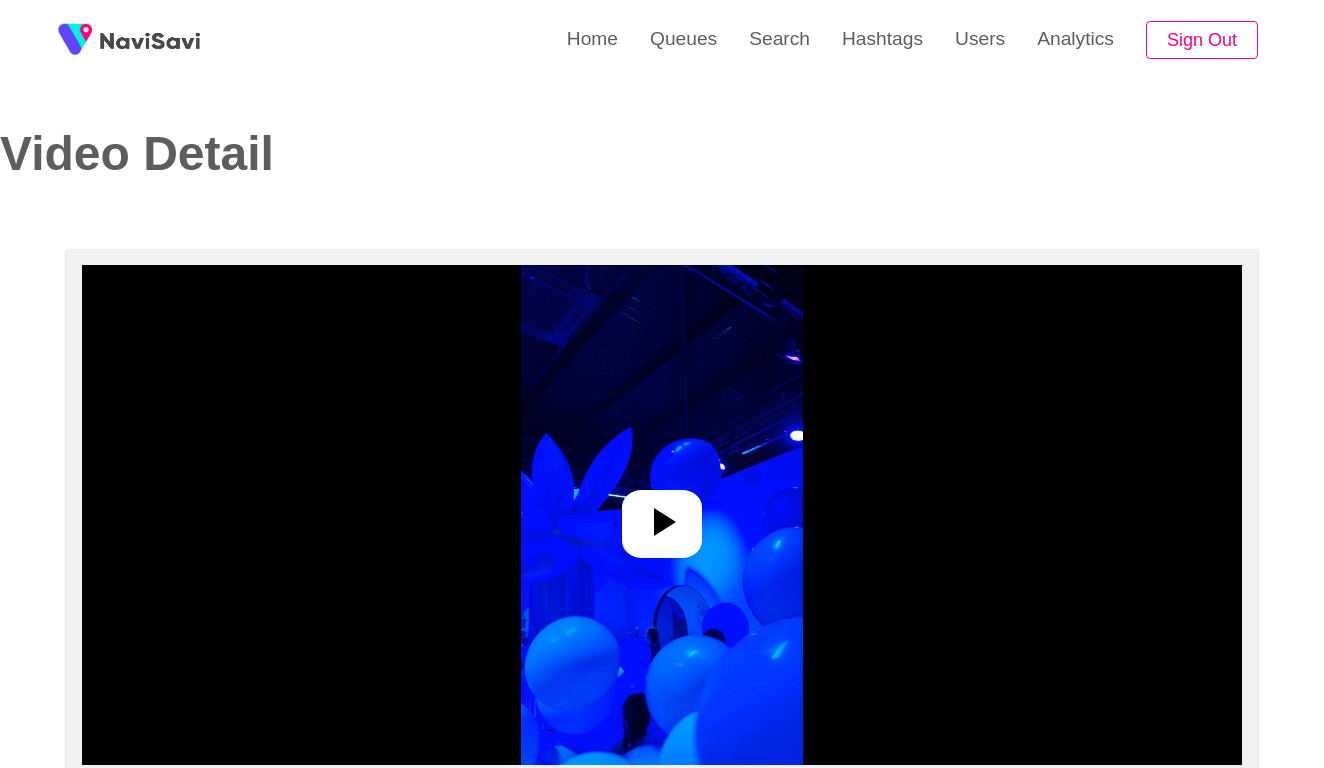 select on "**********" 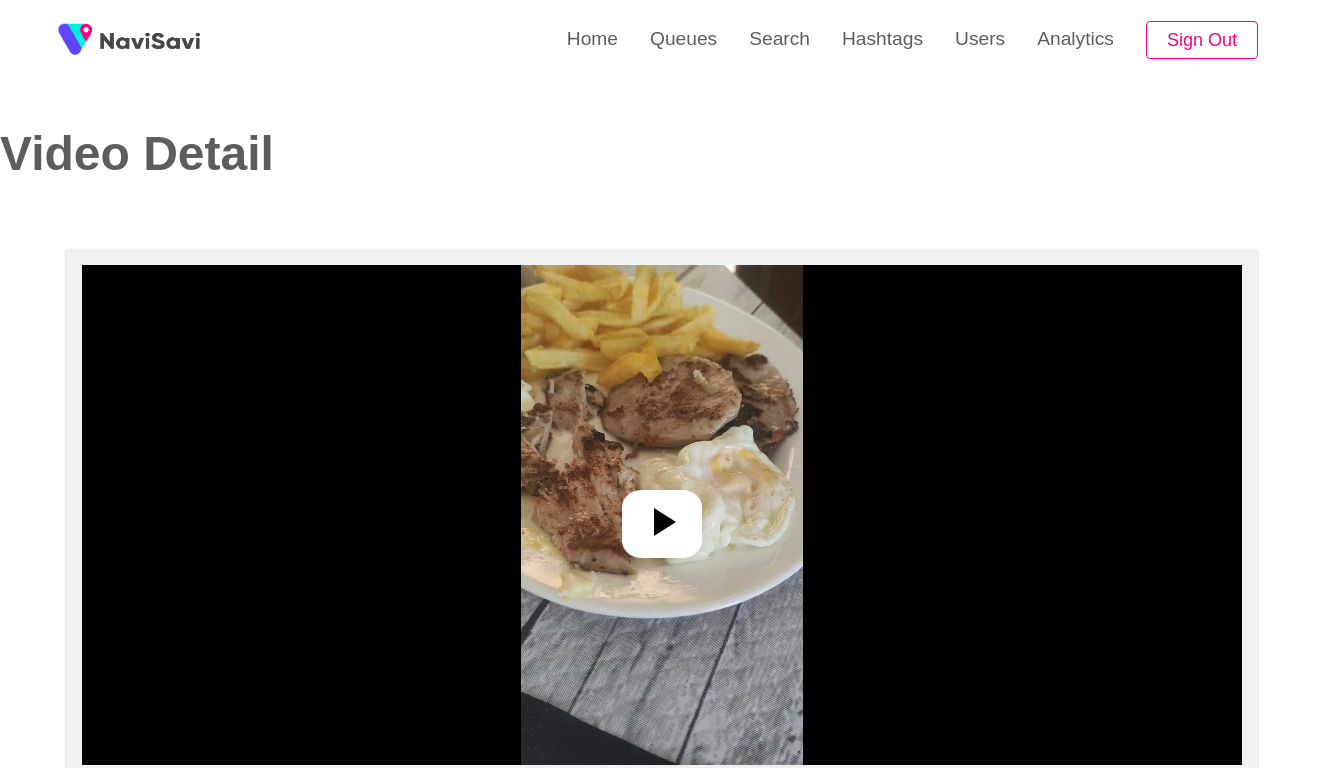 select on "**********" 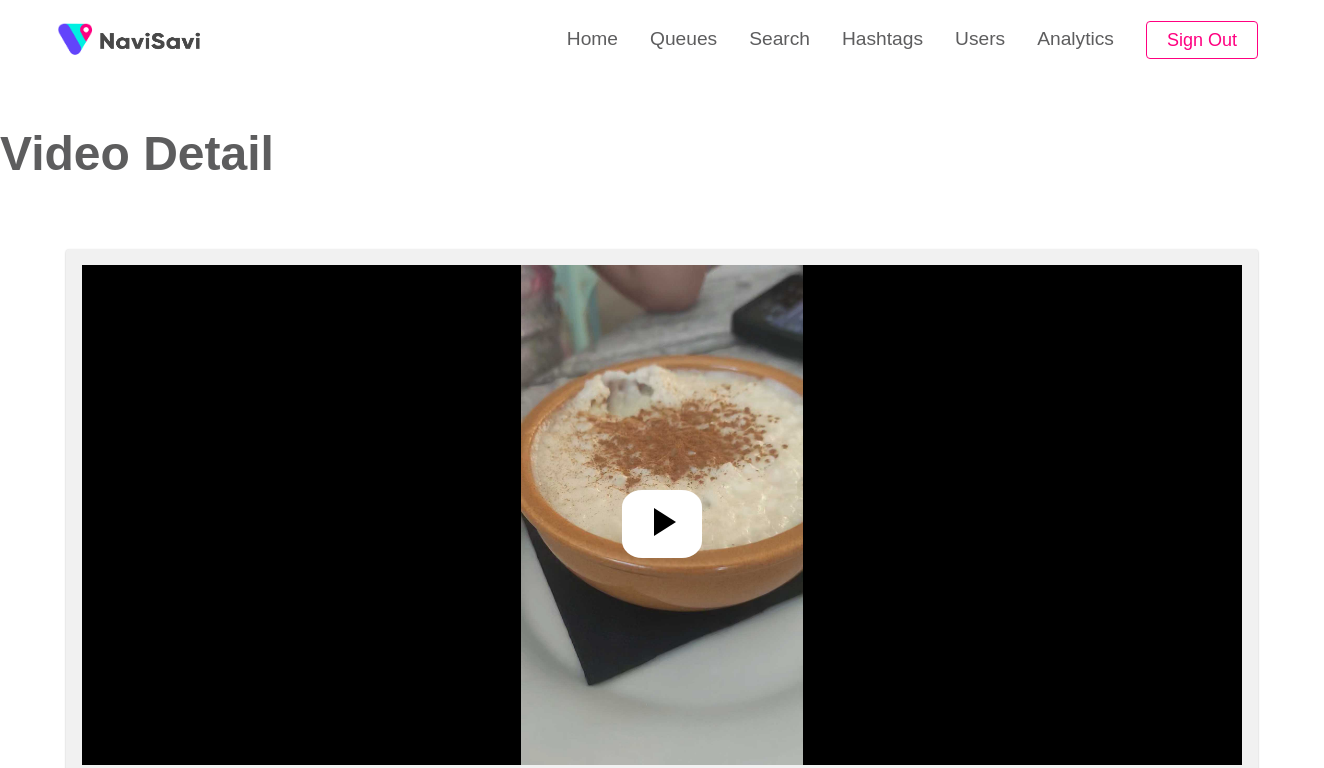 select on "**********" 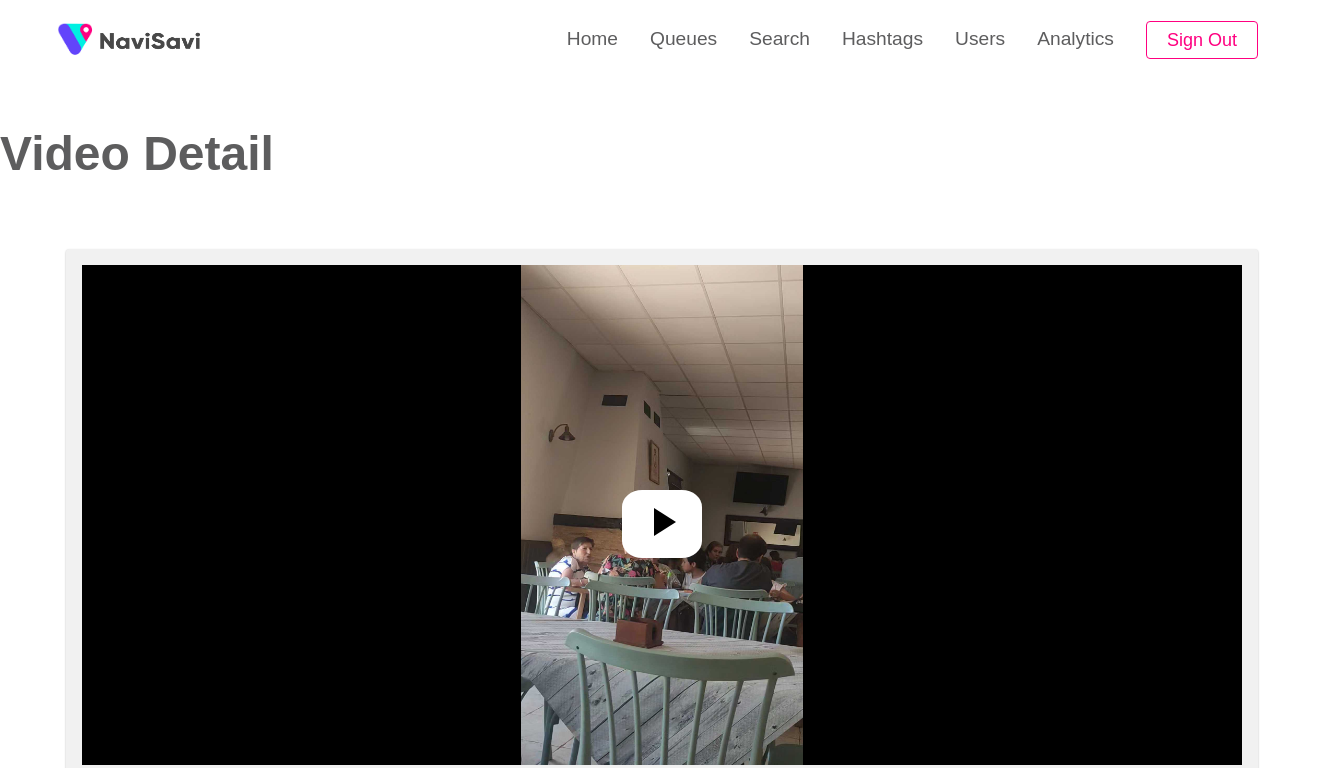 select on "**********" 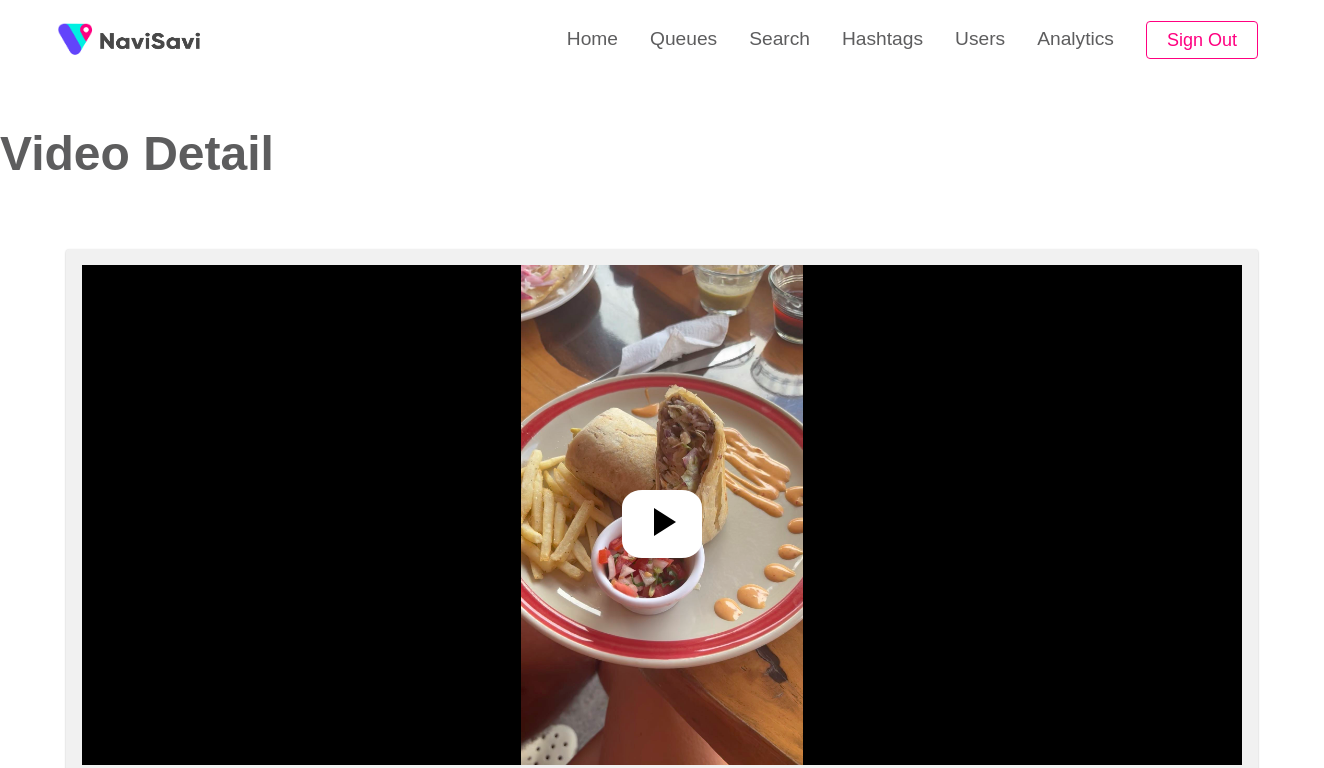 select on "**********" 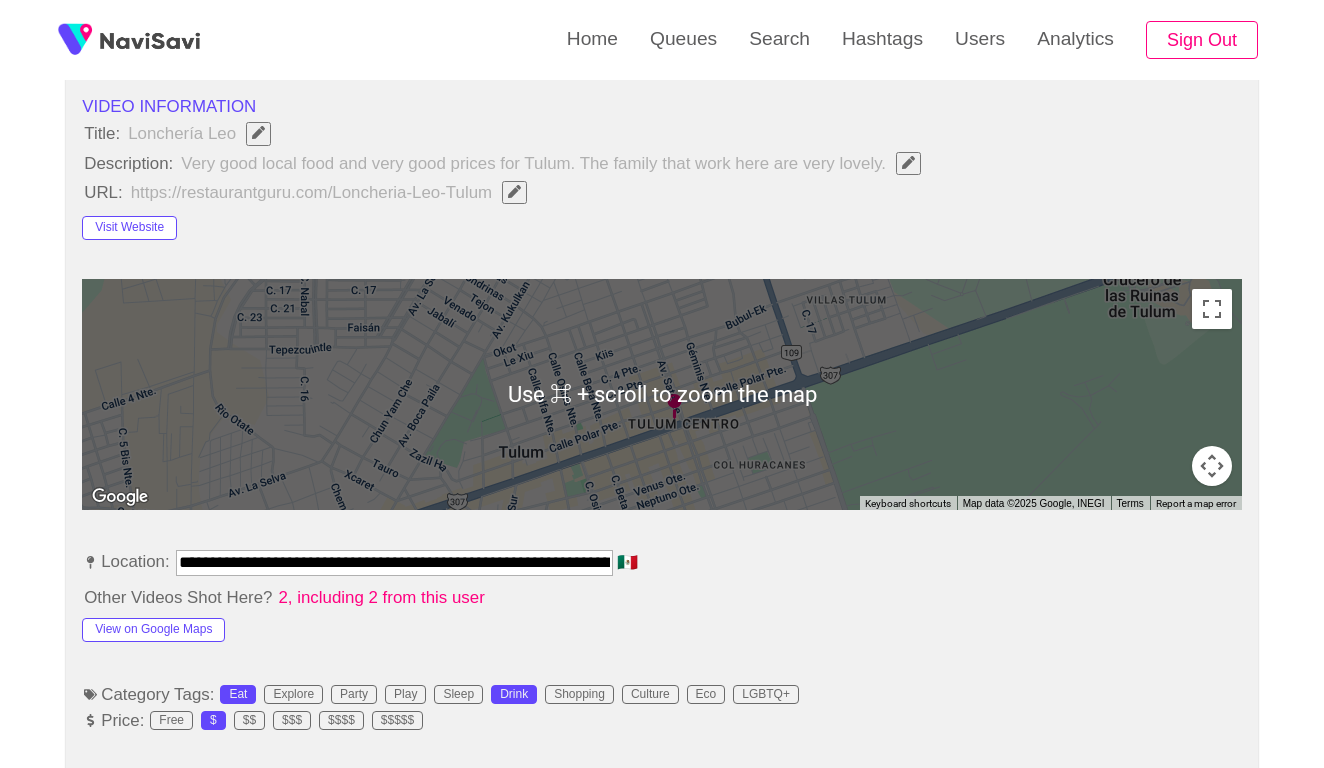 scroll, scrollTop: 663, scrollLeft: 0, axis: vertical 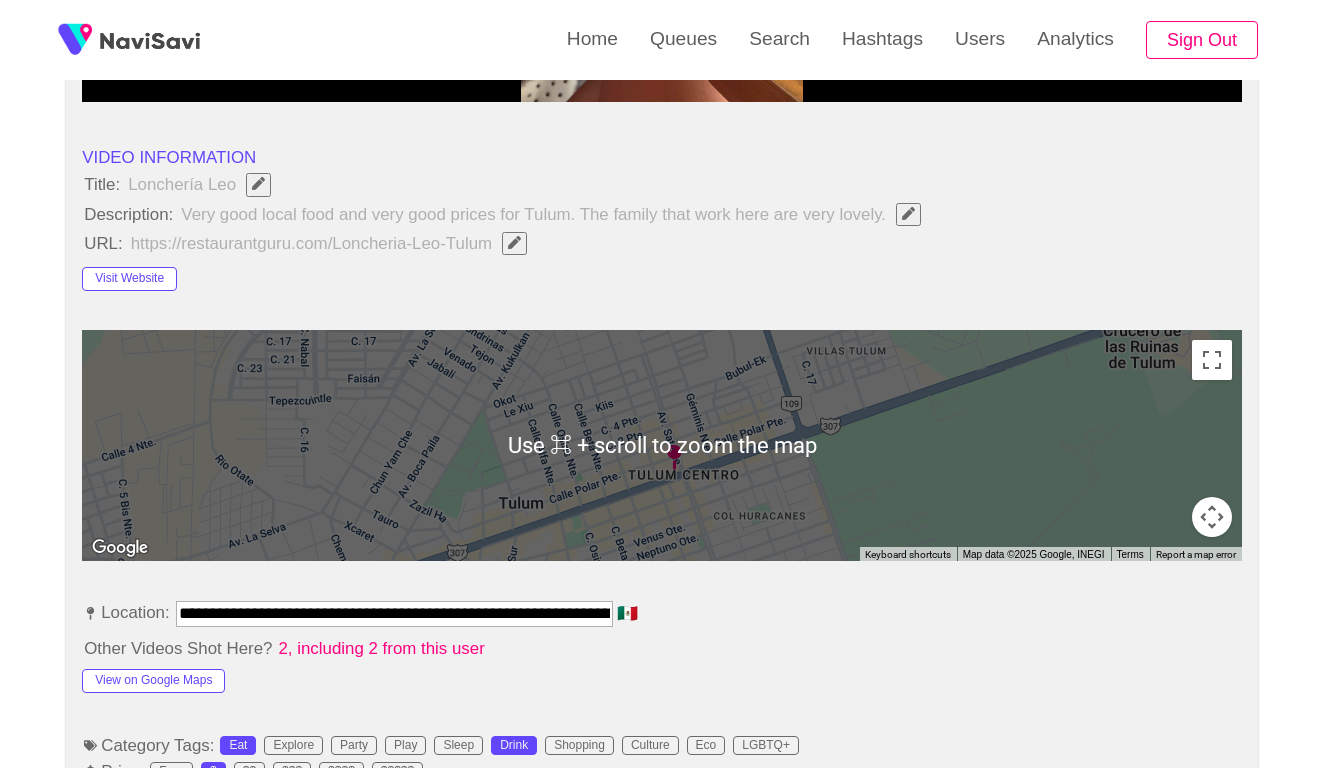 click 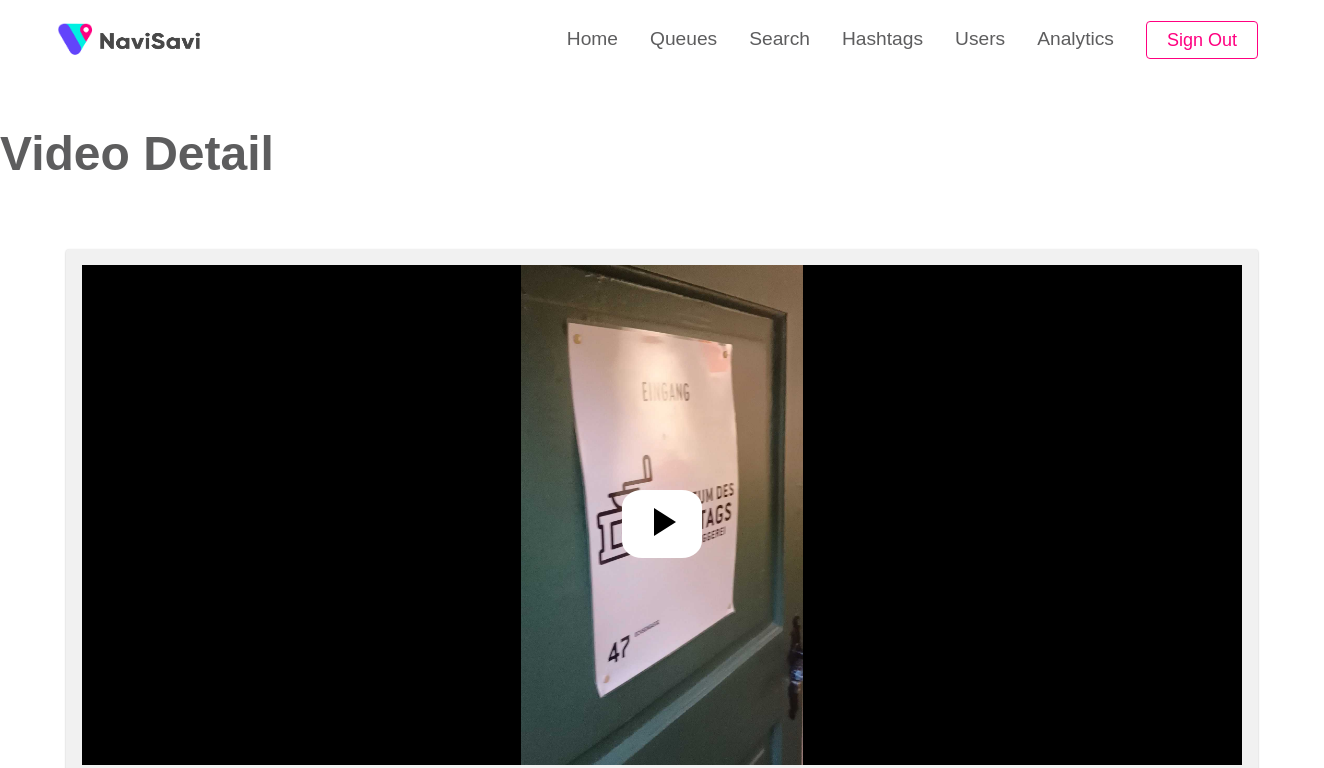 select on "**********" 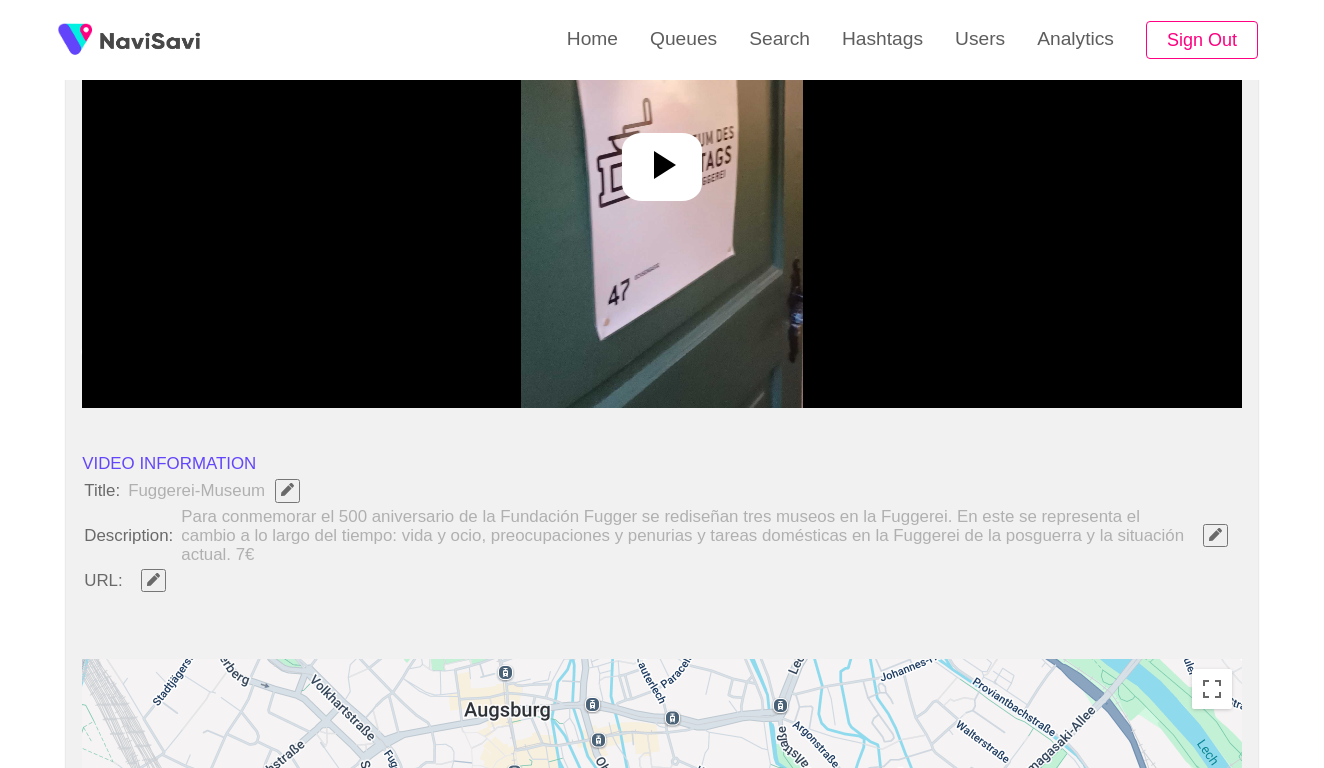 scroll, scrollTop: 270, scrollLeft: 0, axis: vertical 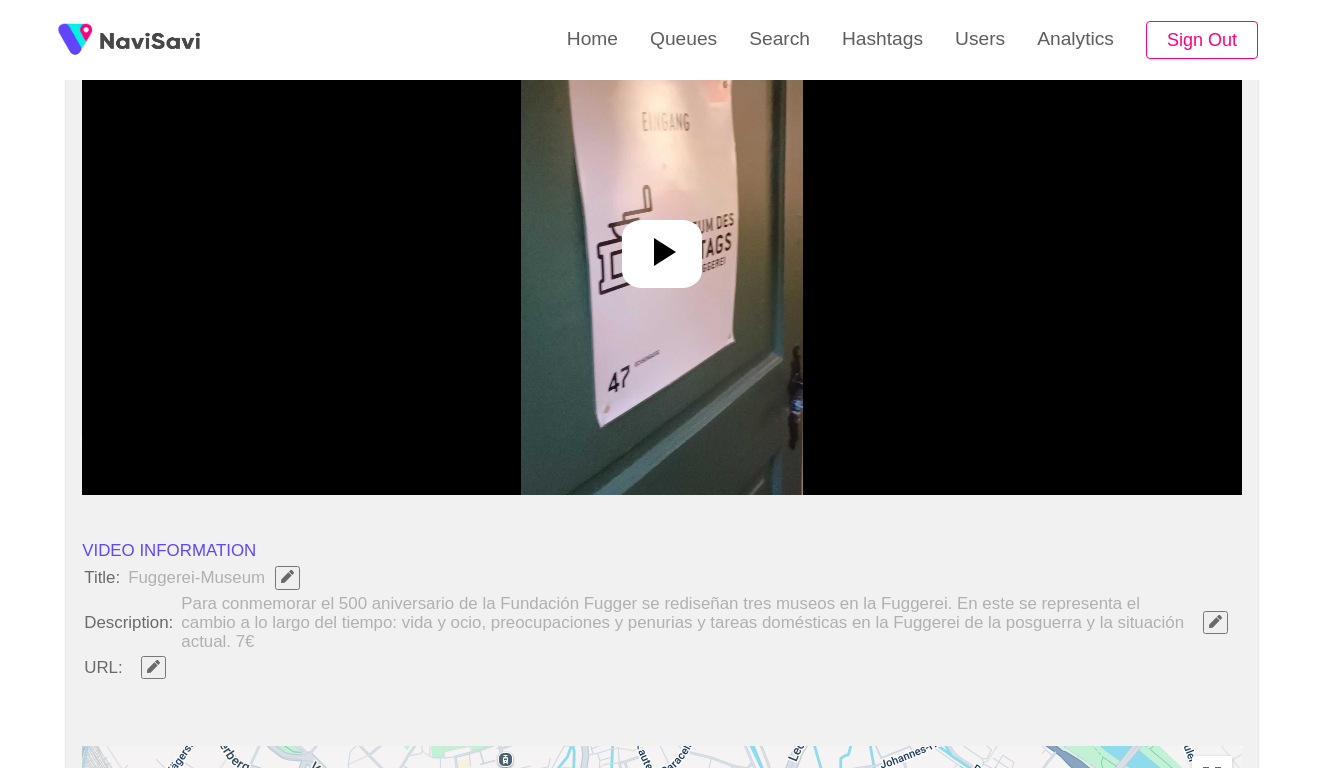 click at bounding box center (661, 245) 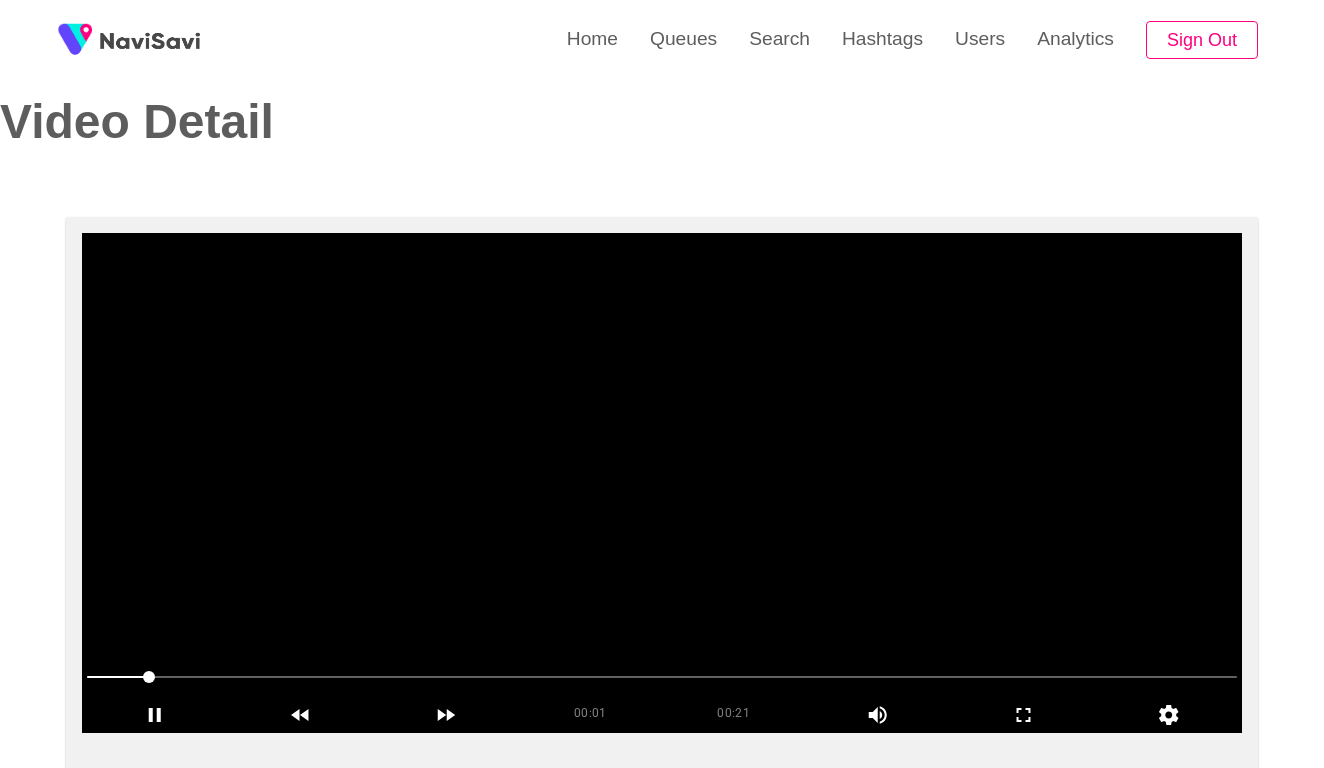 scroll, scrollTop: 31, scrollLeft: 0, axis: vertical 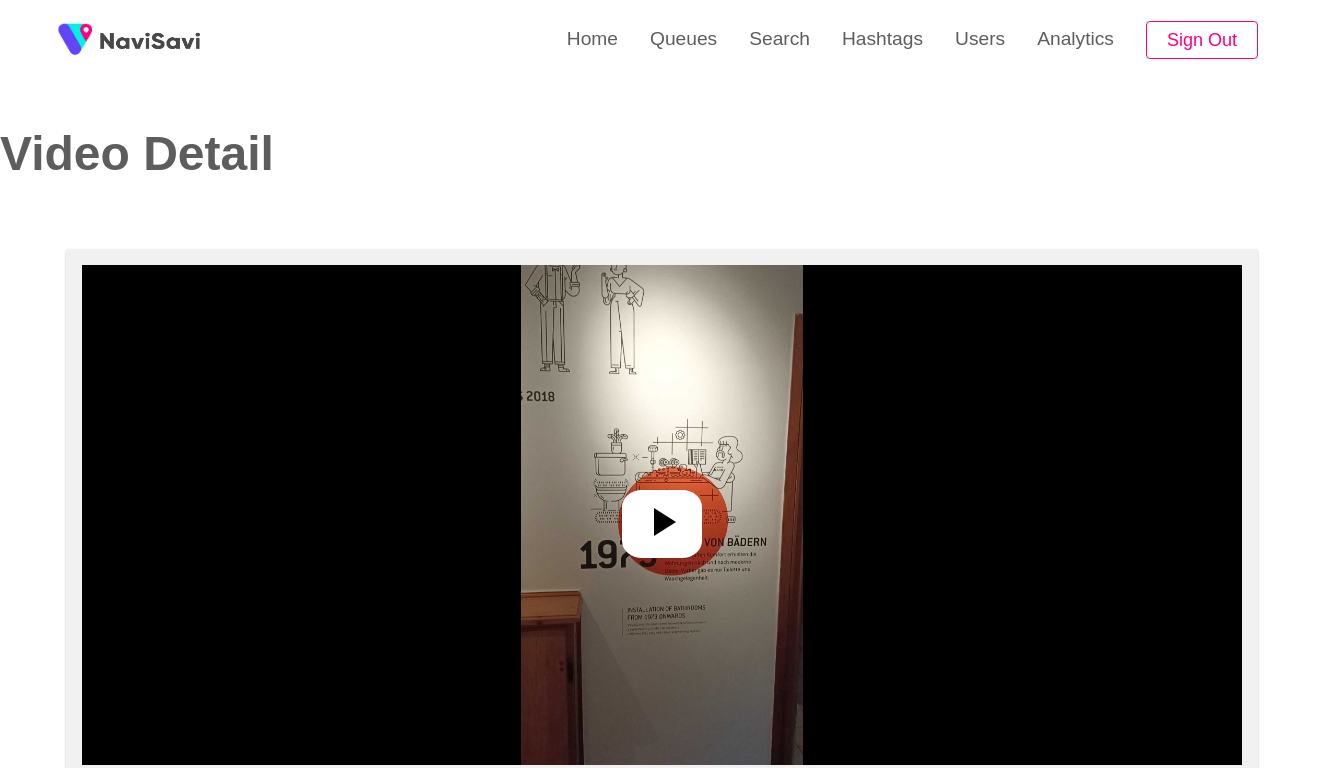 select on "**********" 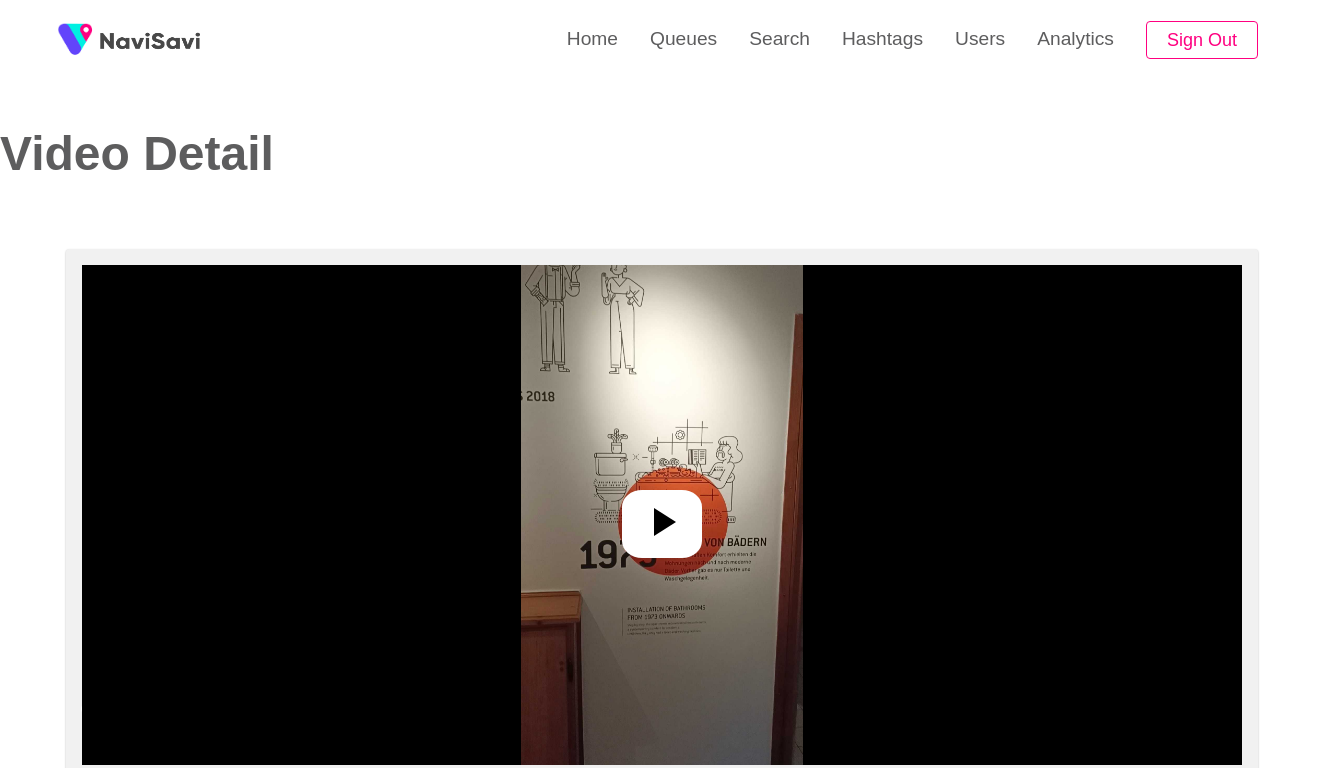 click at bounding box center (661, 515) 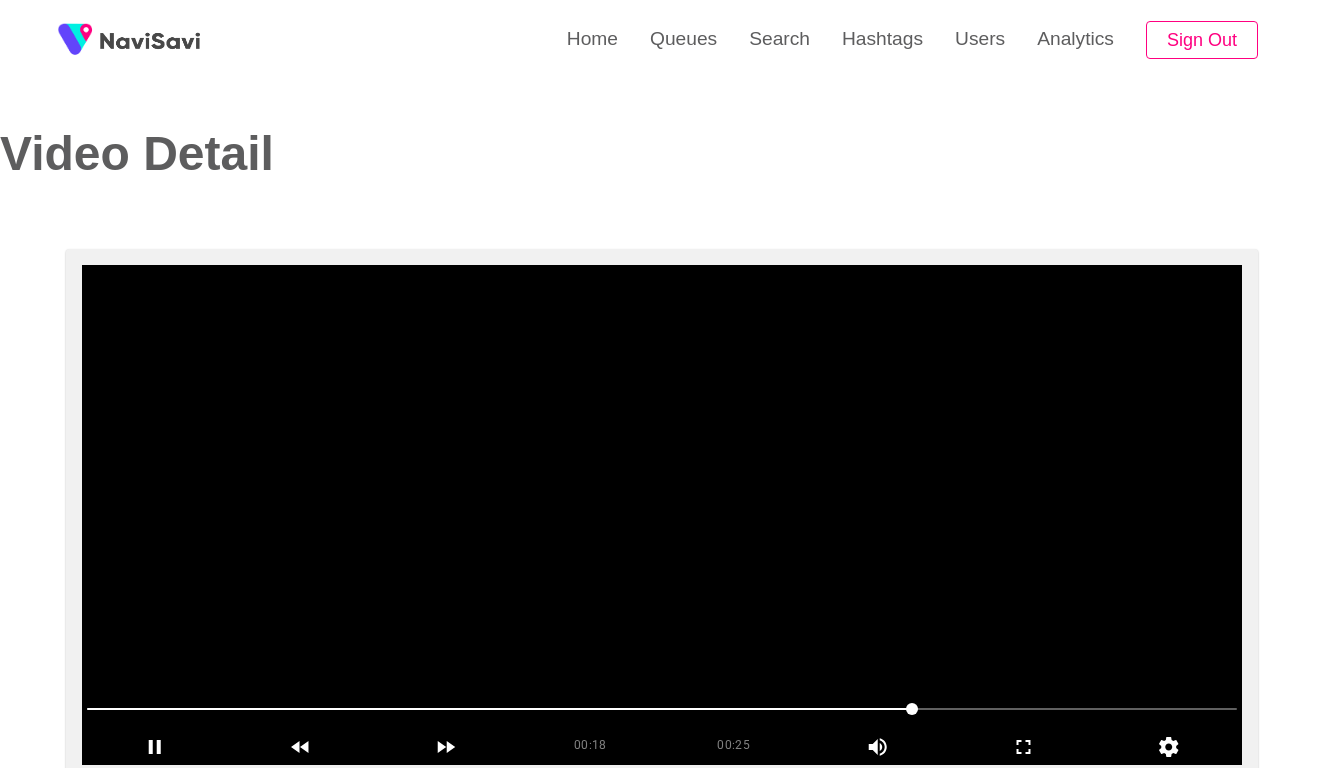 scroll, scrollTop: 0, scrollLeft: 0, axis: both 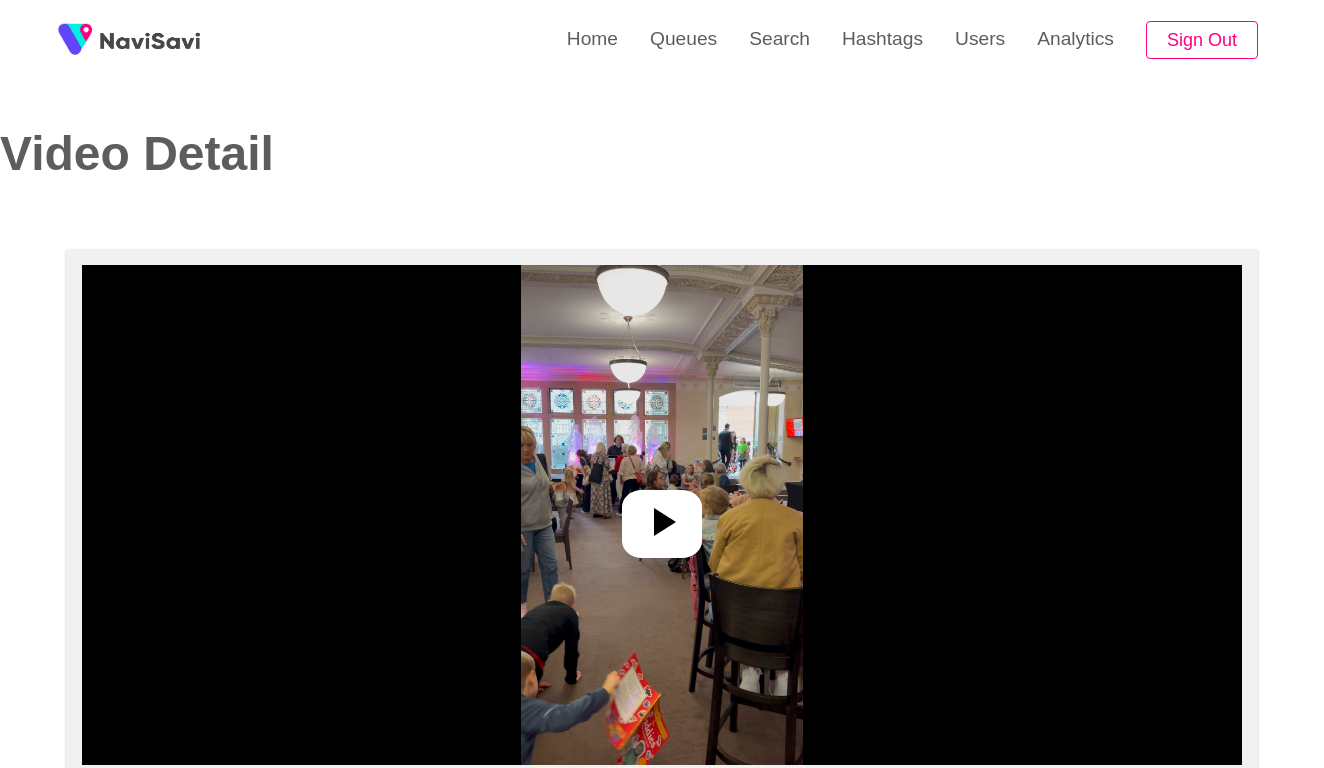 select on "**********" 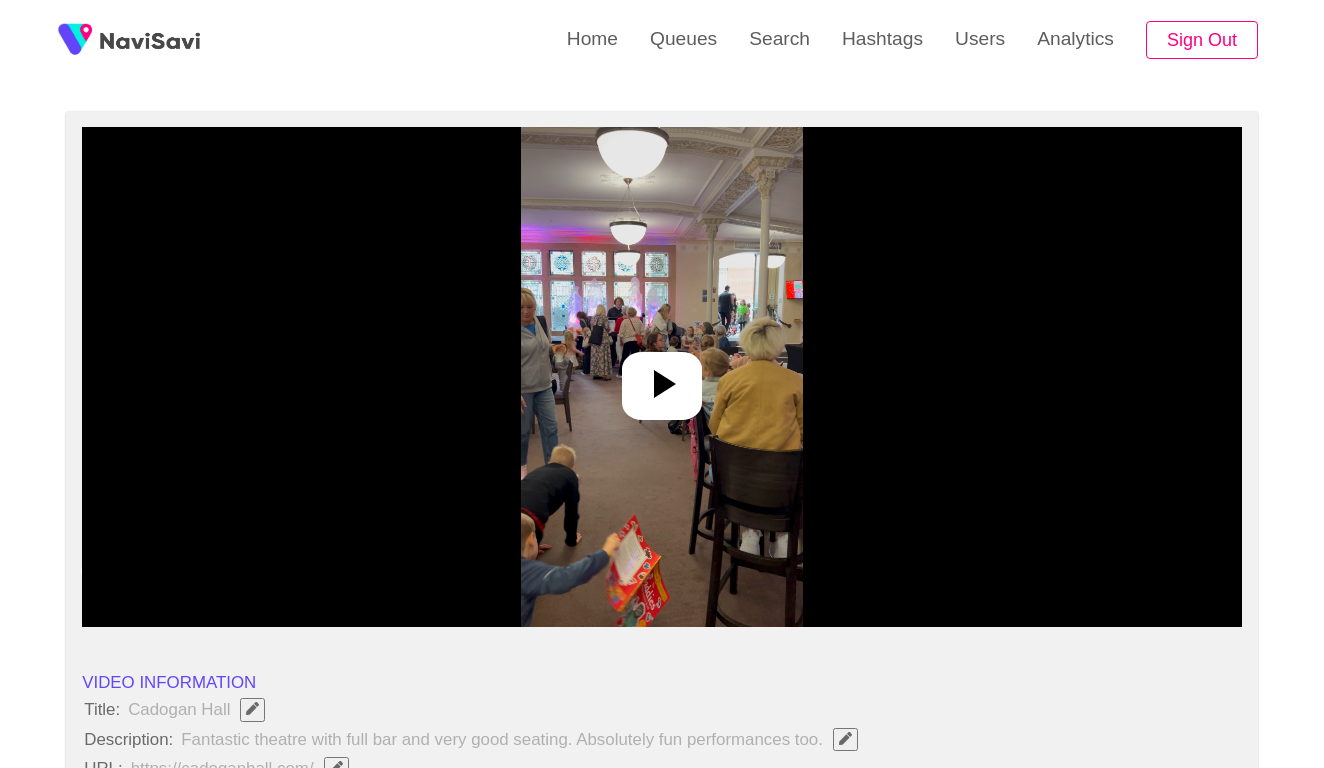 scroll, scrollTop: 250, scrollLeft: 0, axis: vertical 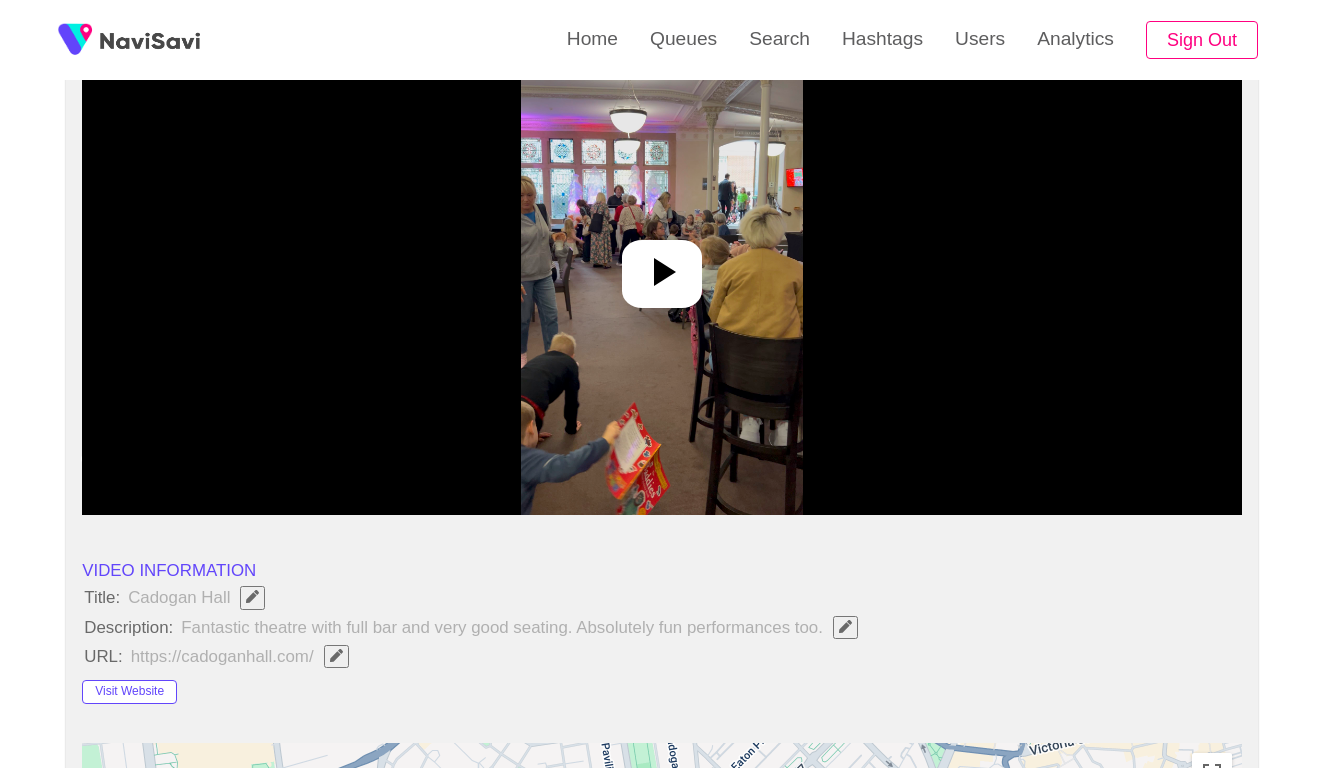 click at bounding box center (661, 265) 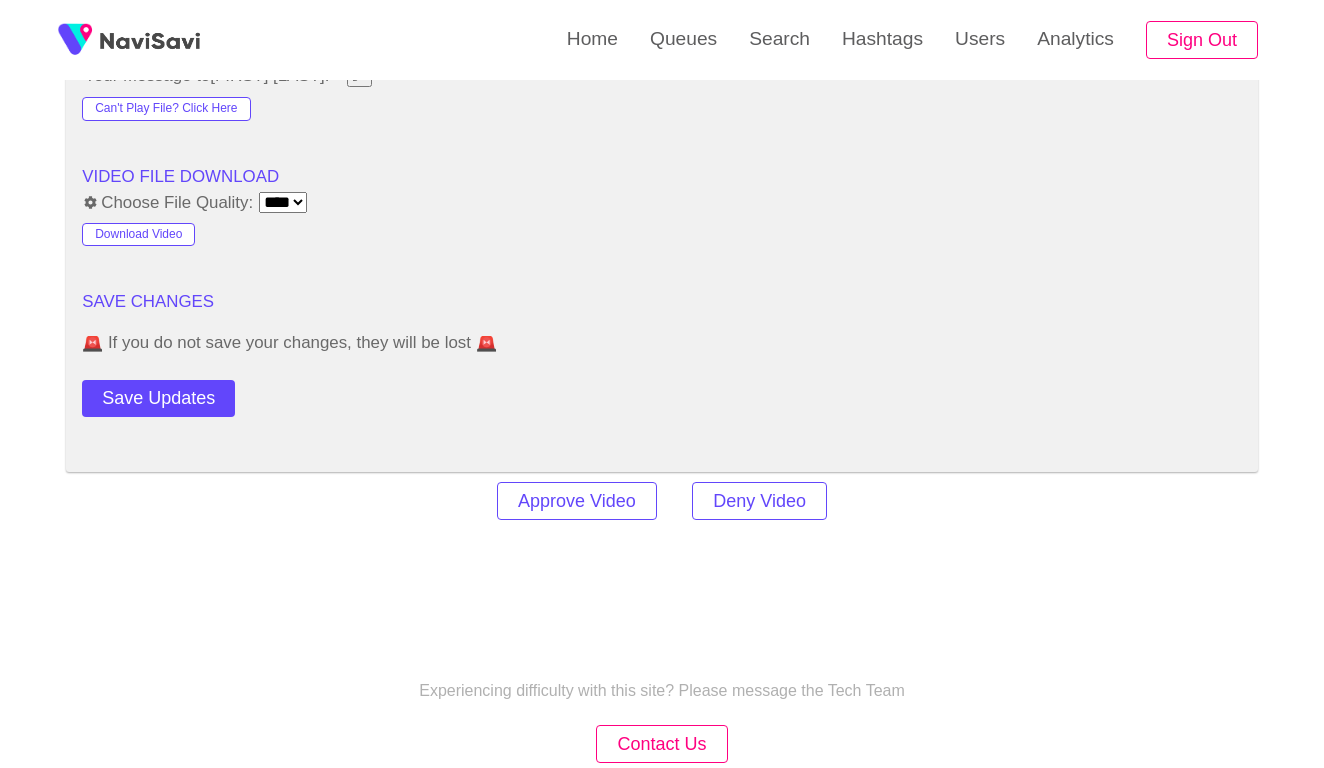scroll, scrollTop: 2182, scrollLeft: 0, axis: vertical 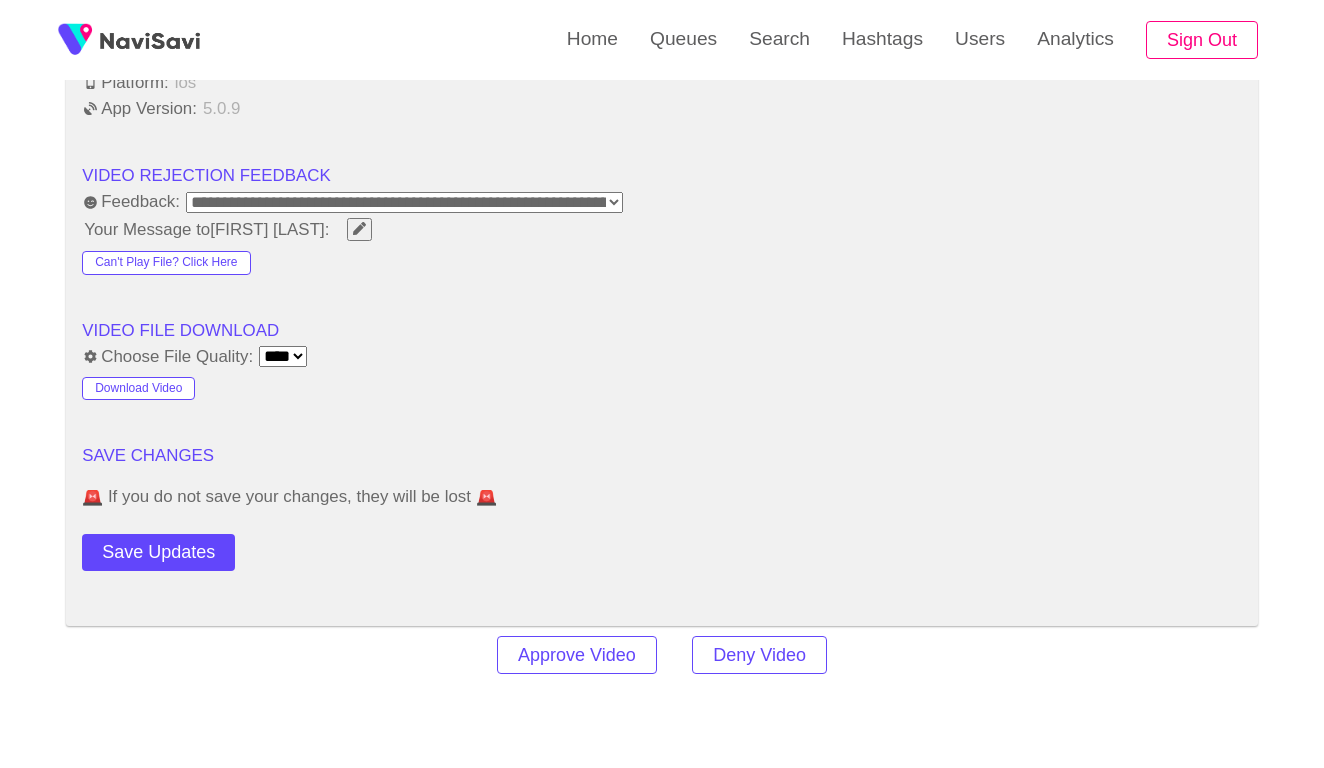 click 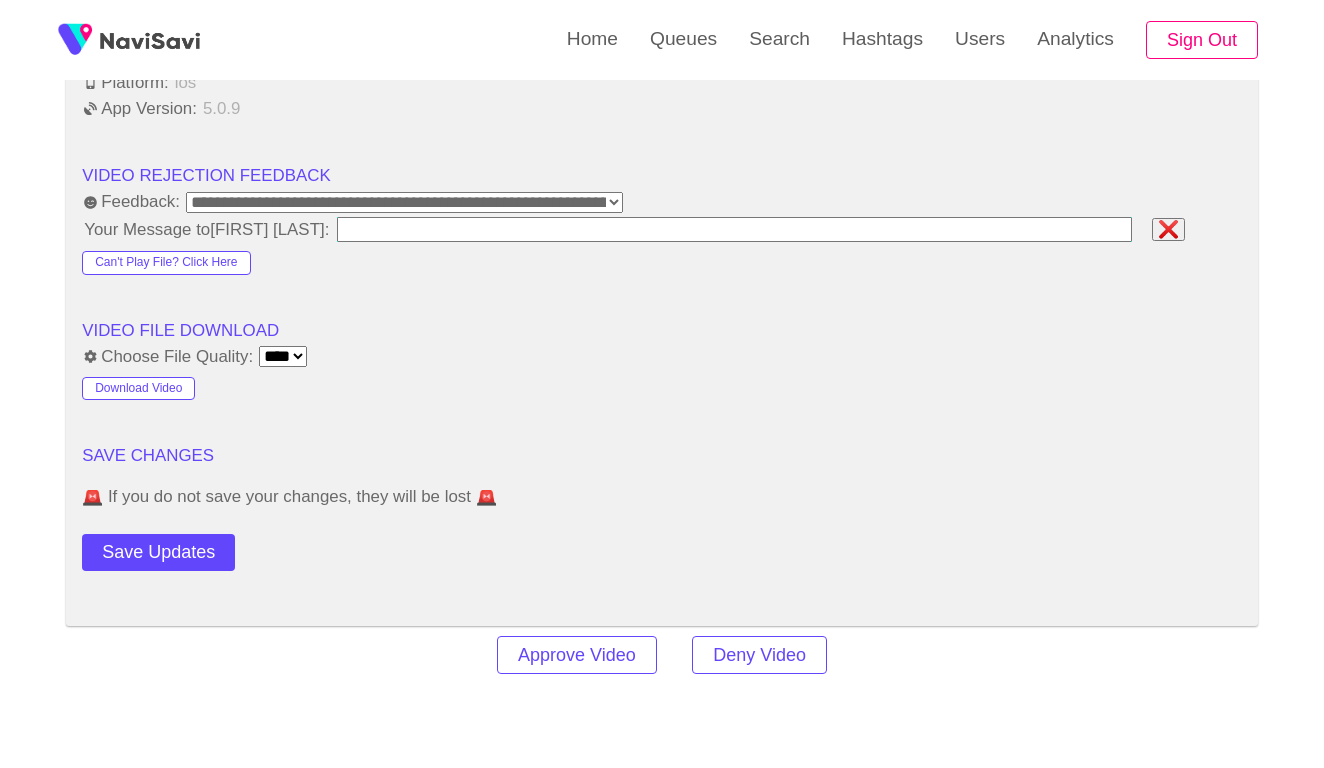 type on "**********" 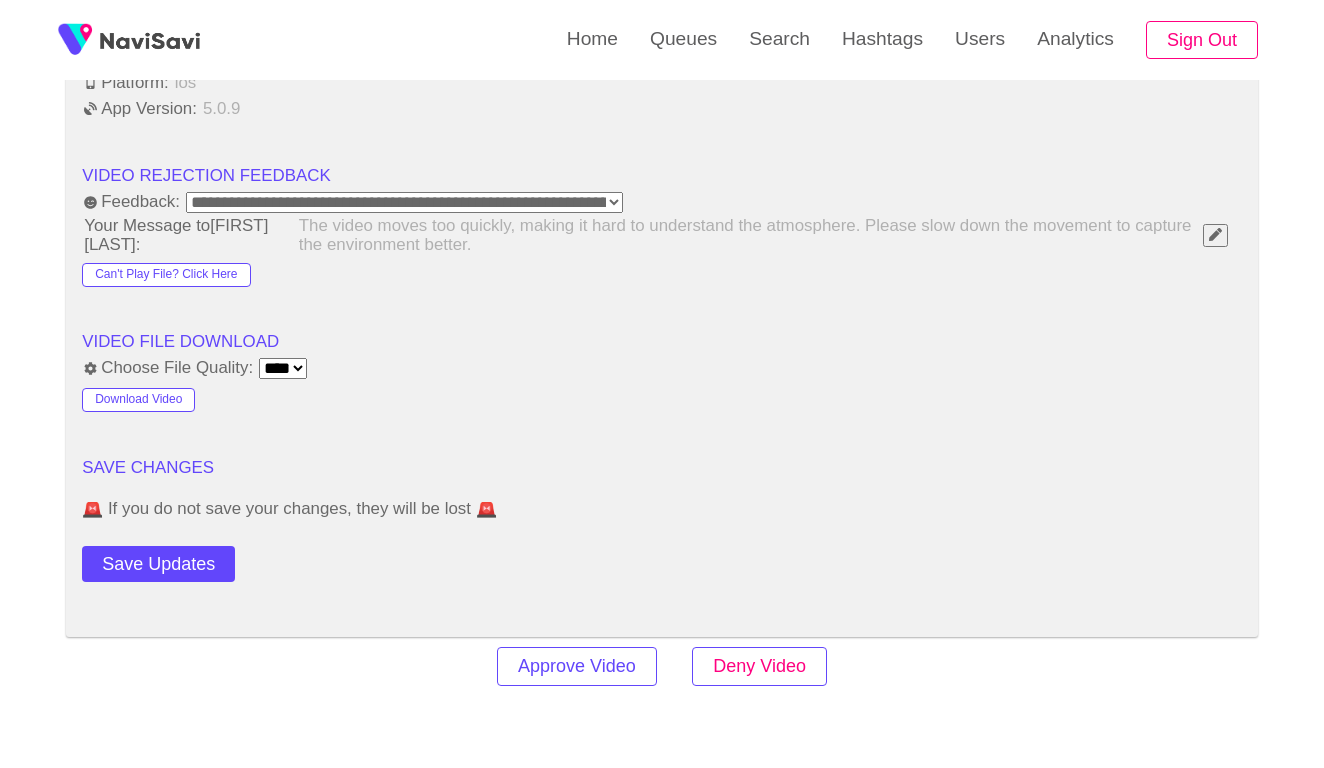 click on "Deny Video" at bounding box center (759, 666) 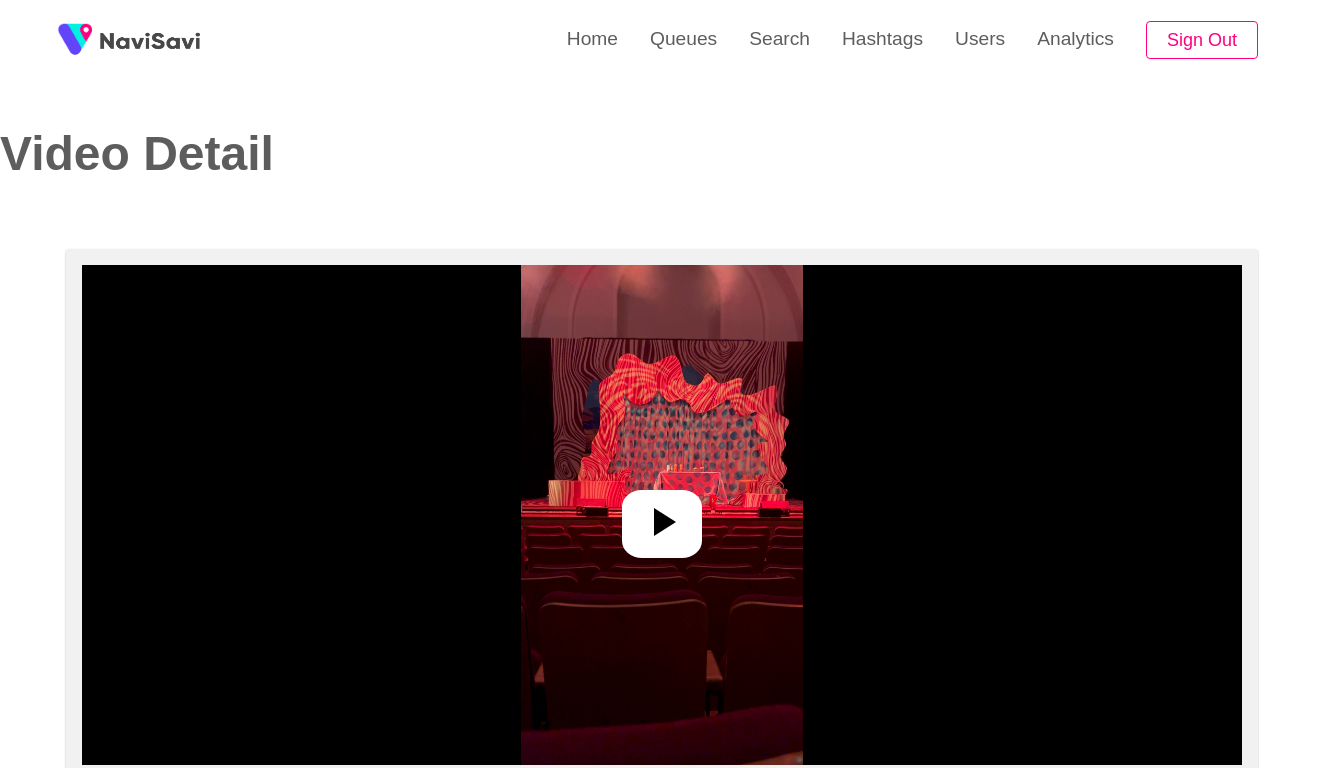 select on "**********" 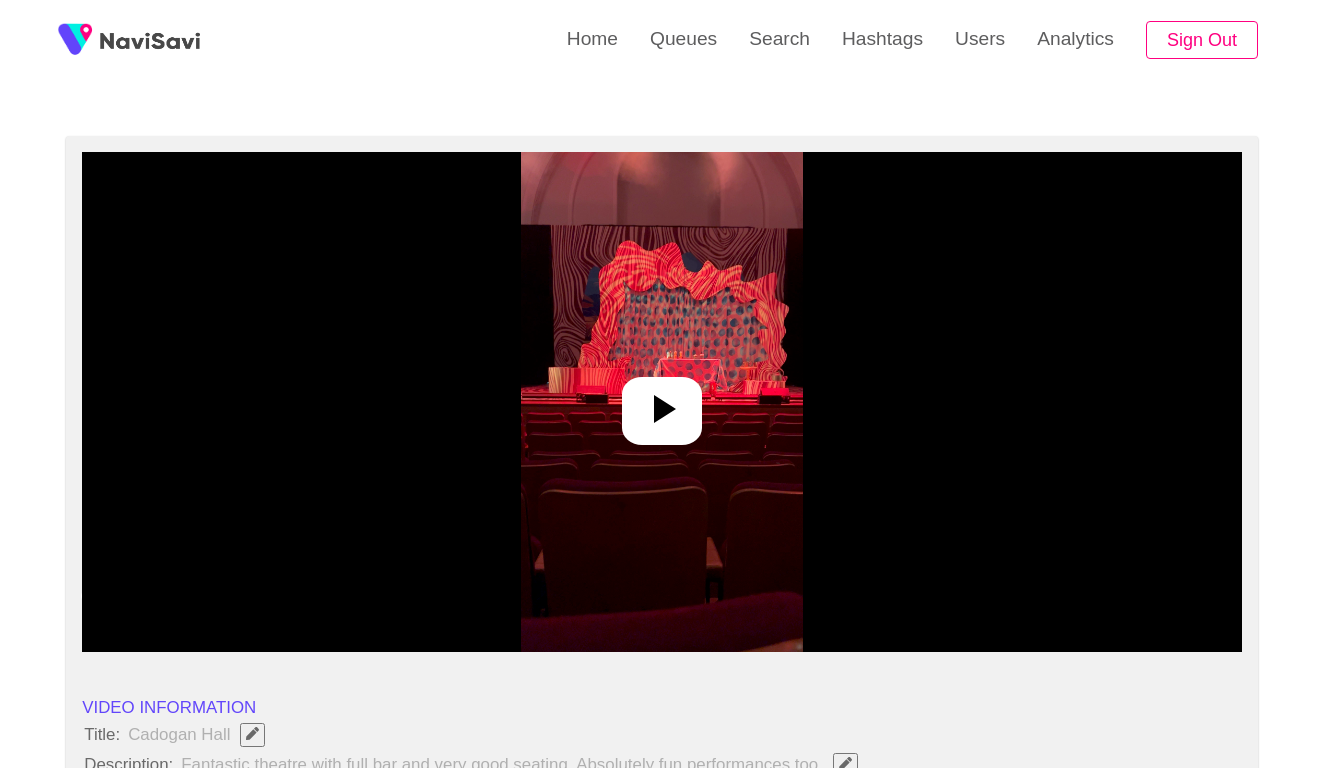 click at bounding box center (661, 402) 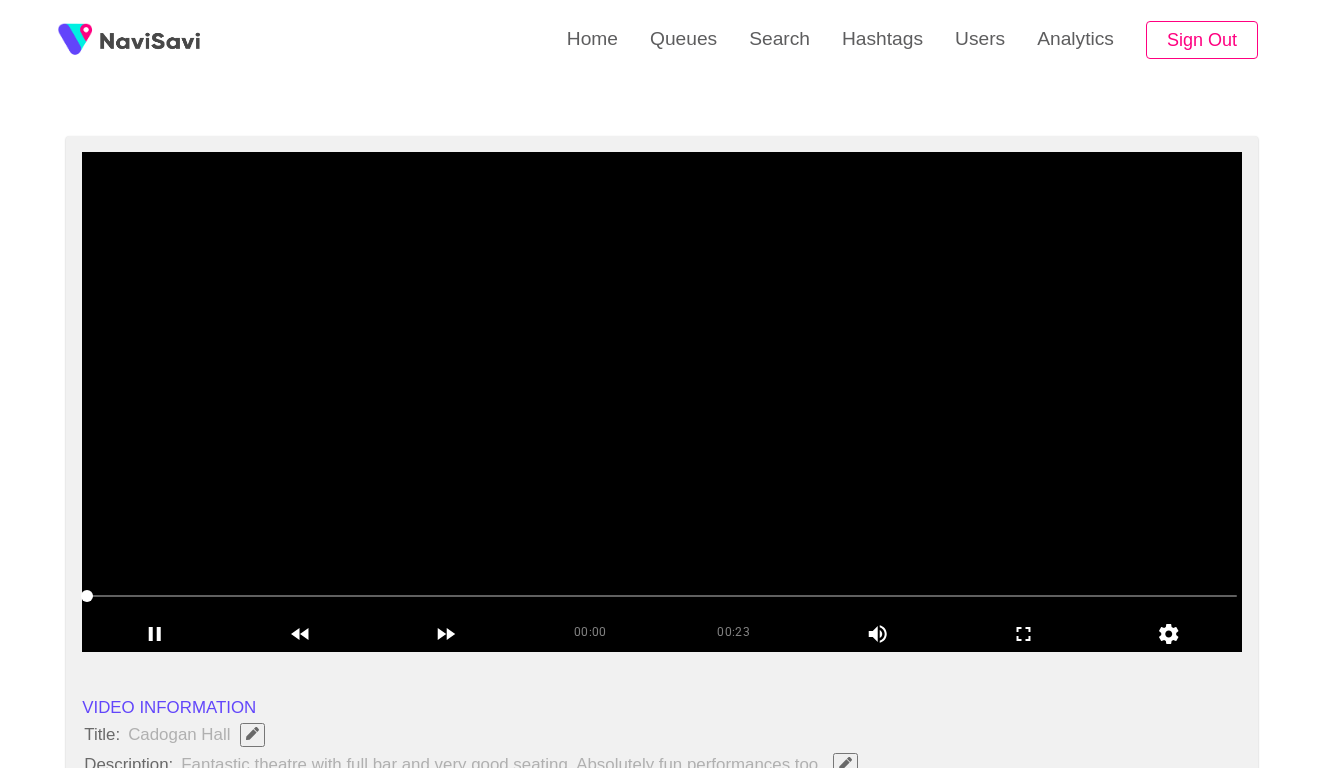 click at bounding box center [662, 402] 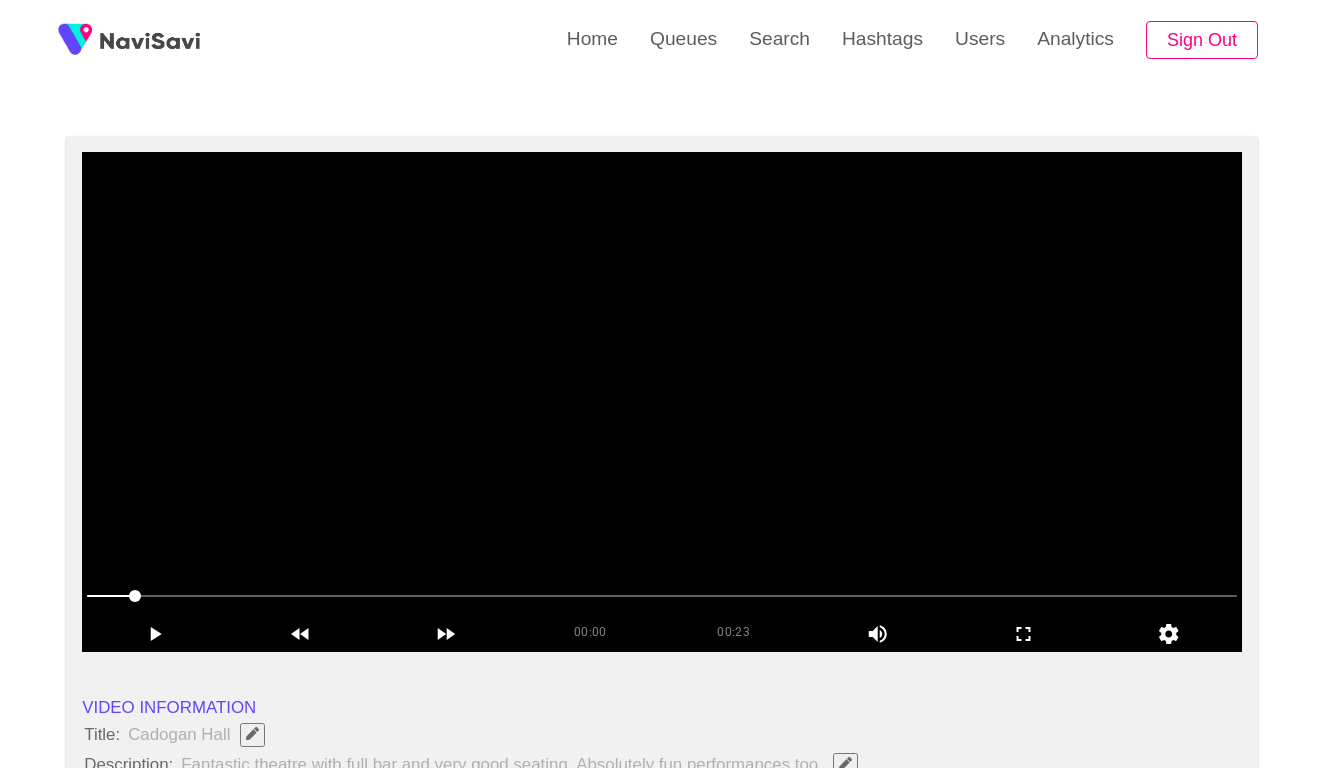 click at bounding box center (662, 402) 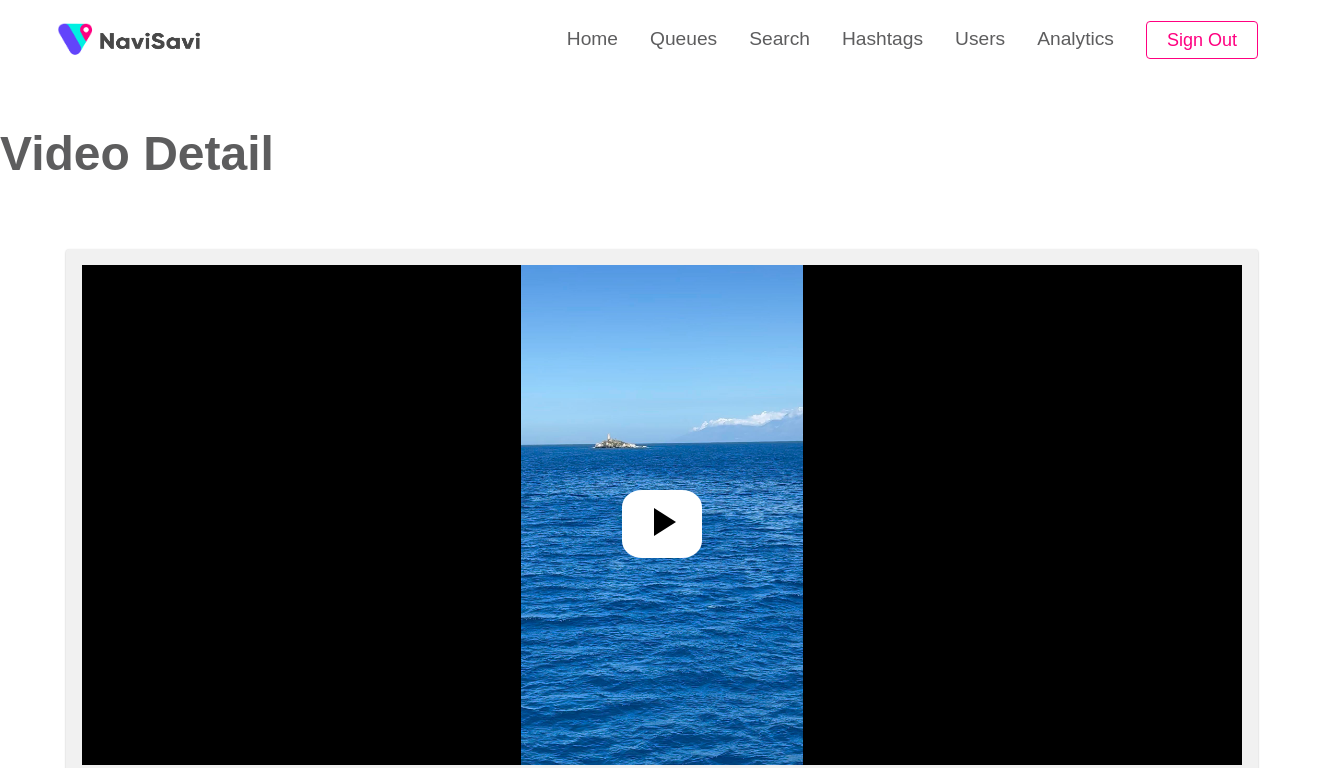select on "**********" 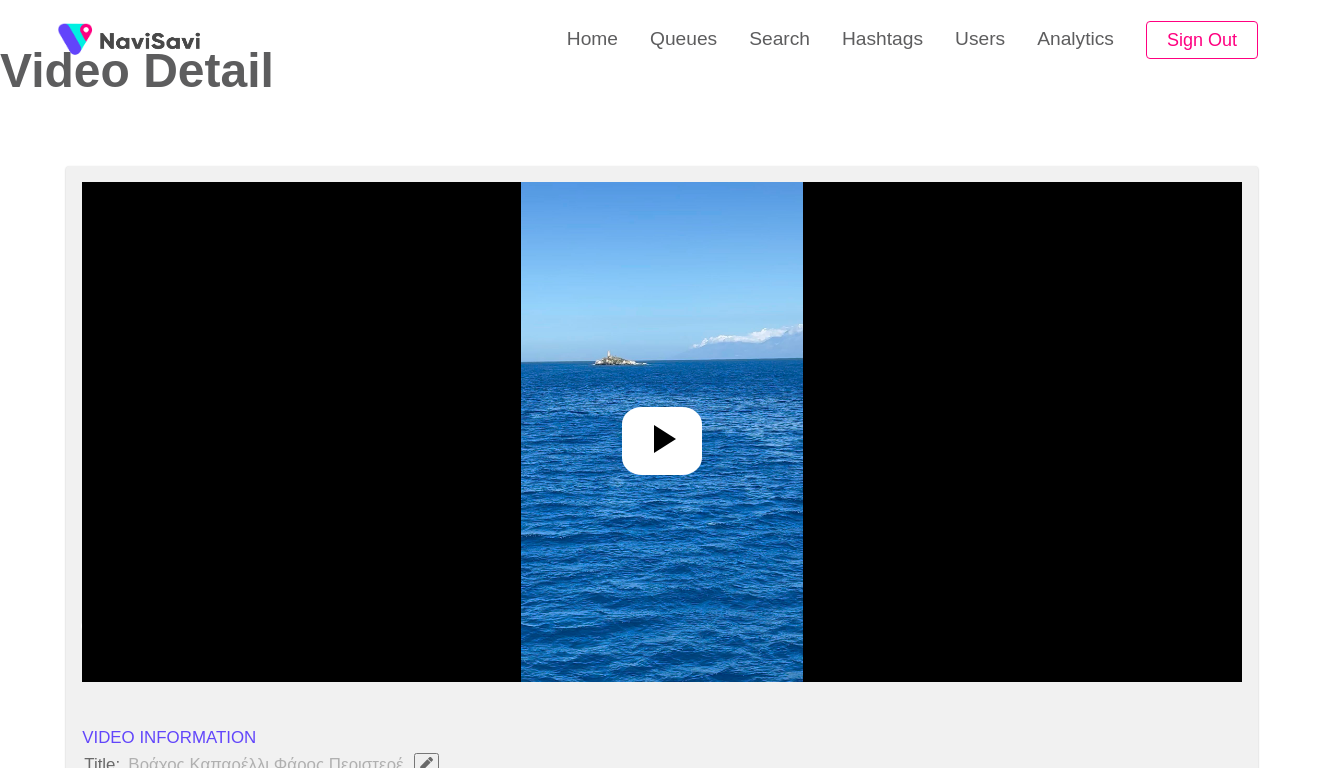 scroll, scrollTop: 84, scrollLeft: 0, axis: vertical 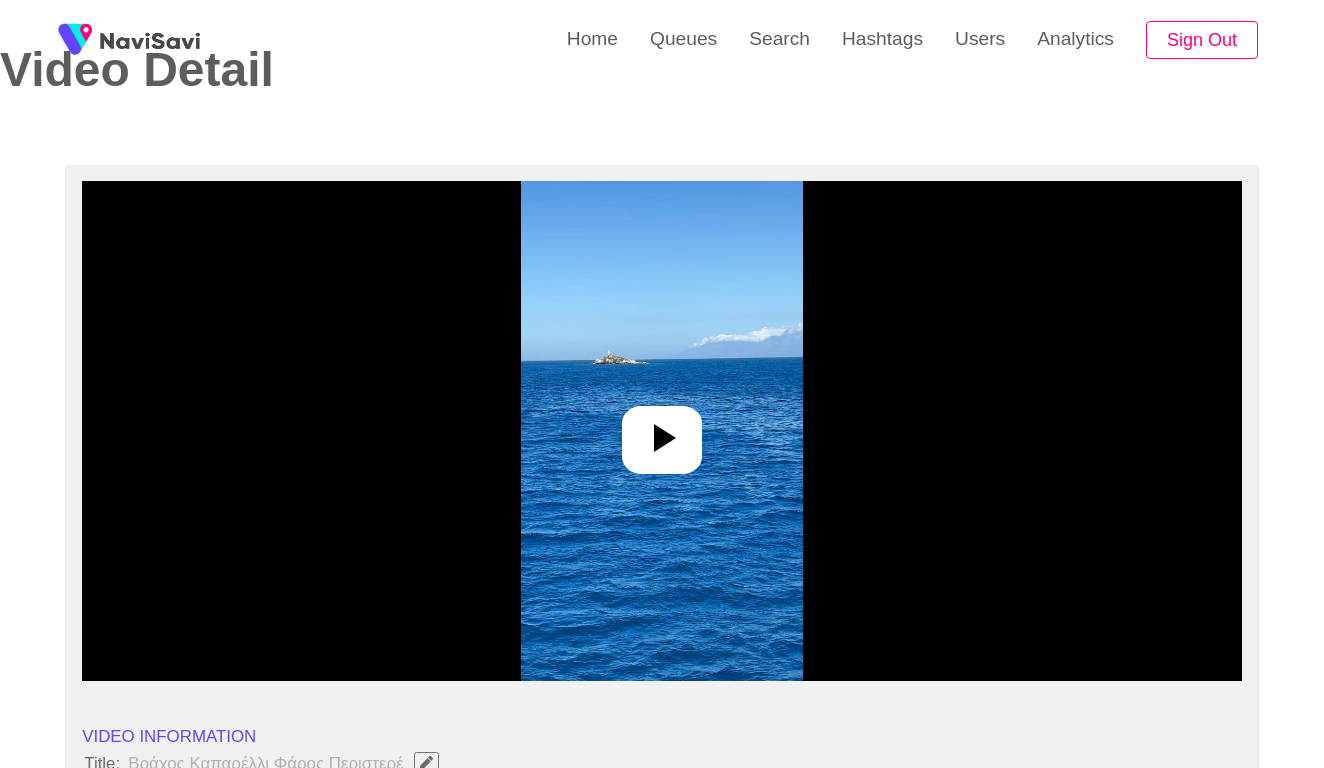click at bounding box center (661, 431) 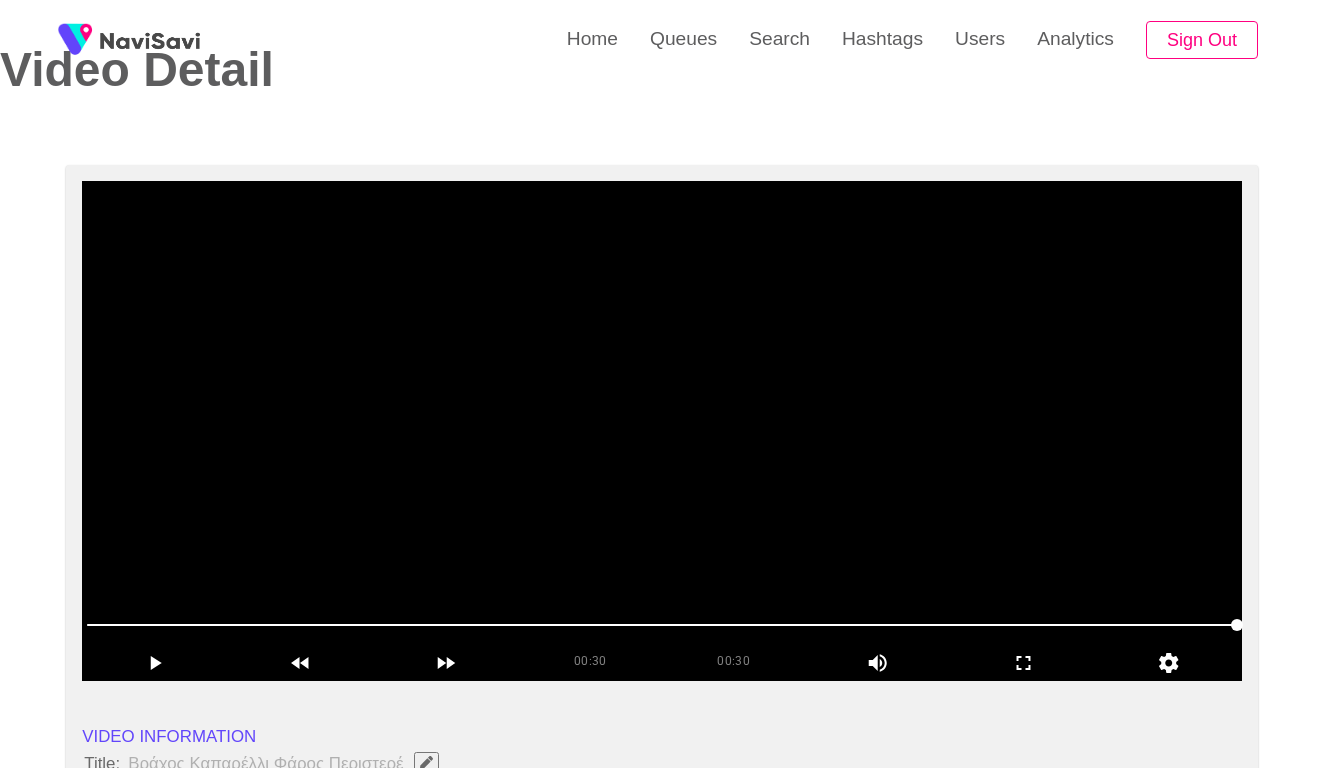 click at bounding box center [662, 431] 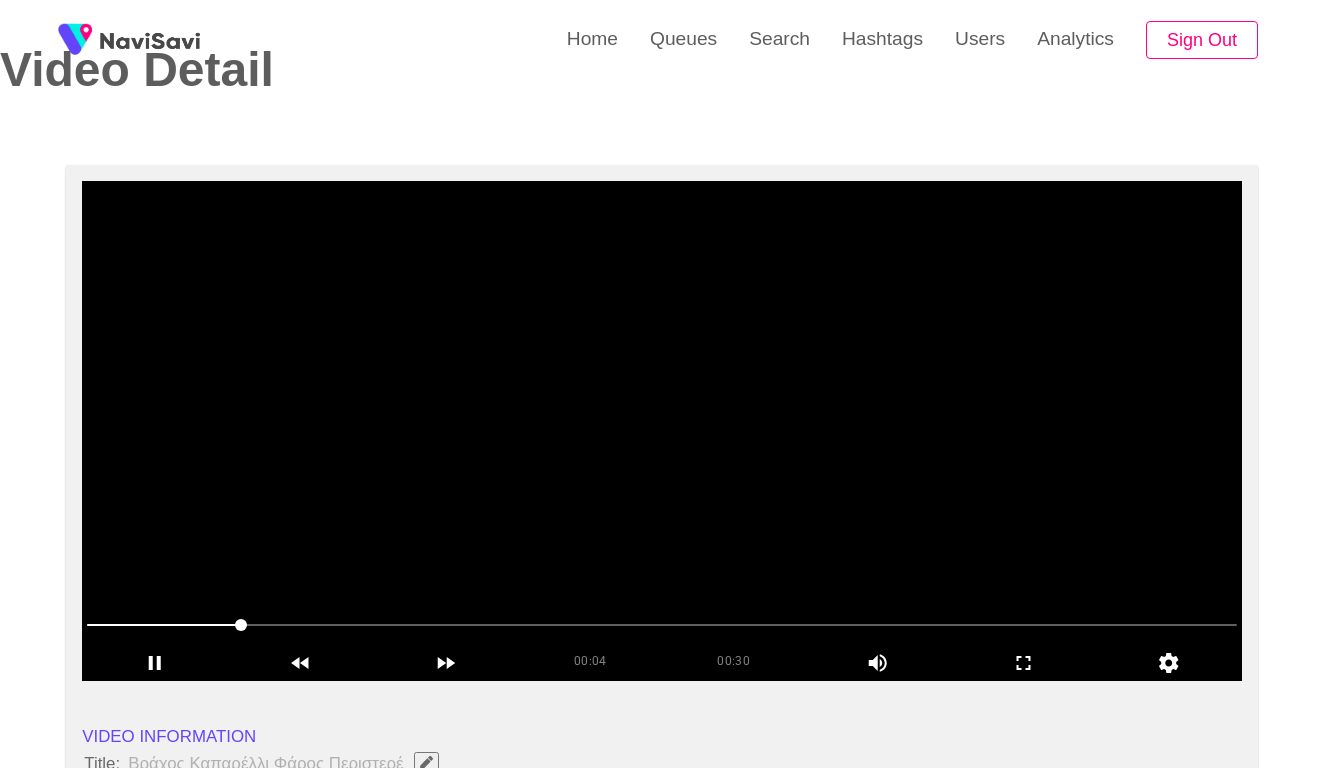 click at bounding box center (662, 431) 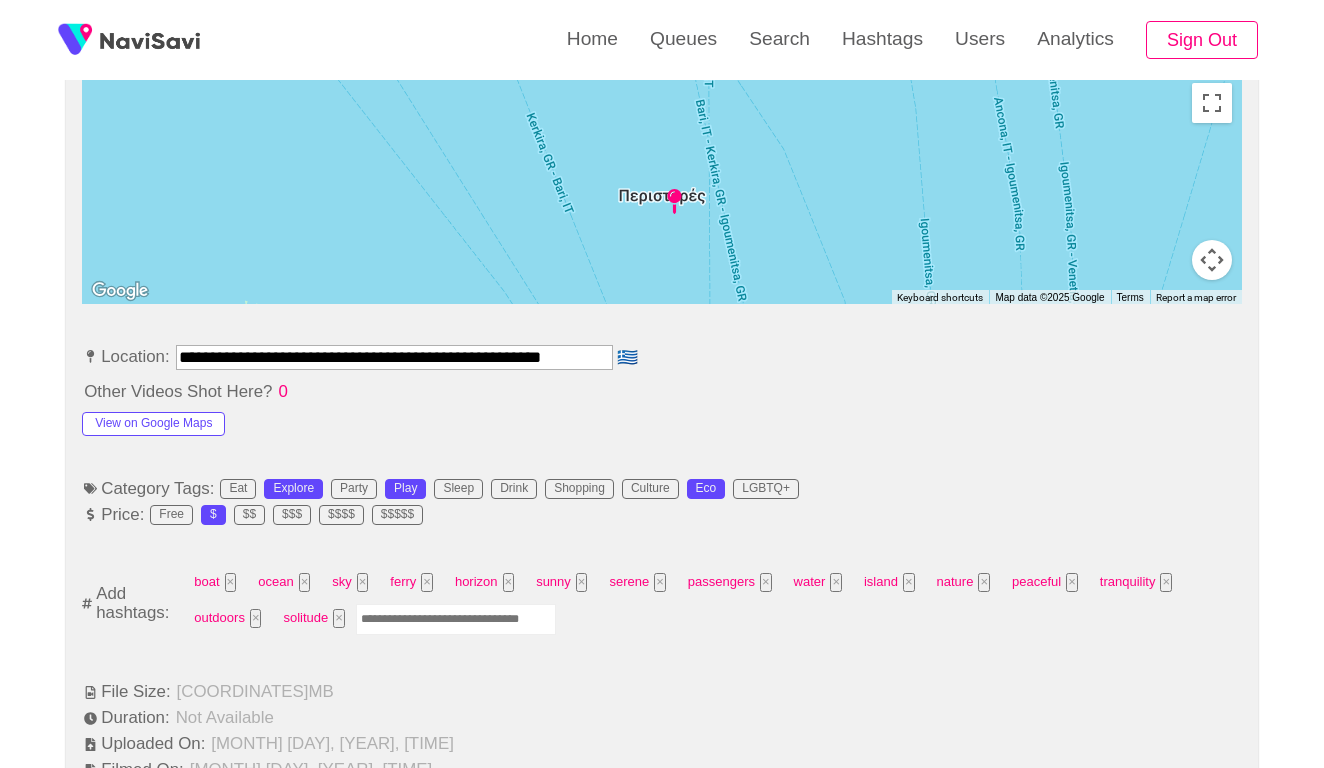 scroll, scrollTop: 914, scrollLeft: 0, axis: vertical 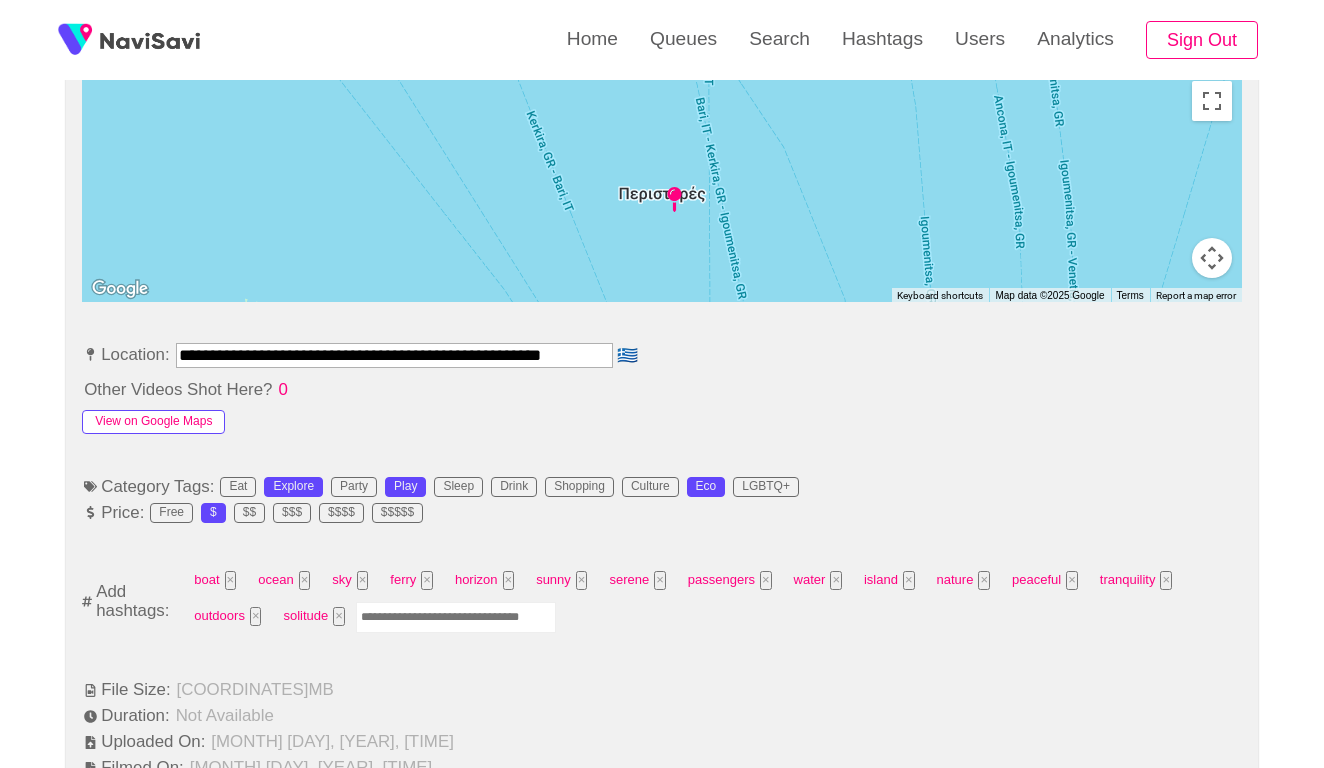 click on "View on Google Maps" at bounding box center (153, 422) 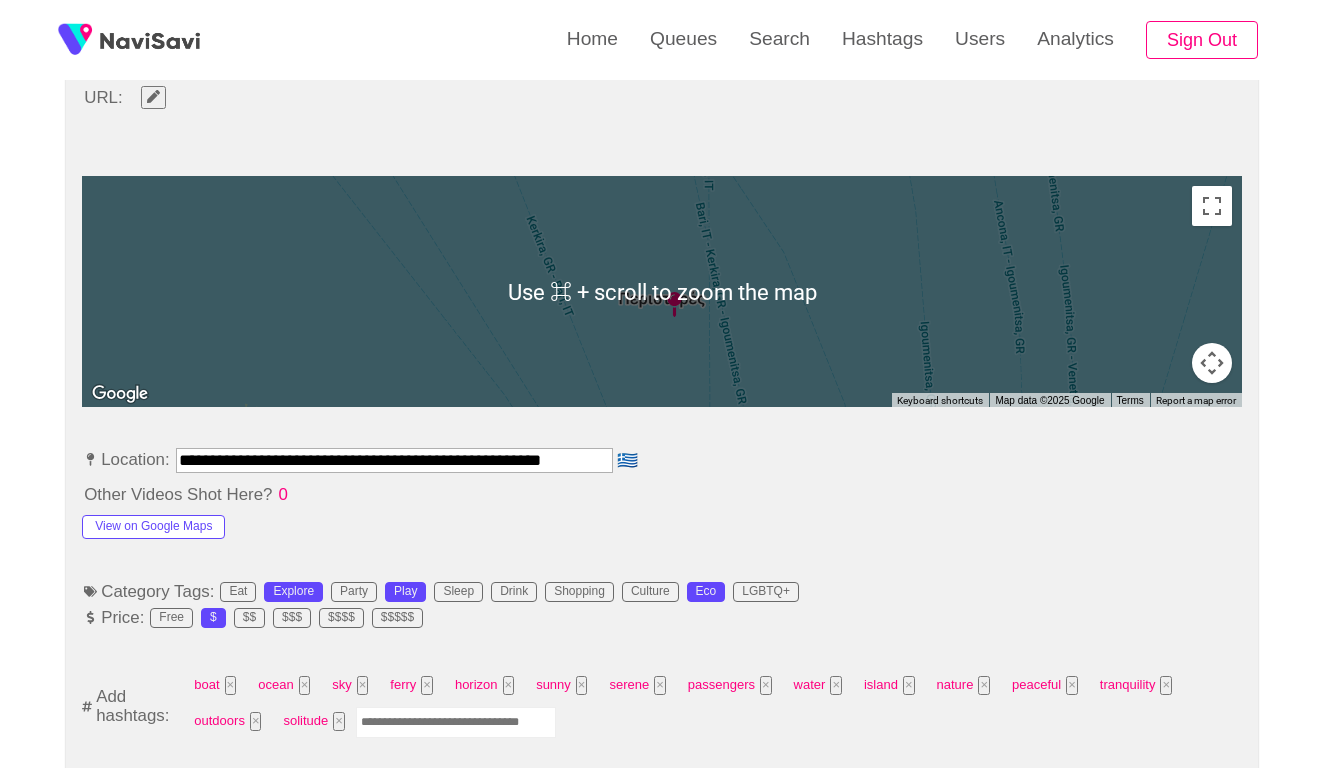 scroll, scrollTop: 860, scrollLeft: 0, axis: vertical 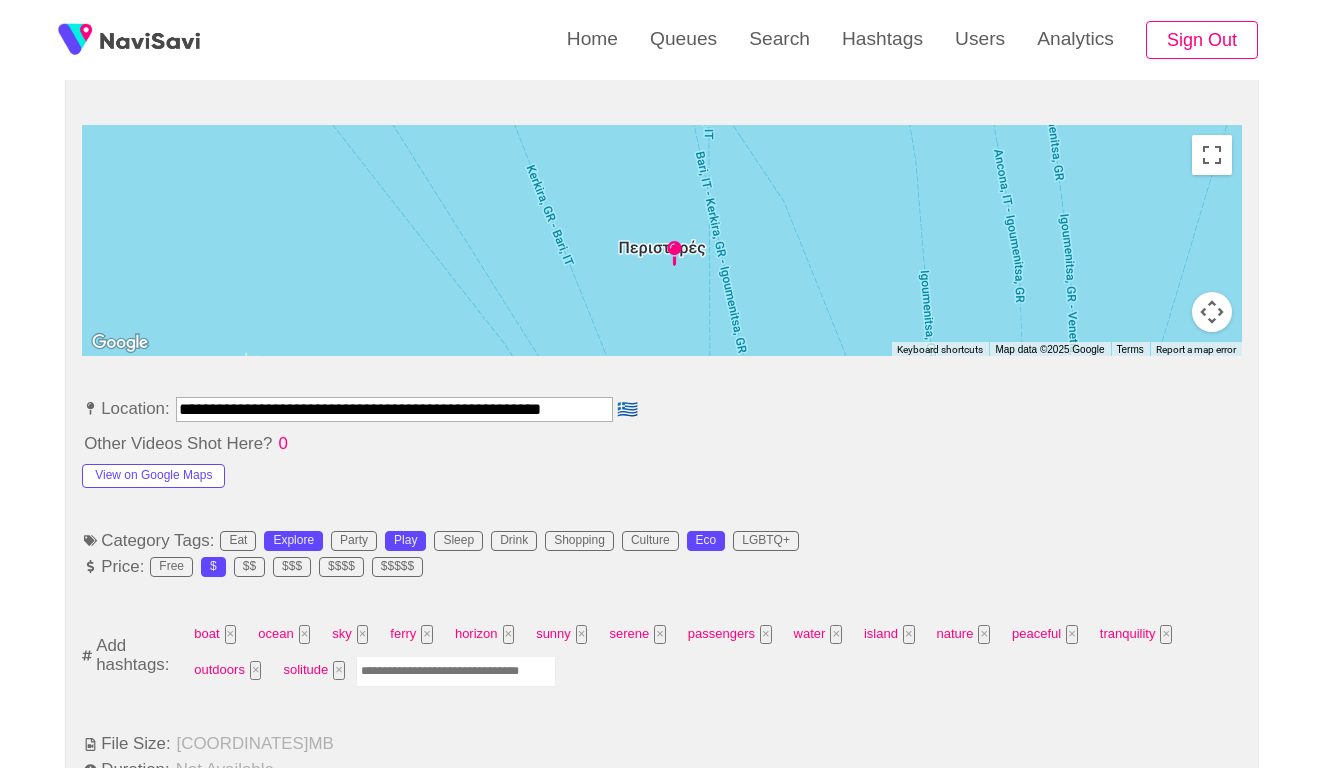 click on "**********" at bounding box center (394, 409) 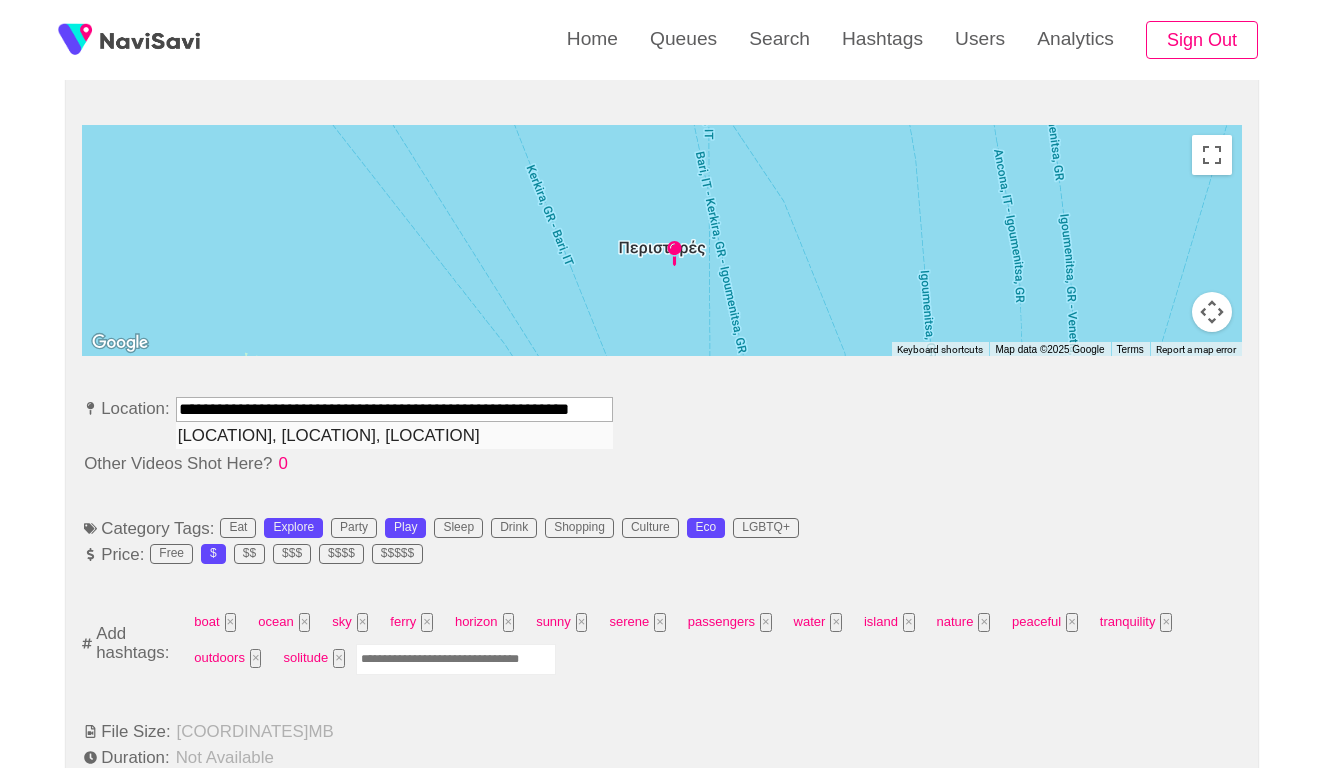 click on "[LOCATION], [LOCATION], [LOCATION]" at bounding box center (394, 435) 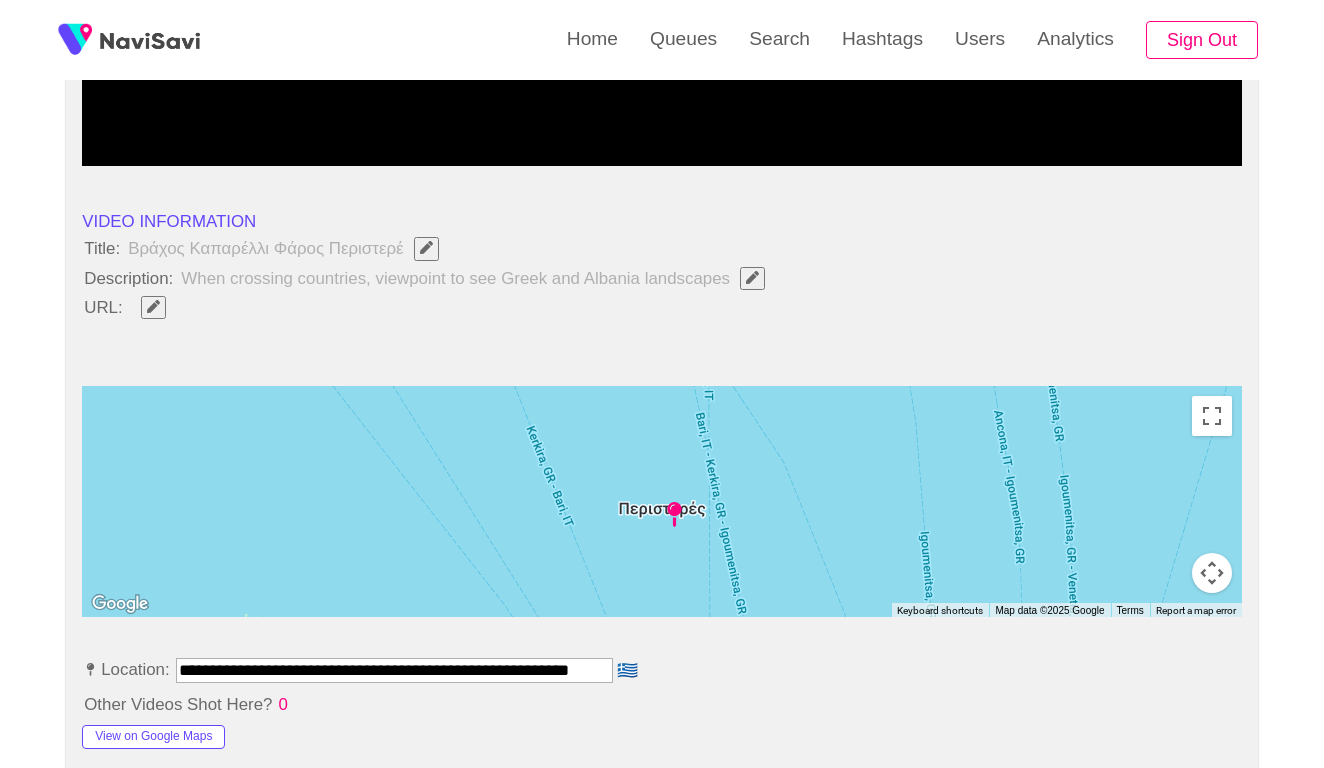 scroll, scrollTop: 596, scrollLeft: 0, axis: vertical 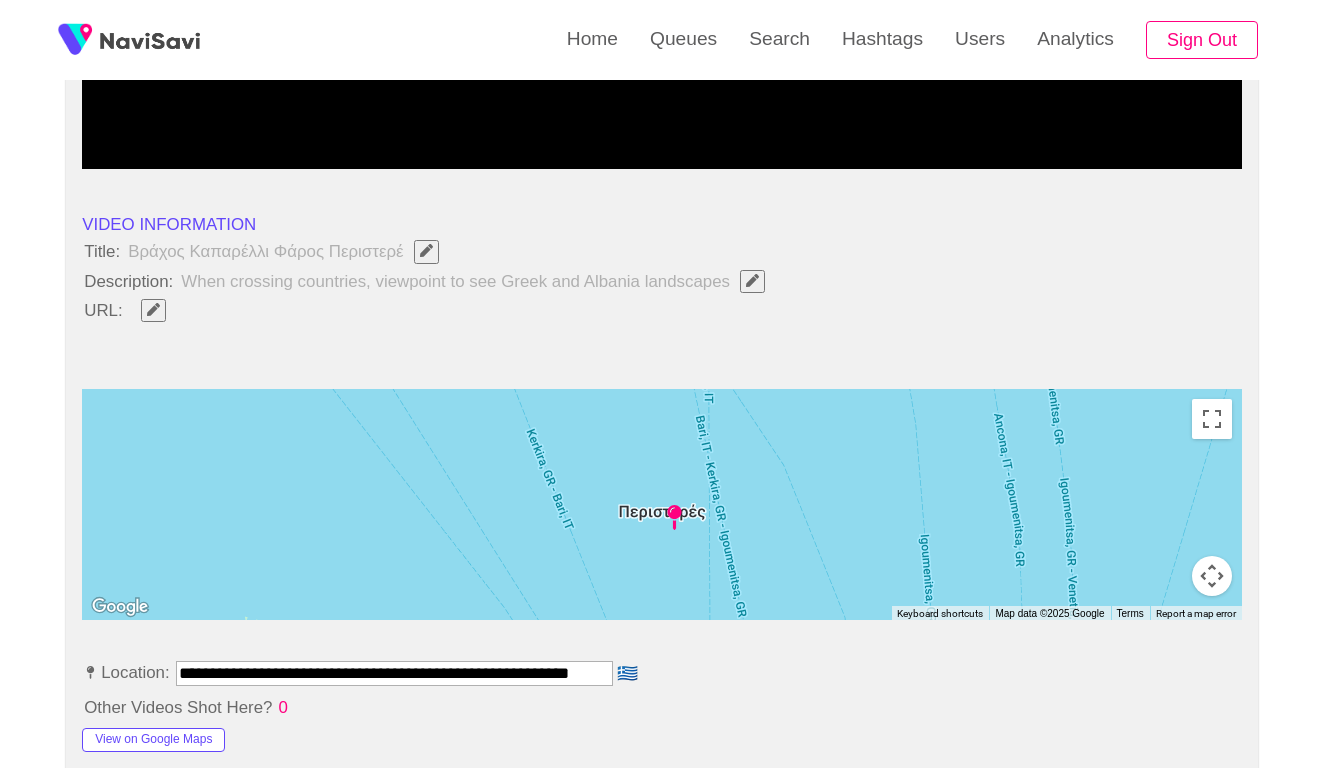 click on "**********" at bounding box center [394, 673] 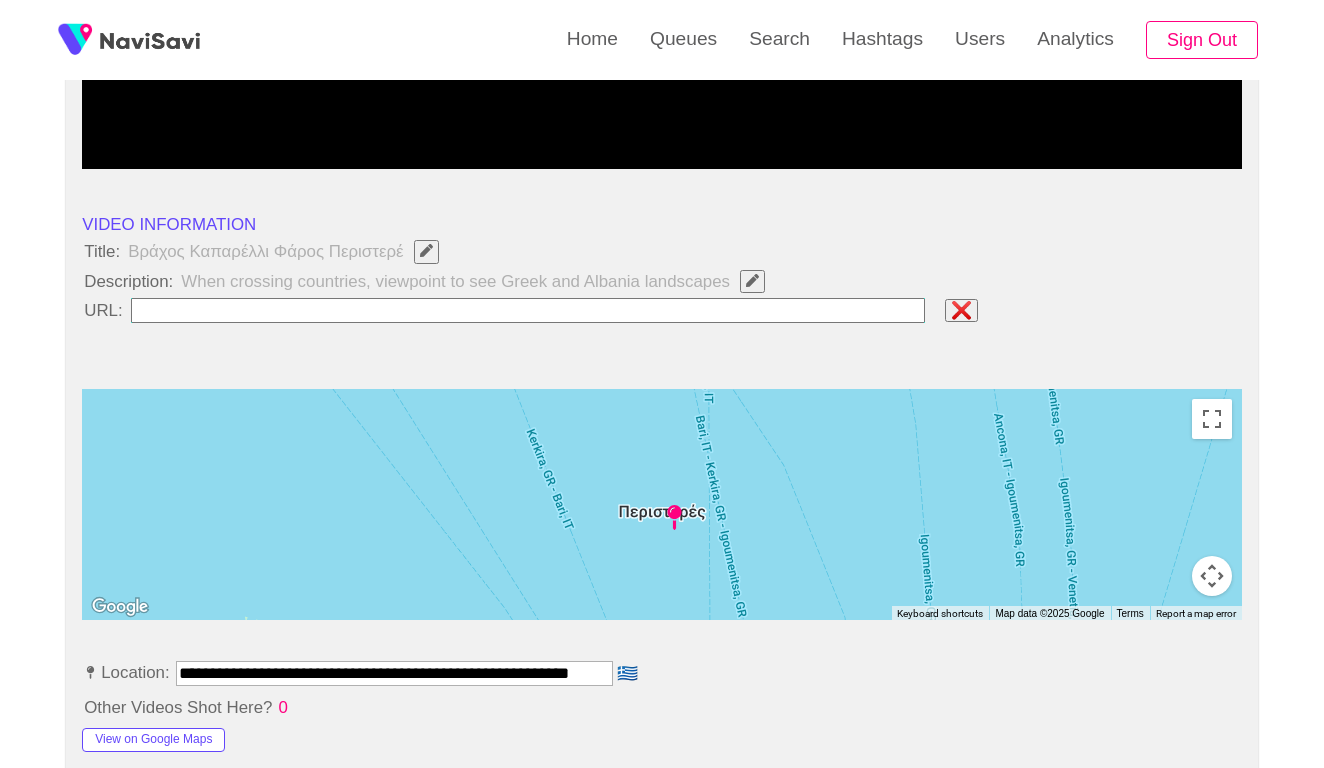 type on "**********" 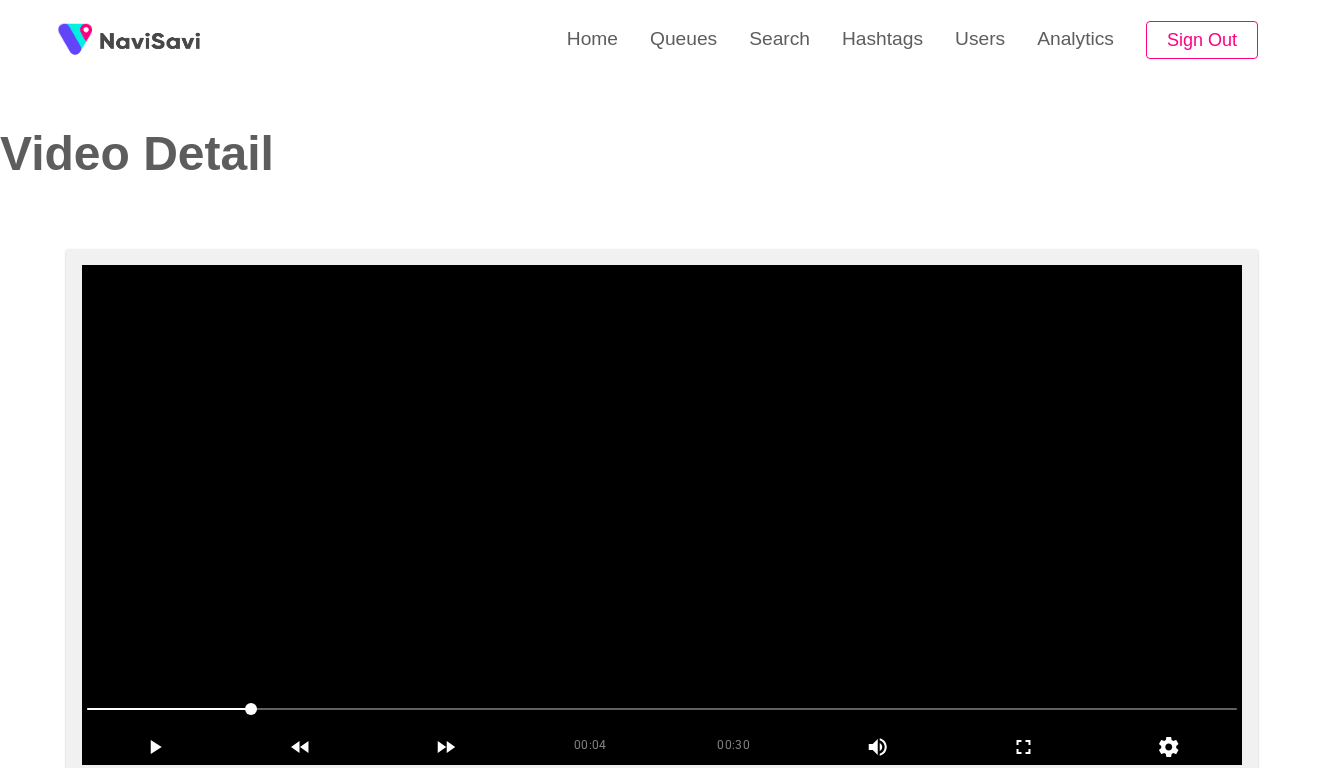 scroll, scrollTop: -1, scrollLeft: 0, axis: vertical 